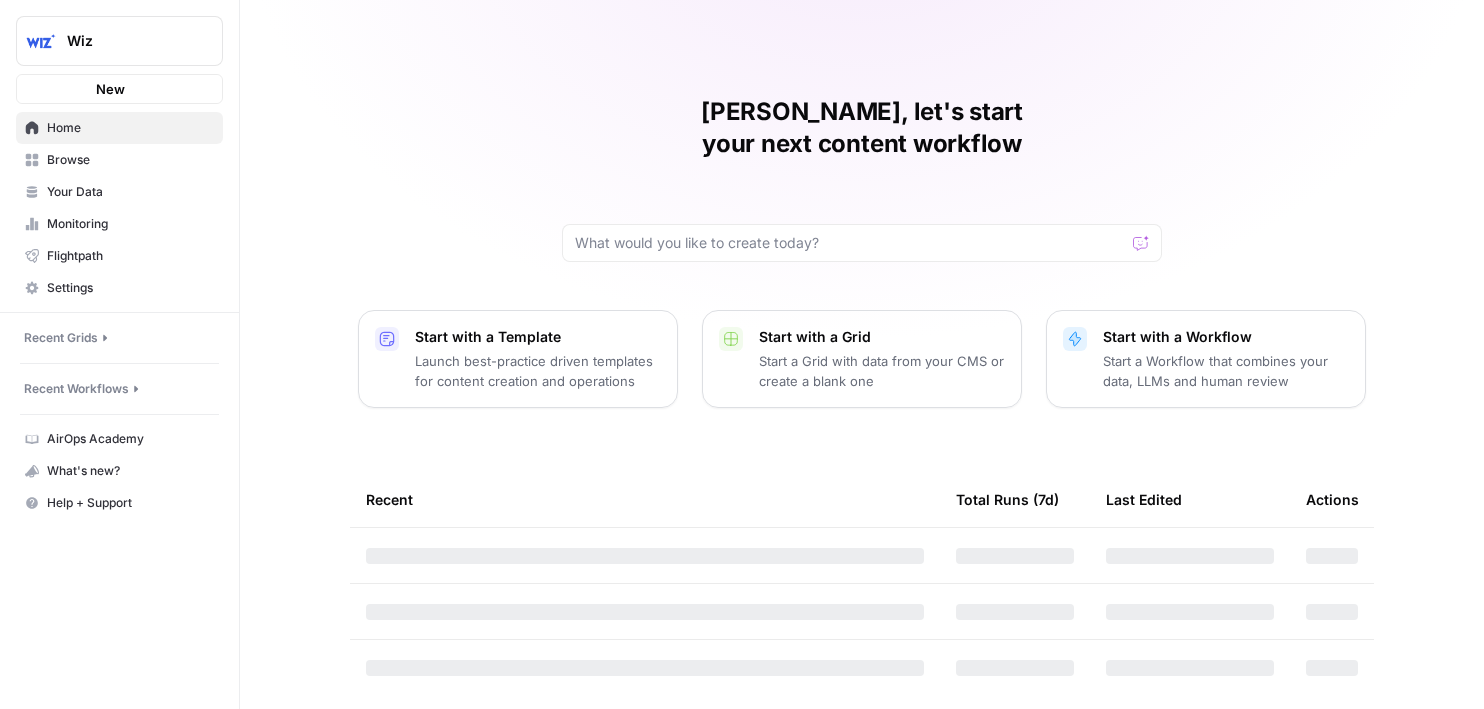 scroll, scrollTop: 0, scrollLeft: 0, axis: both 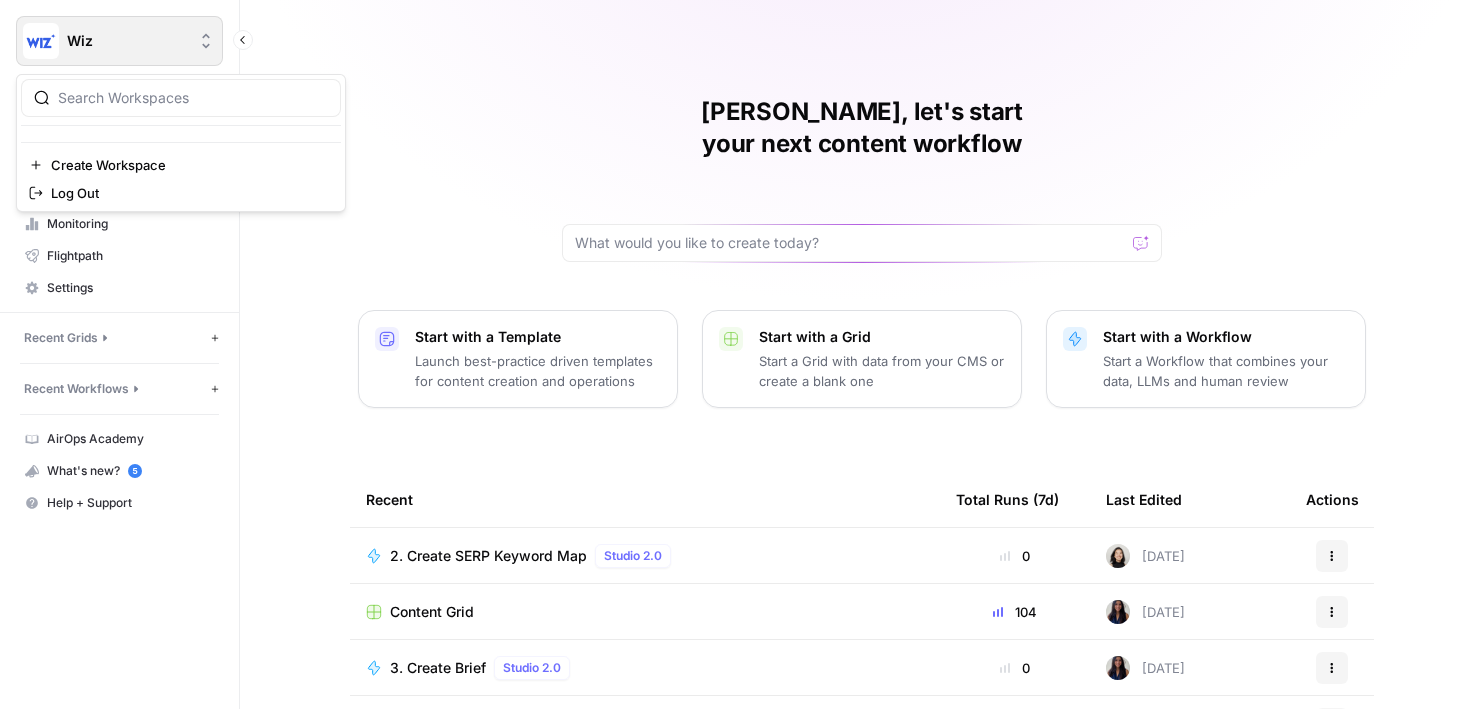 click on "Wiz" at bounding box center [119, 41] 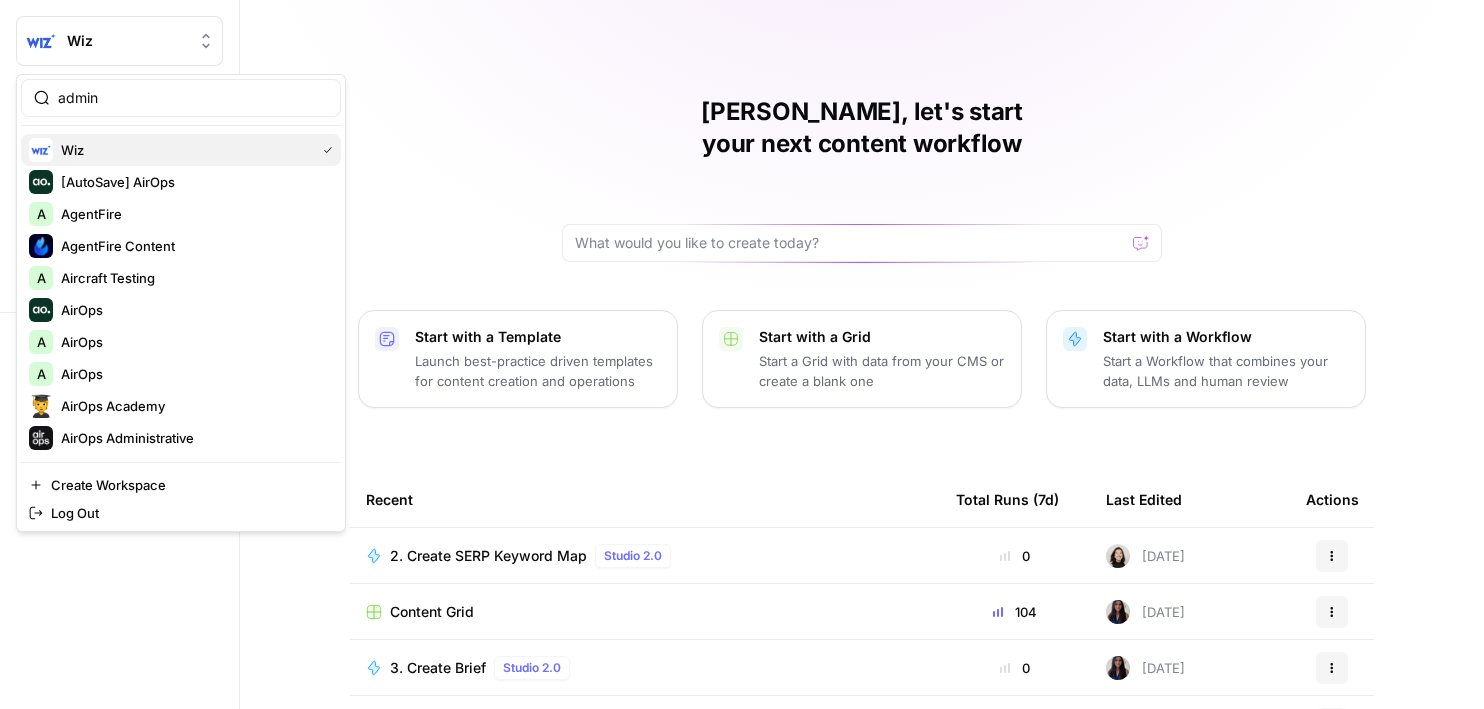 type on "admin" 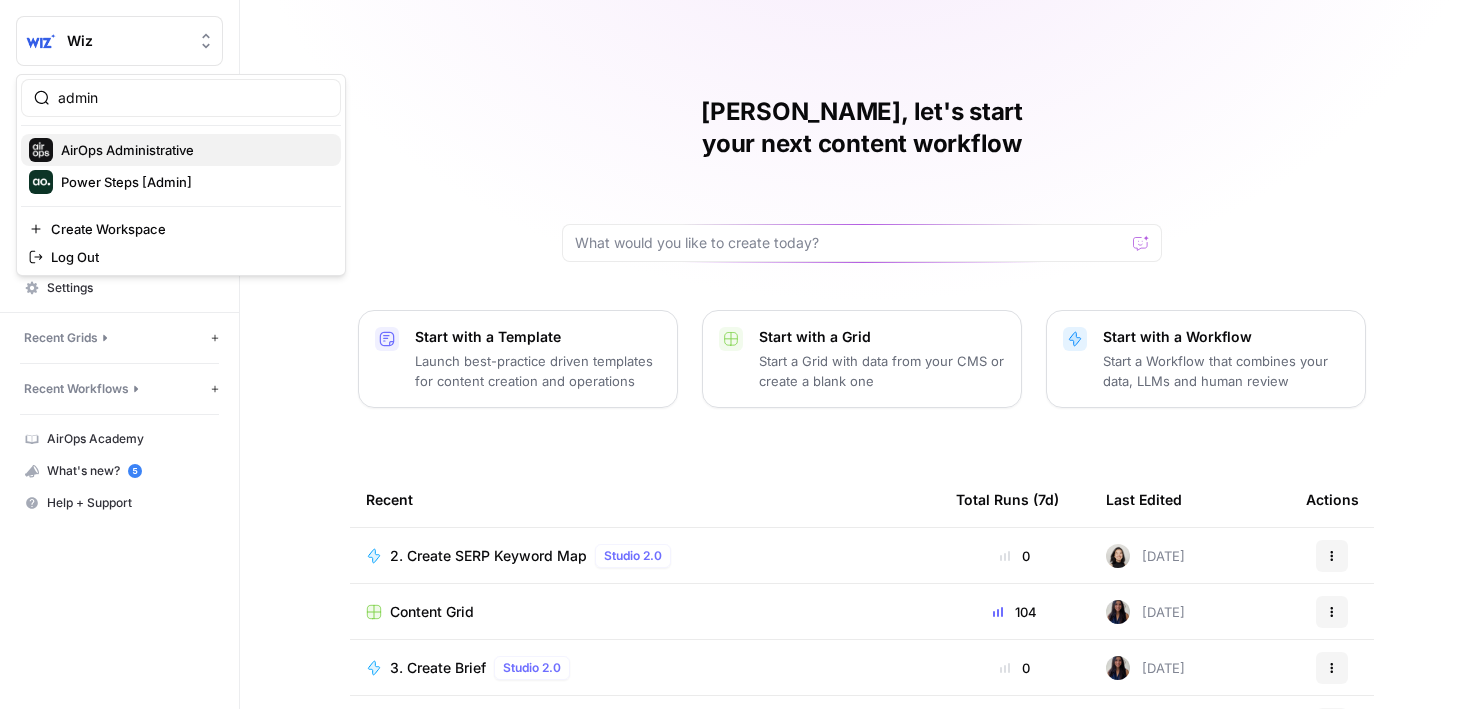 click on "AirOps Administrative" at bounding box center (127, 150) 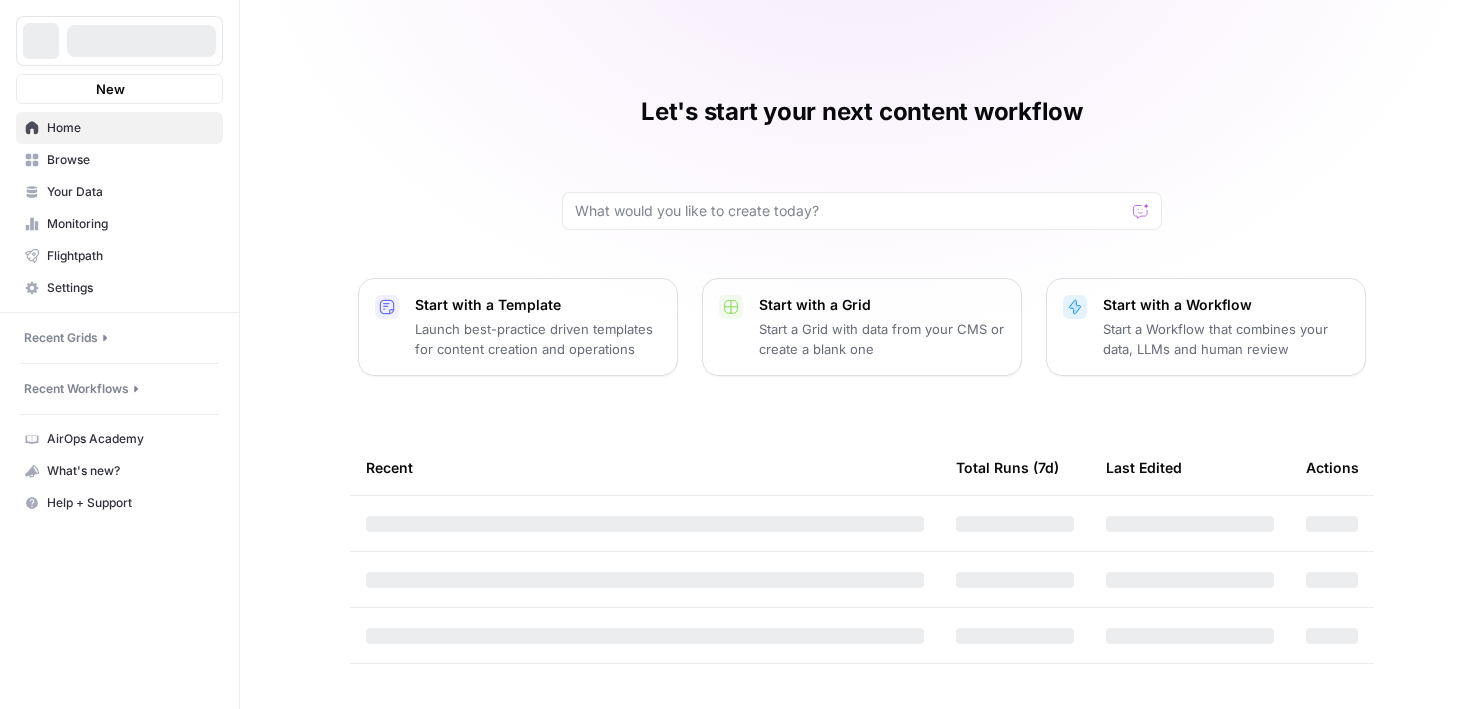 scroll, scrollTop: 0, scrollLeft: 0, axis: both 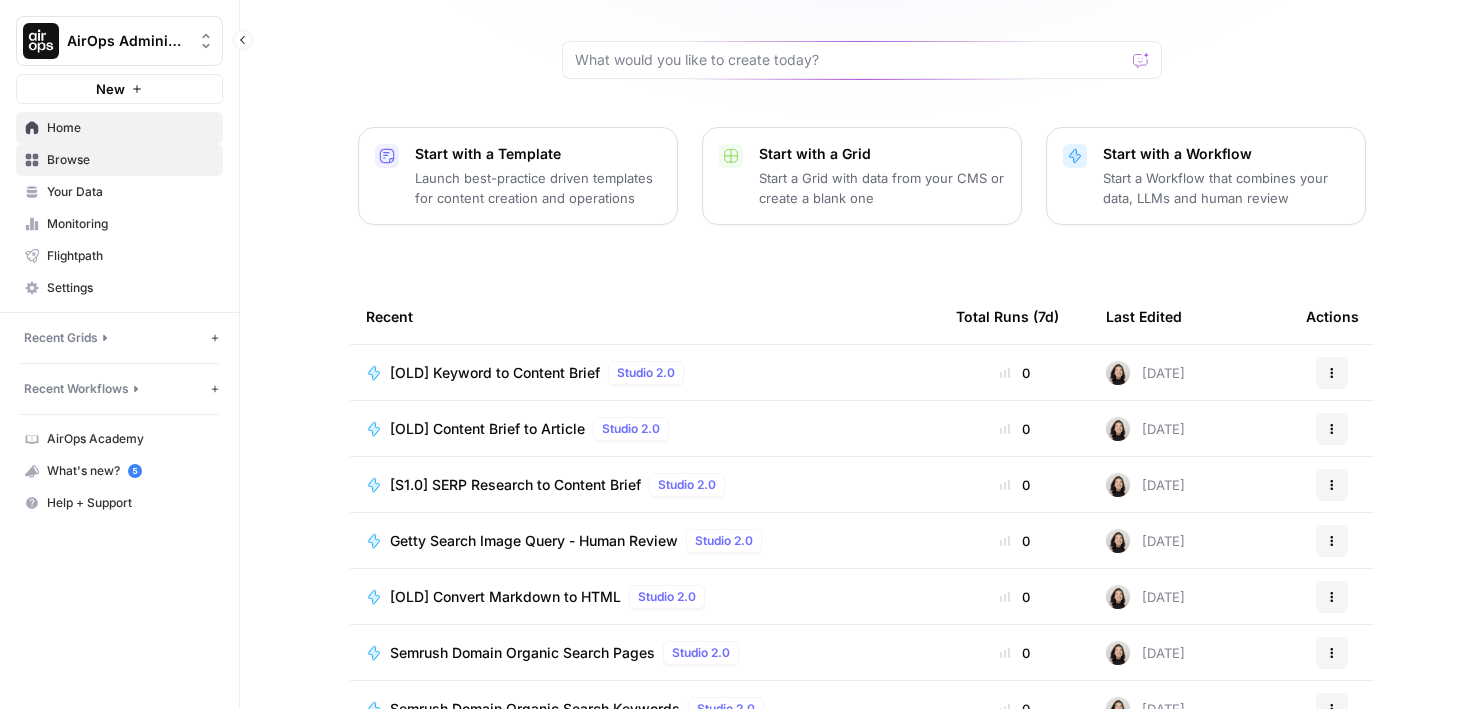click on "Browse" at bounding box center (130, 160) 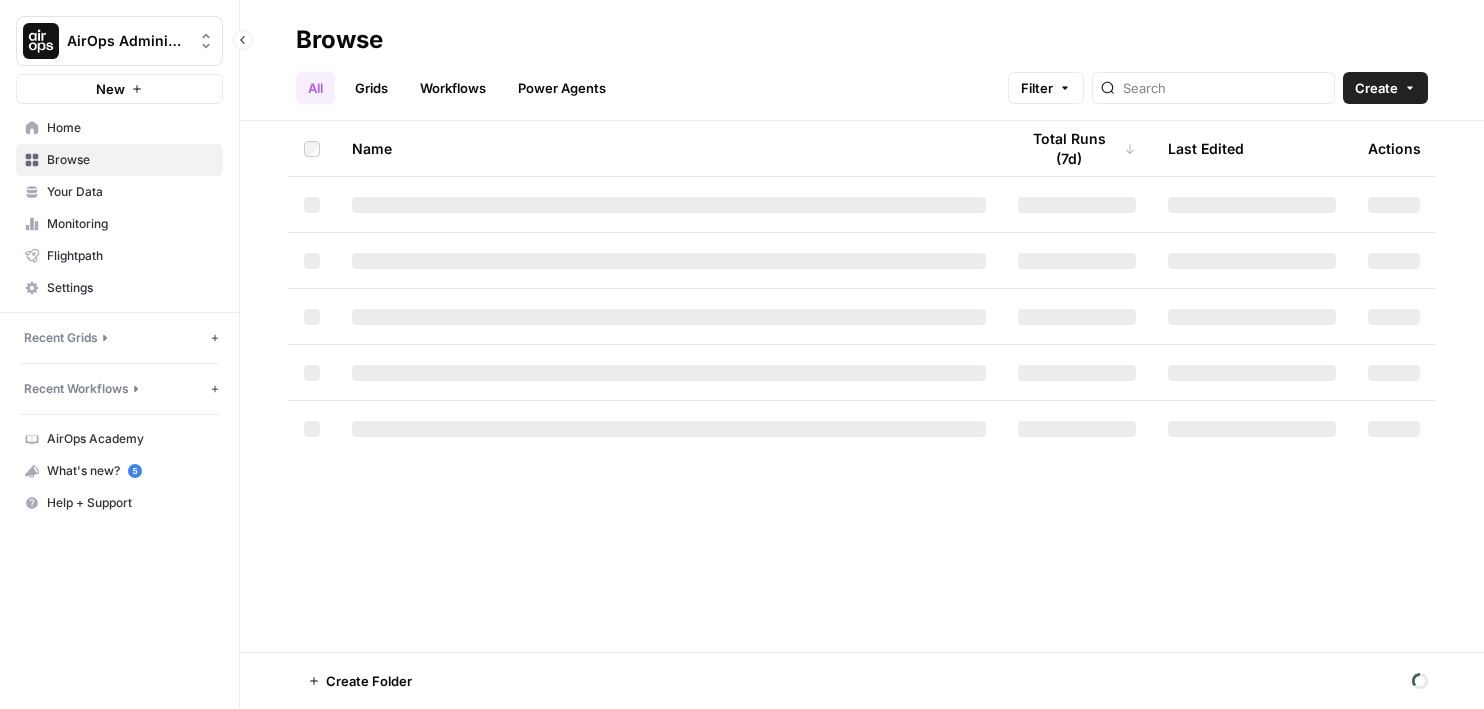 scroll, scrollTop: 0, scrollLeft: 0, axis: both 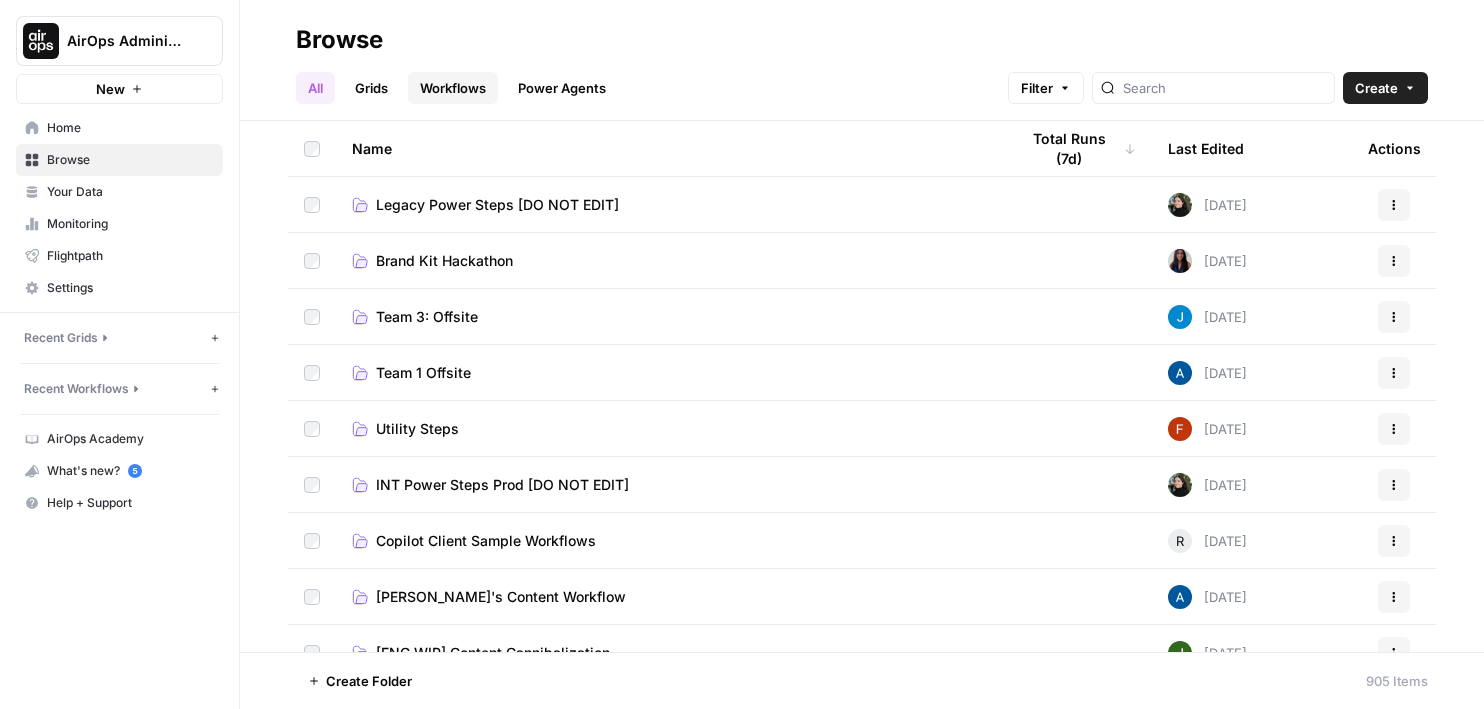 click on "Workflows" at bounding box center (453, 88) 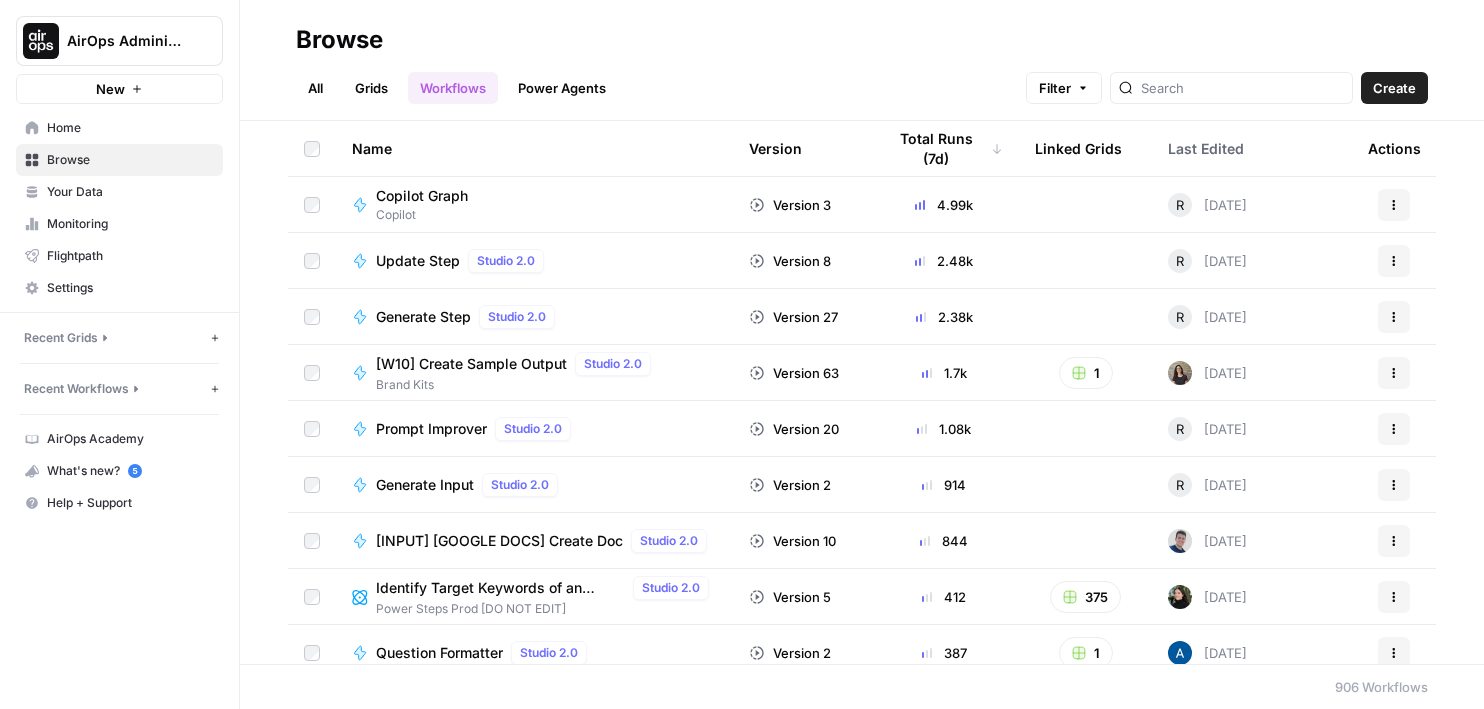 click on "Last Edited" at bounding box center (1206, 148) 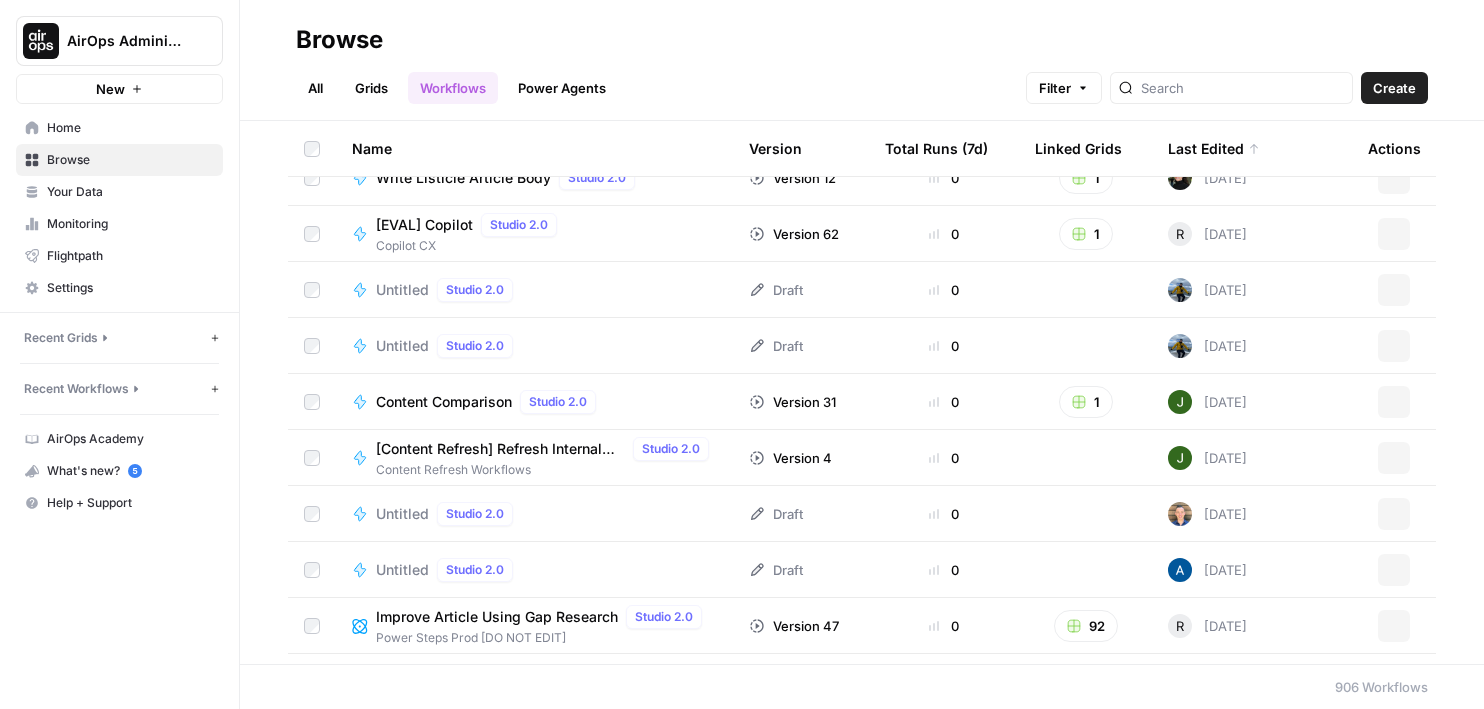 scroll, scrollTop: 29604, scrollLeft: 0, axis: vertical 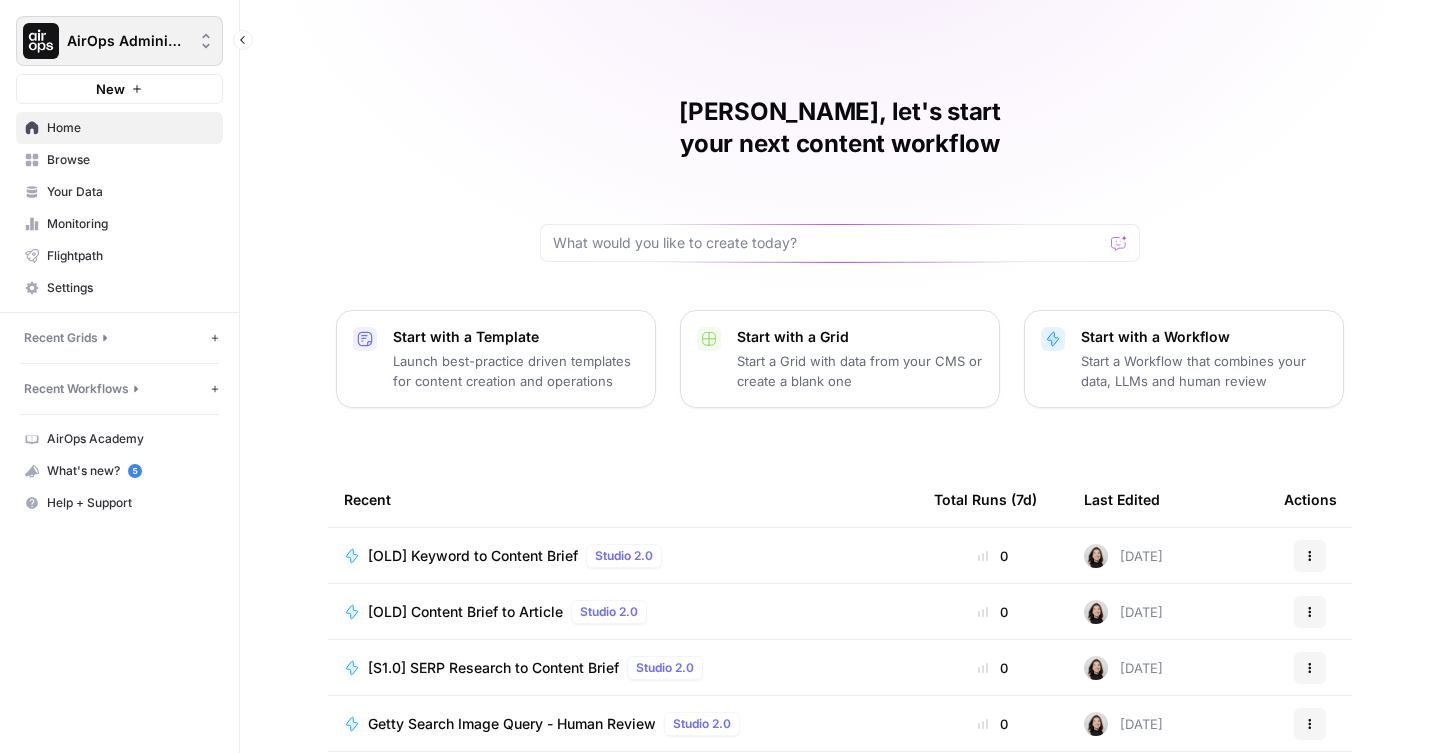 click on "AirOps Administrative" at bounding box center (119, 41) 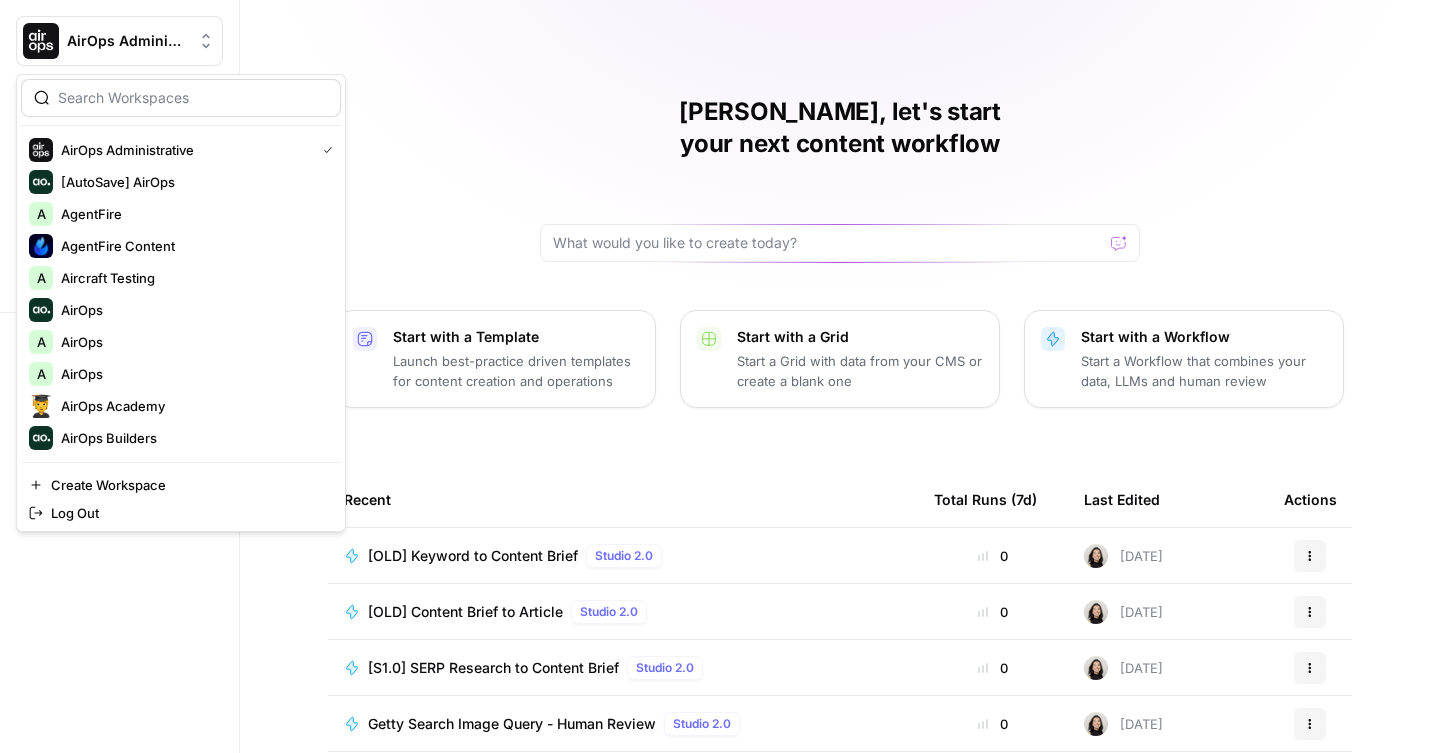 click at bounding box center [193, 98] 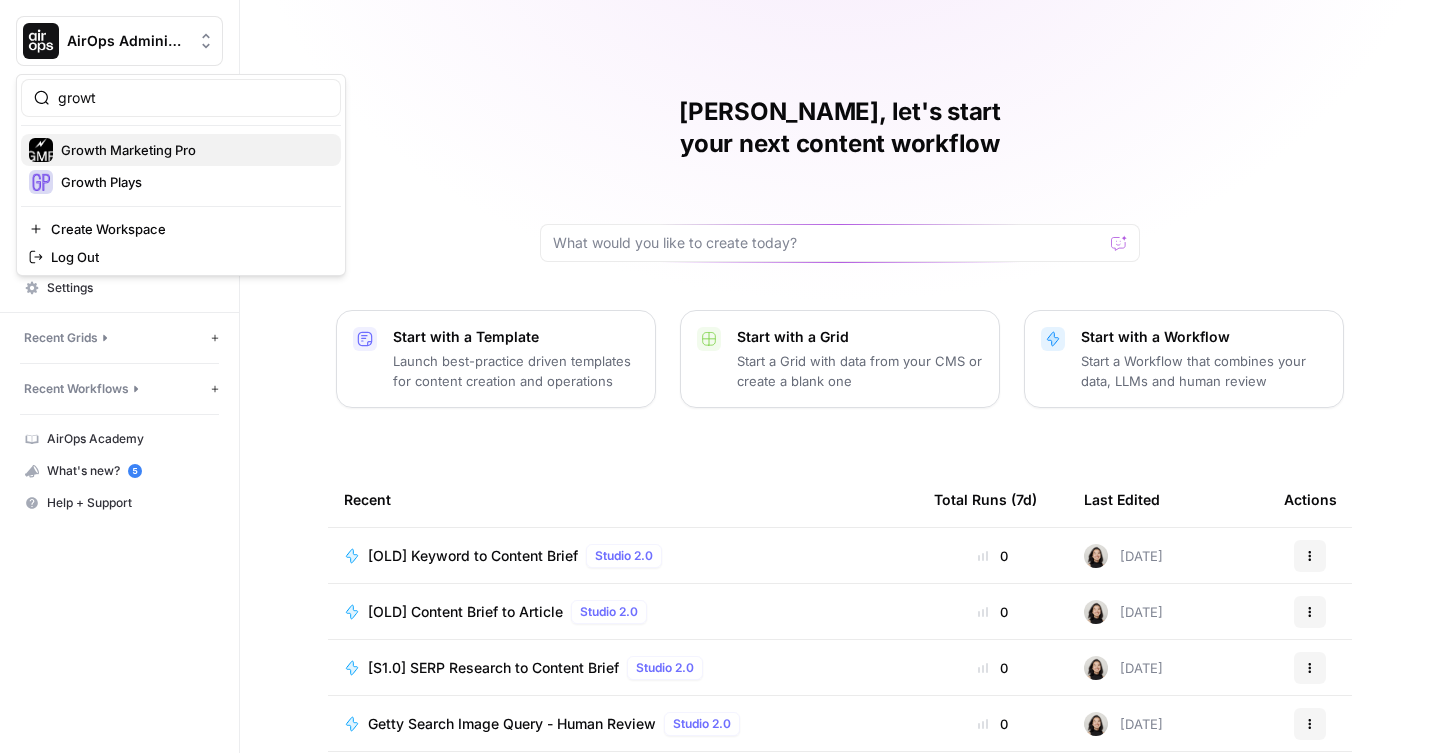 type on "growt" 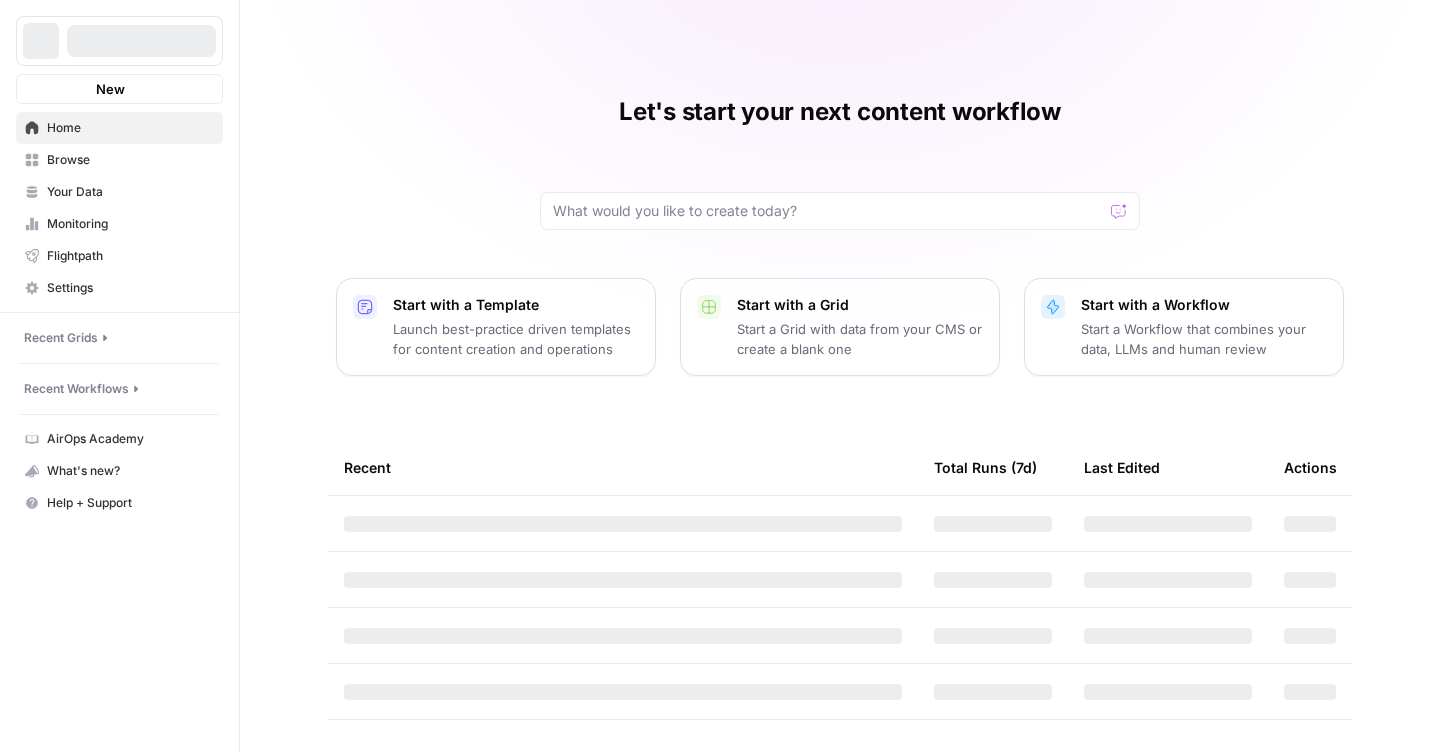 scroll, scrollTop: 0, scrollLeft: 0, axis: both 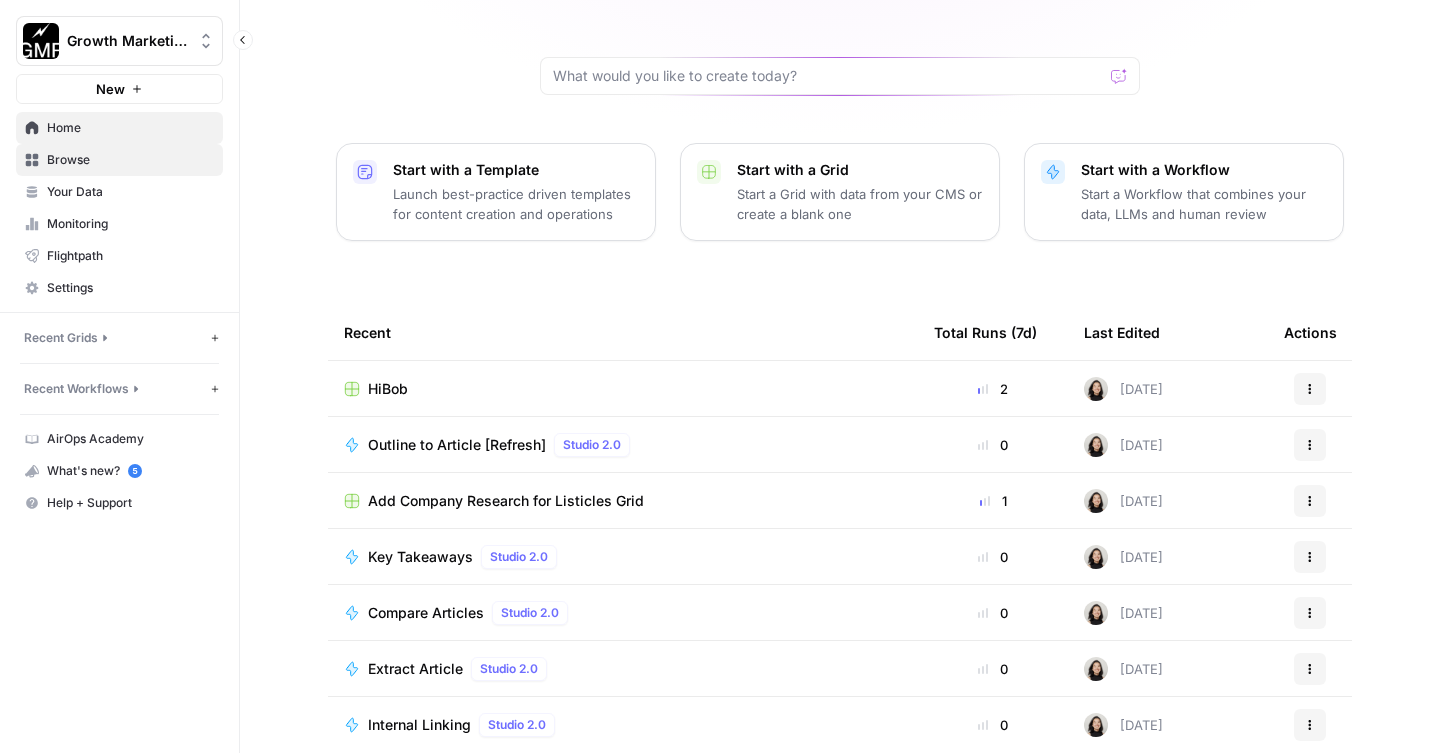 click on "Browse" at bounding box center (130, 160) 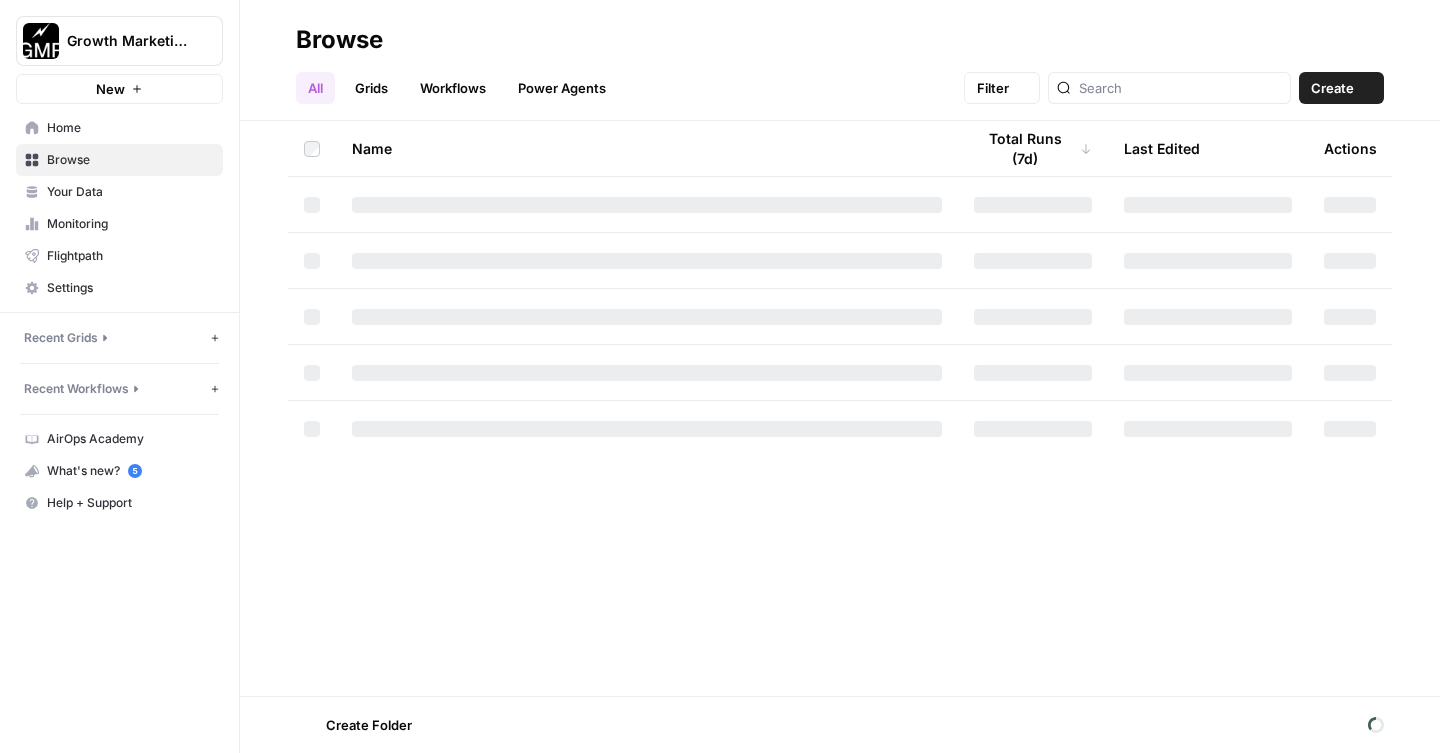 scroll, scrollTop: 0, scrollLeft: 0, axis: both 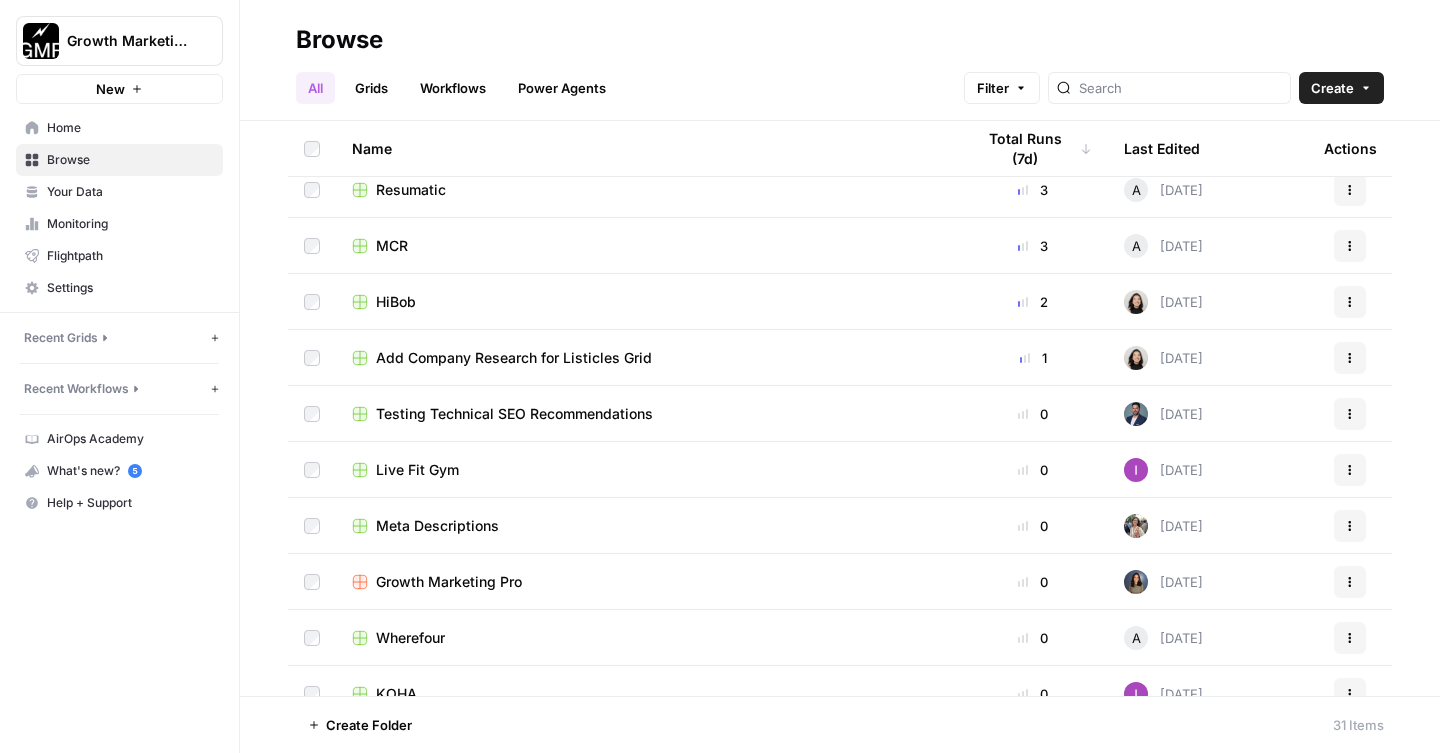 click on "MCR" at bounding box center (392, 246) 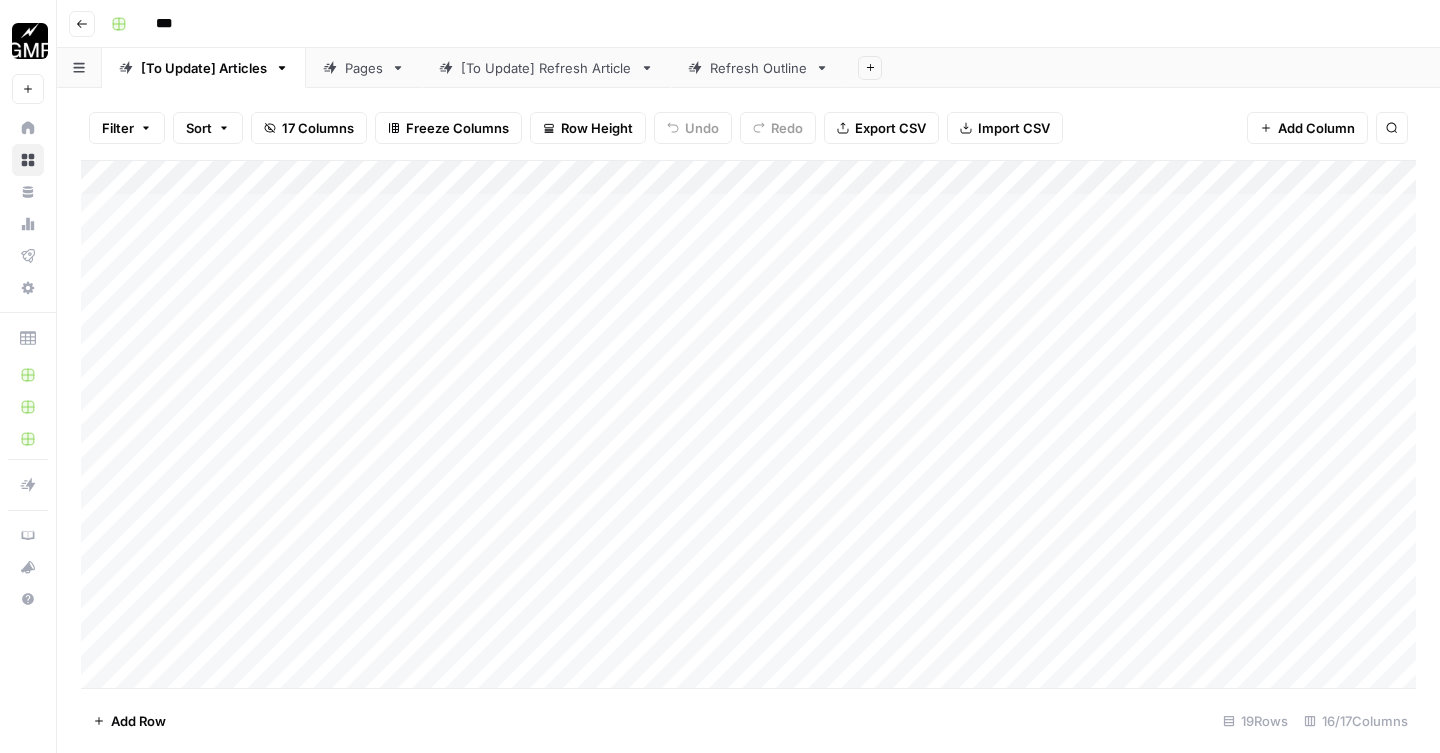 click on "Pages" at bounding box center [364, 68] 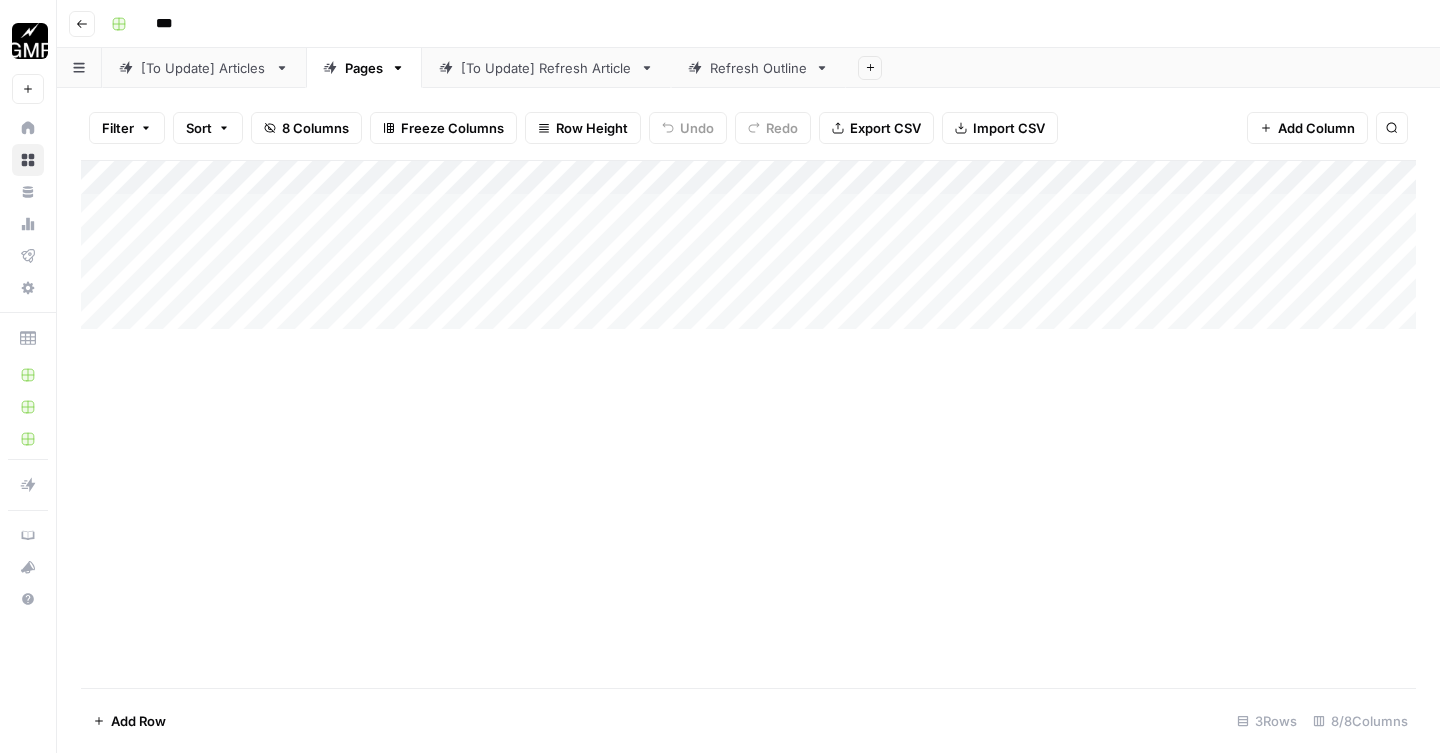 click on "[To Update] Refresh Article" at bounding box center [546, 68] 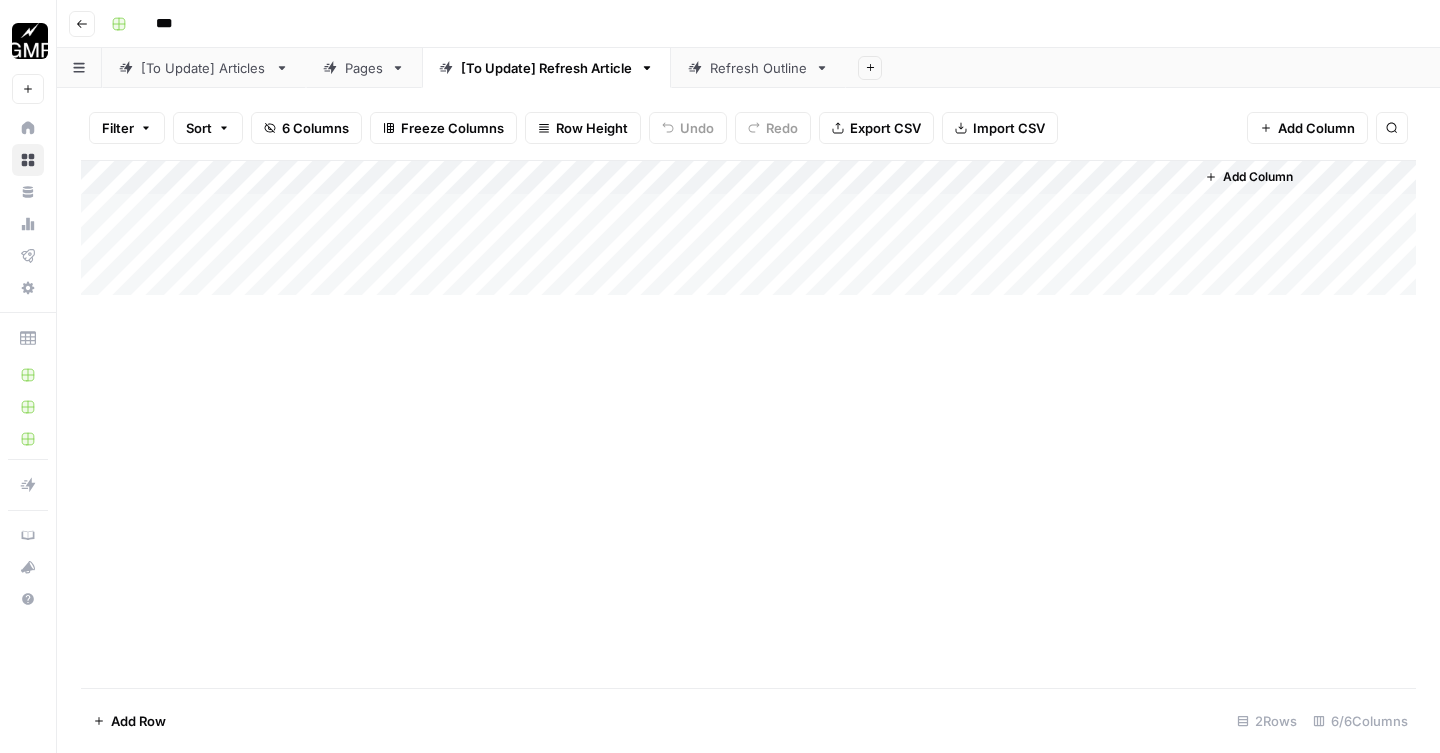 click on "Refresh Outline" at bounding box center [758, 68] 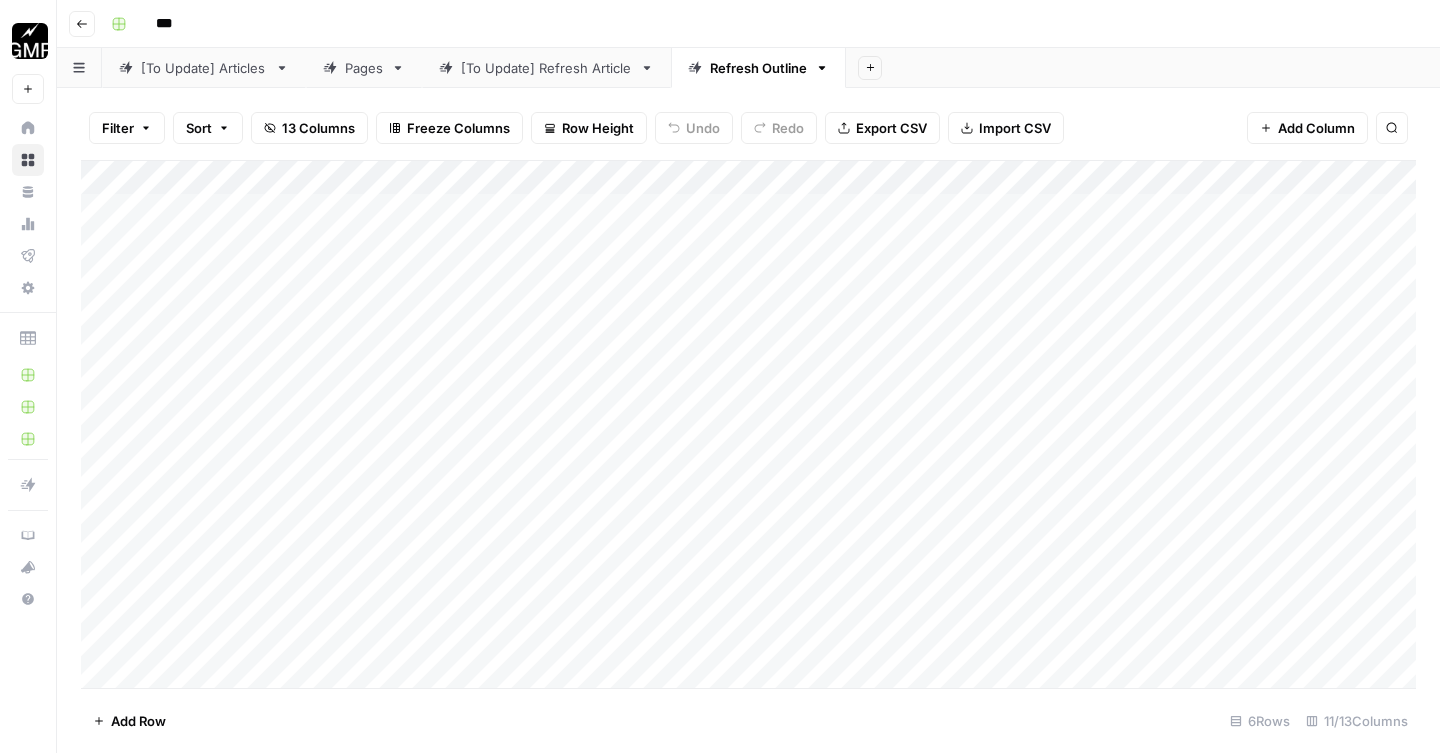click on "[To Update] Articles" at bounding box center [204, 68] 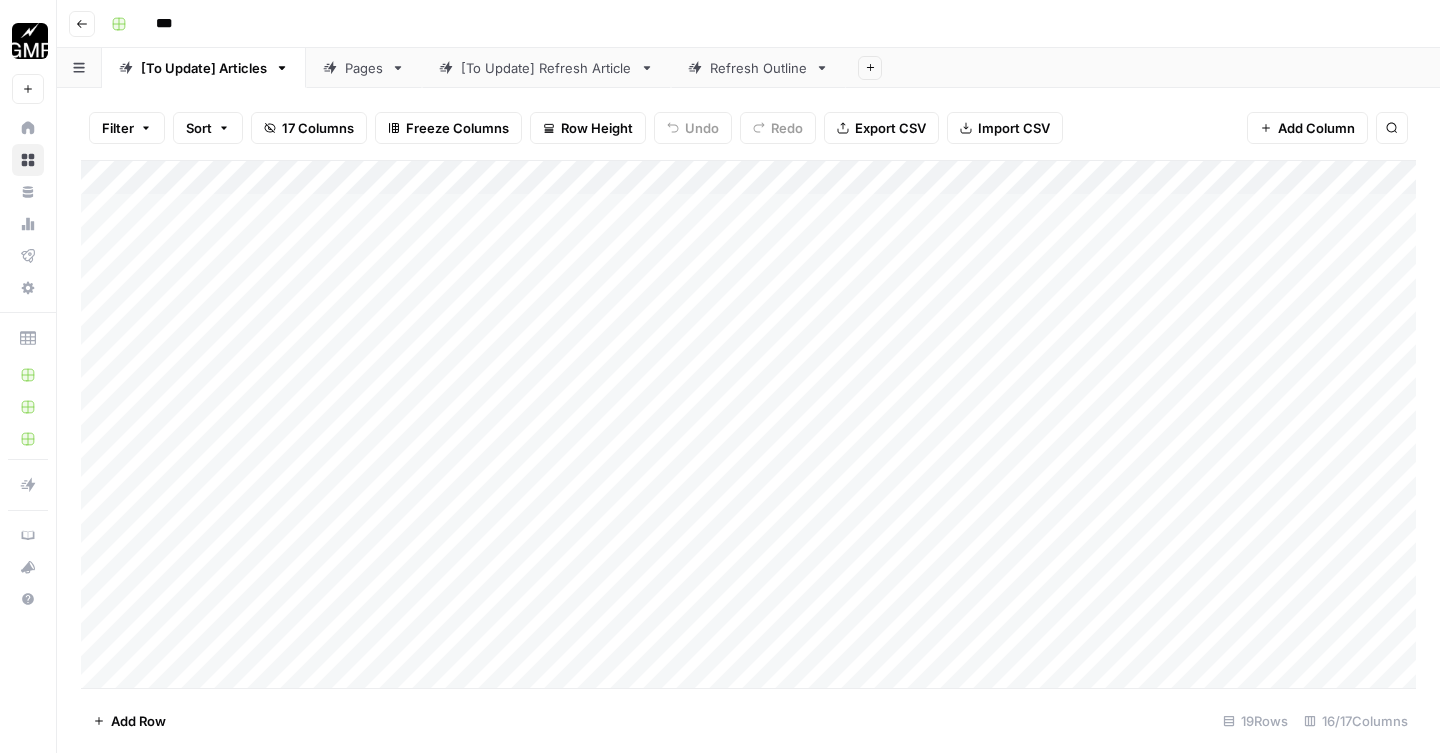 click on "Filter Sort 17 Columns Freeze Columns Row Height Undo Redo Export CSV Import CSV Add Column Search Add Column Add Row 19  Rows 16/17  Columns" at bounding box center [748, 420] 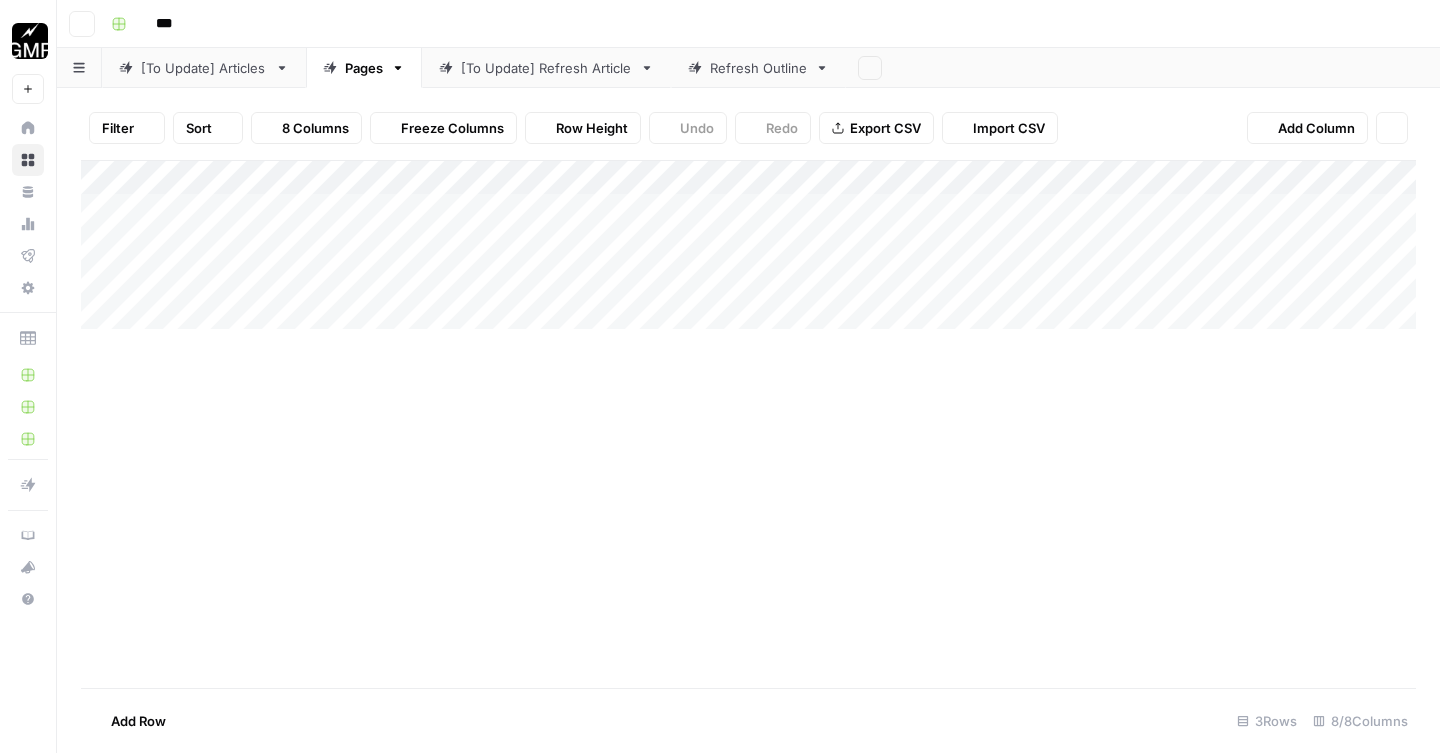 click on "[To Update] Refresh Article" at bounding box center (546, 68) 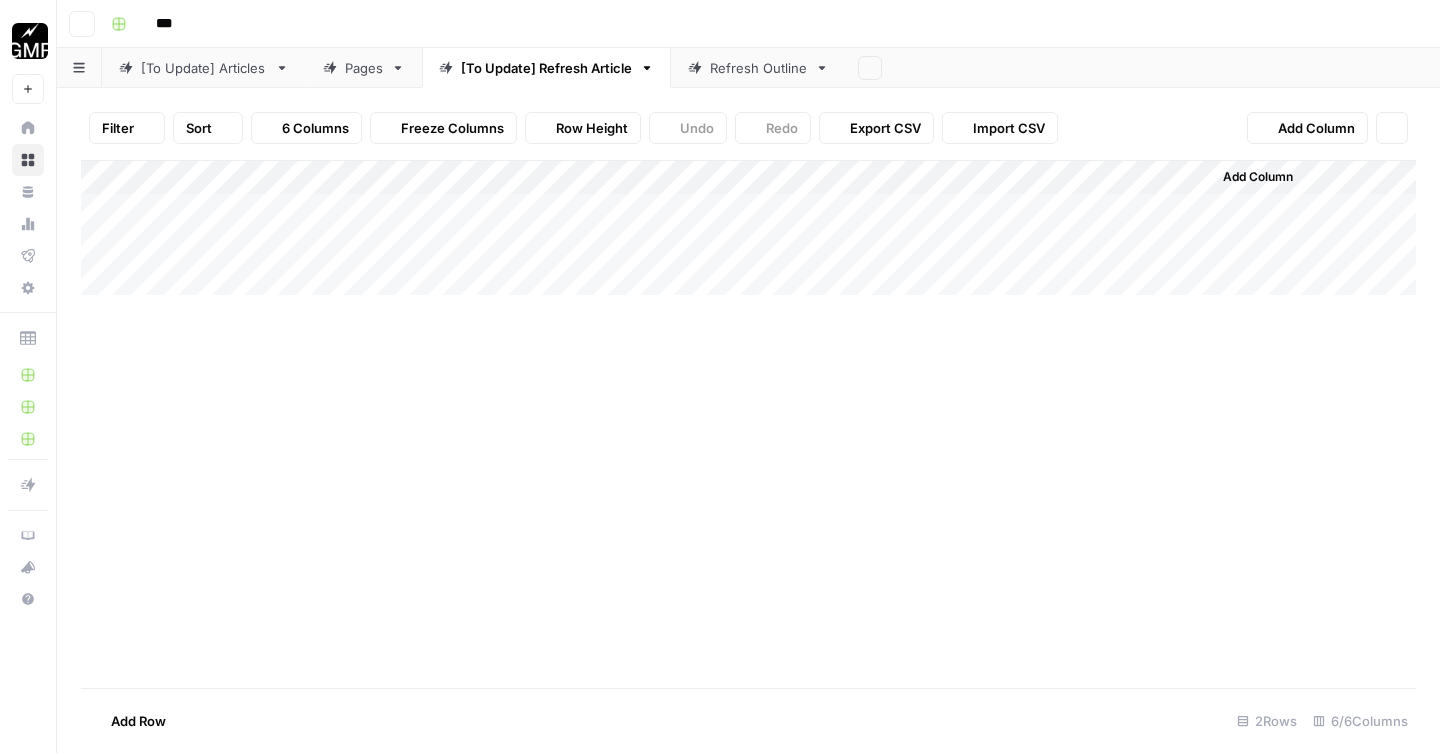 click on "Refresh Outline" at bounding box center (758, 68) 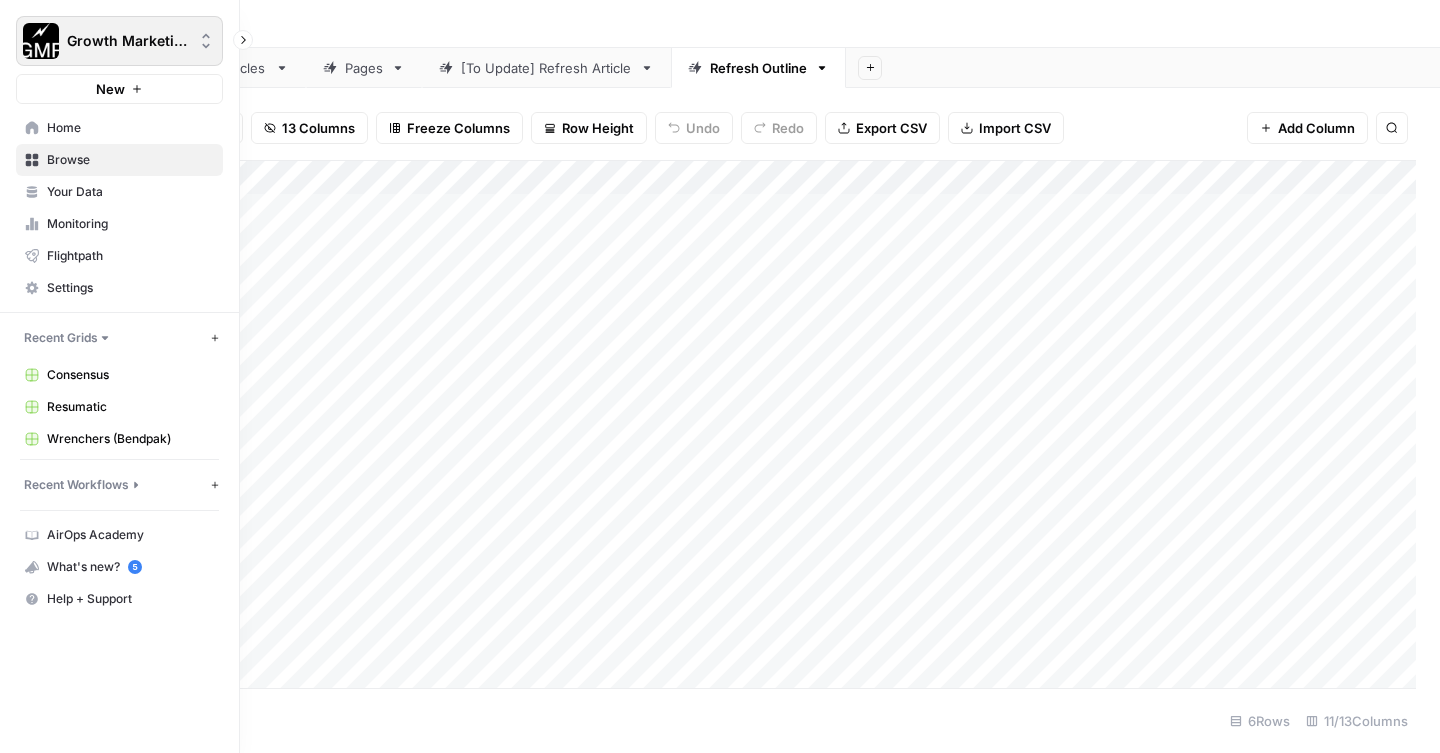 click 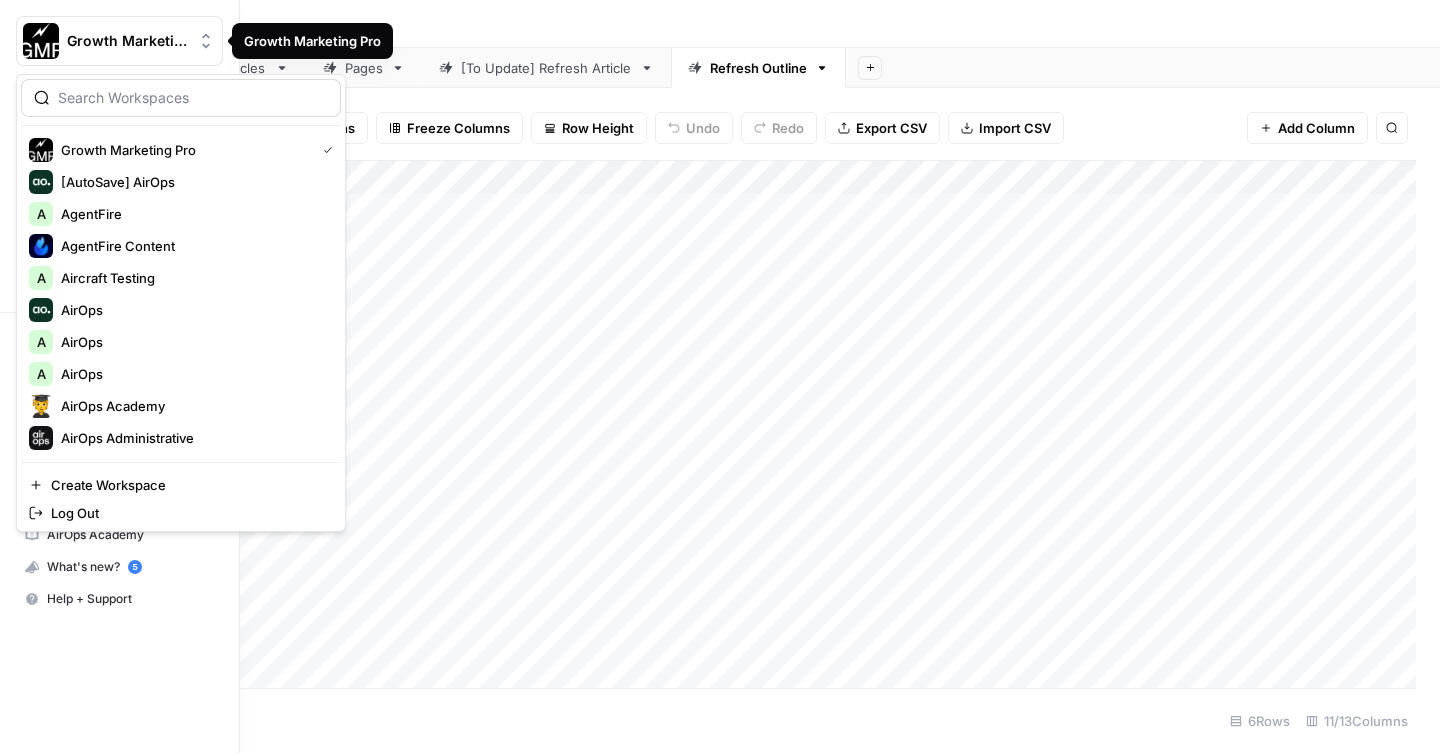 click at bounding box center [193, 98] 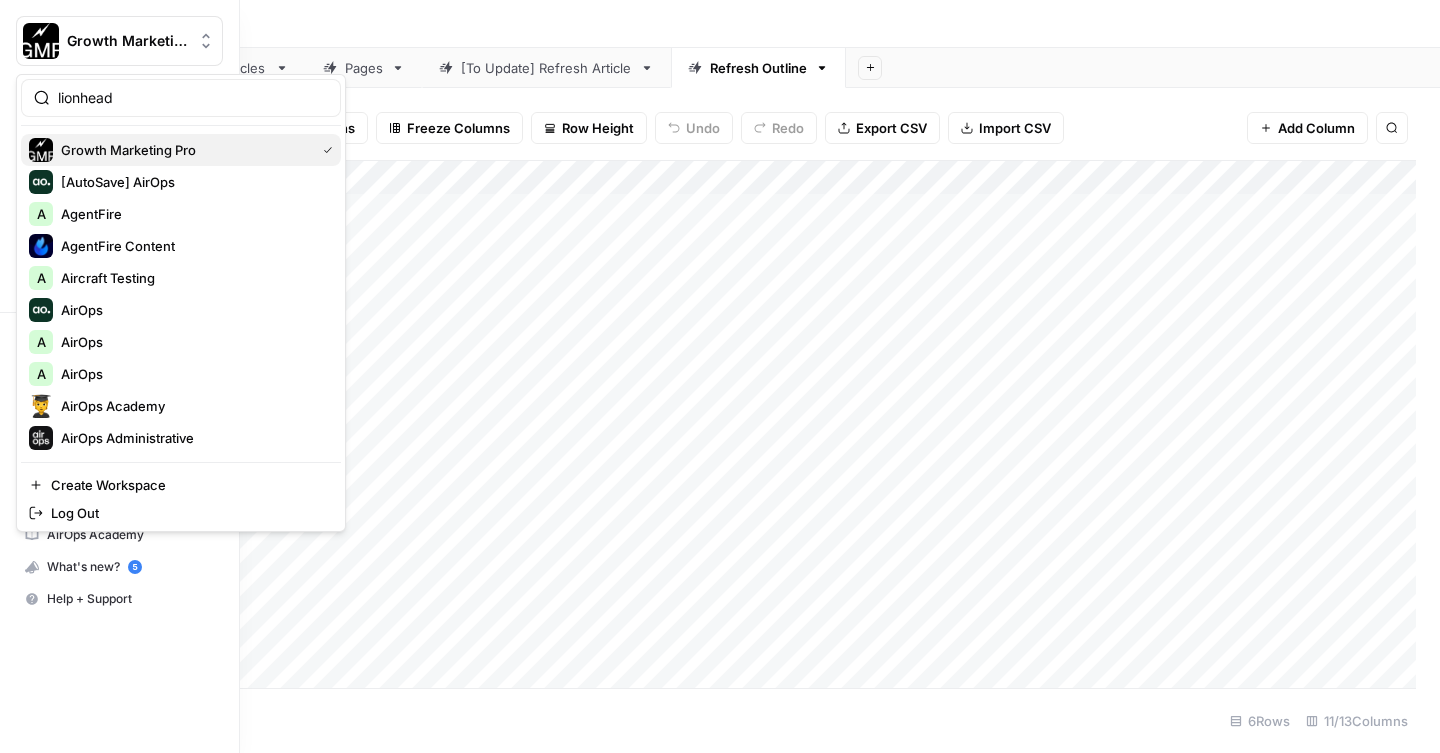 type on "lionhead" 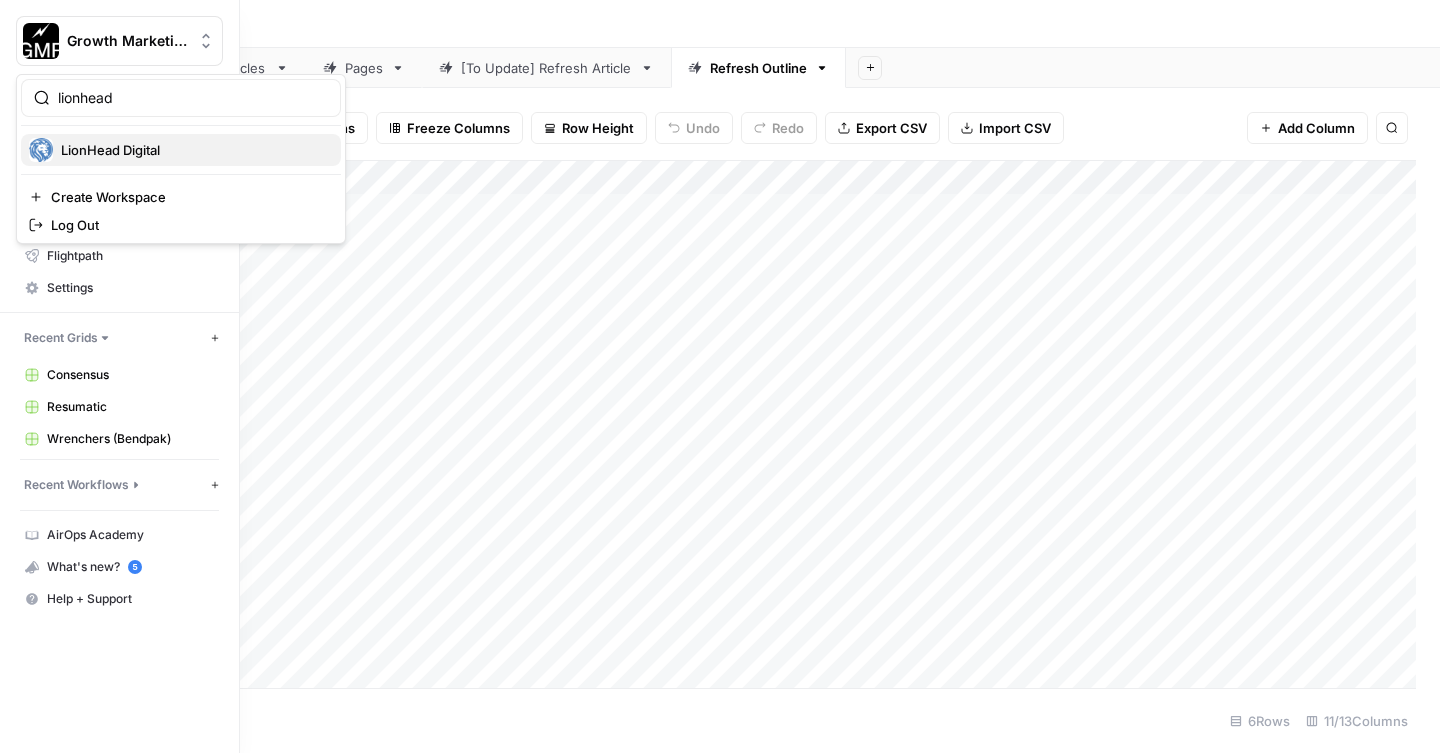 click on "LionHead Digital" at bounding box center (181, 150) 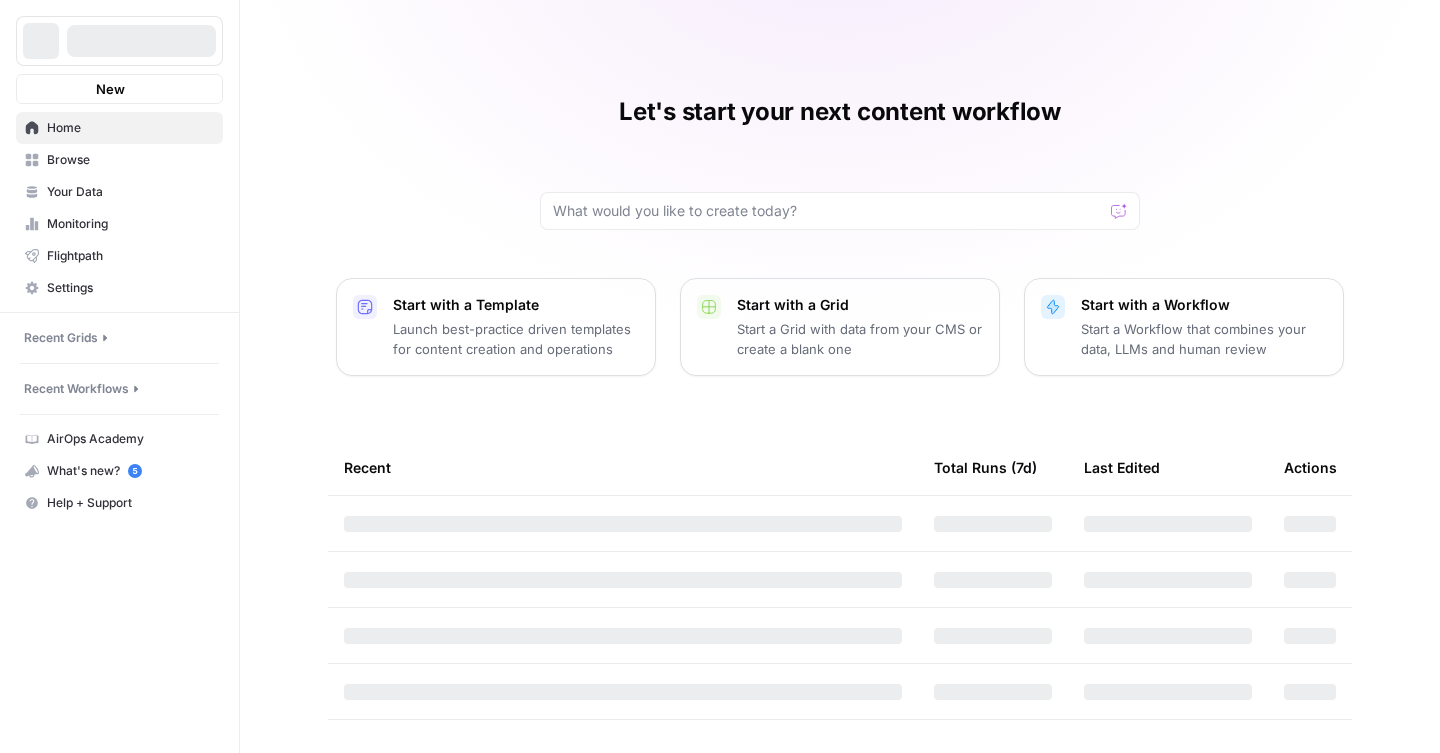 scroll, scrollTop: 0, scrollLeft: 0, axis: both 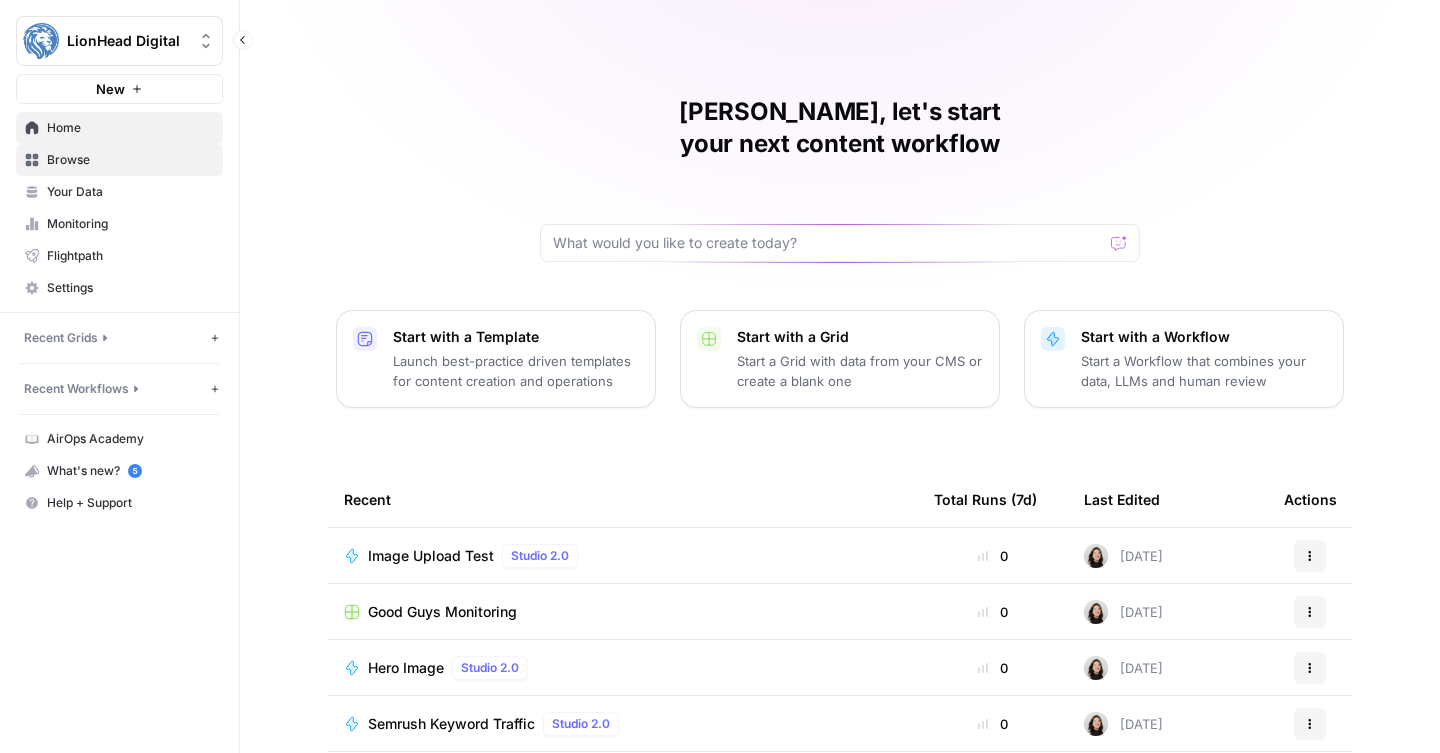 click on "Browse" at bounding box center [130, 160] 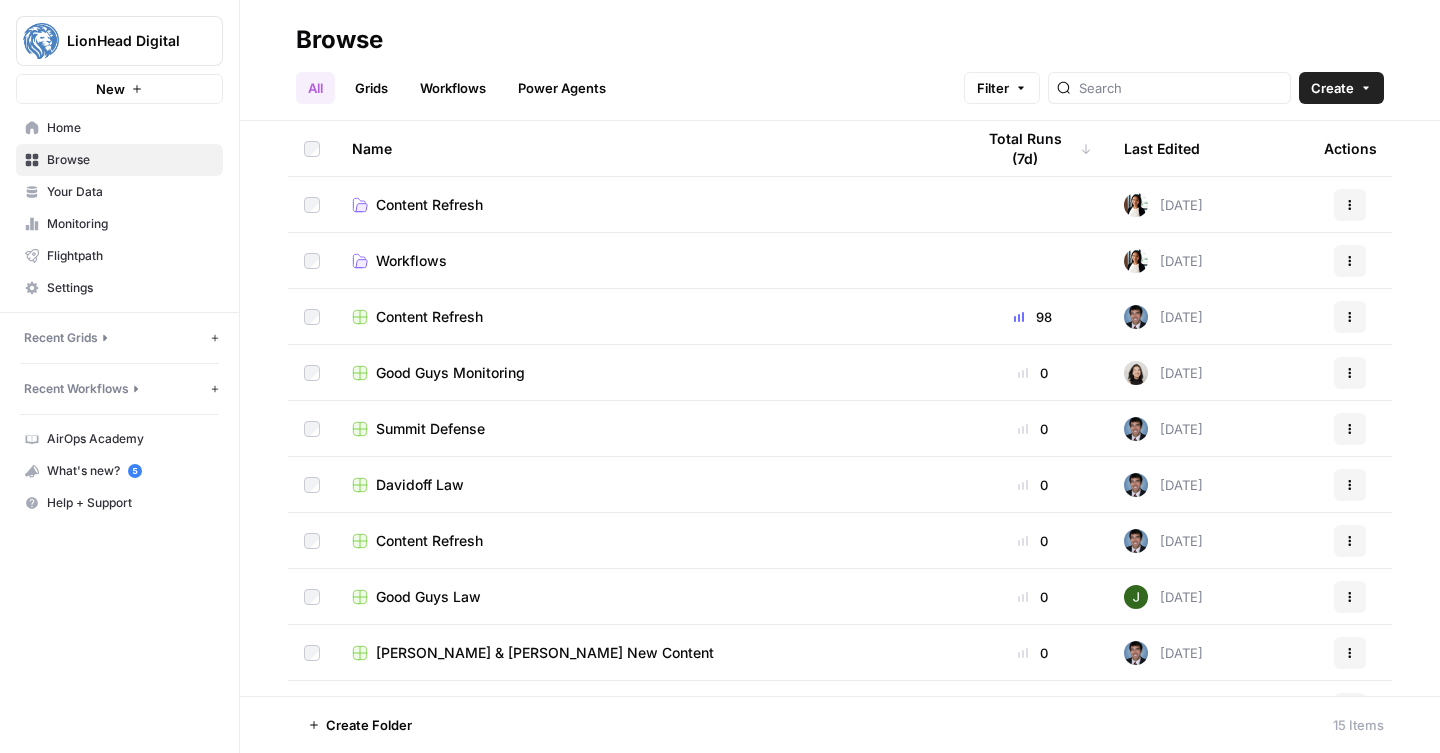 scroll, scrollTop: 45, scrollLeft: 0, axis: vertical 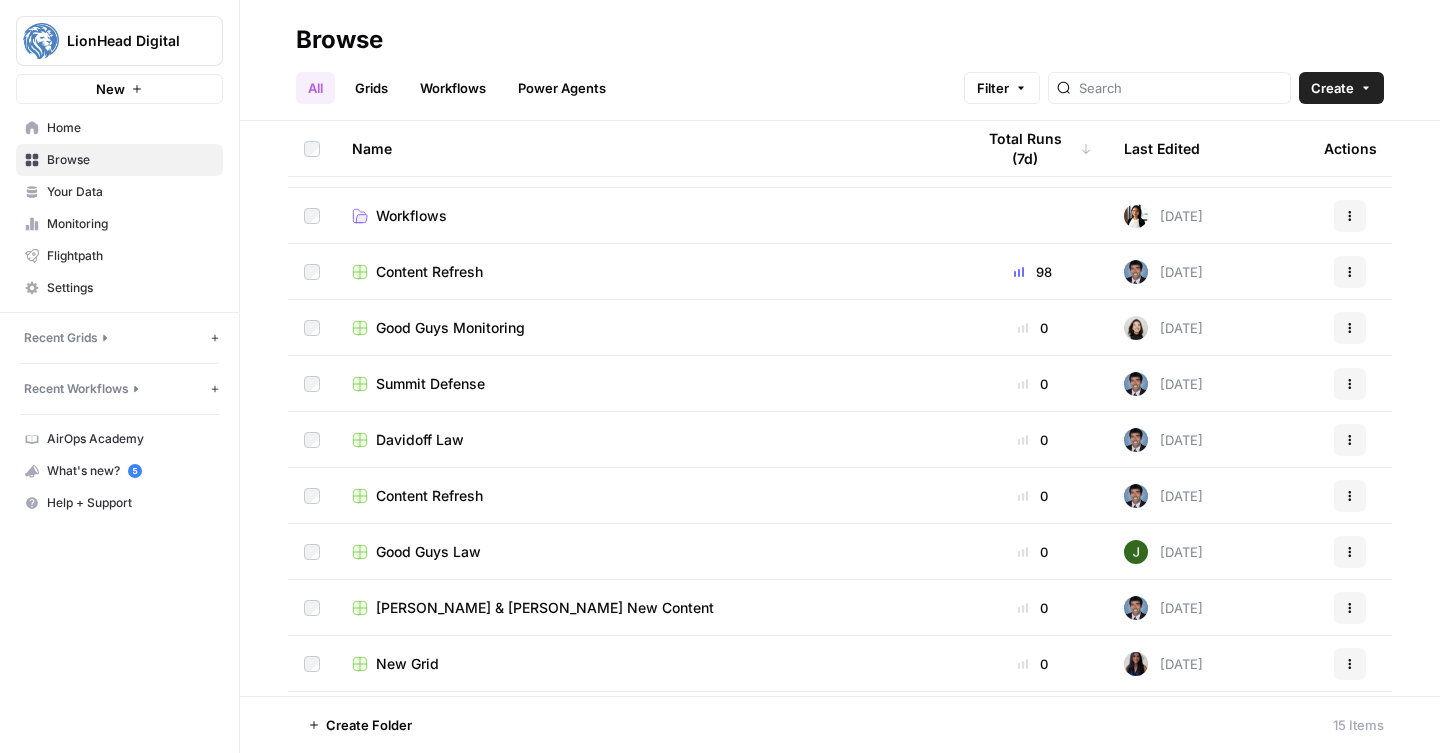 click on "Davidoff Law" at bounding box center [420, 440] 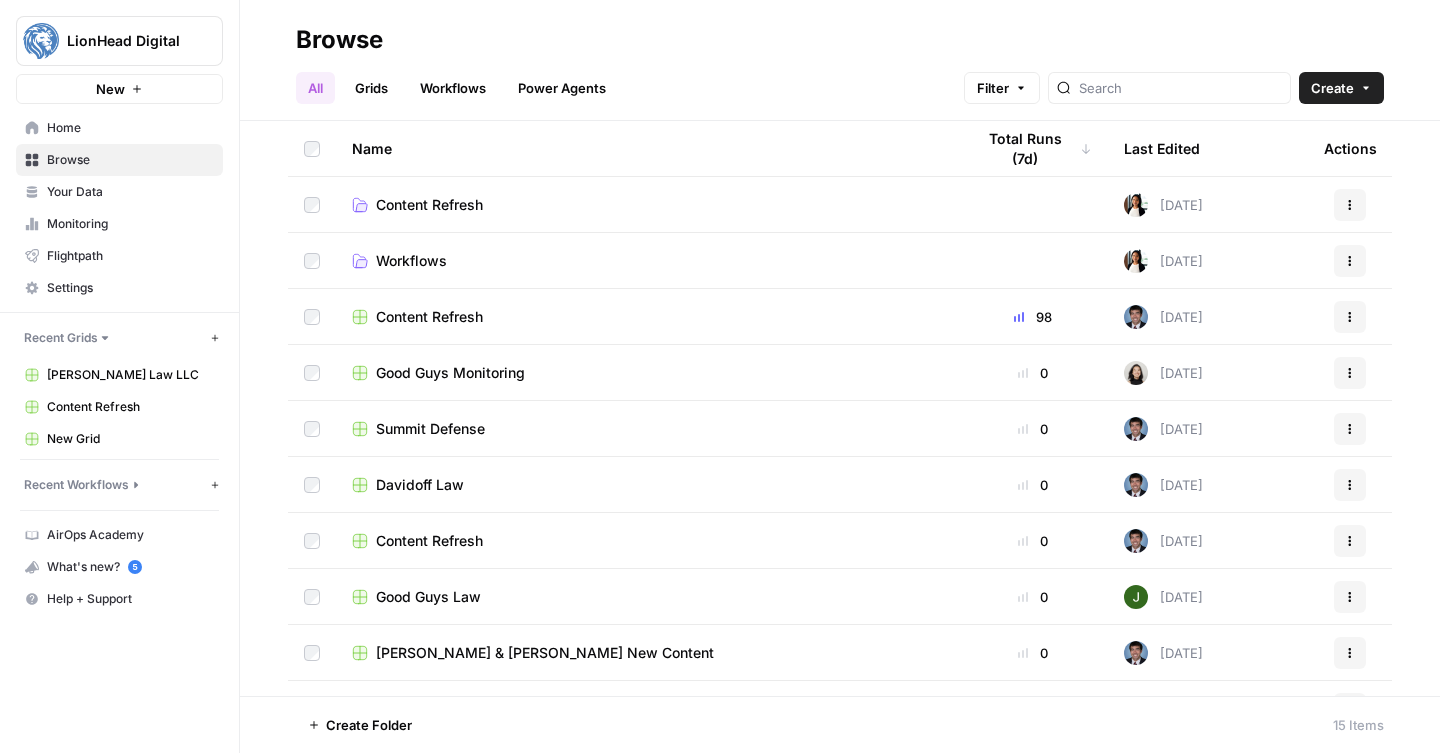 scroll, scrollTop: 70, scrollLeft: 0, axis: vertical 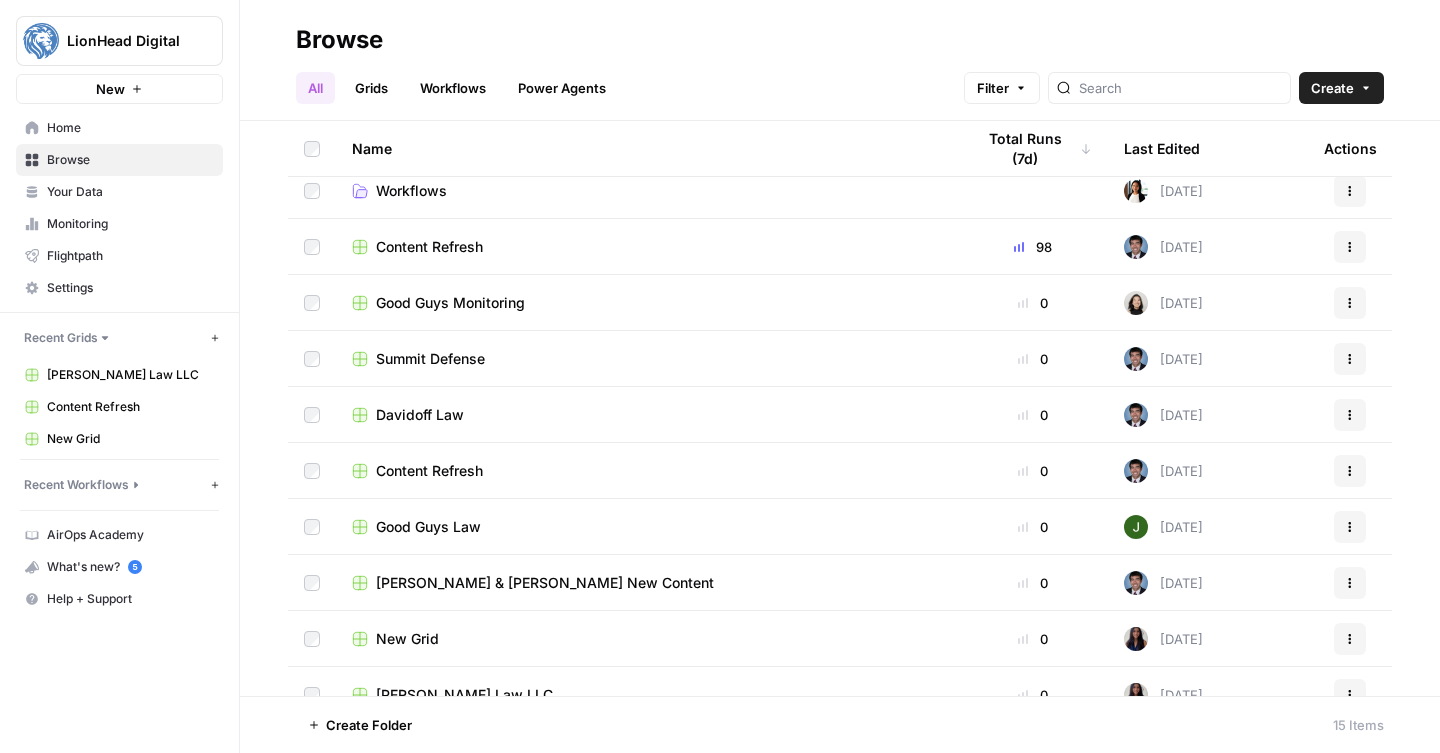 click on "Good Guys Monitoring" at bounding box center [450, 303] 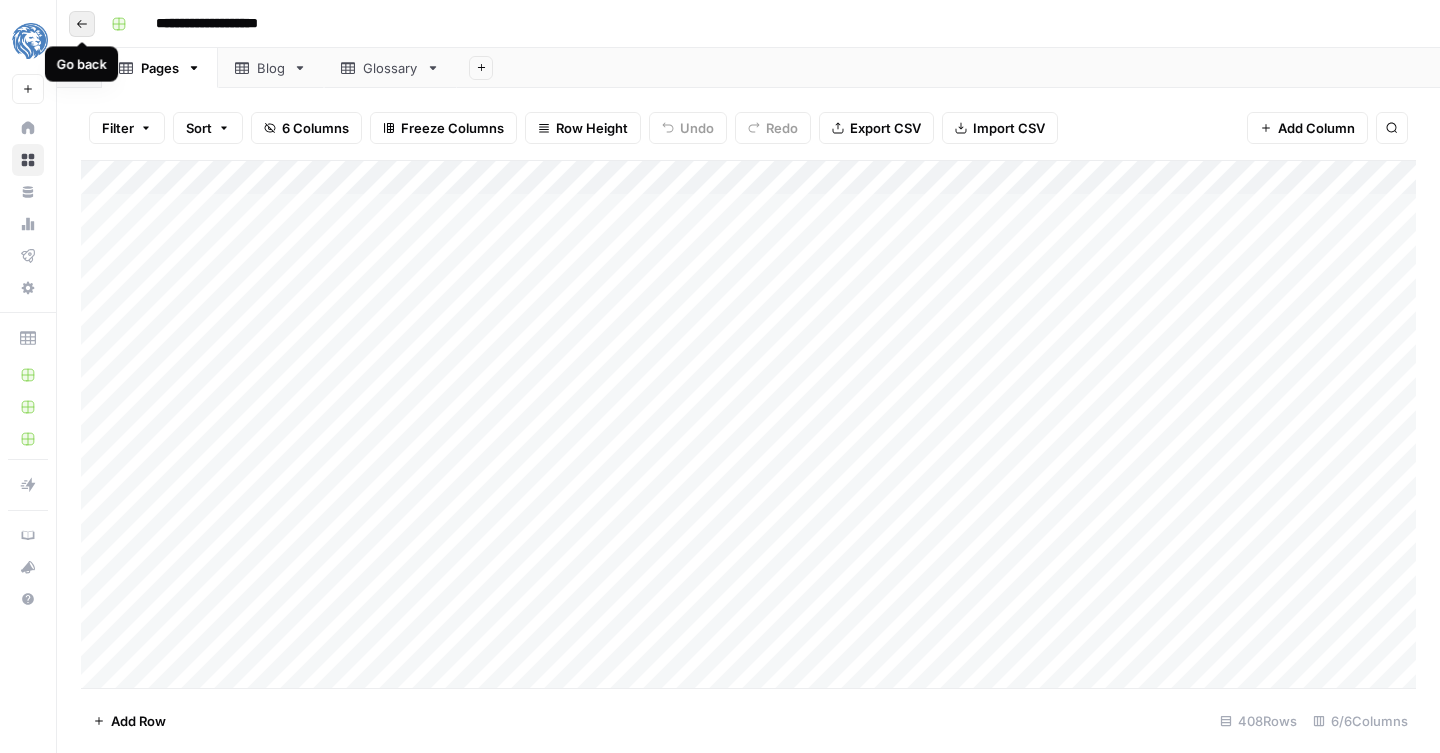 click 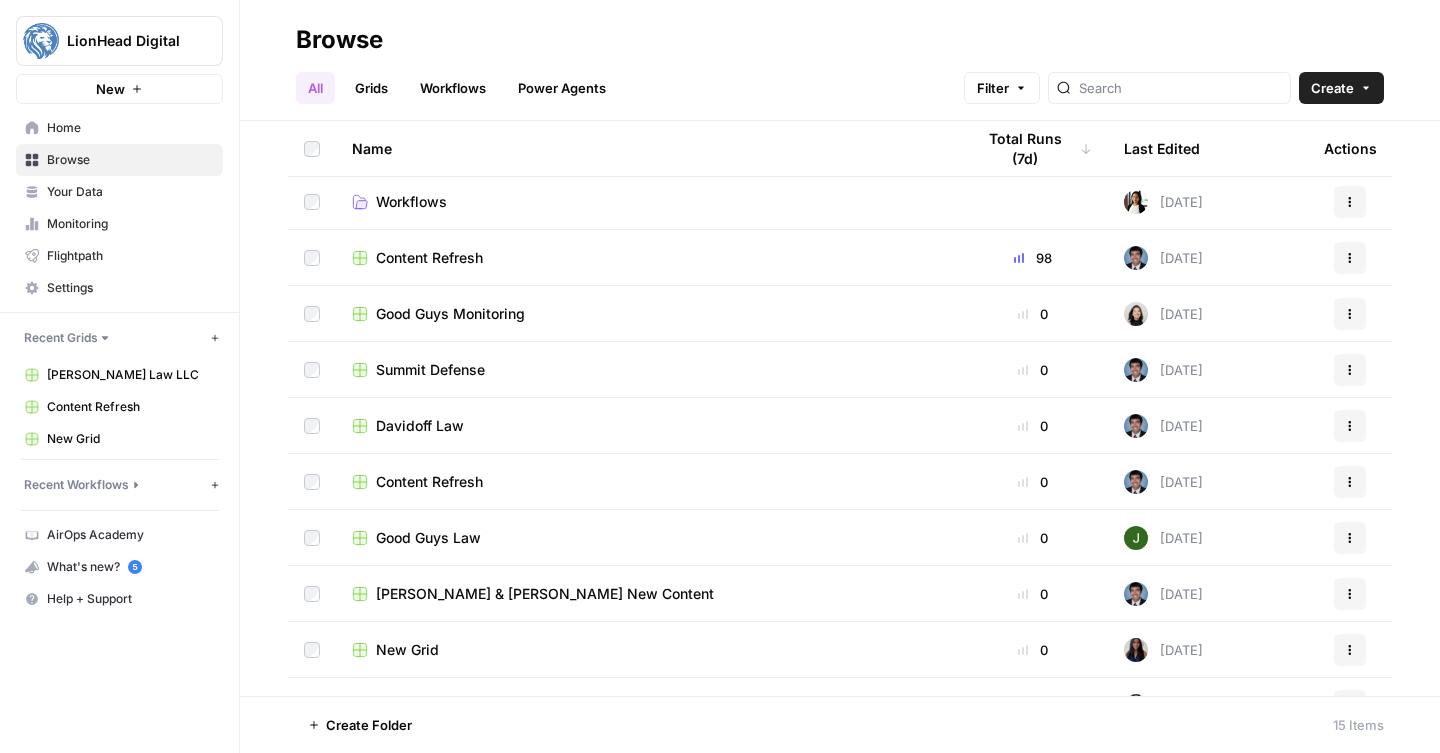 scroll, scrollTop: 90, scrollLeft: 0, axis: vertical 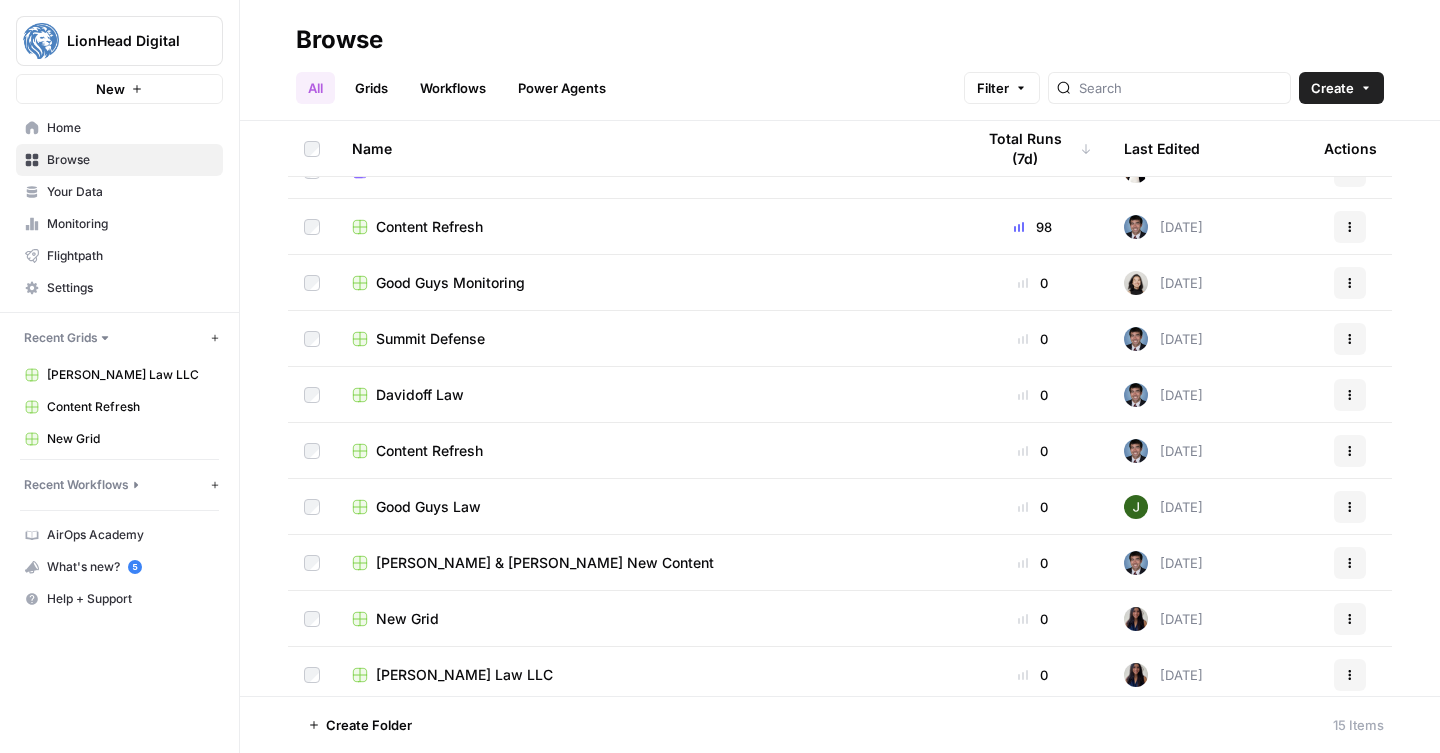 click on "Hasbrook & Hasbrook New Content" at bounding box center [545, 563] 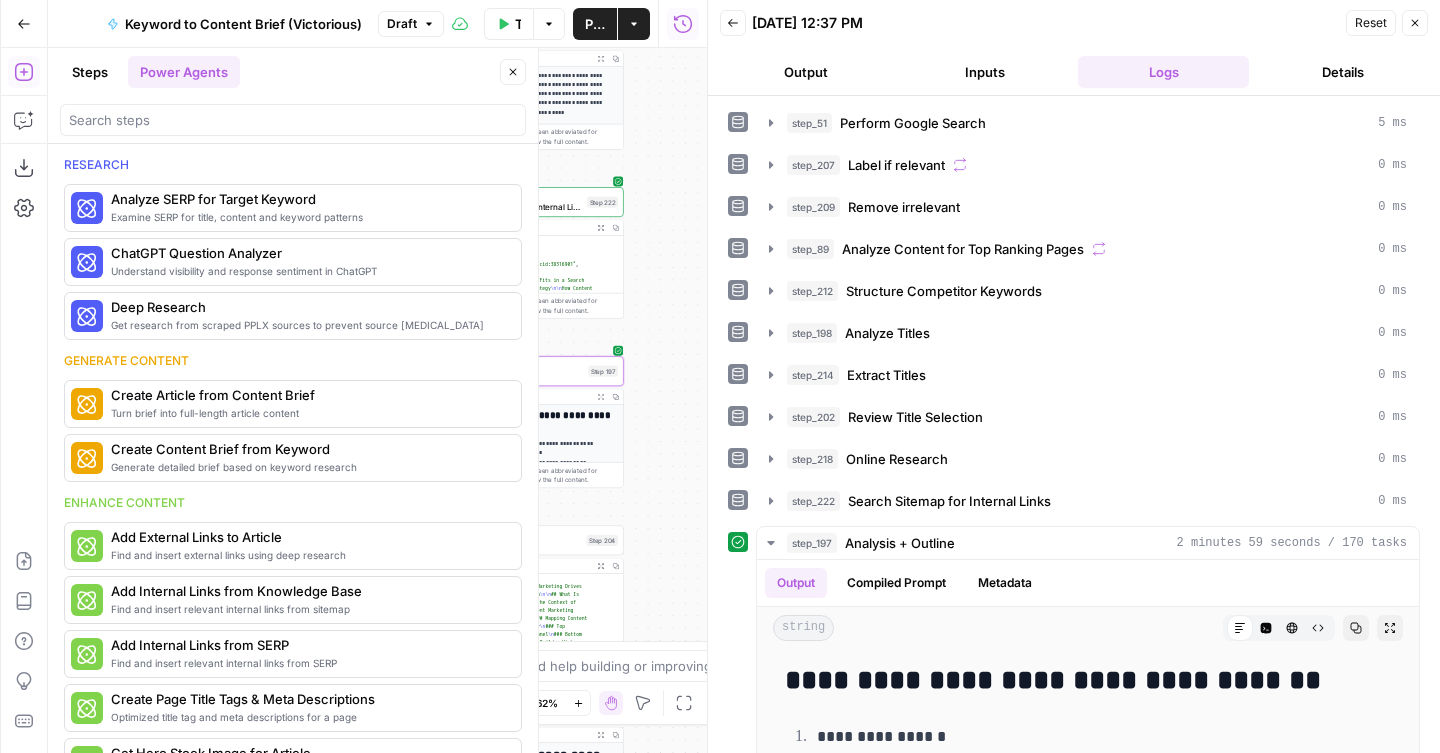 scroll, scrollTop: 0, scrollLeft: 0, axis: both 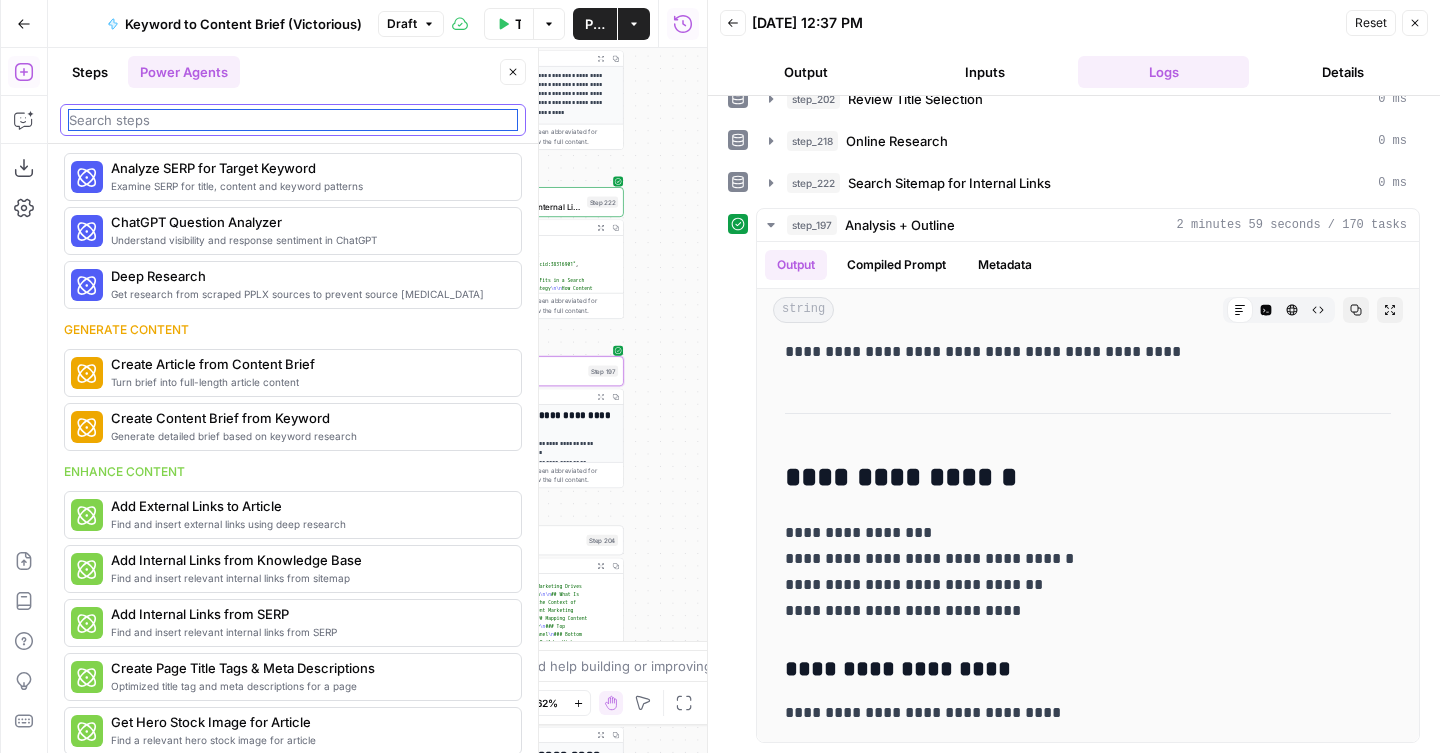 click at bounding box center (293, 120) 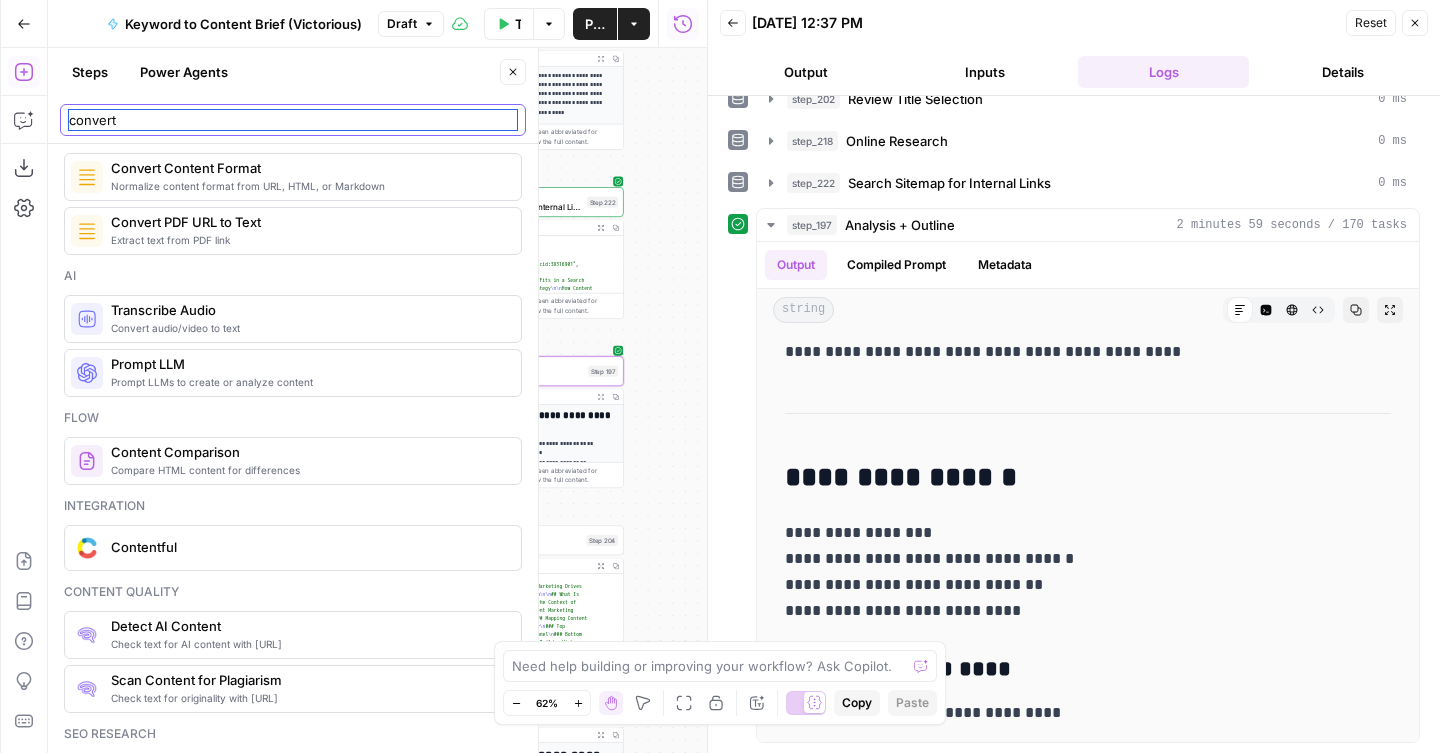 type on "convert" 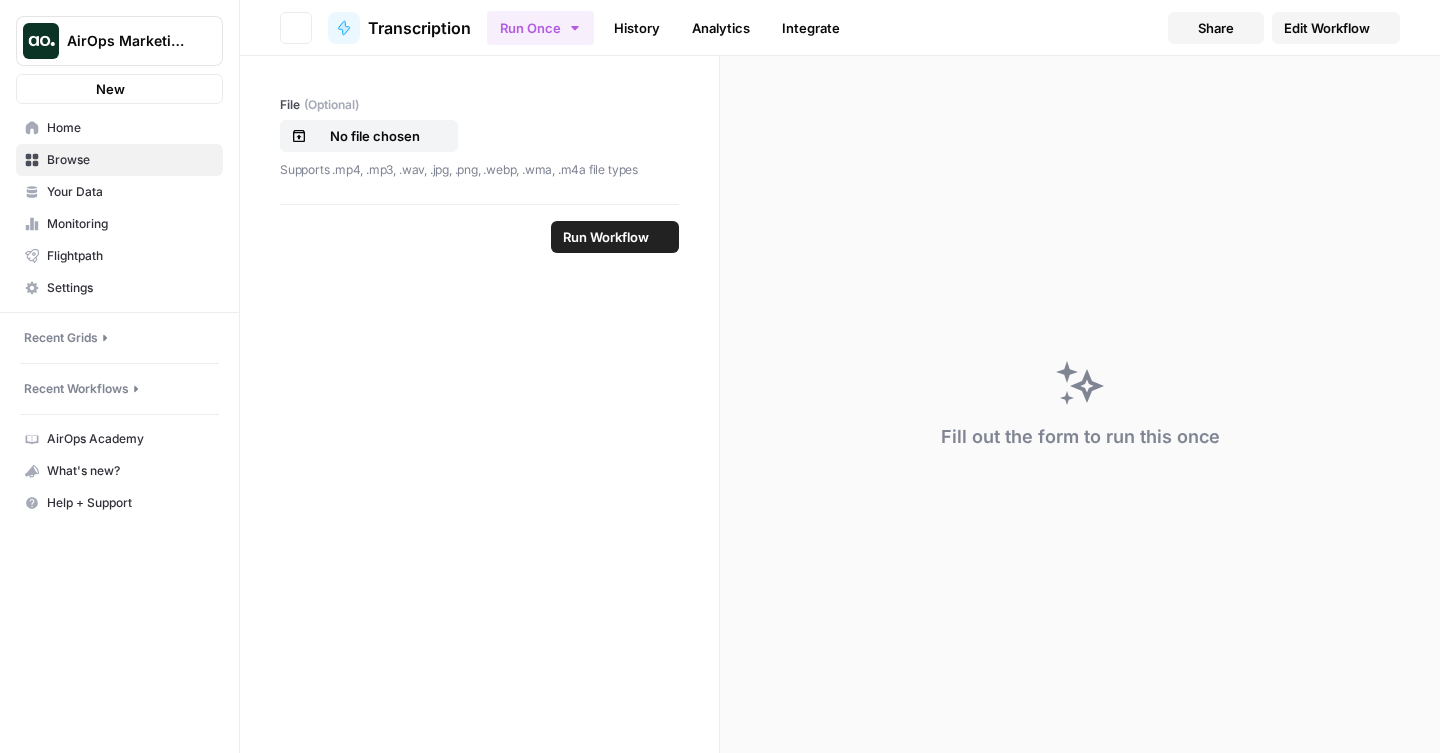 scroll, scrollTop: 0, scrollLeft: 0, axis: both 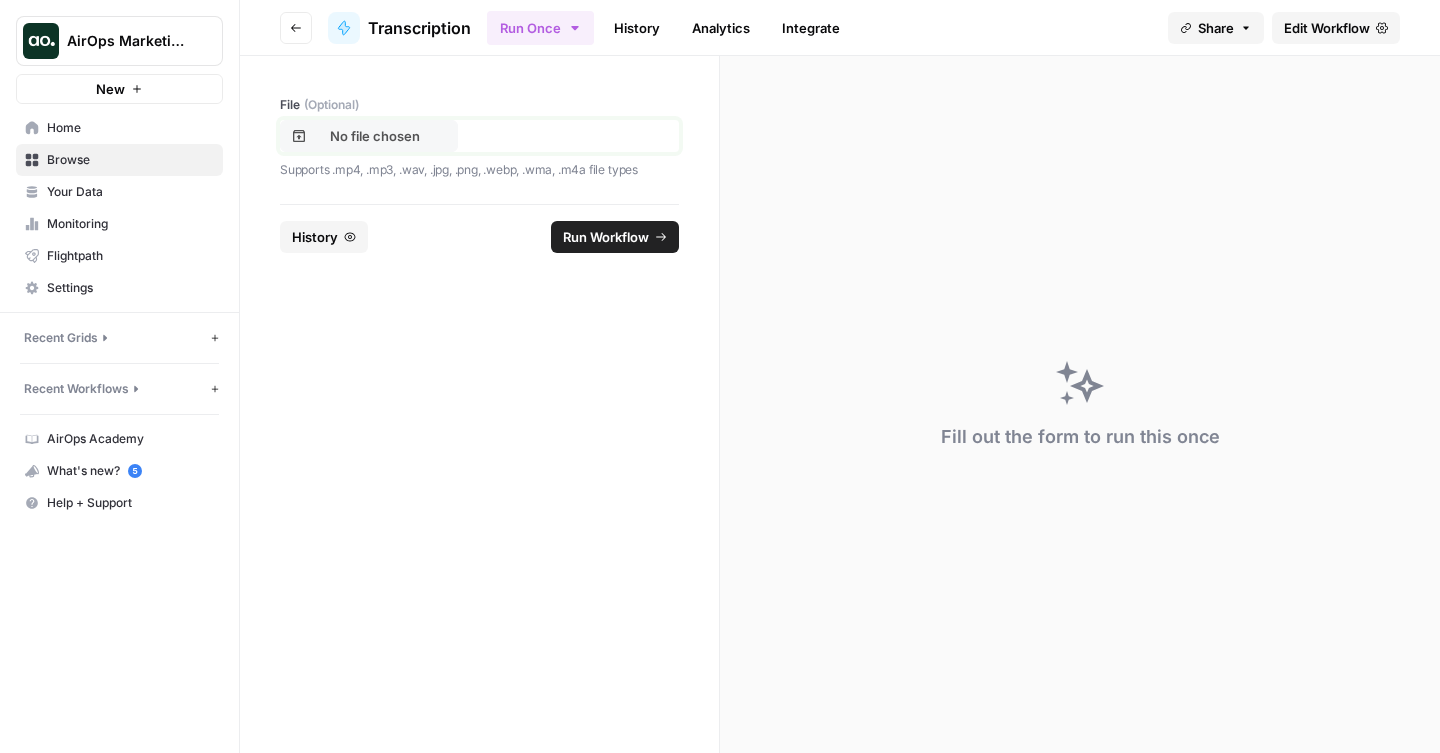 click on "No file chosen" at bounding box center [369, 136] 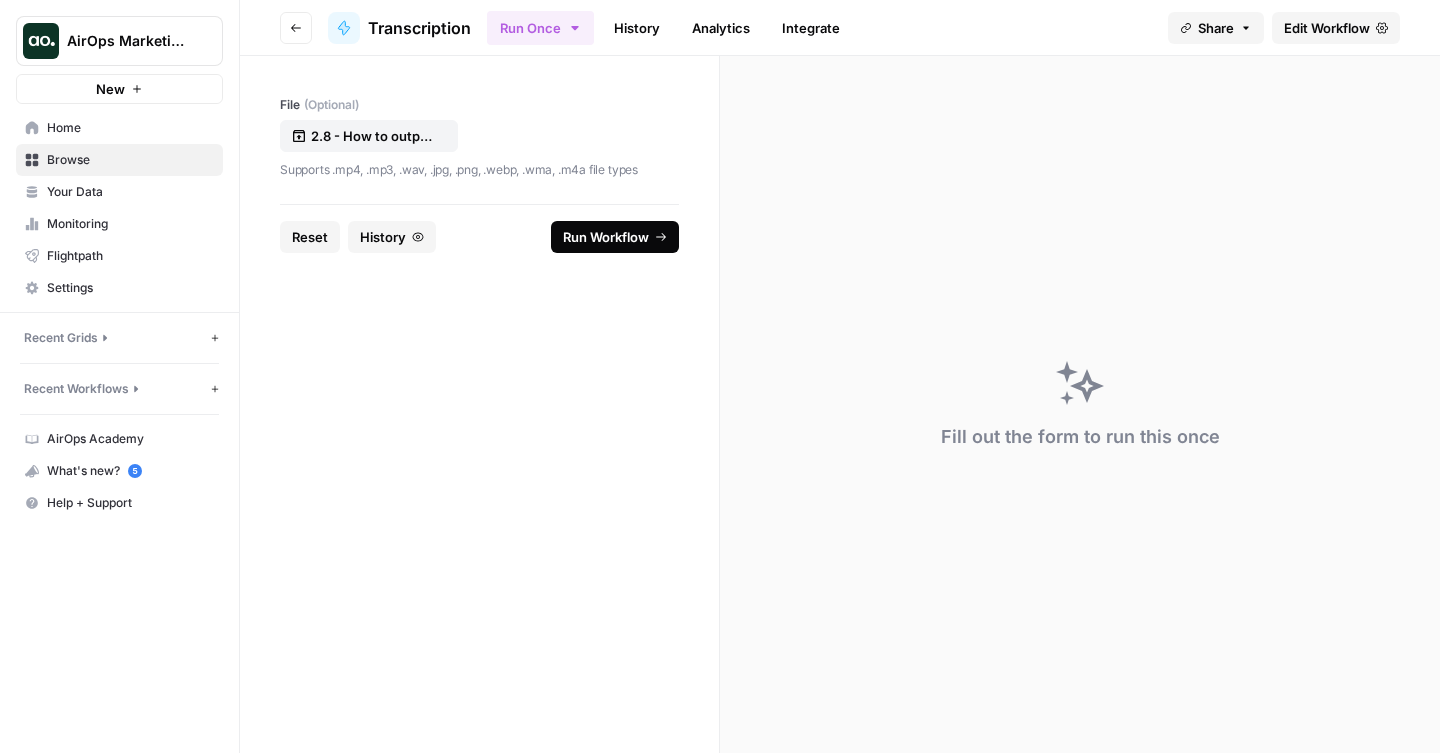 click on "Run Workflow" at bounding box center [606, 237] 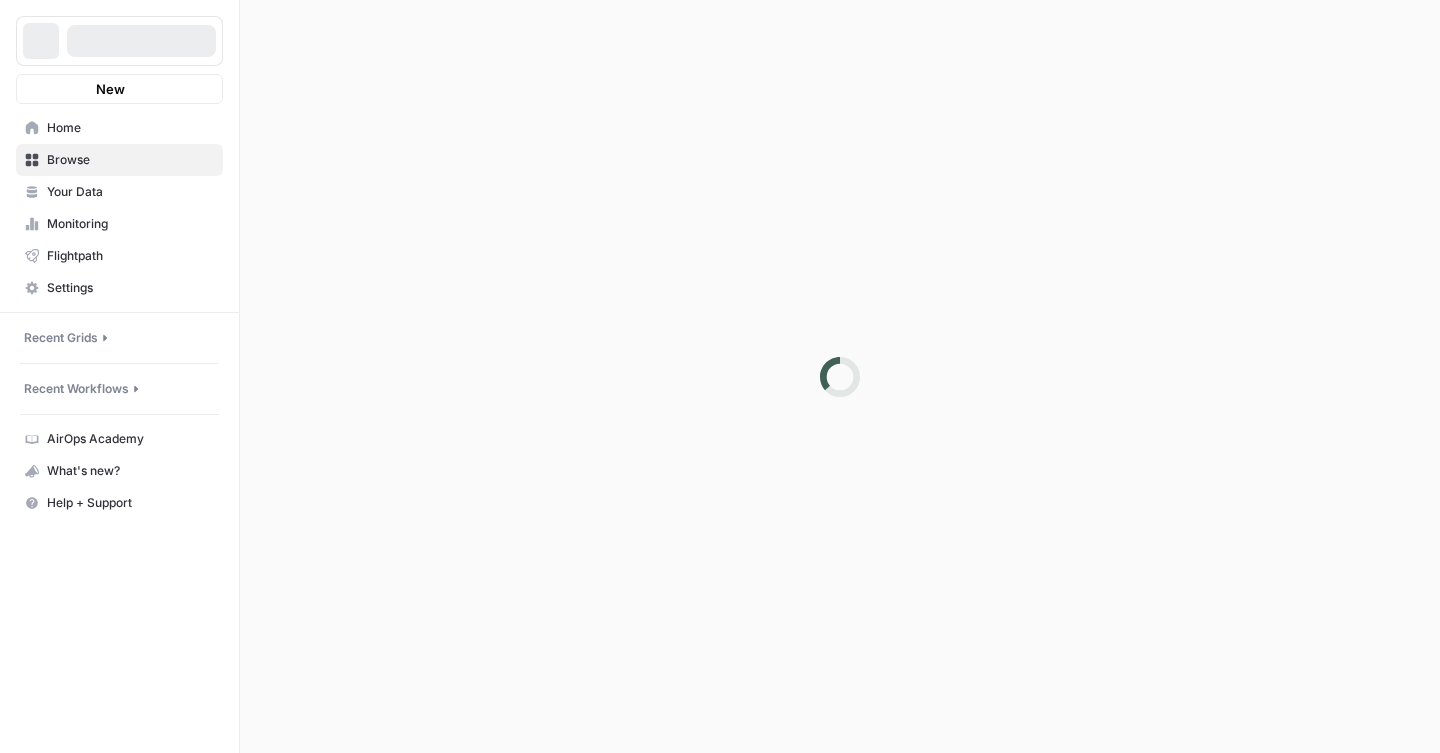 scroll, scrollTop: 0, scrollLeft: 0, axis: both 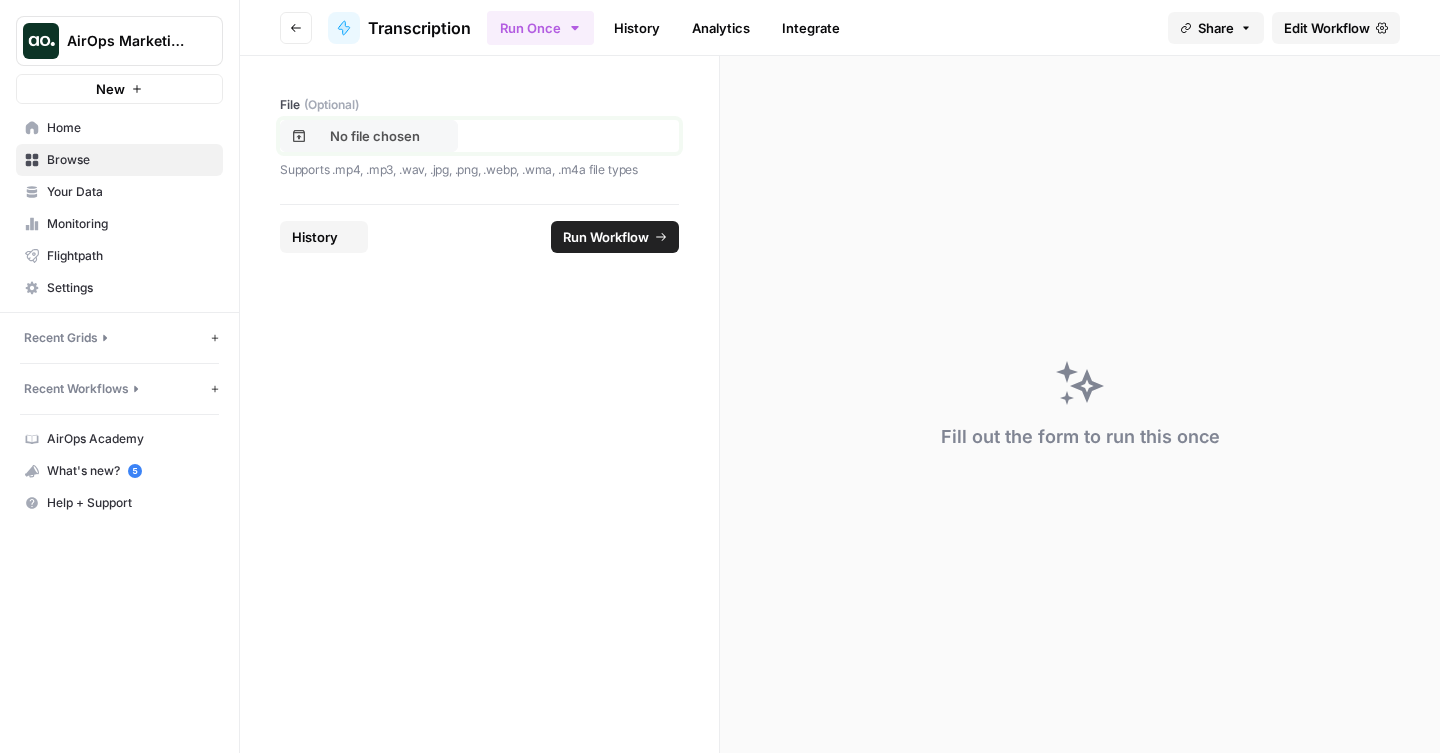 click on "No file chosen" at bounding box center [375, 136] 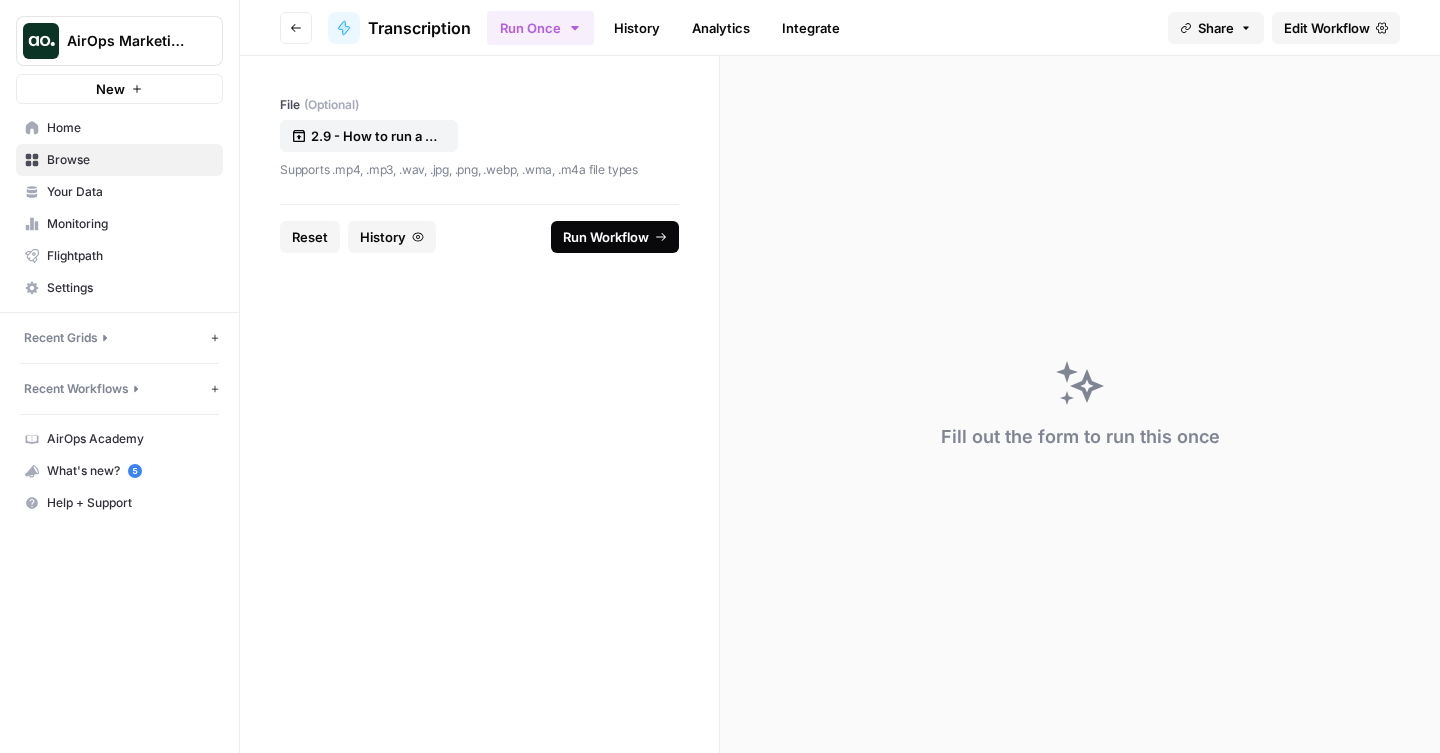 click on "Run Workflow" at bounding box center [606, 237] 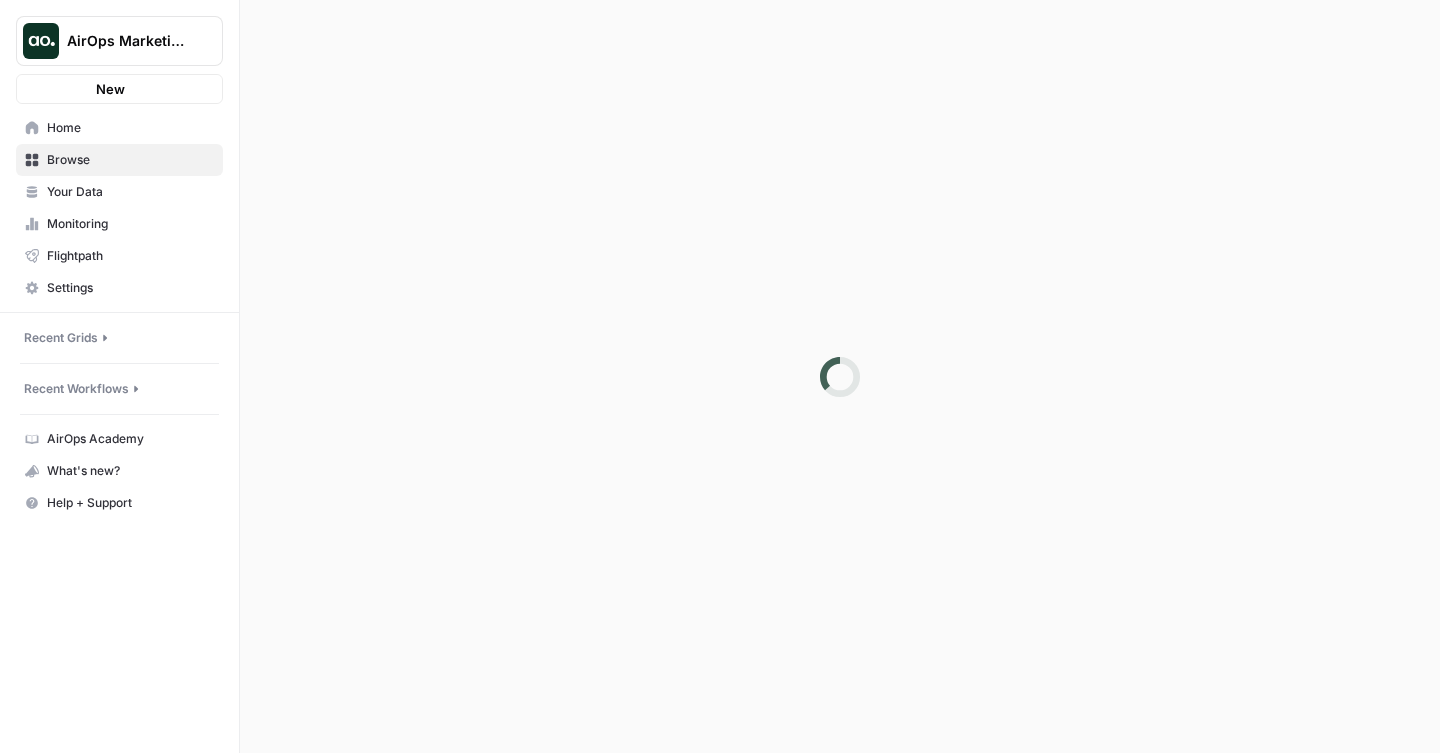 scroll, scrollTop: 0, scrollLeft: 0, axis: both 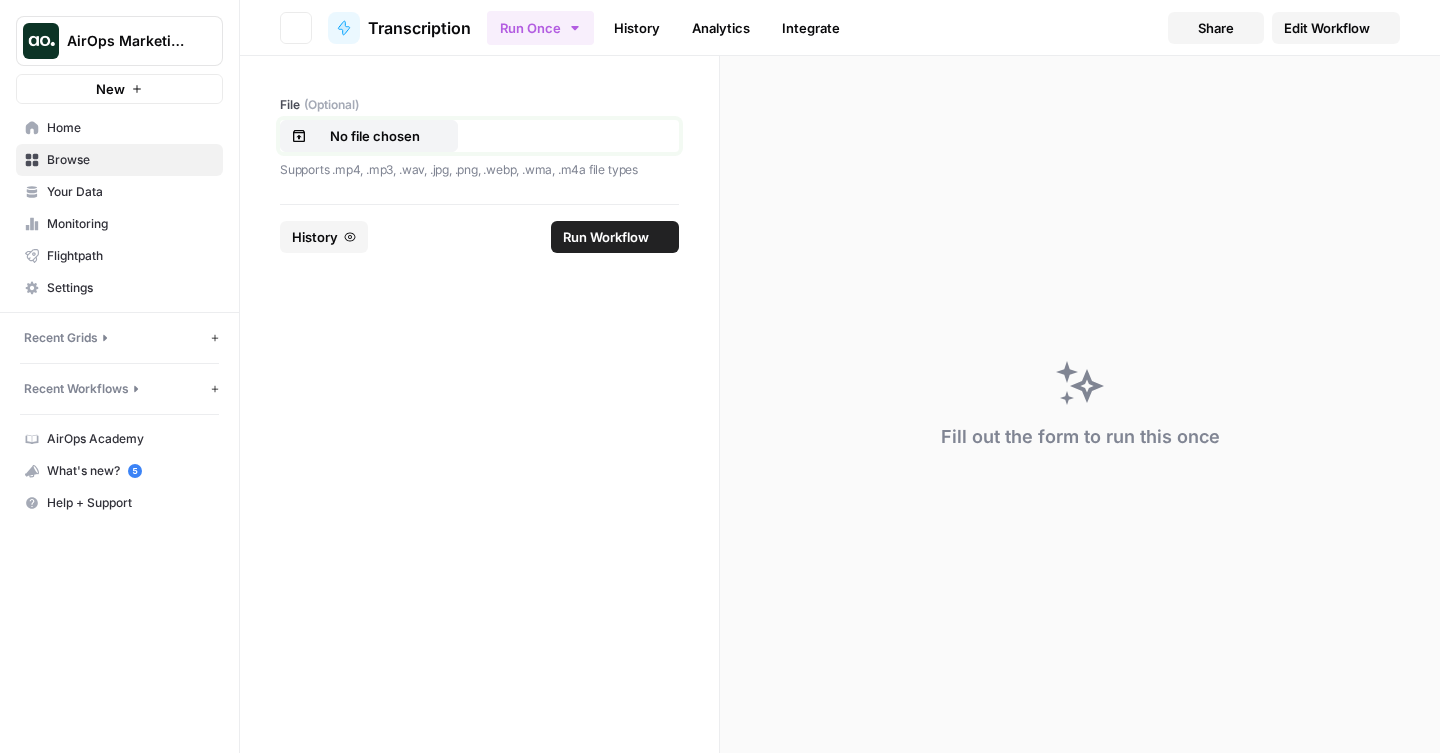click on "No file chosen" at bounding box center (369, 136) 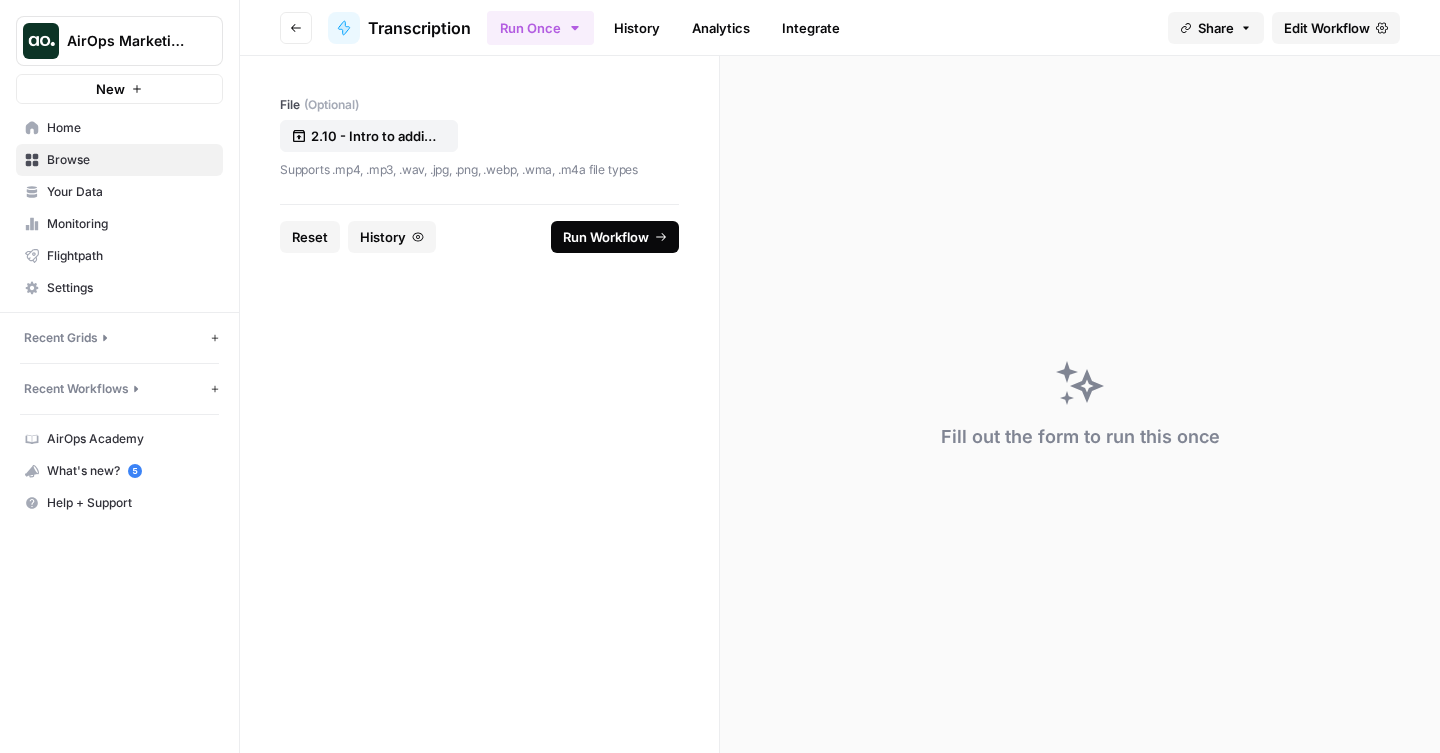 click on "Run Workflow" at bounding box center (606, 237) 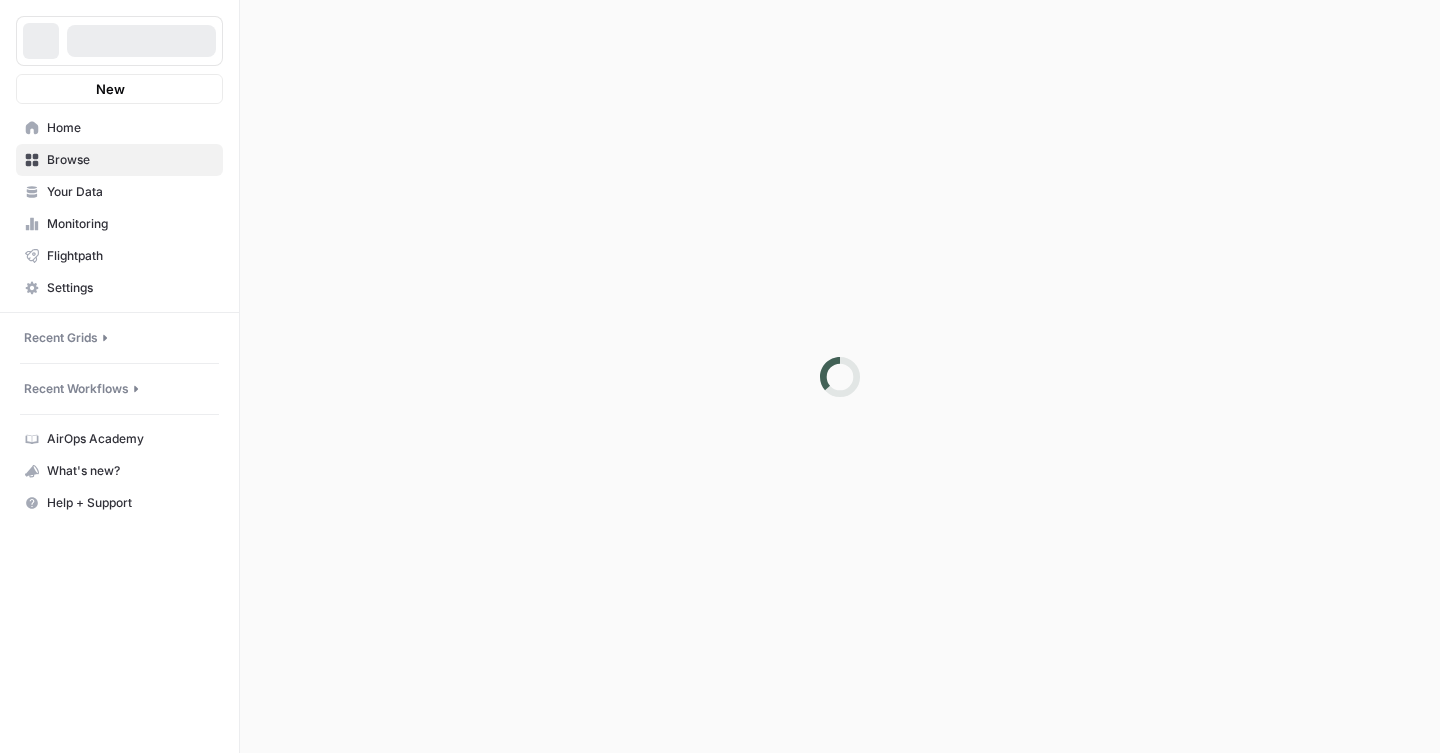 scroll, scrollTop: 0, scrollLeft: 0, axis: both 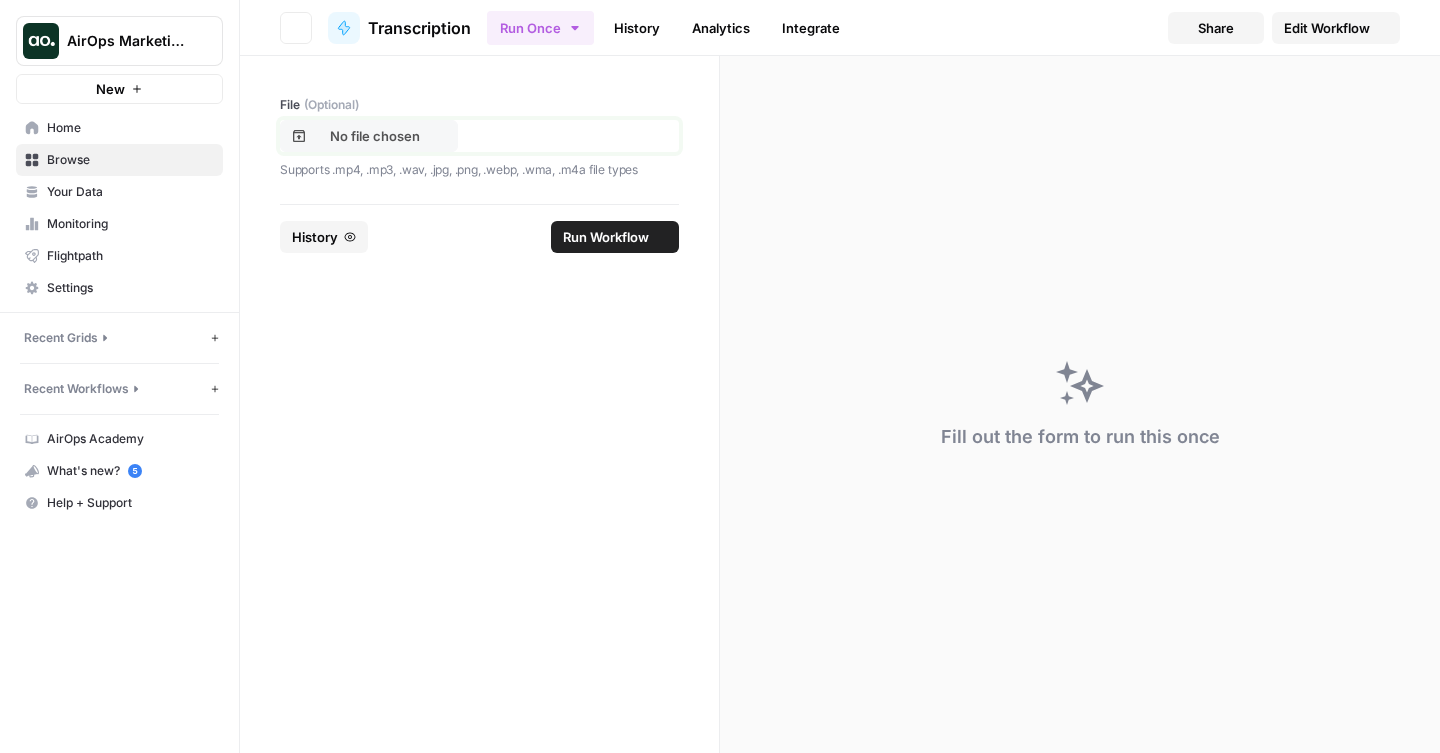 click on "No file chosen" at bounding box center (375, 136) 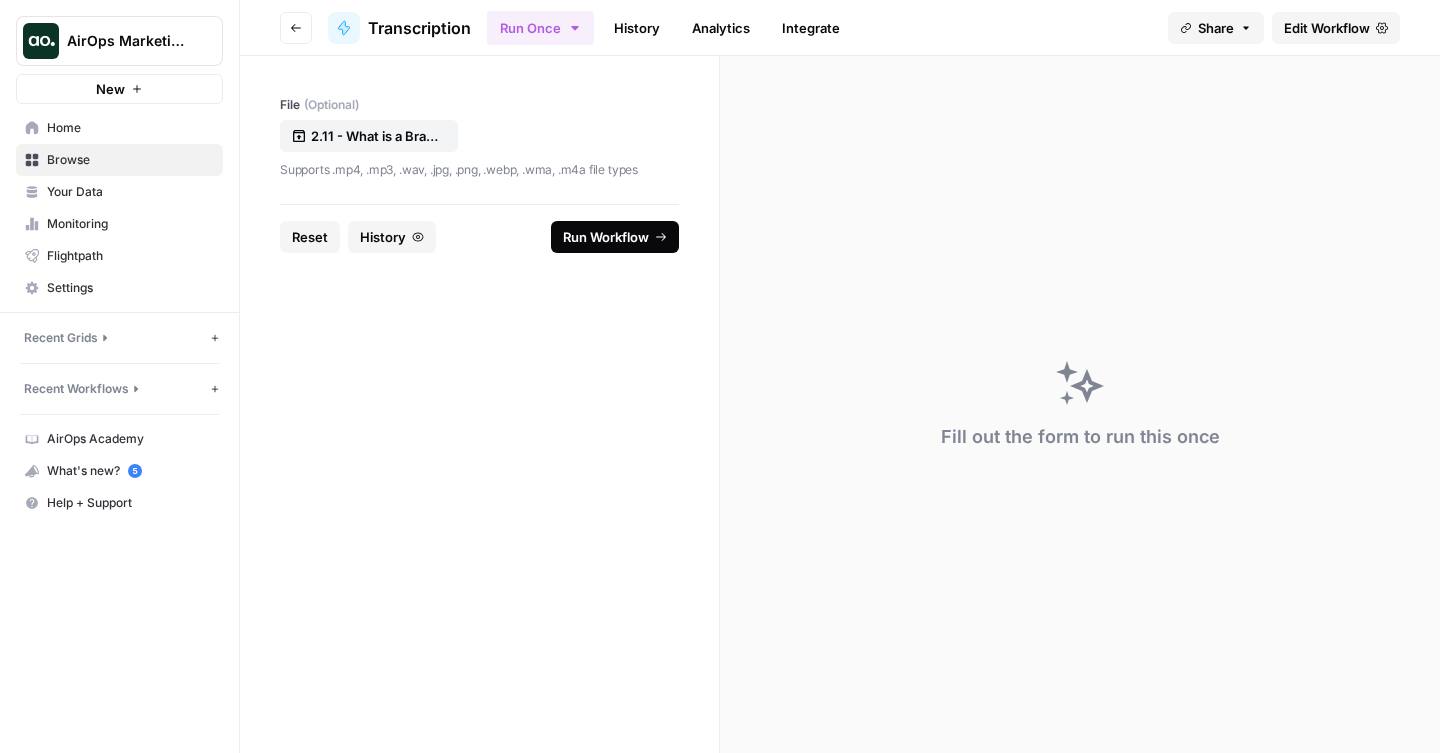 click on "Run Workflow" at bounding box center [606, 237] 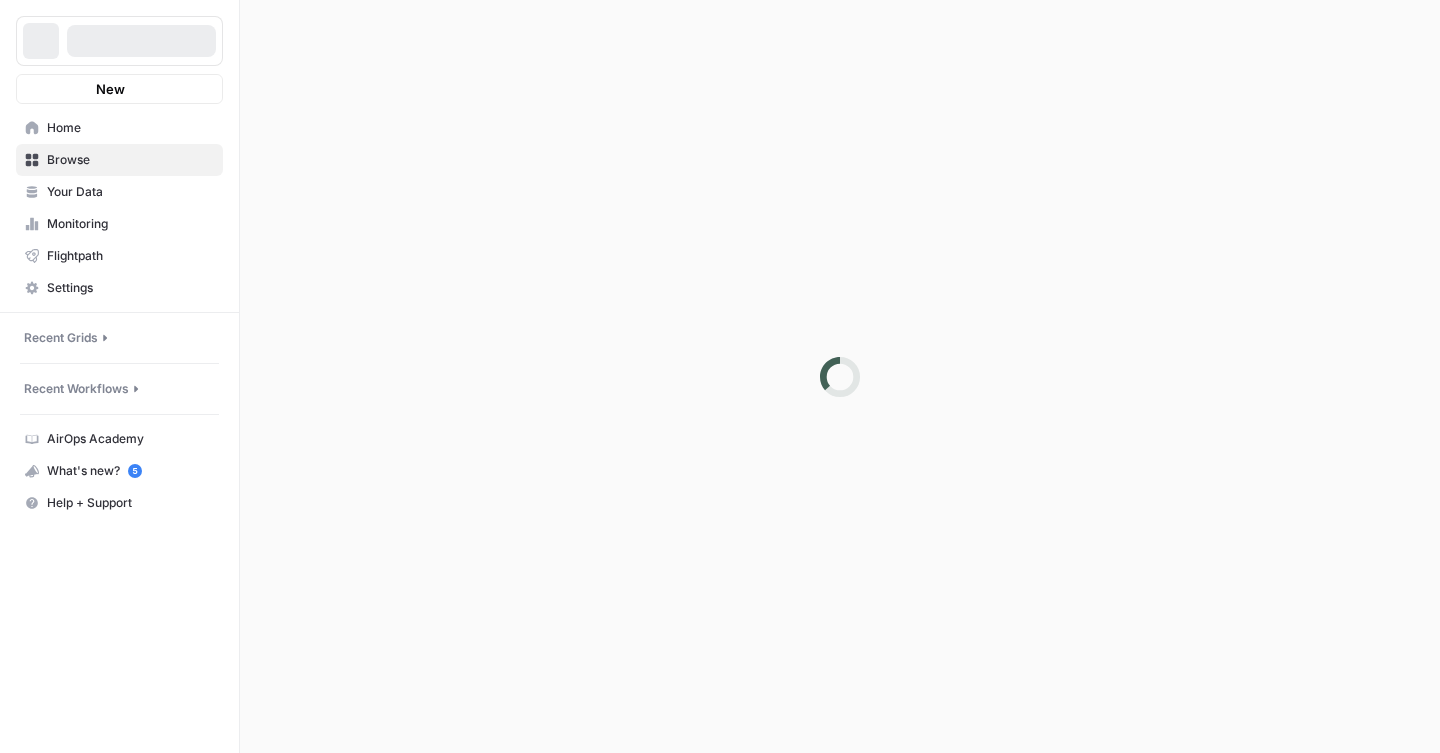 scroll, scrollTop: 0, scrollLeft: 0, axis: both 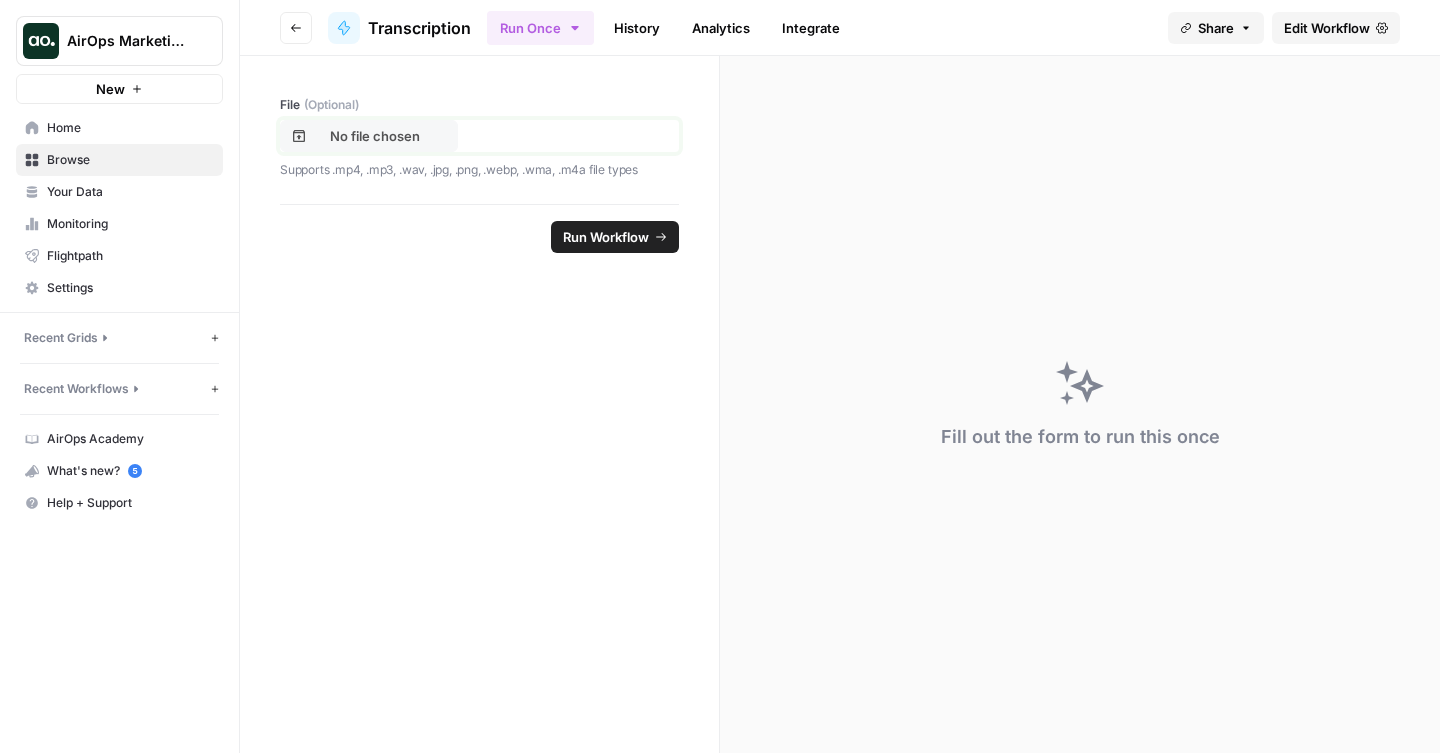 click on "No file chosen" at bounding box center [369, 136] 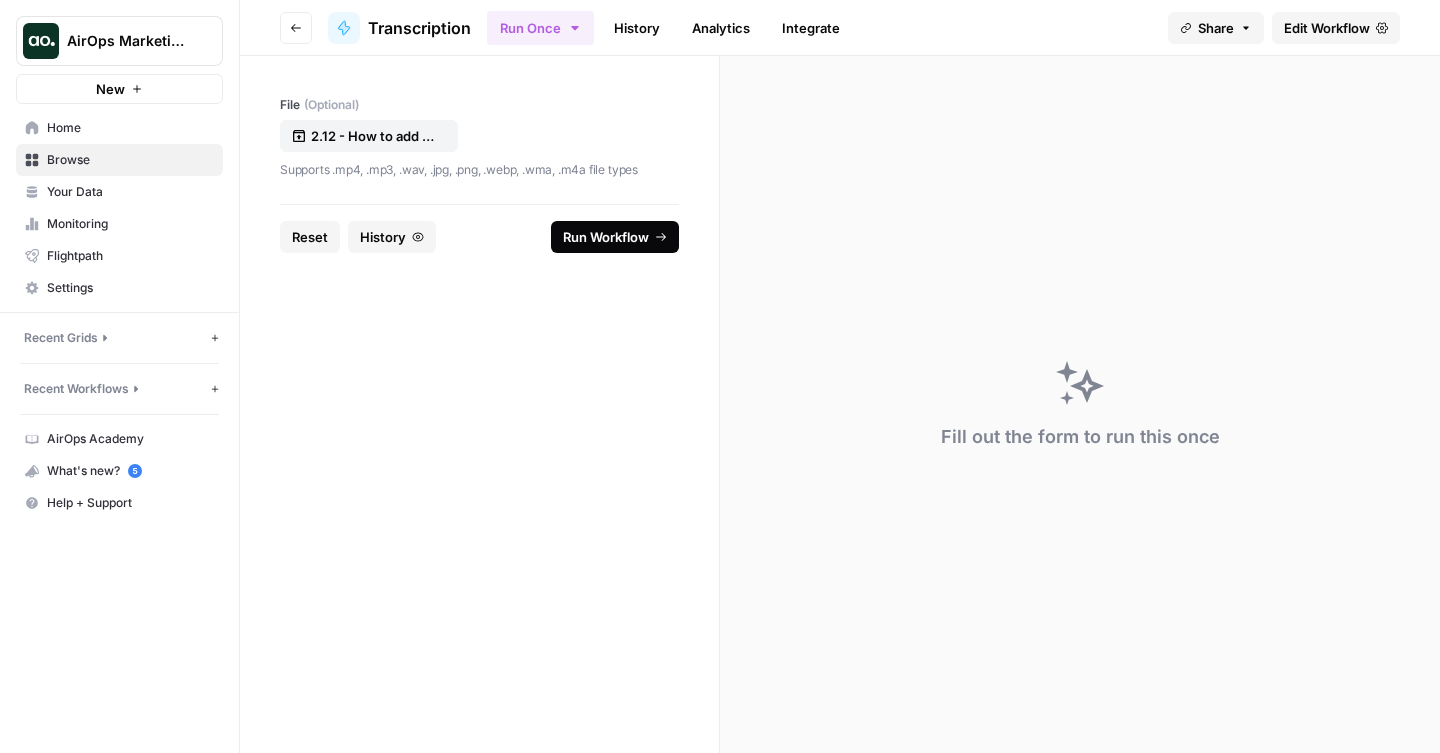click on "Run Workflow" at bounding box center (606, 237) 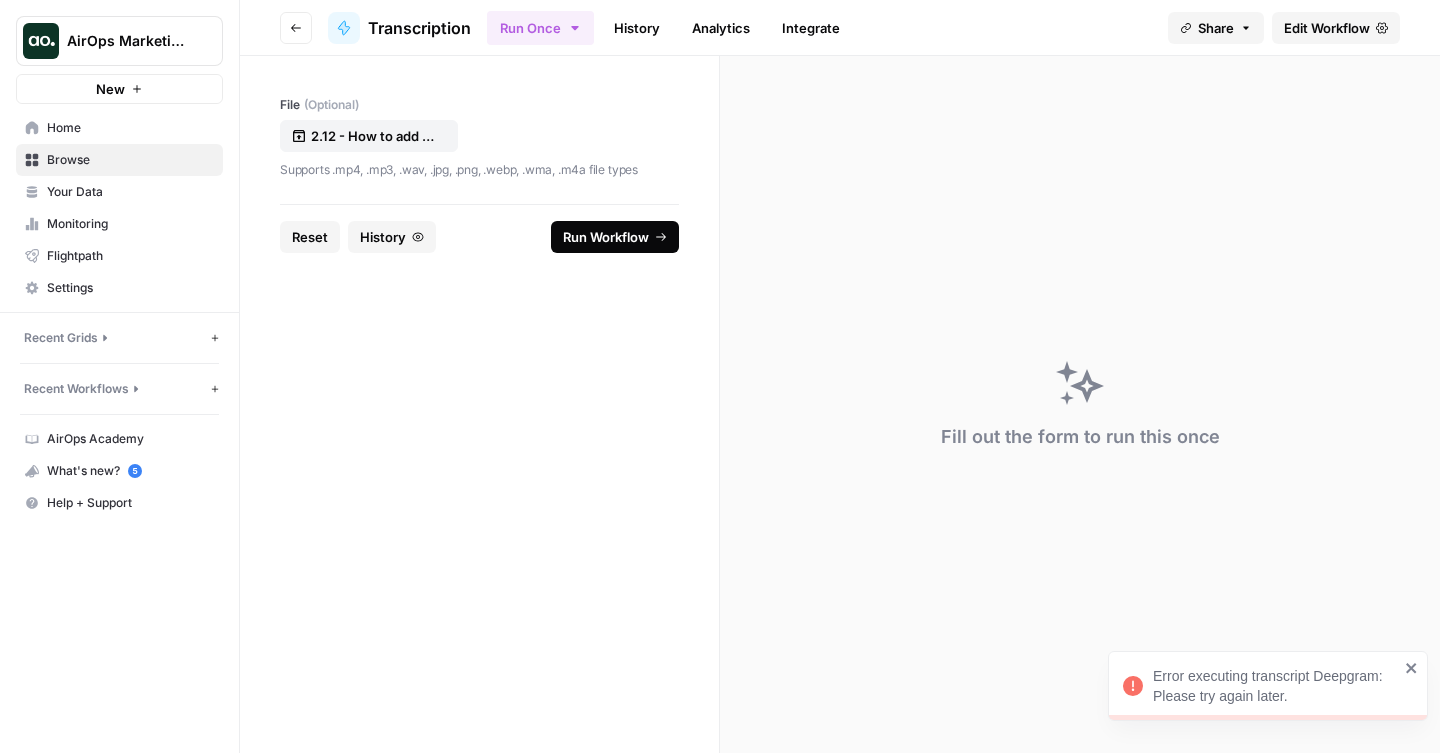click on "Run Workflow" at bounding box center [606, 237] 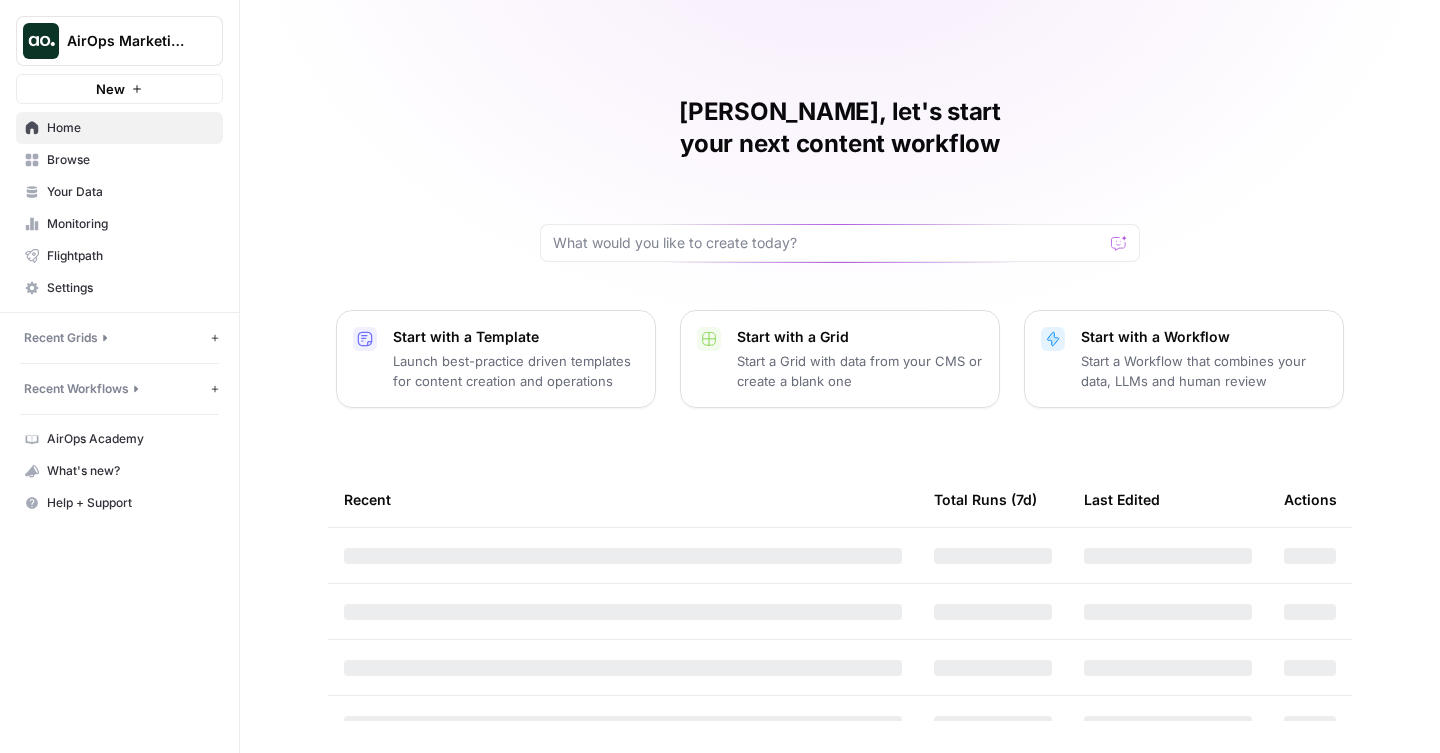 scroll, scrollTop: 0, scrollLeft: 0, axis: both 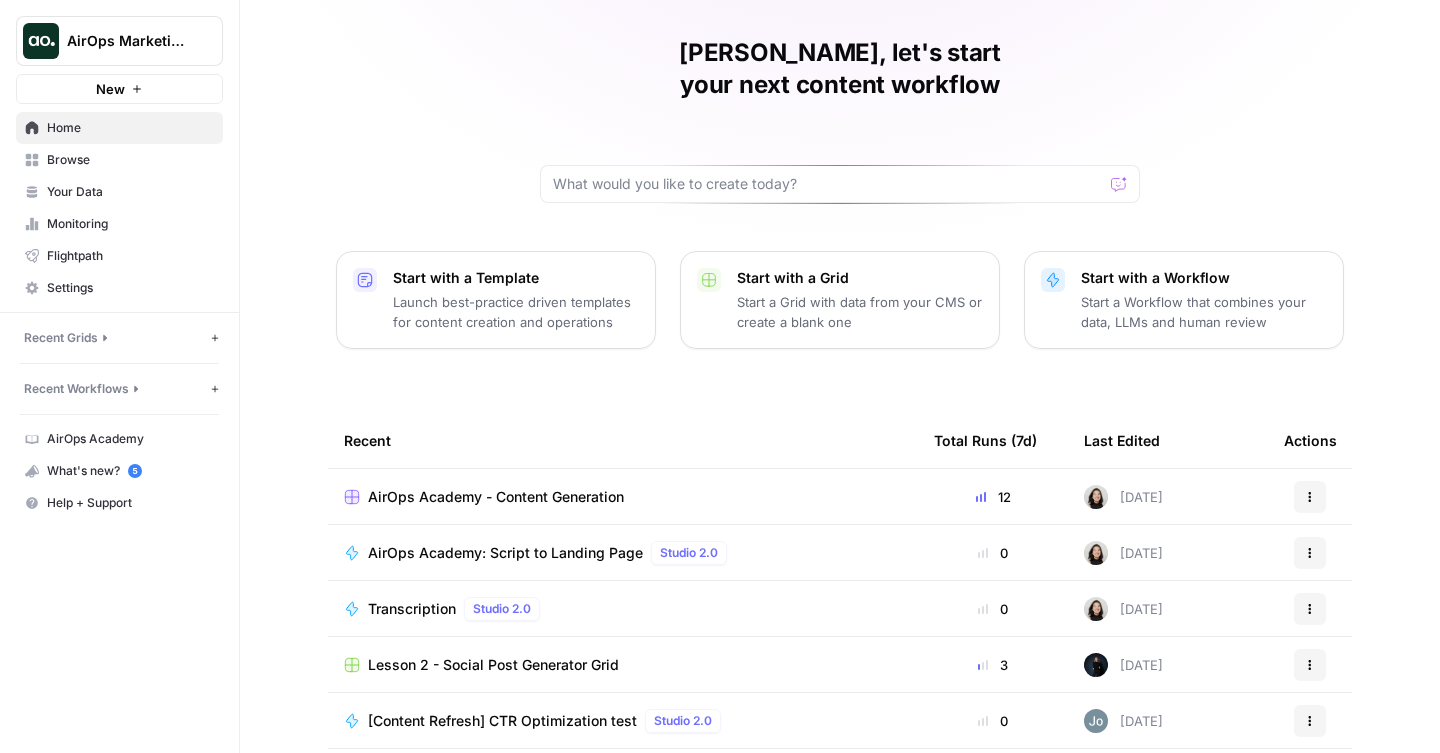 click on "AirOps Academy - Content Generation" at bounding box center (496, 497) 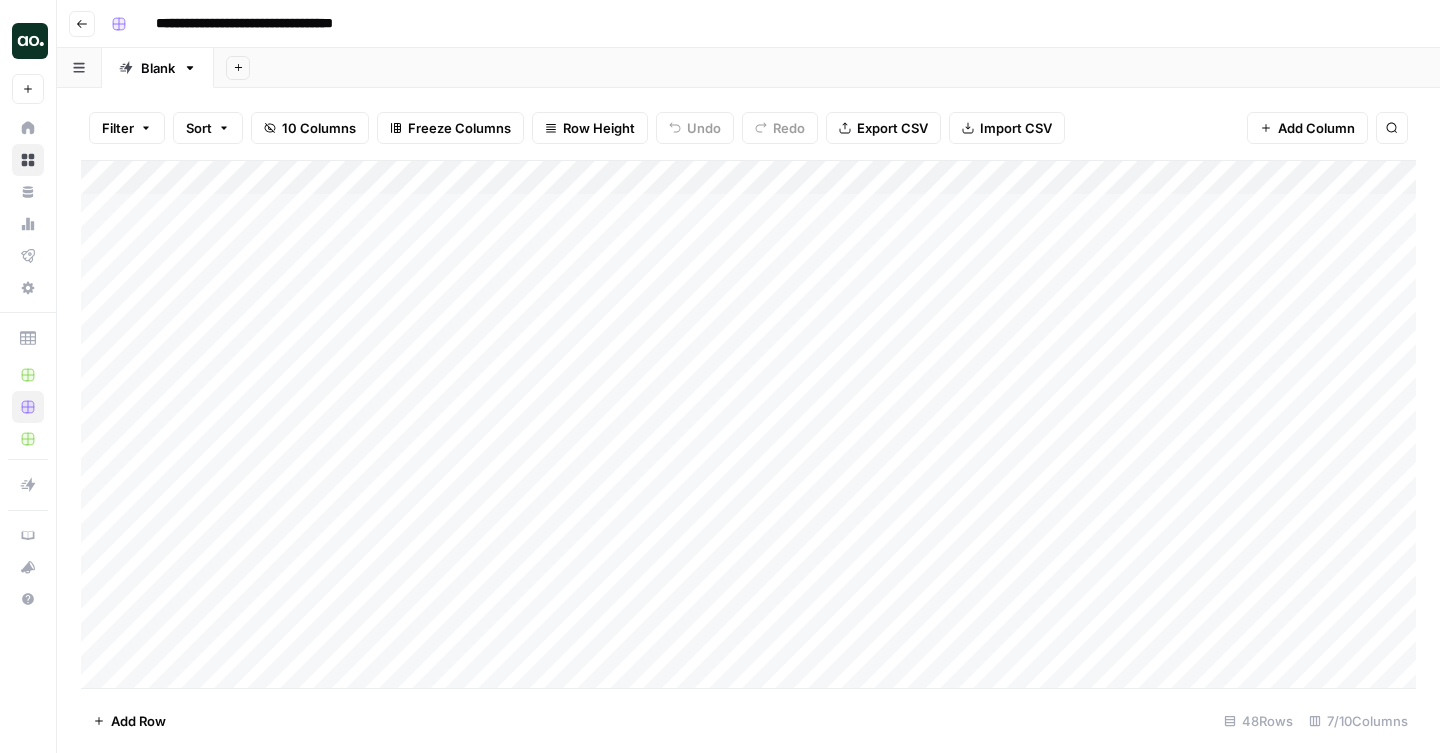 scroll, scrollTop: 1171, scrollLeft: 0, axis: vertical 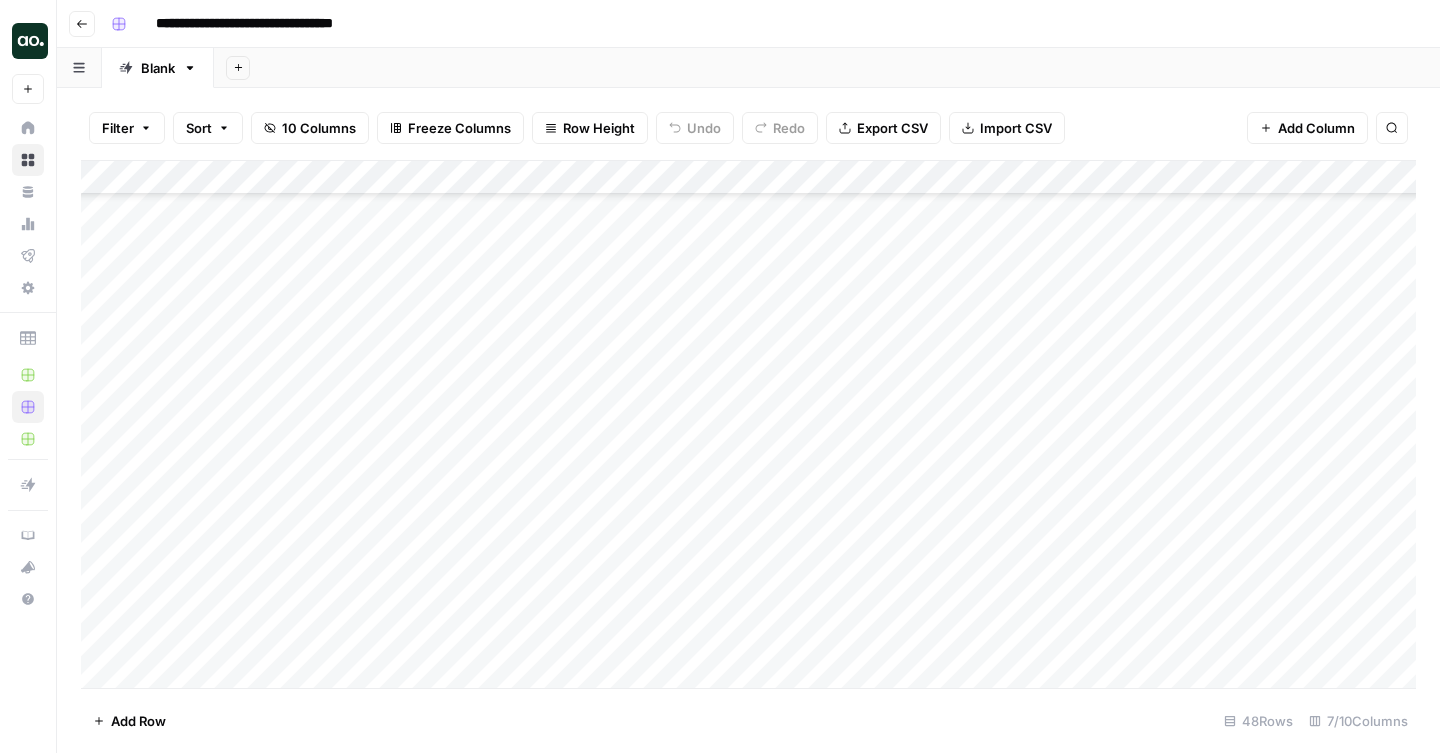 click on "Add Column" at bounding box center (748, 424) 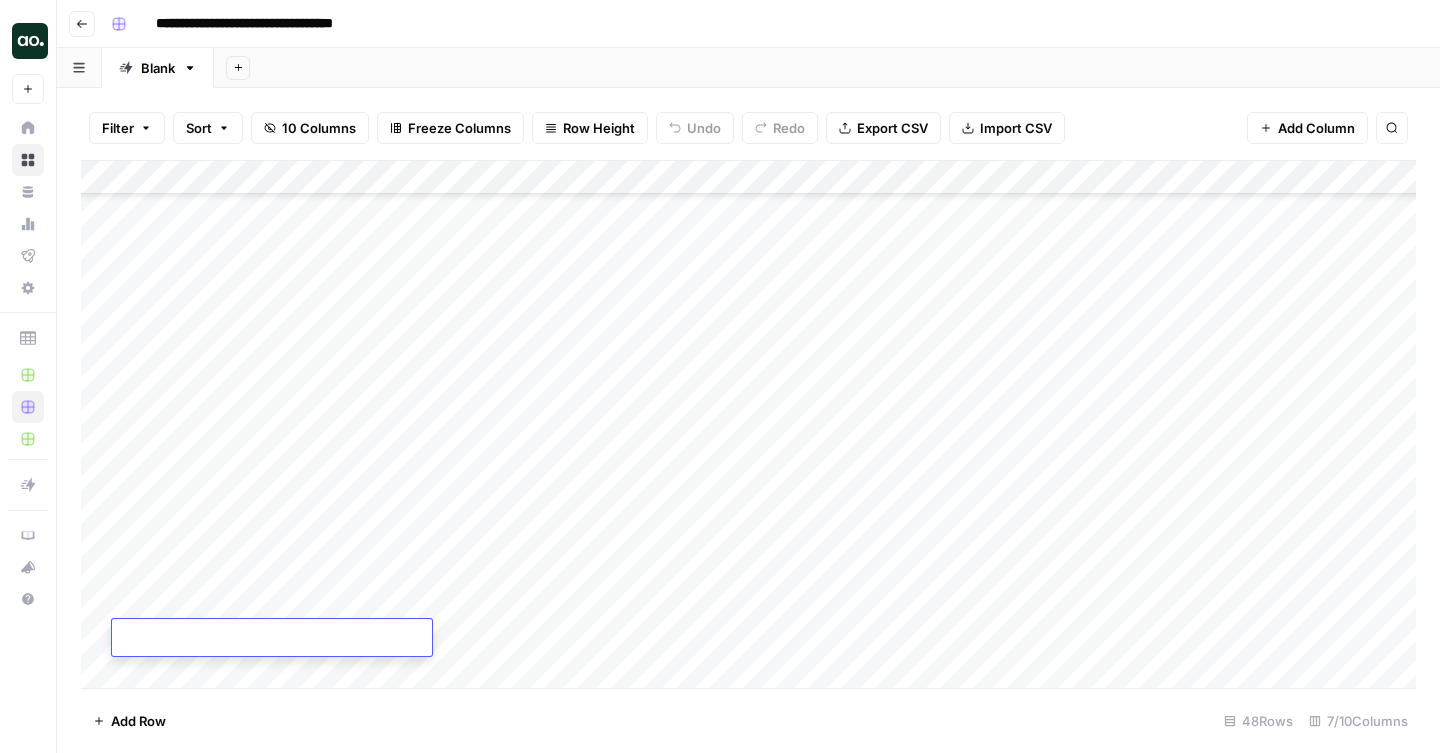 click on "Add Column" at bounding box center (748, 424) 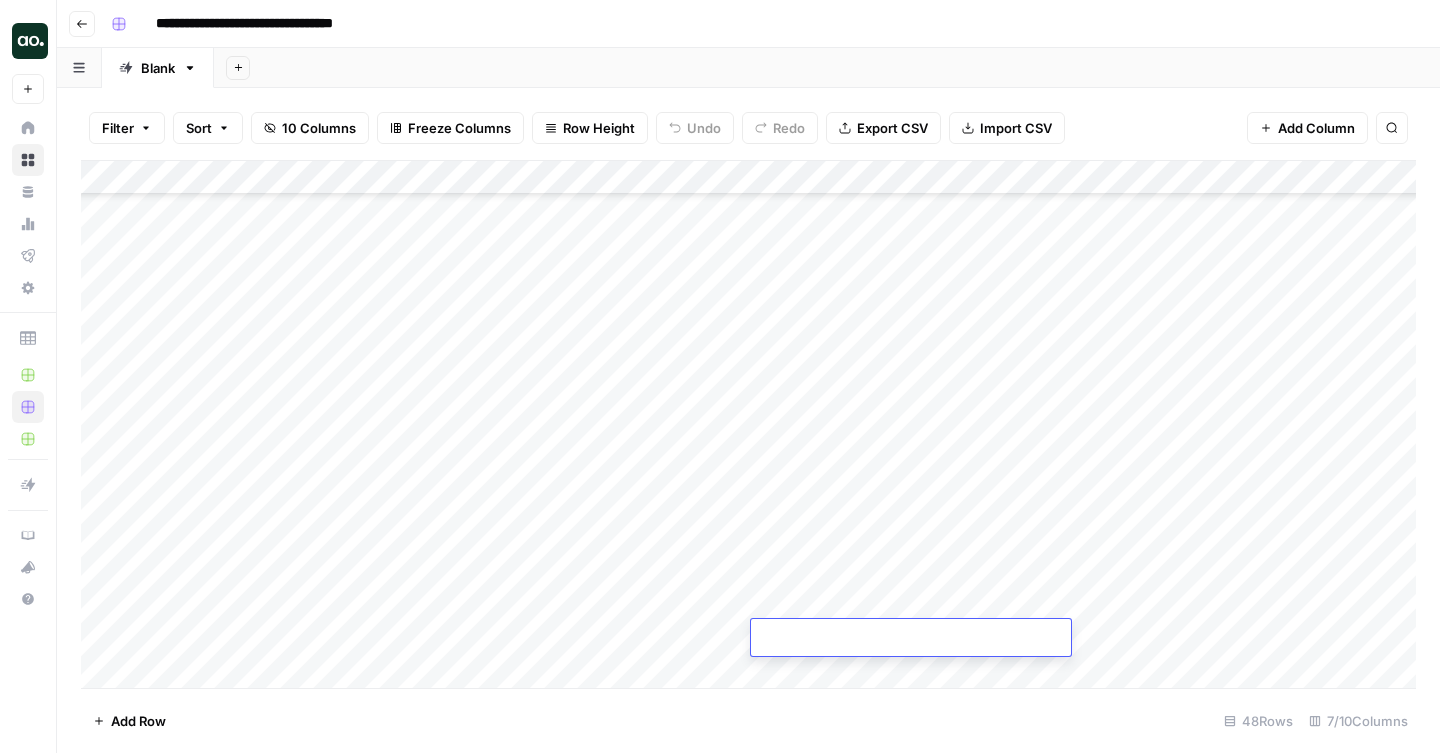 click on "Add Column" at bounding box center [748, 424] 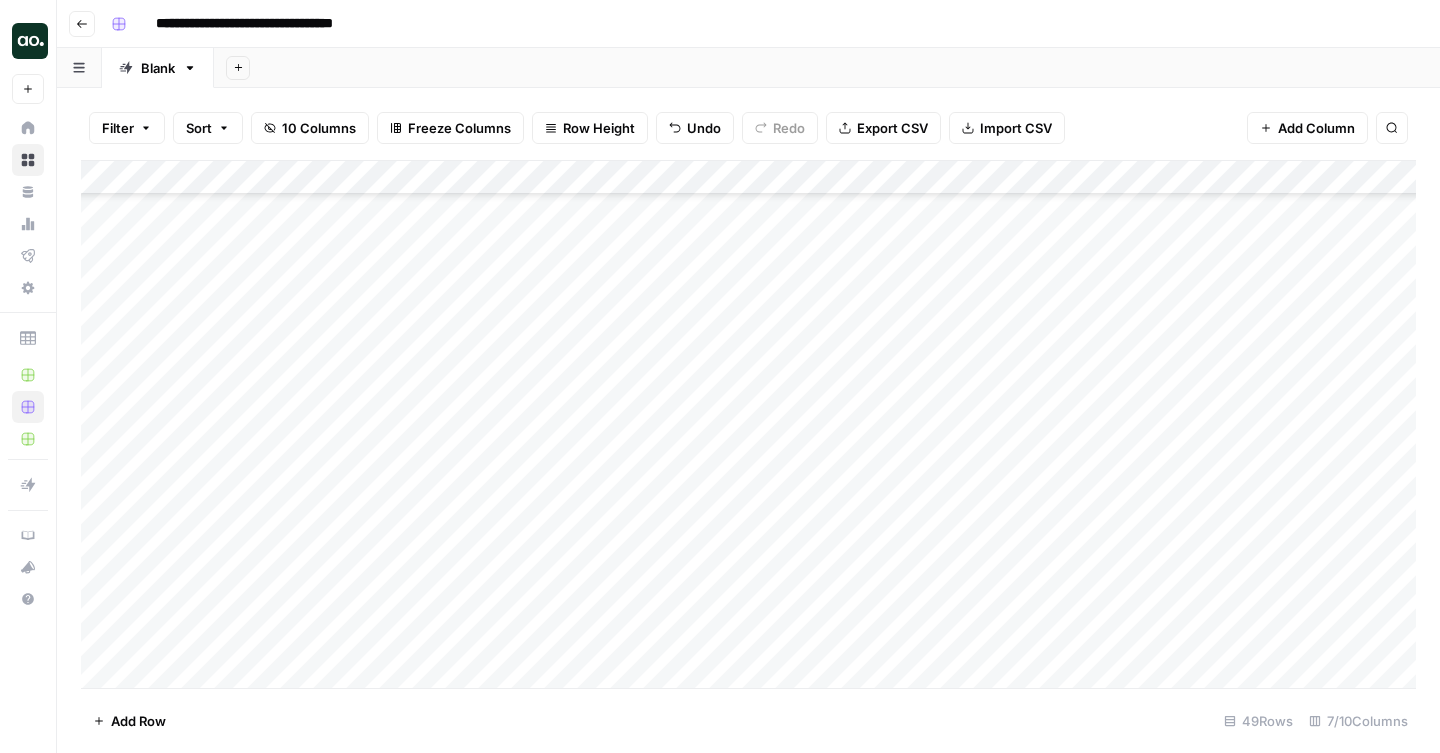click on "Add Column" at bounding box center (748, 424) 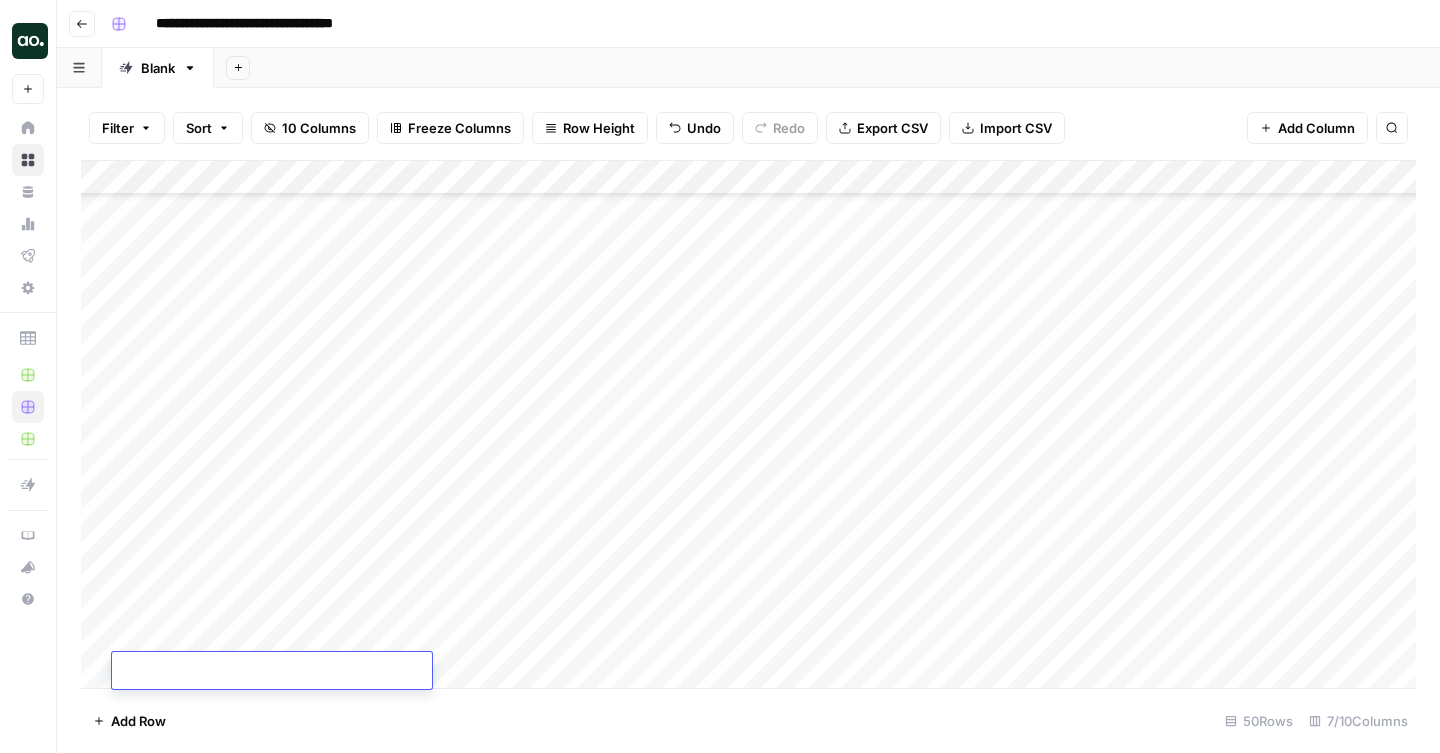 click on "Add Column" at bounding box center [748, 424] 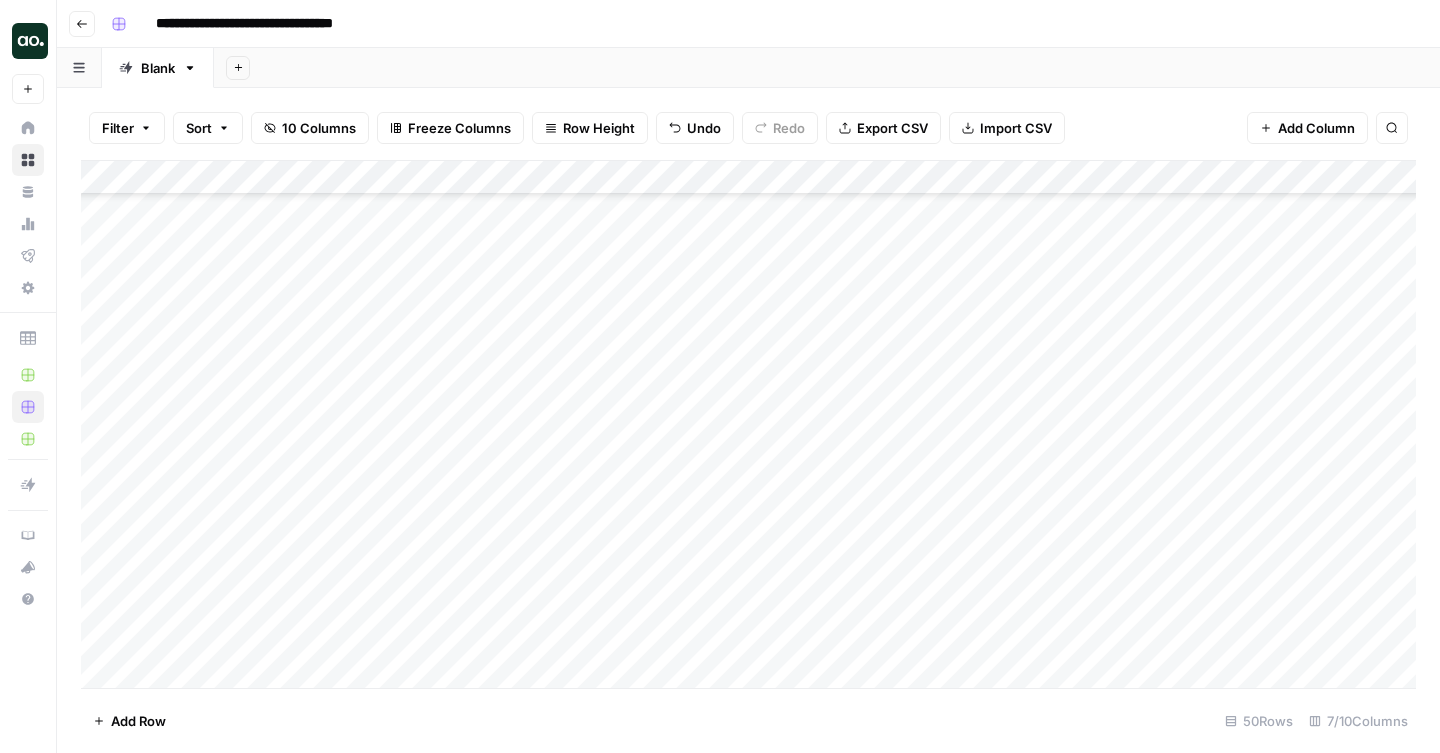 scroll, scrollTop: 1239, scrollLeft: 0, axis: vertical 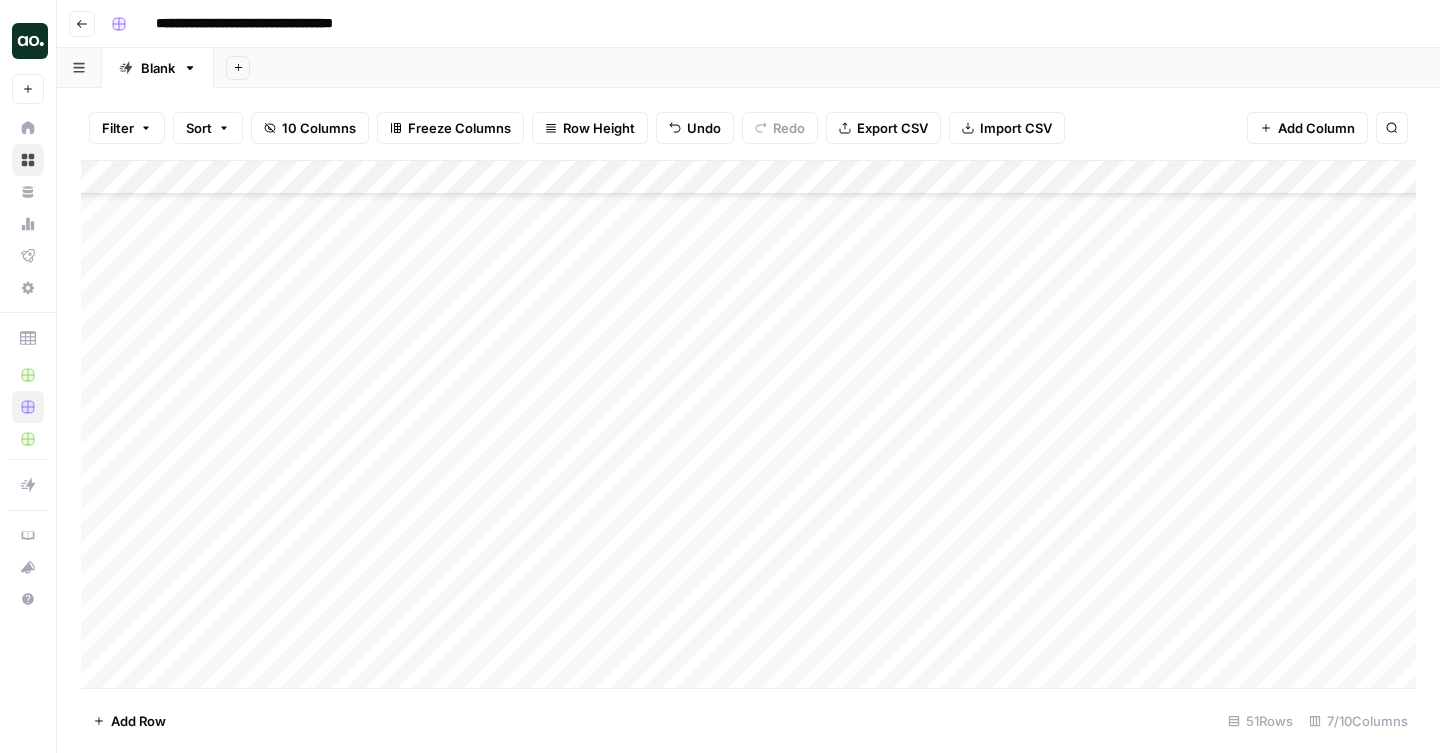 click on "Add Column" at bounding box center [748, 424] 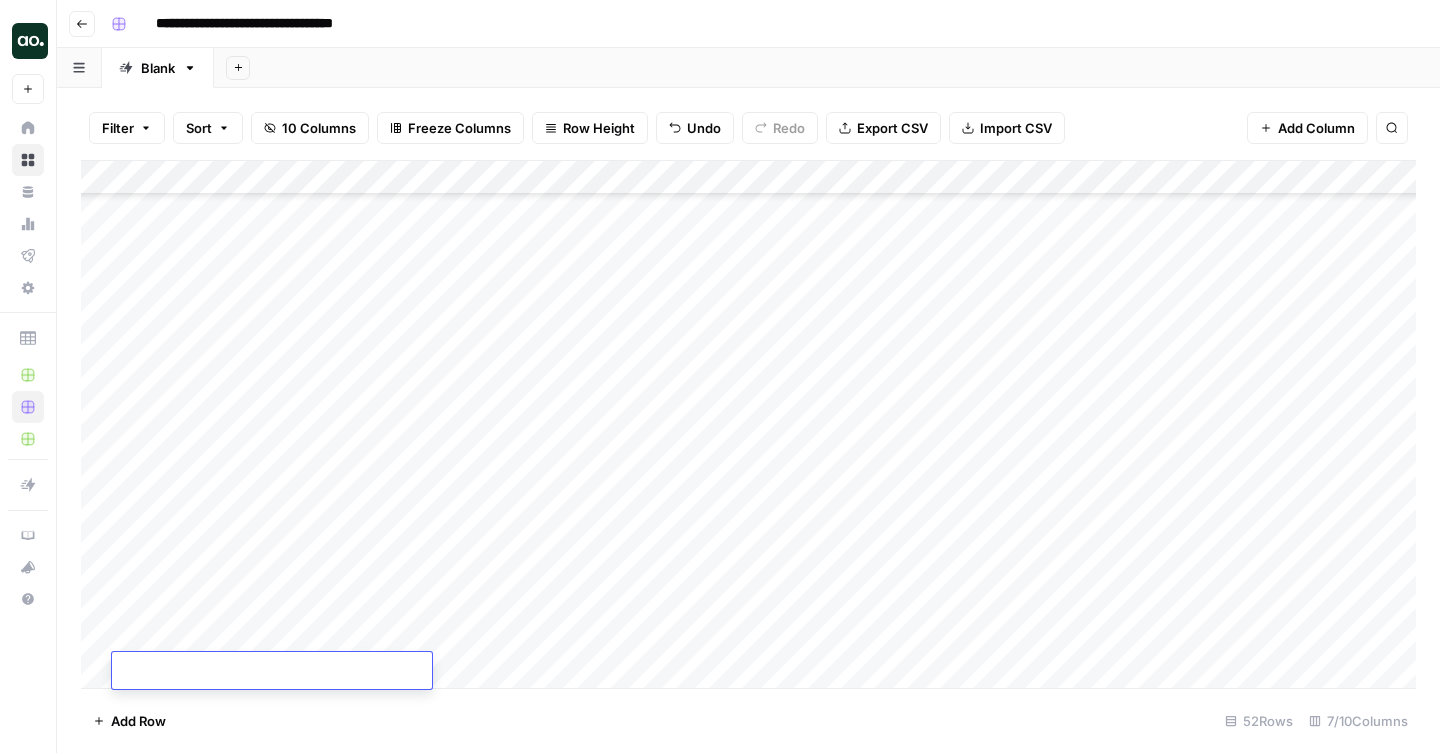 scroll, scrollTop: 1274, scrollLeft: 0, axis: vertical 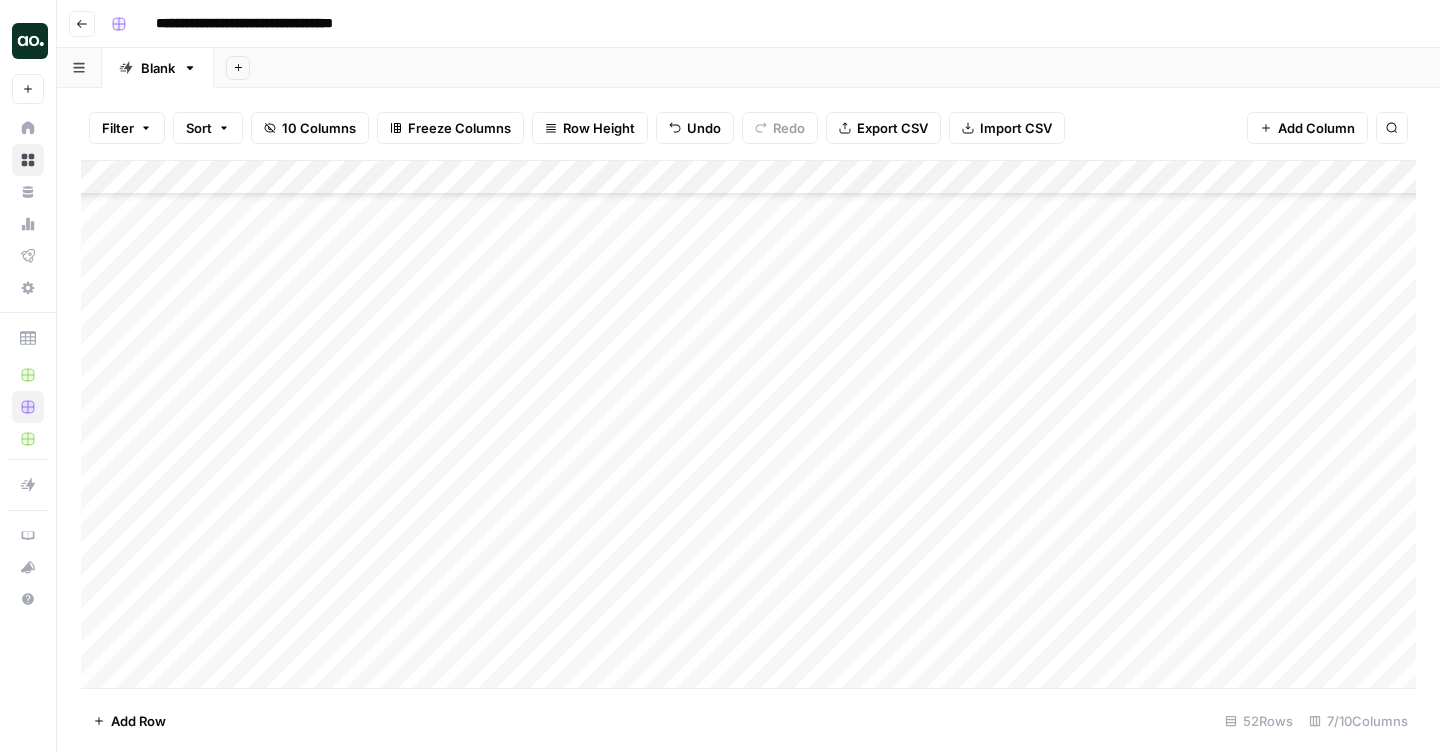 click on "Add Column" at bounding box center [748, 424] 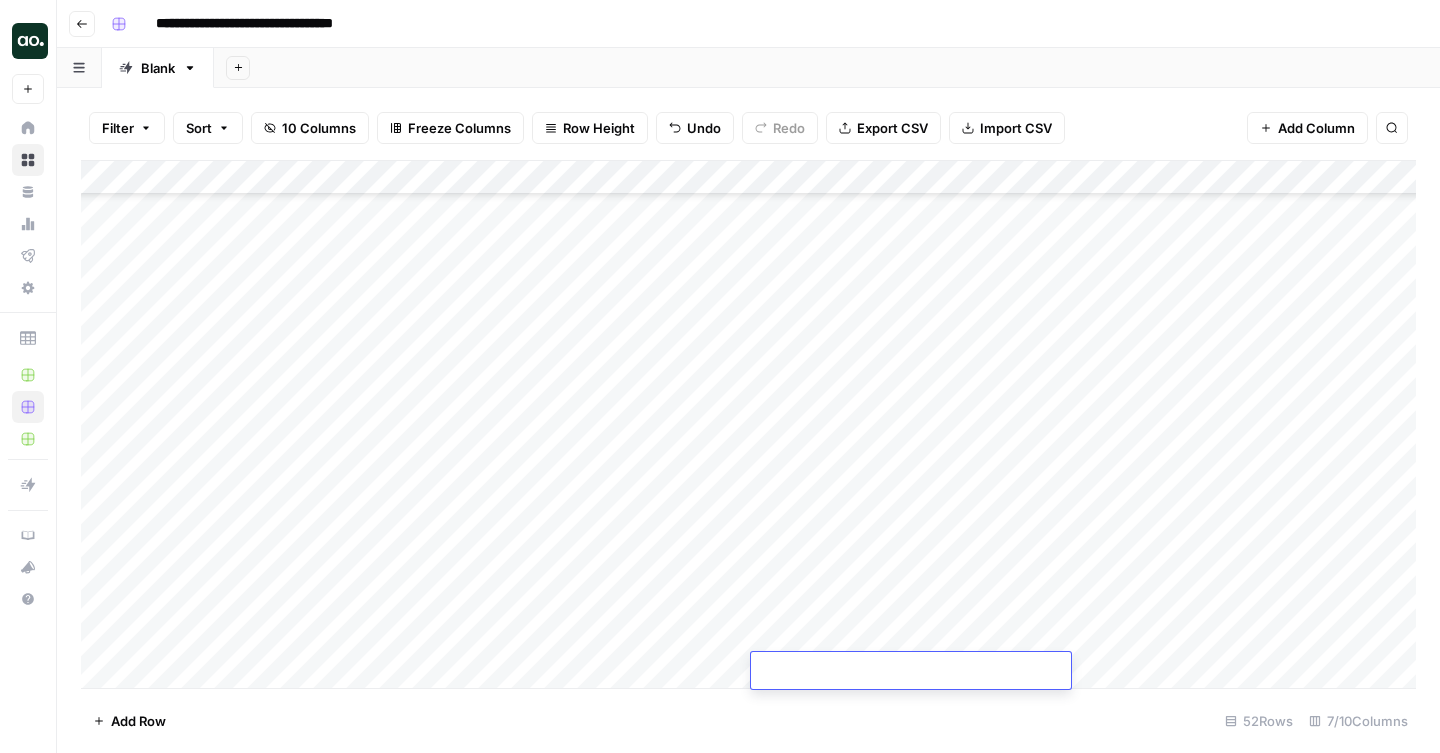 type on "**********" 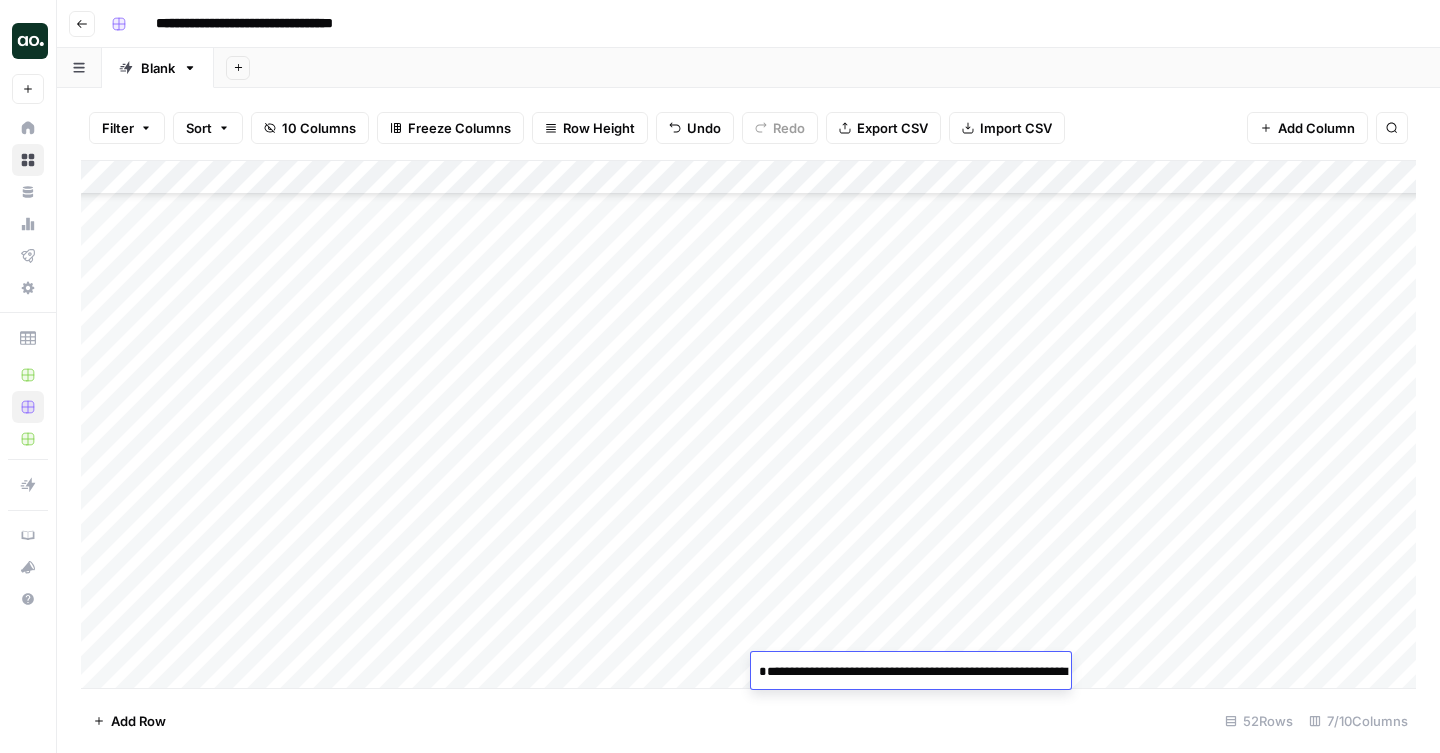 scroll, scrollTop: 1796, scrollLeft: 0, axis: vertical 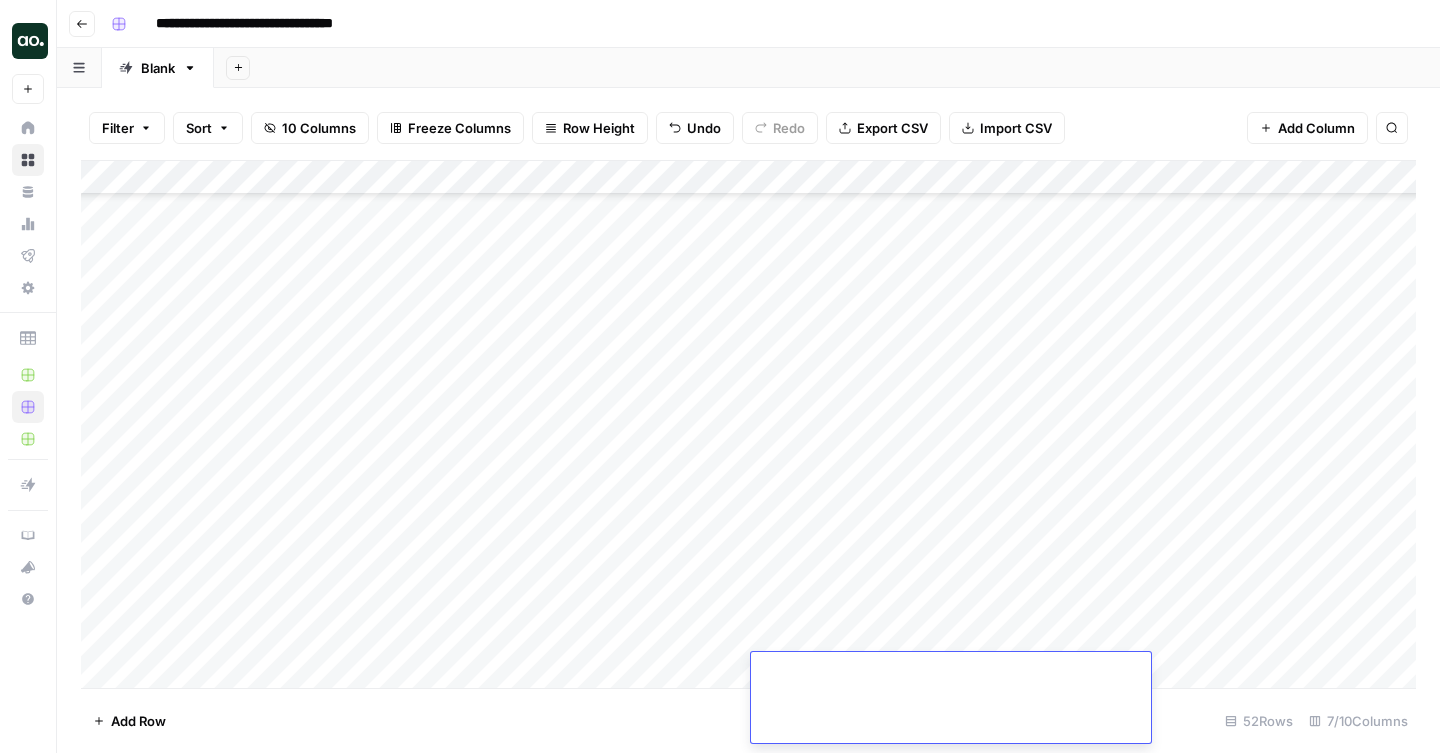 click on "Add Column" at bounding box center (748, 424) 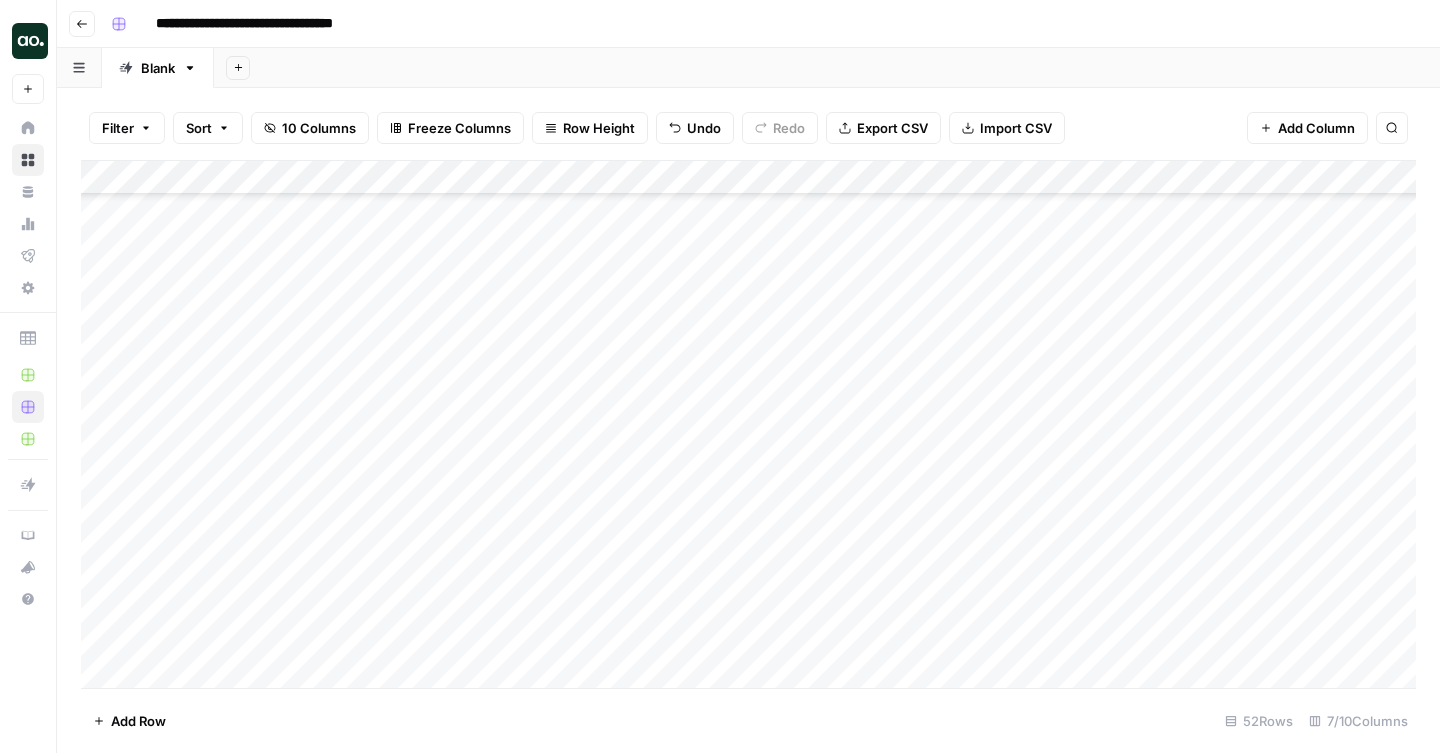 click on "Add Row 52  Rows 7/10  Columns" at bounding box center (748, 720) 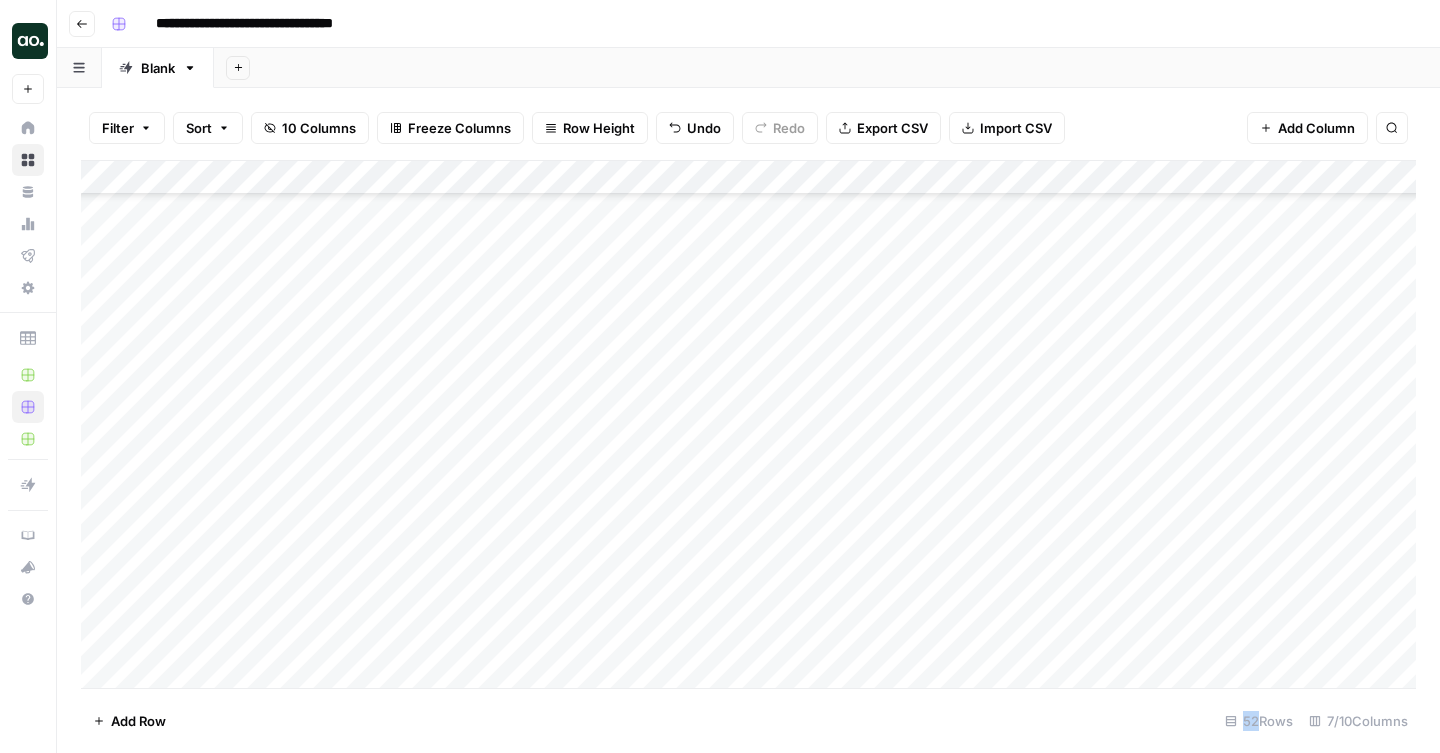 click on "Add Column" at bounding box center (748, 424) 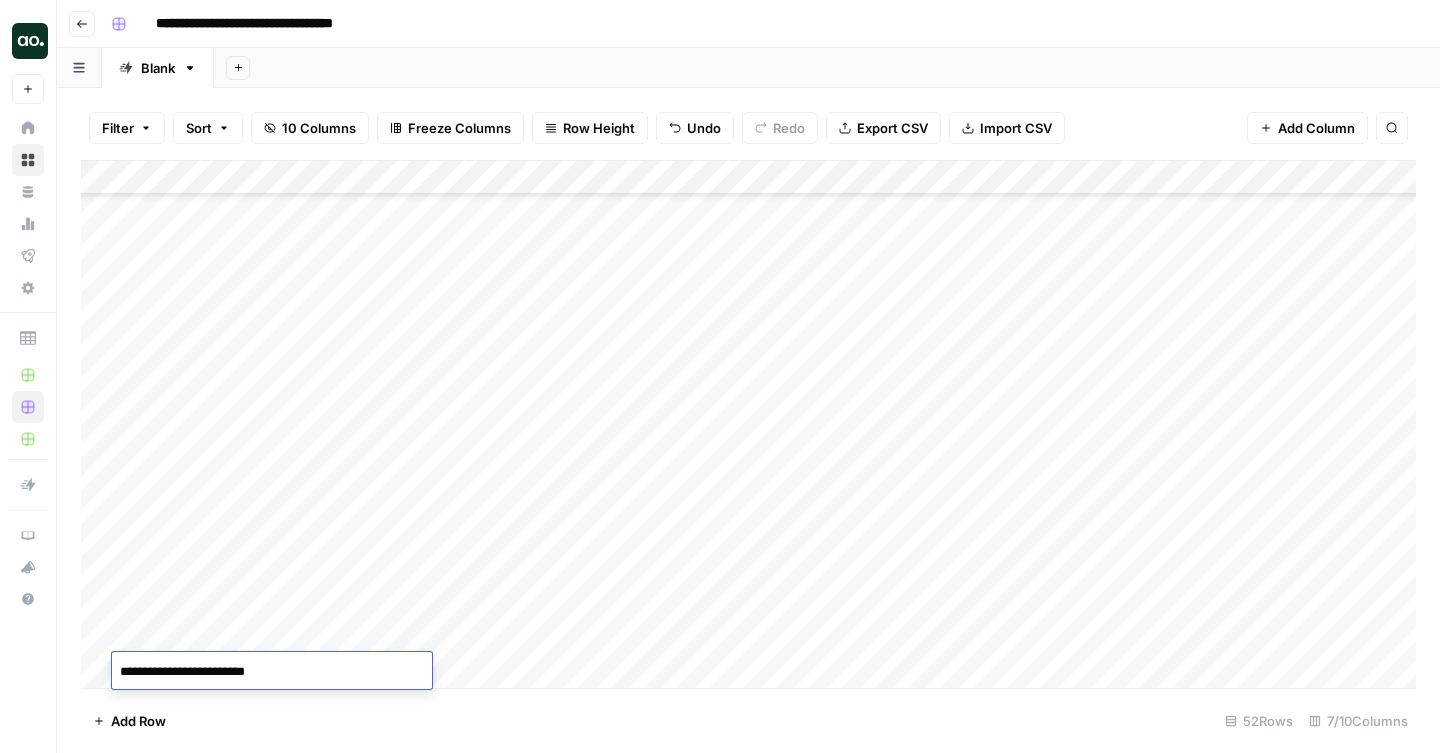 type on "**********" 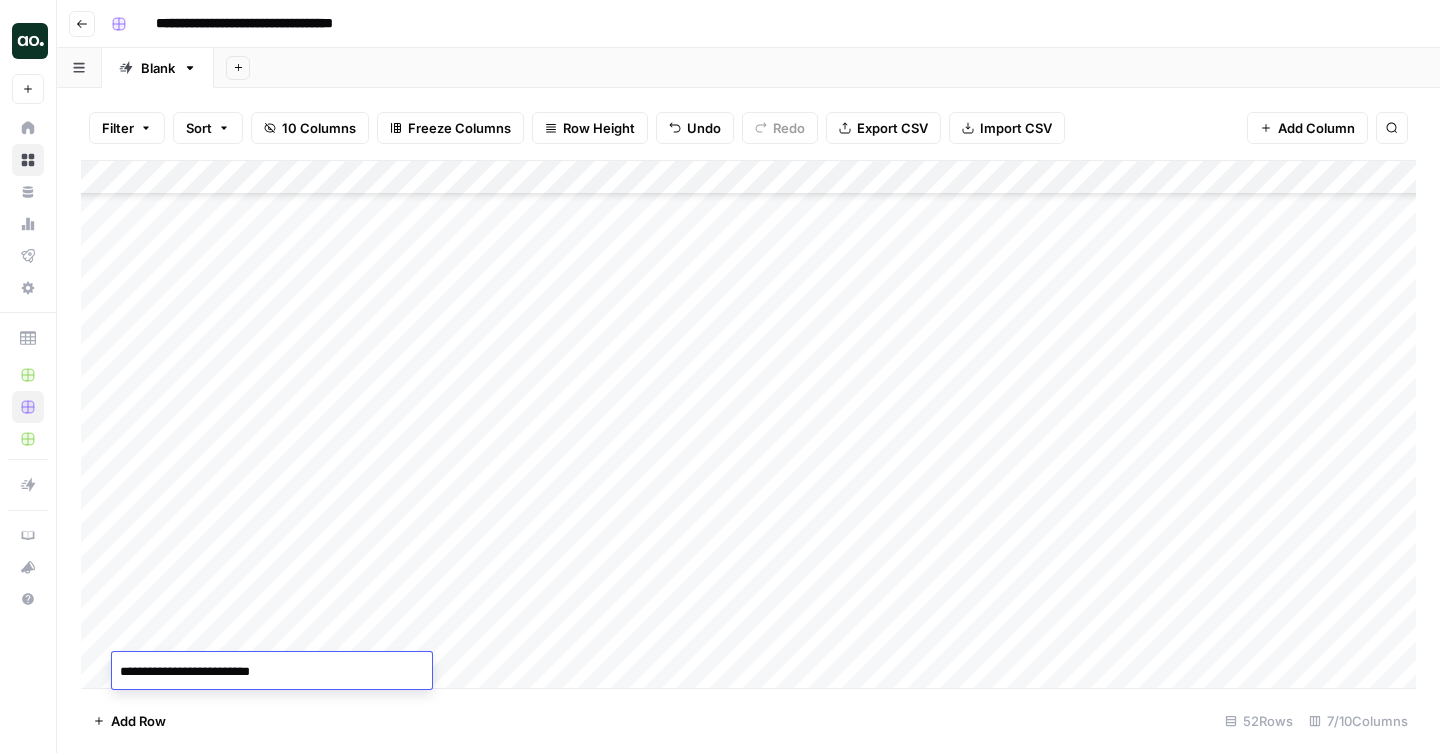 click on "Add Column" at bounding box center (748, 424) 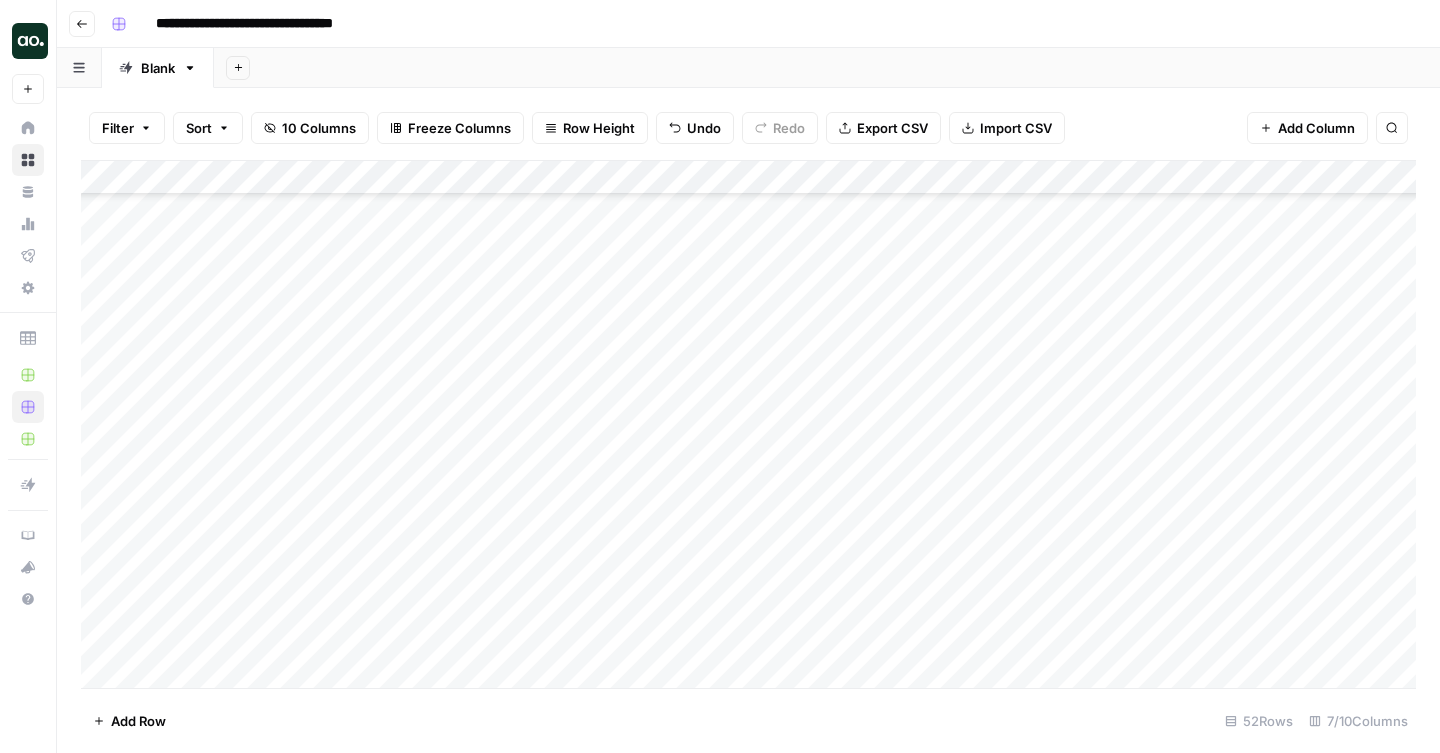 click on "Add Column" at bounding box center (748, 424) 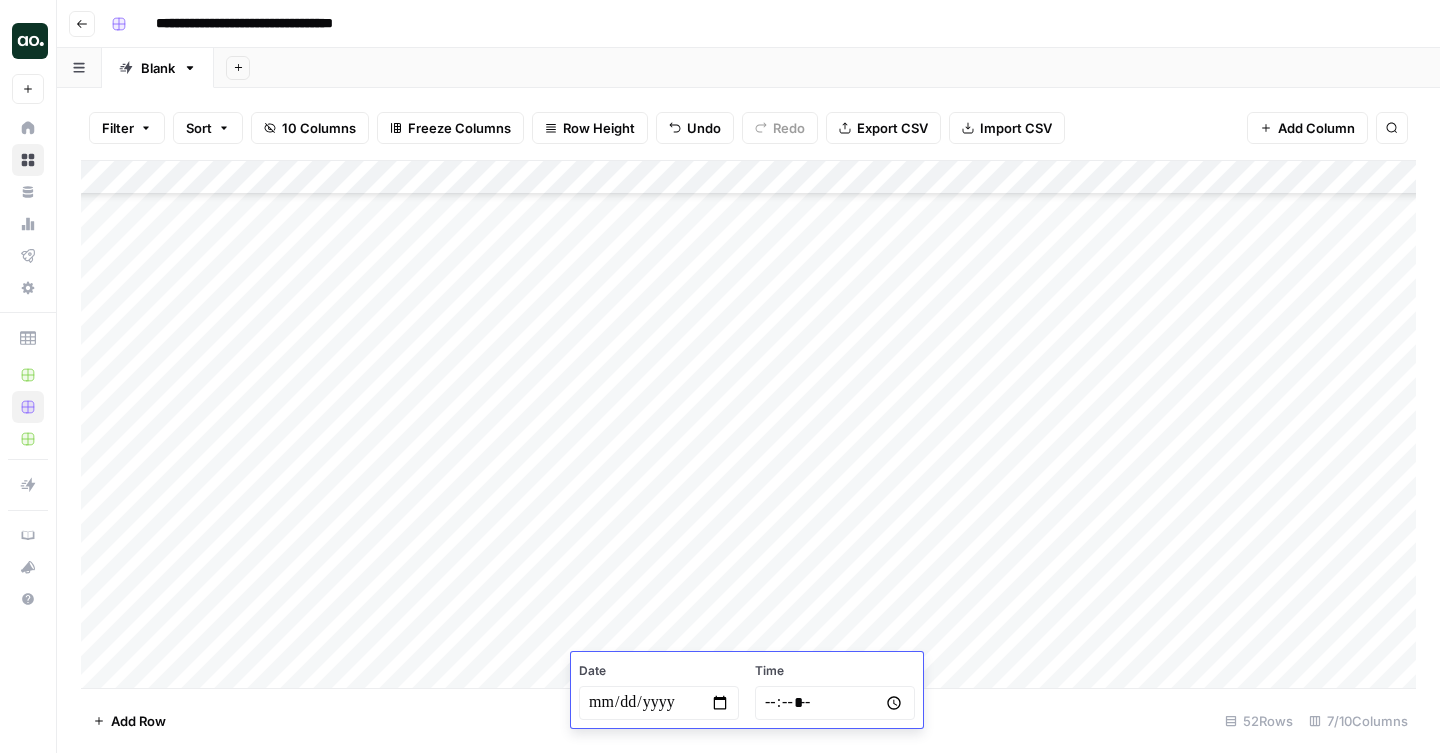 click at bounding box center [659, 703] 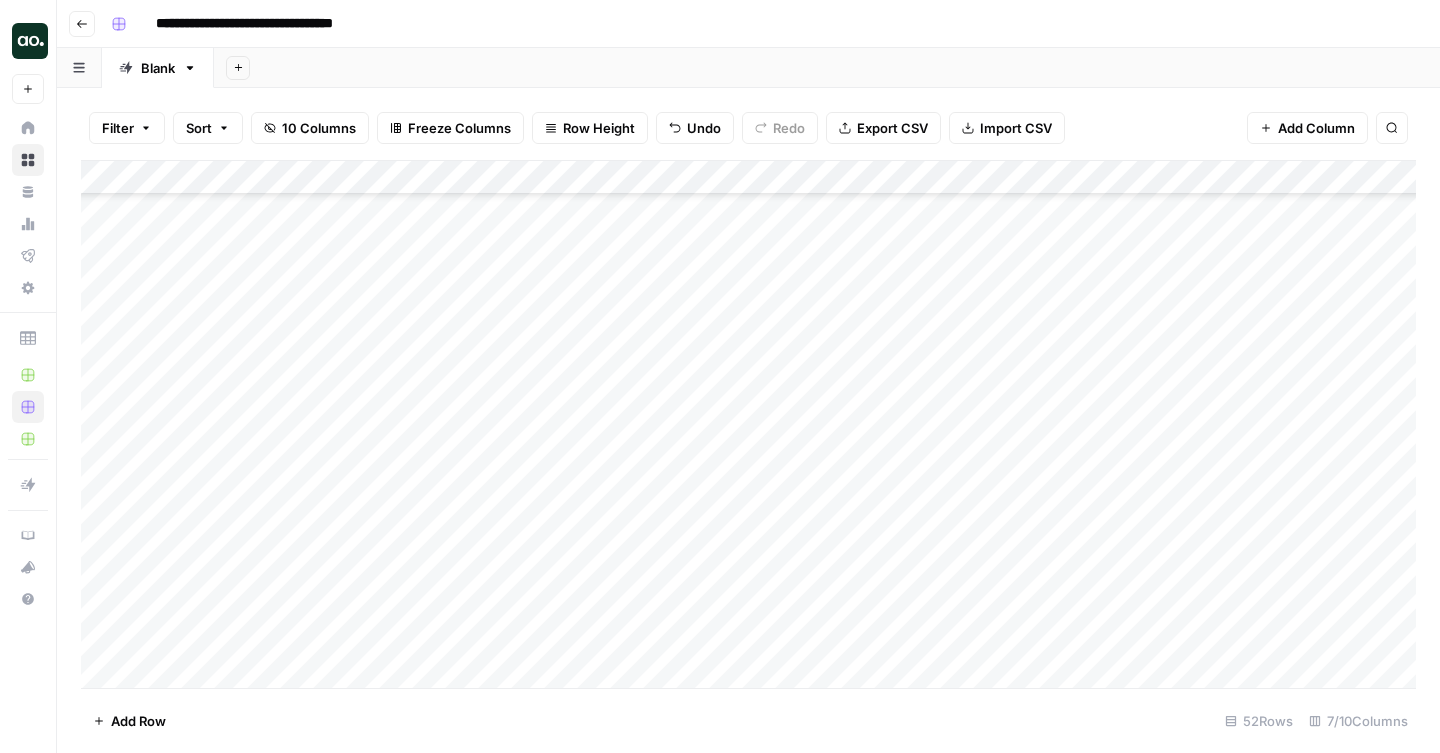 click on "Add Column" at bounding box center [748, 424] 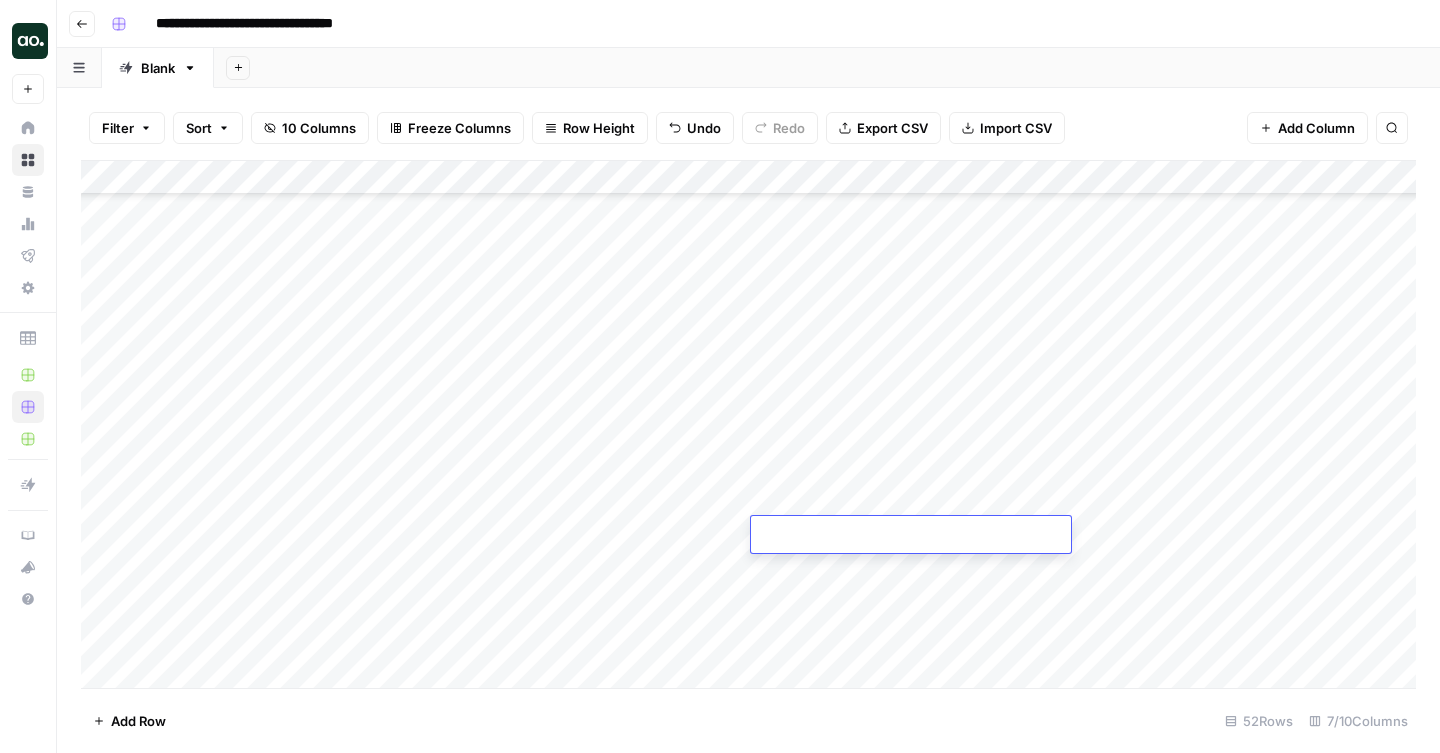 type on "**********" 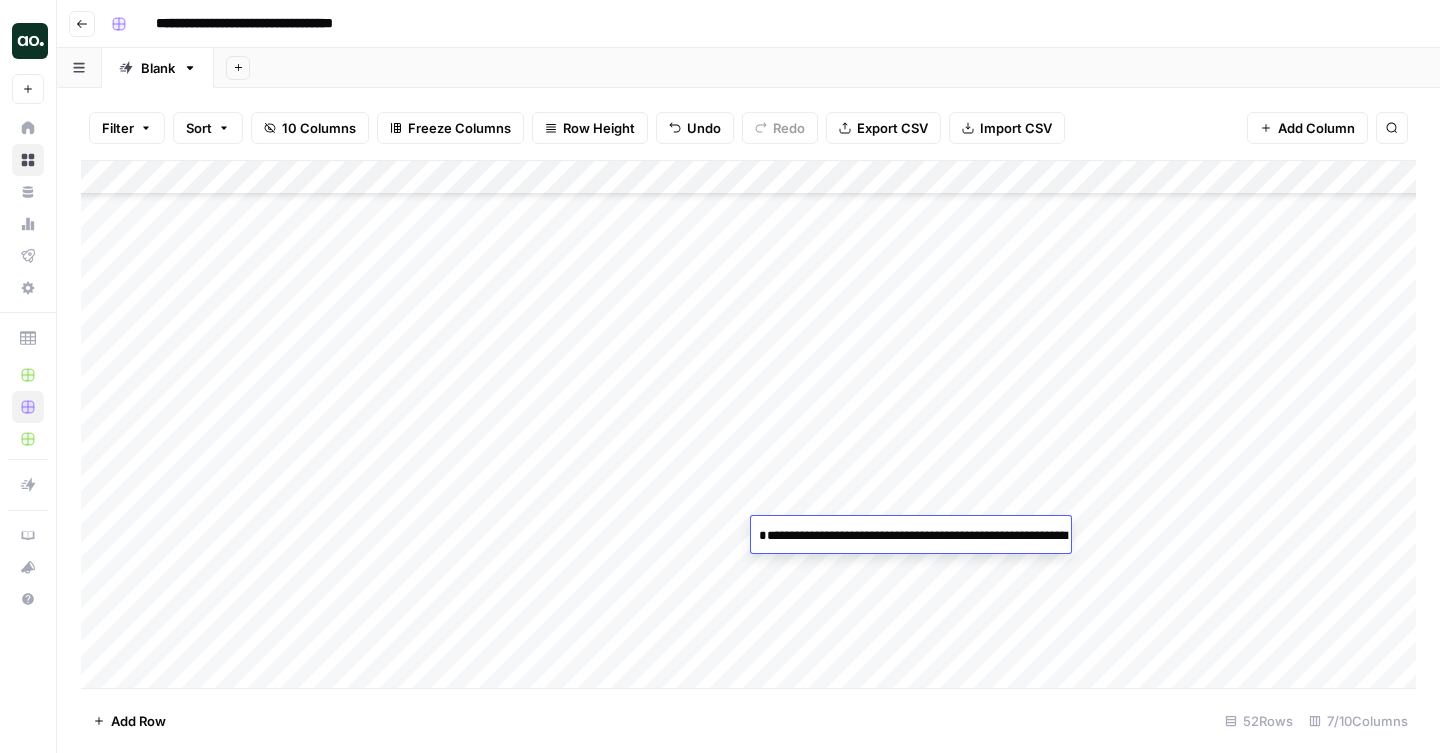 scroll, scrollTop: 280, scrollLeft: 0, axis: vertical 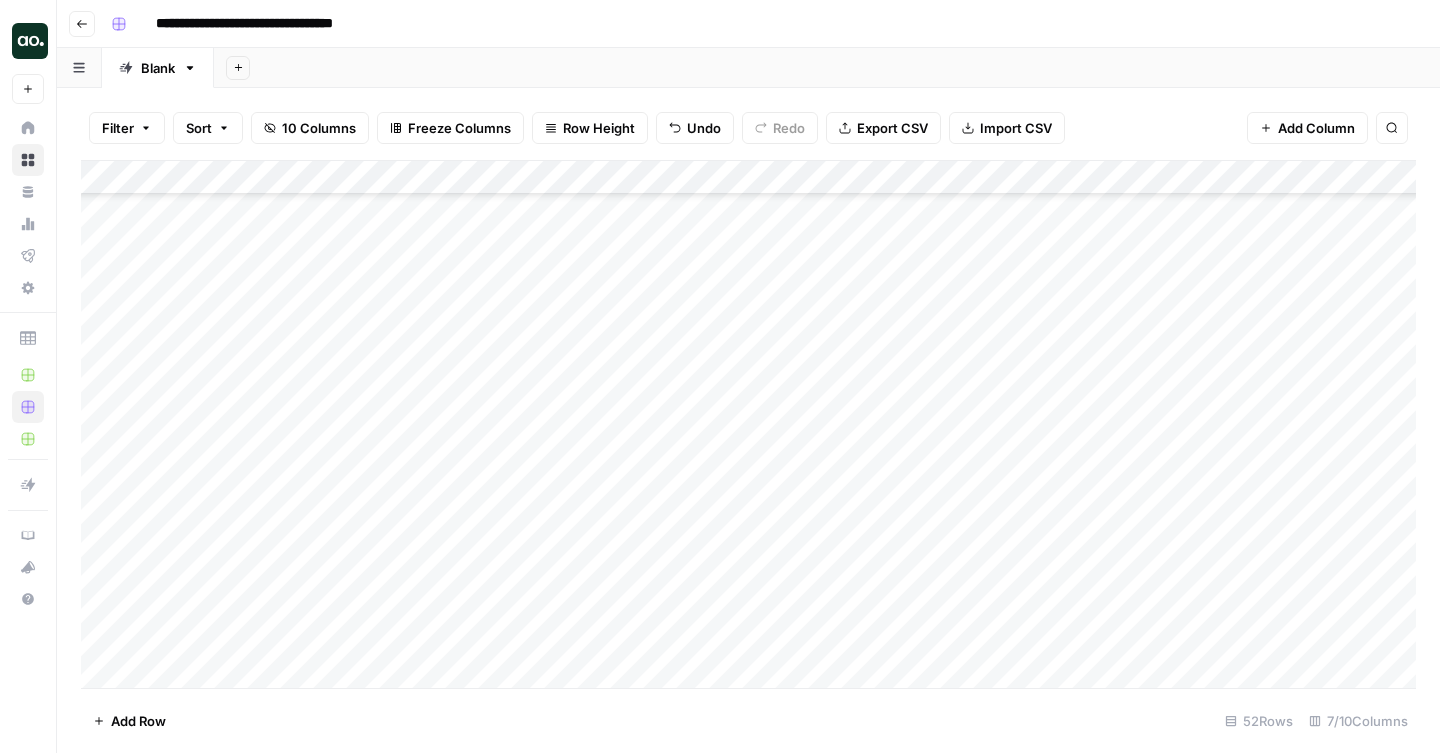 click on "Add Column" at bounding box center (748, 424) 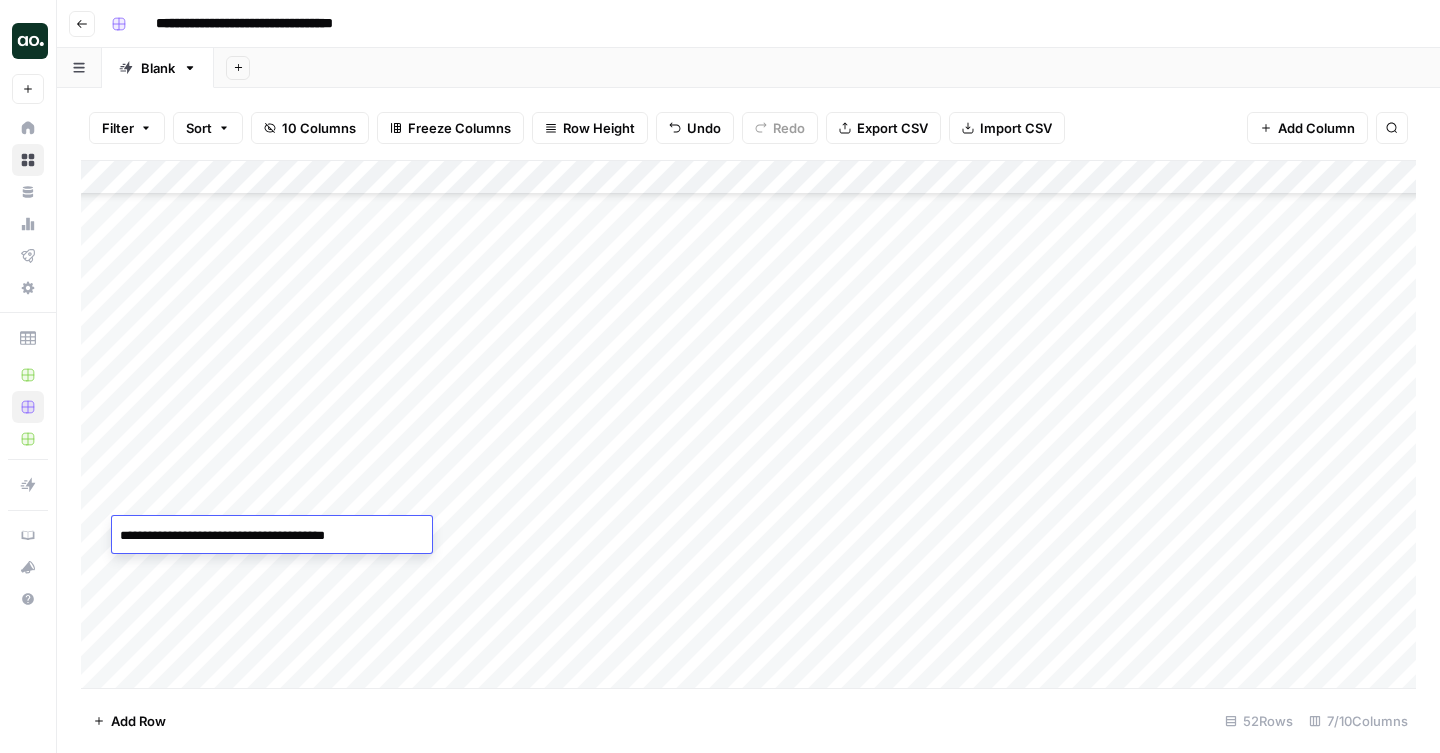 type on "**********" 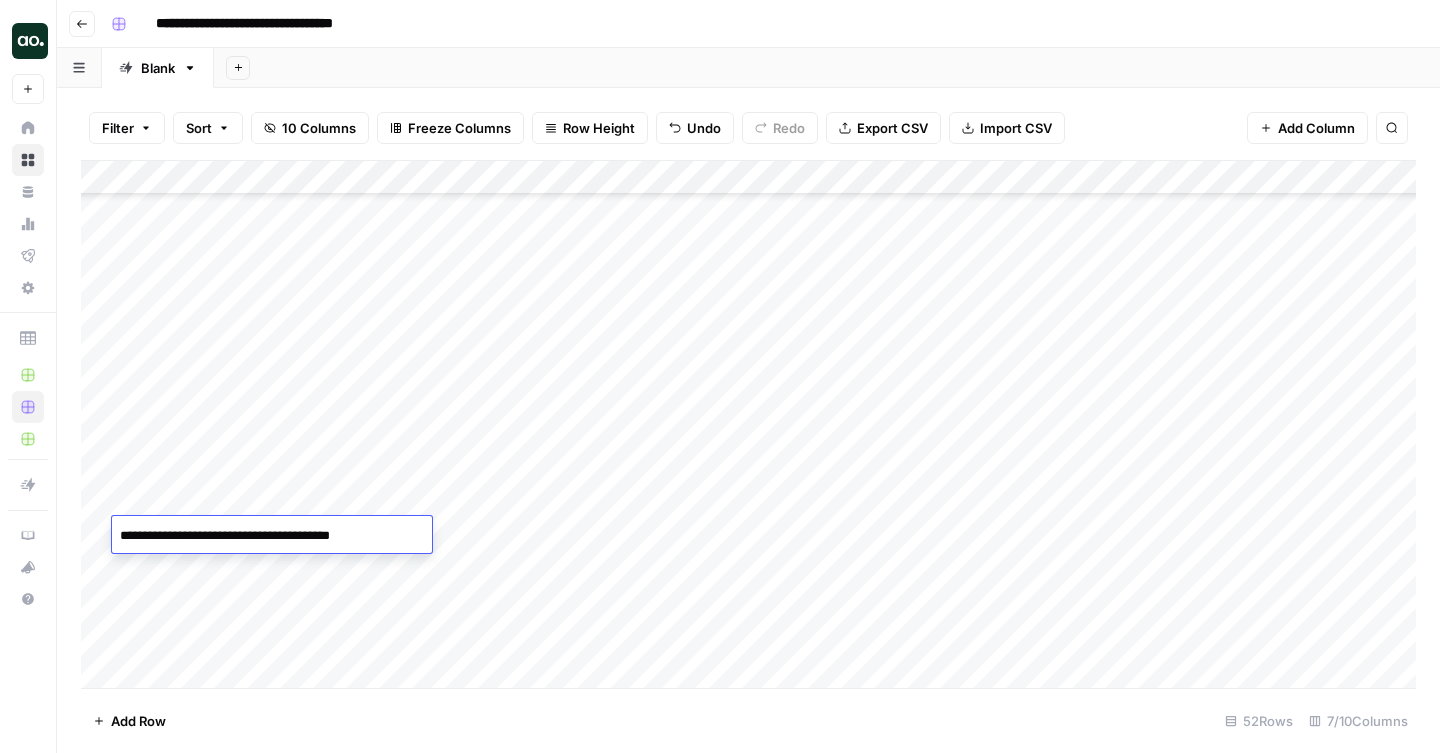 click on "Add Column" at bounding box center (748, 424) 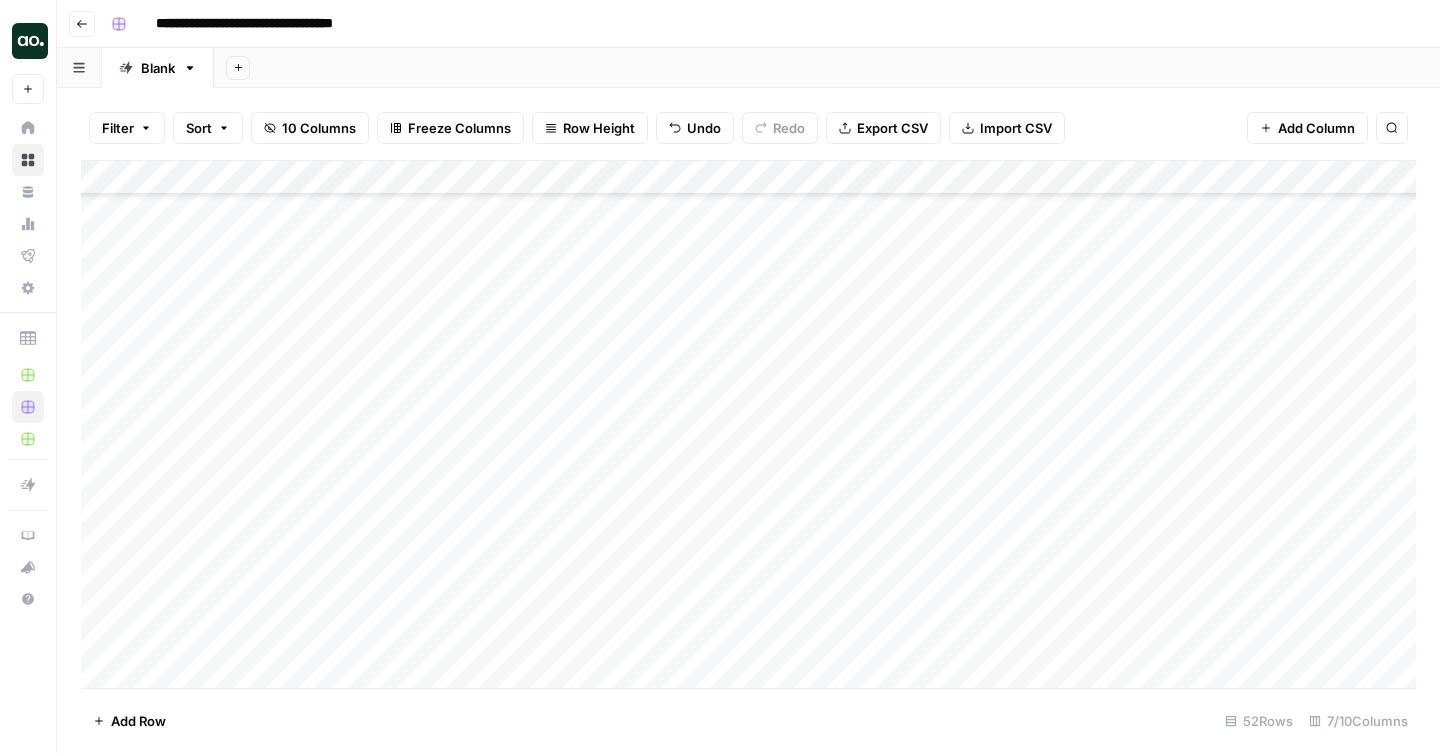 click on "Add Column" at bounding box center [748, 424] 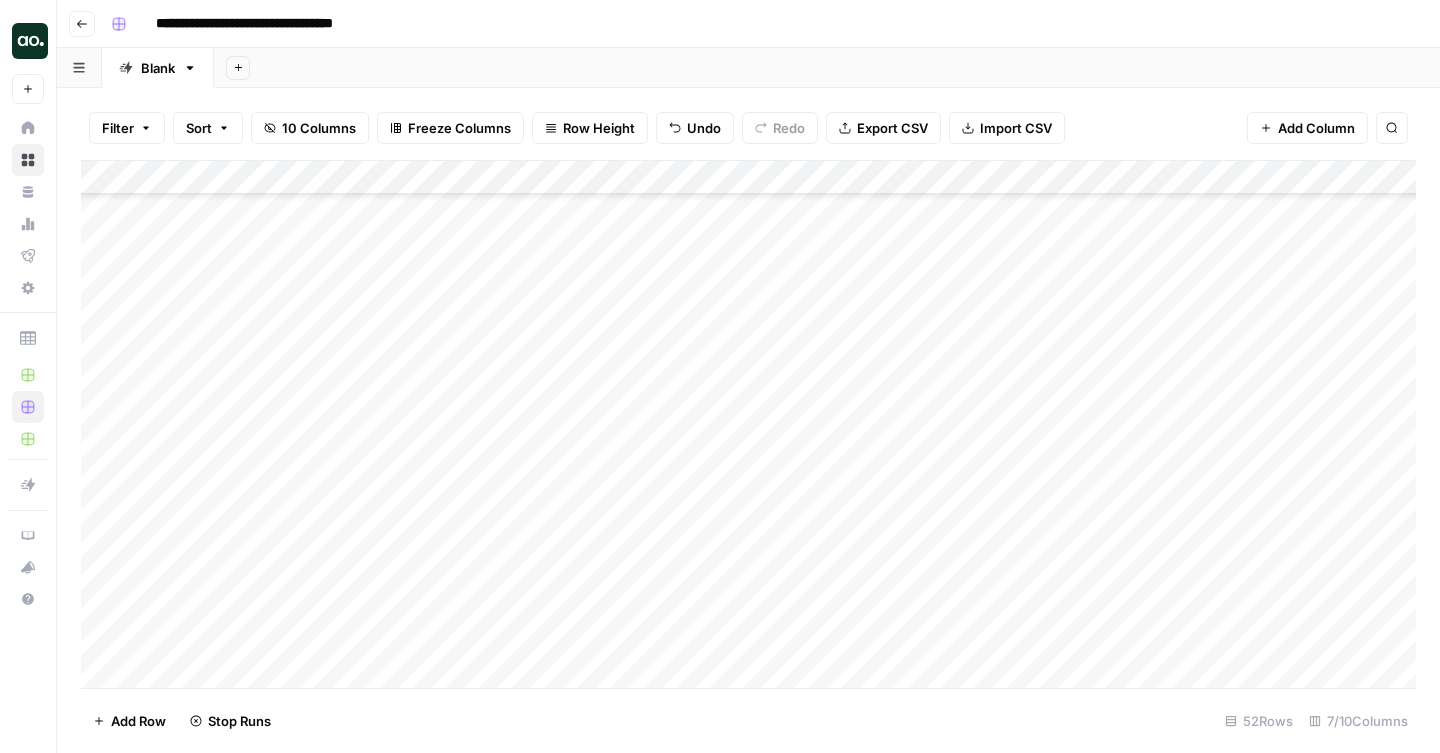 click on "Add Sheet" at bounding box center (827, 68) 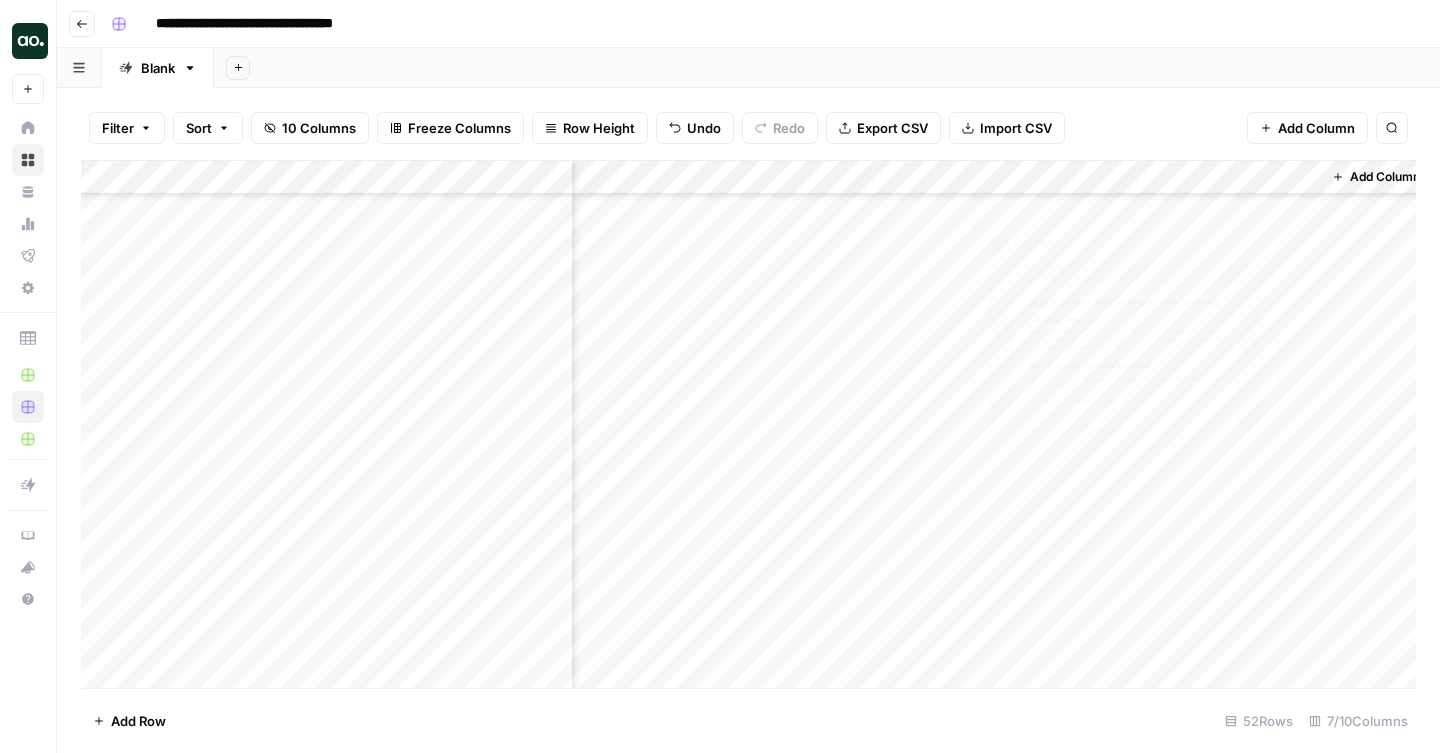 scroll, scrollTop: 1274, scrollLeft: 0, axis: vertical 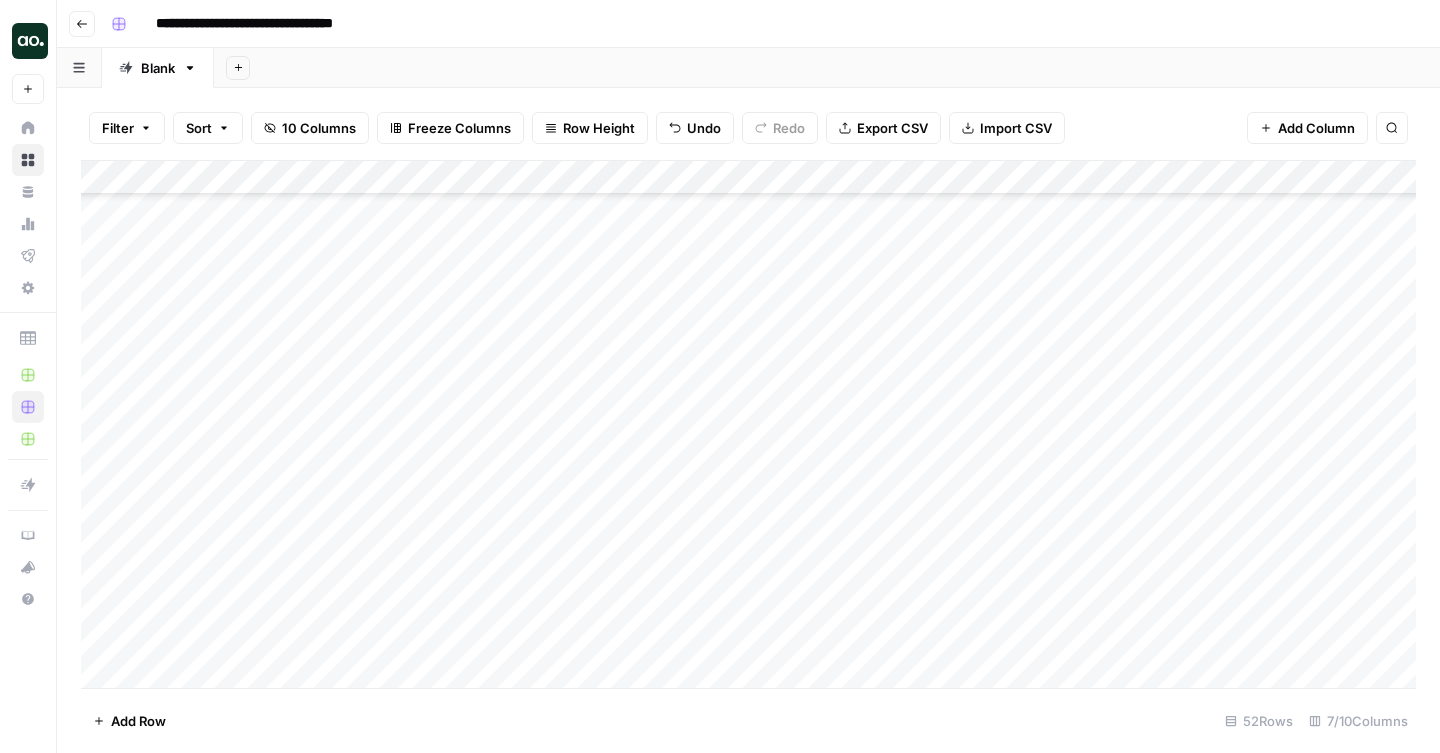 click on "Add Column" at bounding box center (748, 424) 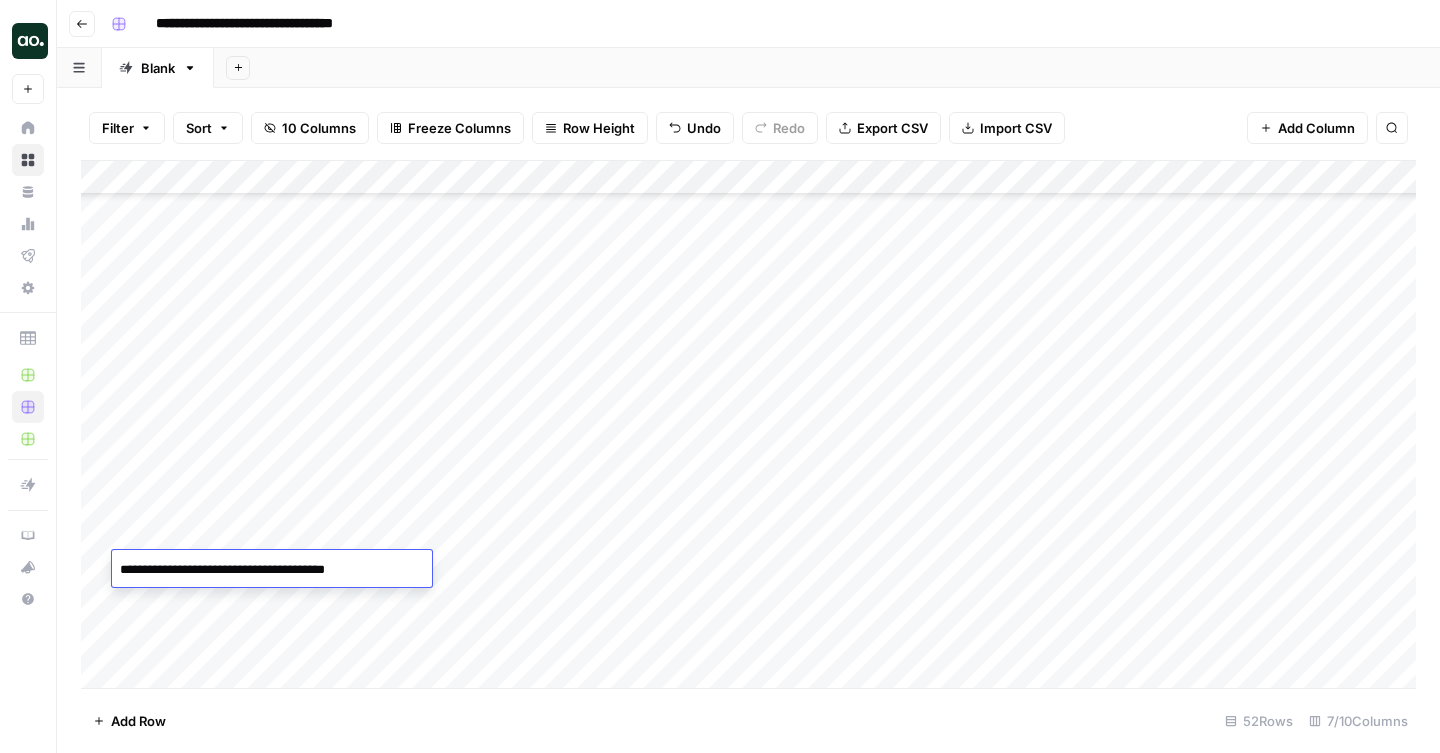 type on "**********" 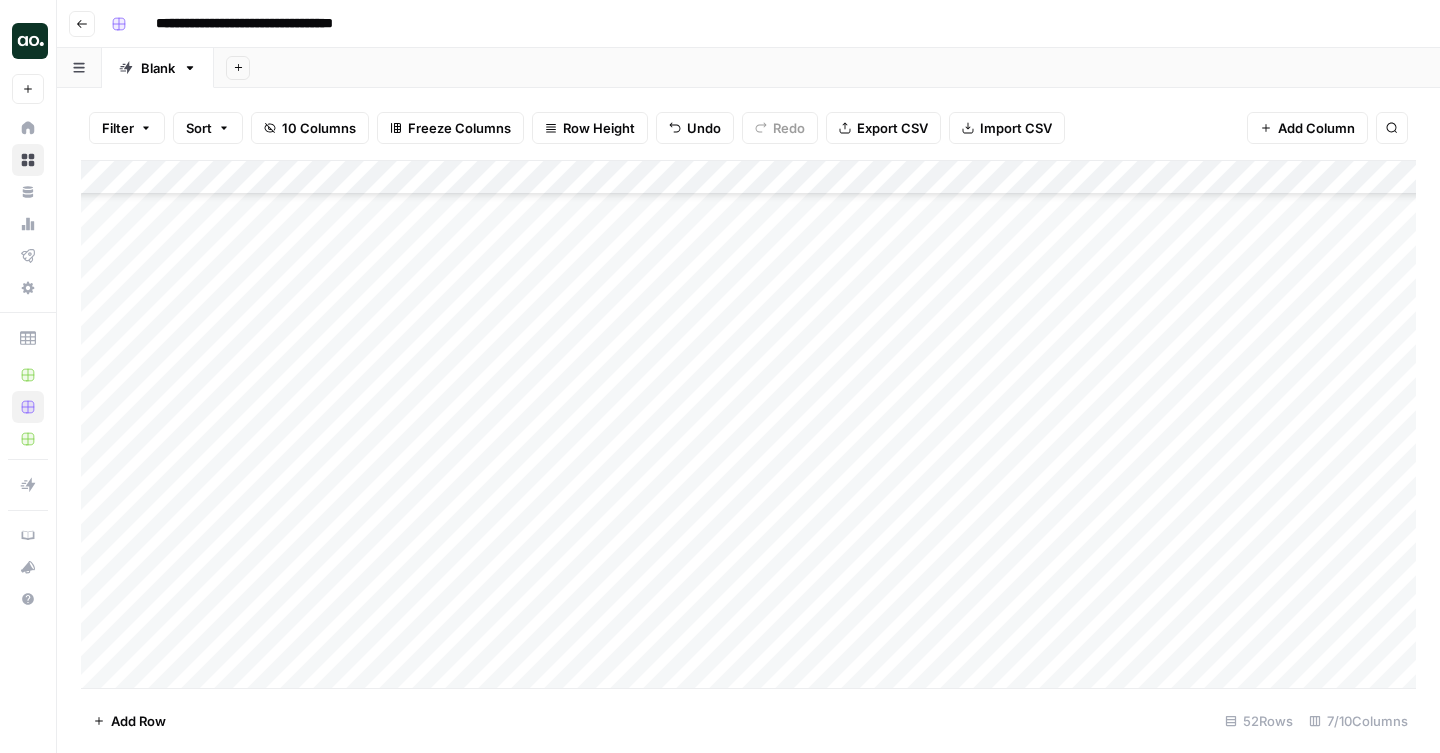 click on "Add Column" at bounding box center [748, 424] 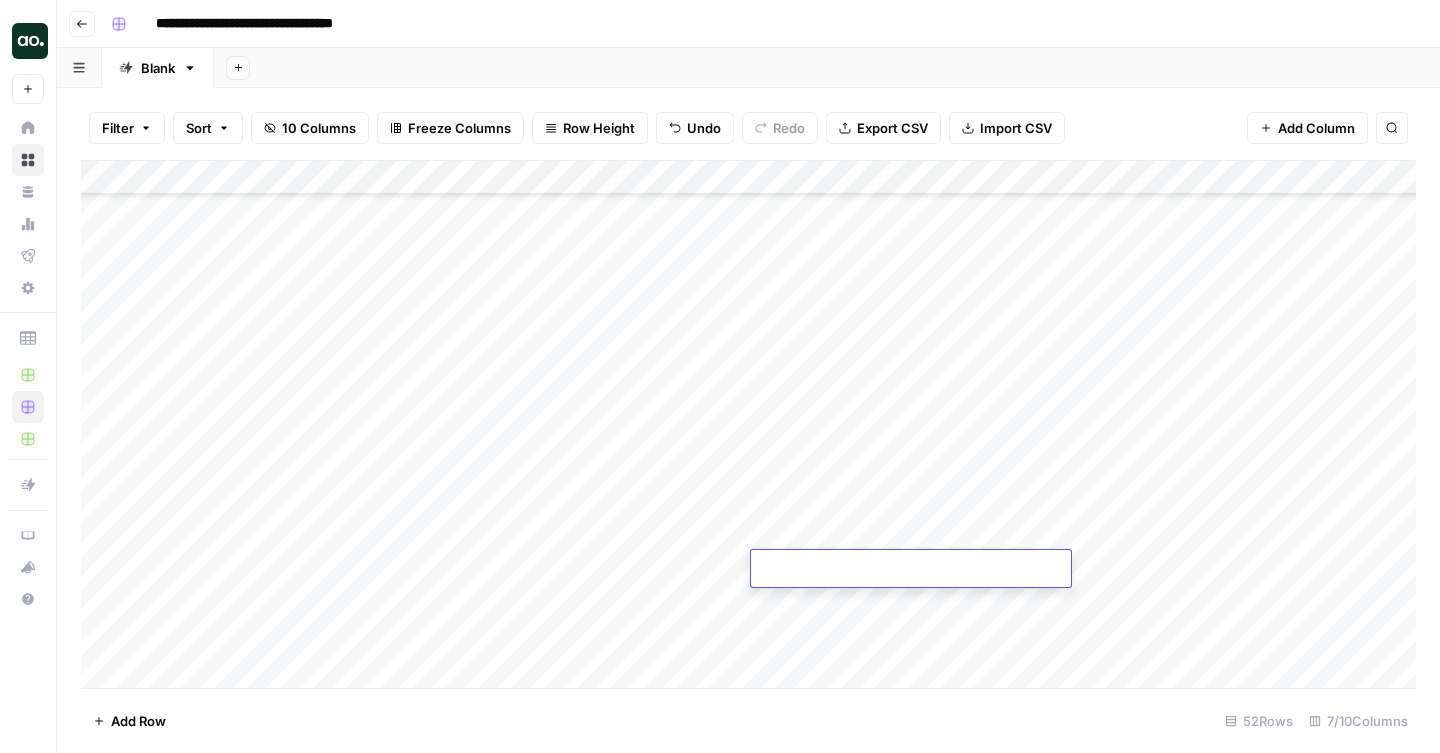 type on "**********" 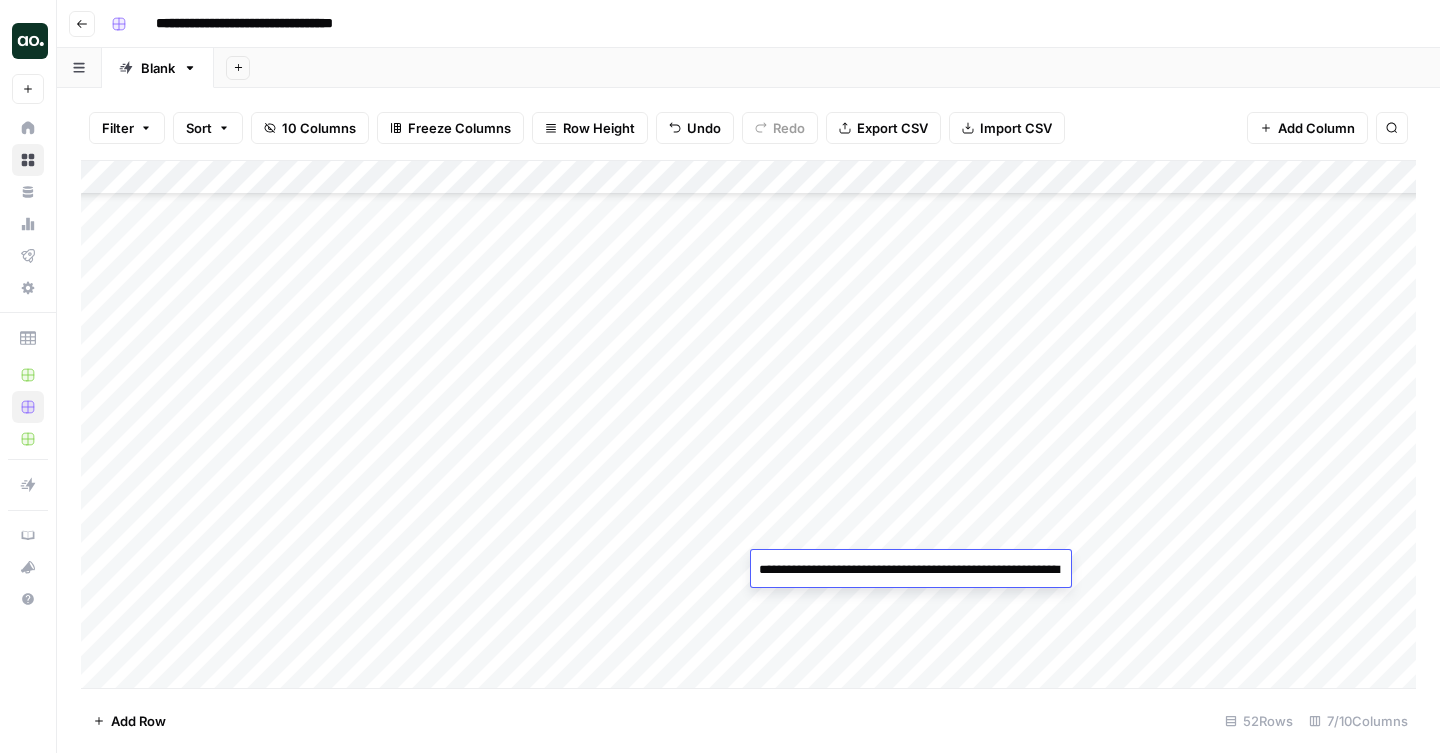 scroll, scrollTop: 114, scrollLeft: 0, axis: vertical 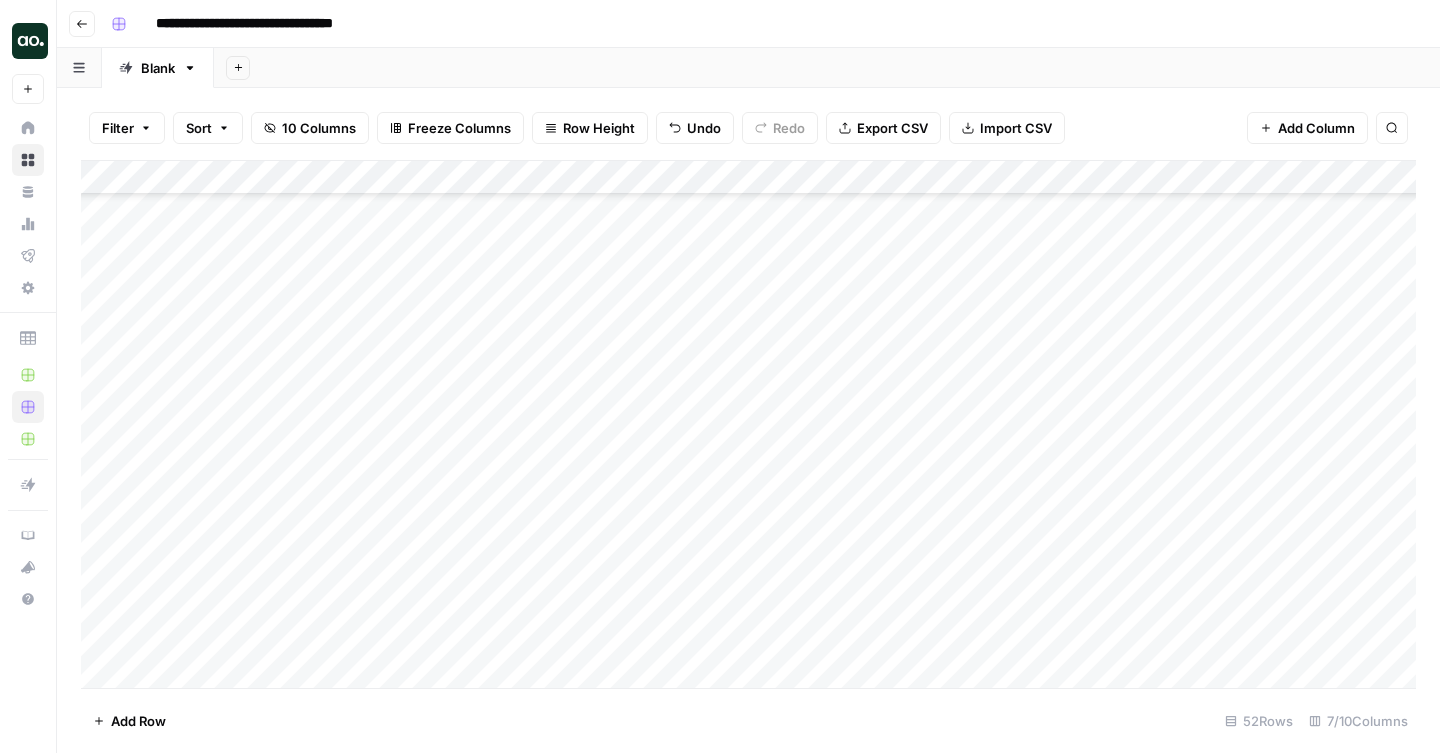 click on "Add Column" at bounding box center [748, 424] 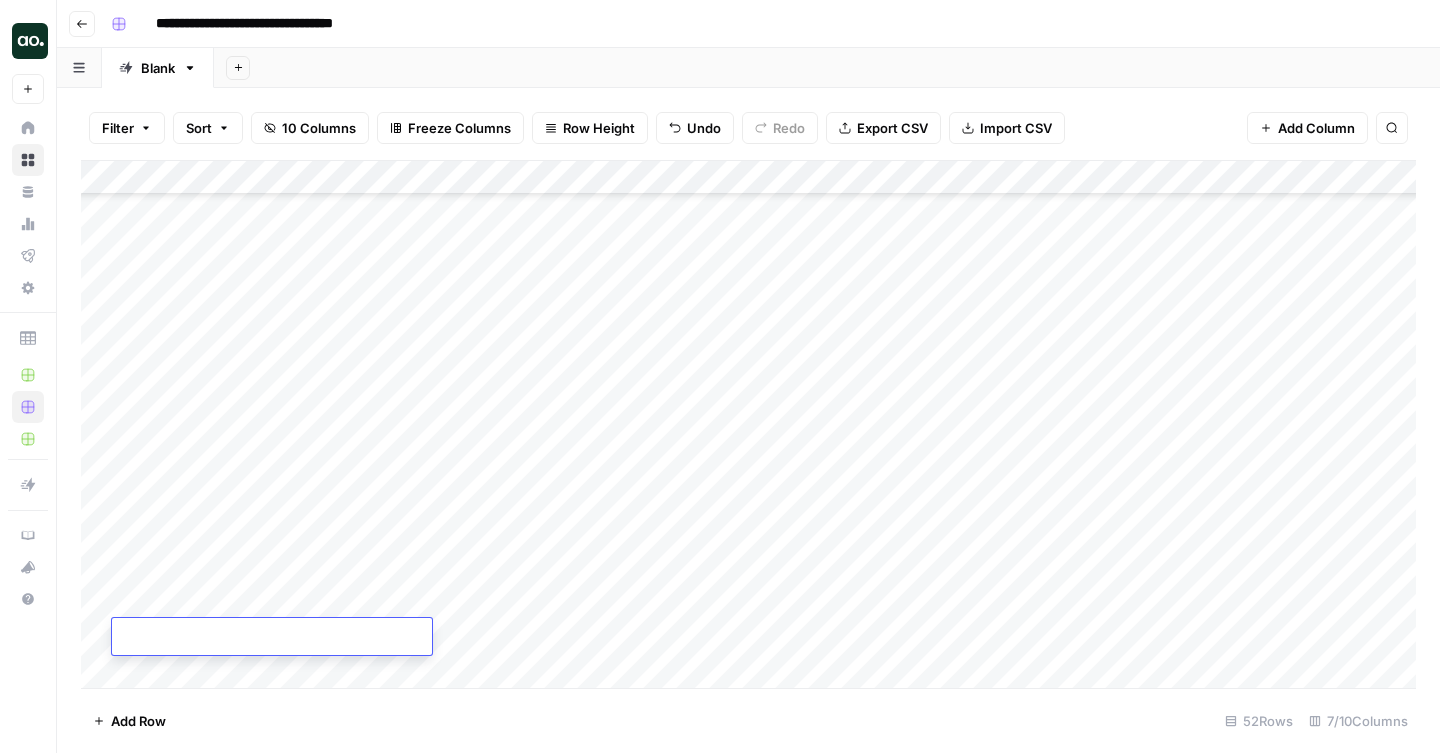 type on "**********" 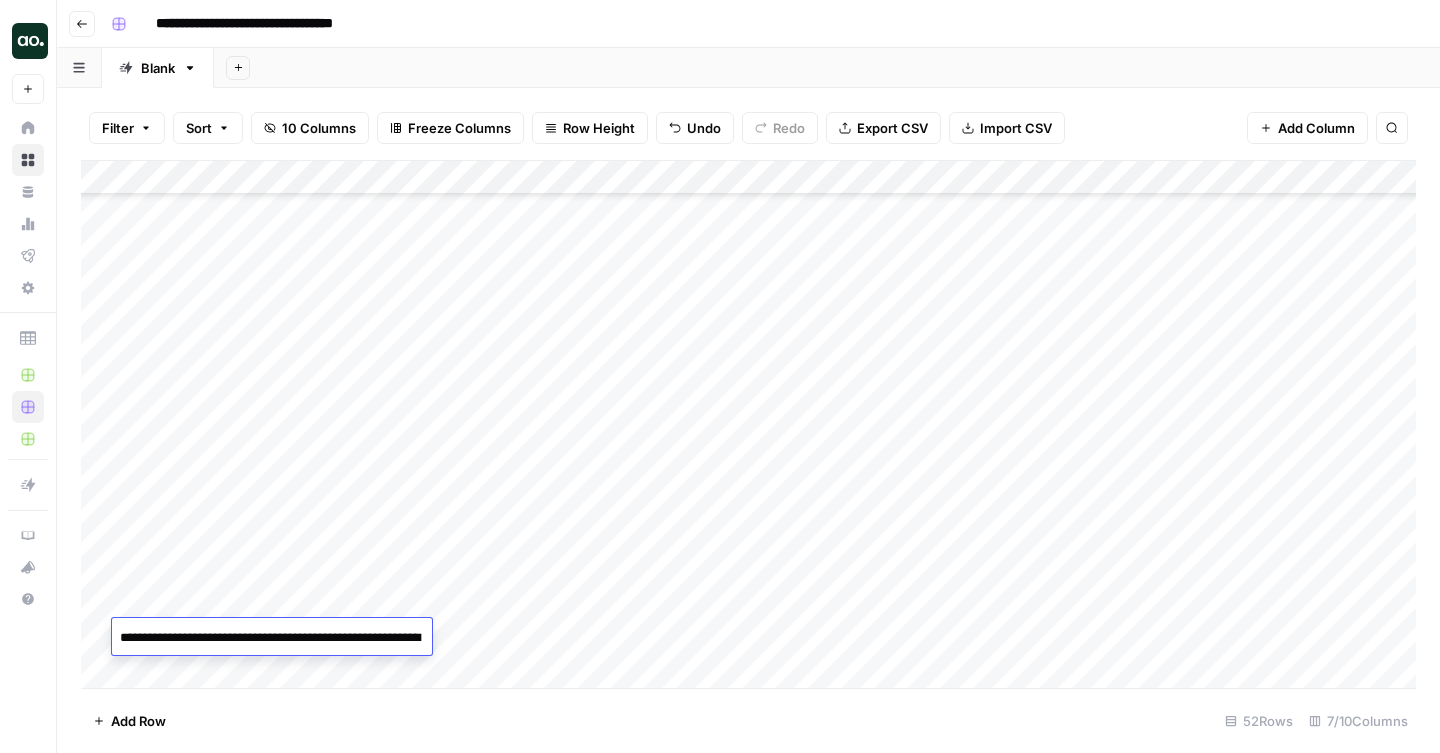 scroll, scrollTop: 1182, scrollLeft: 0, axis: vertical 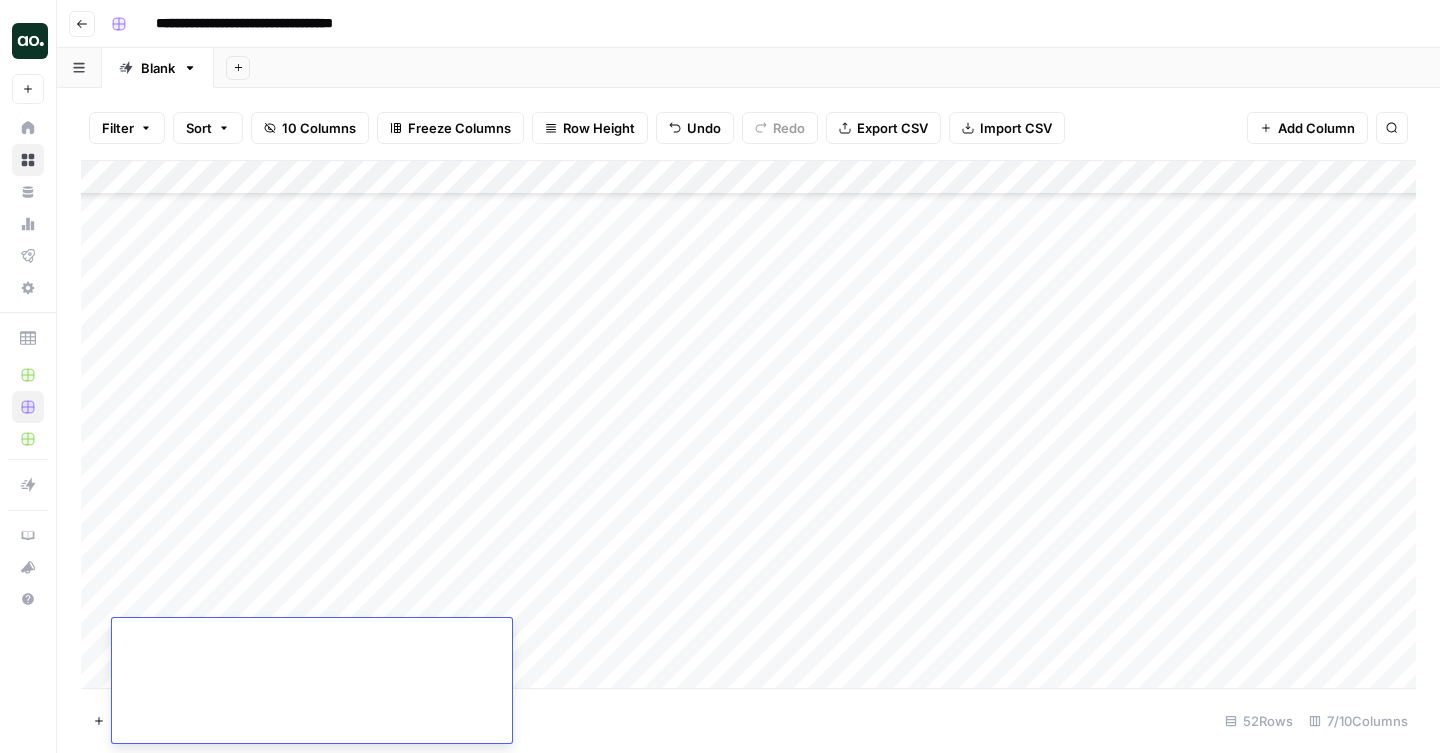 type 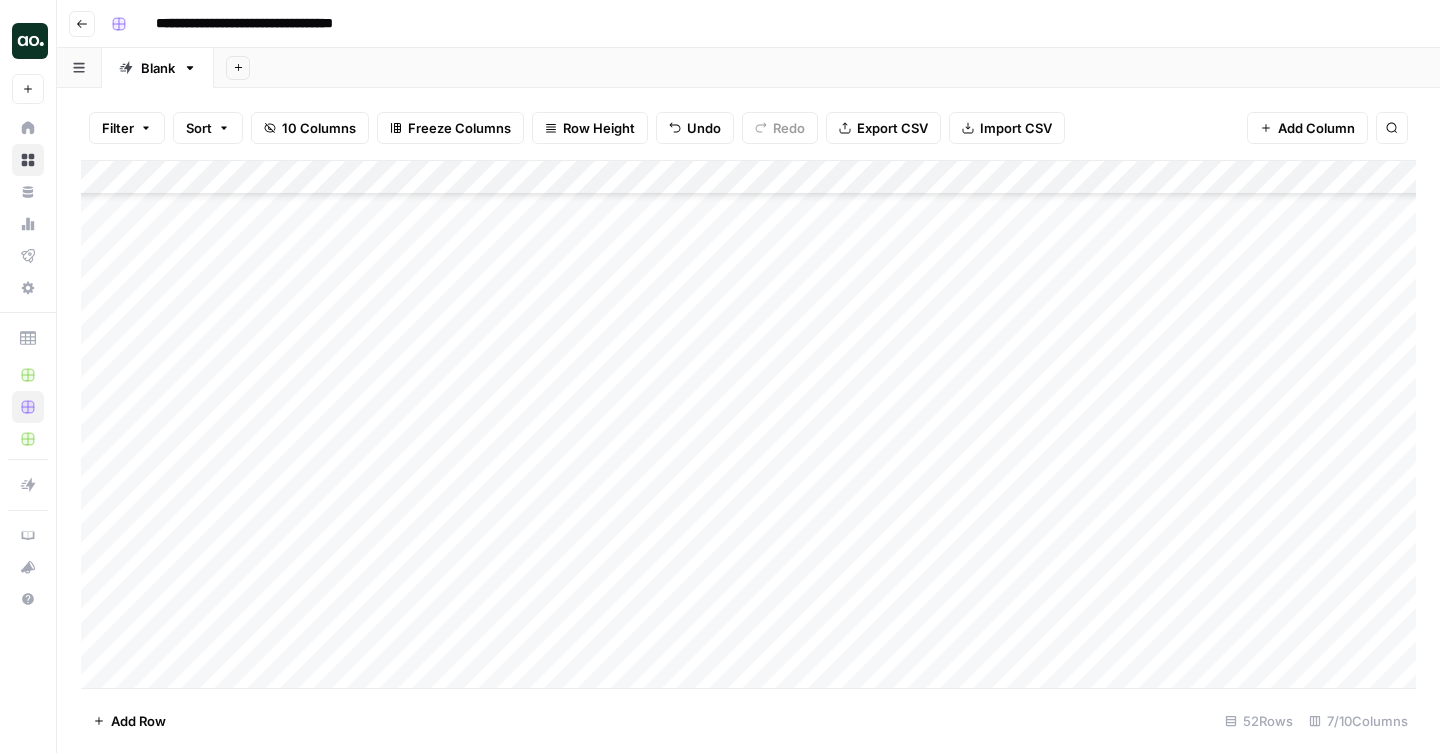 click on "Add Column" at bounding box center (748, 424) 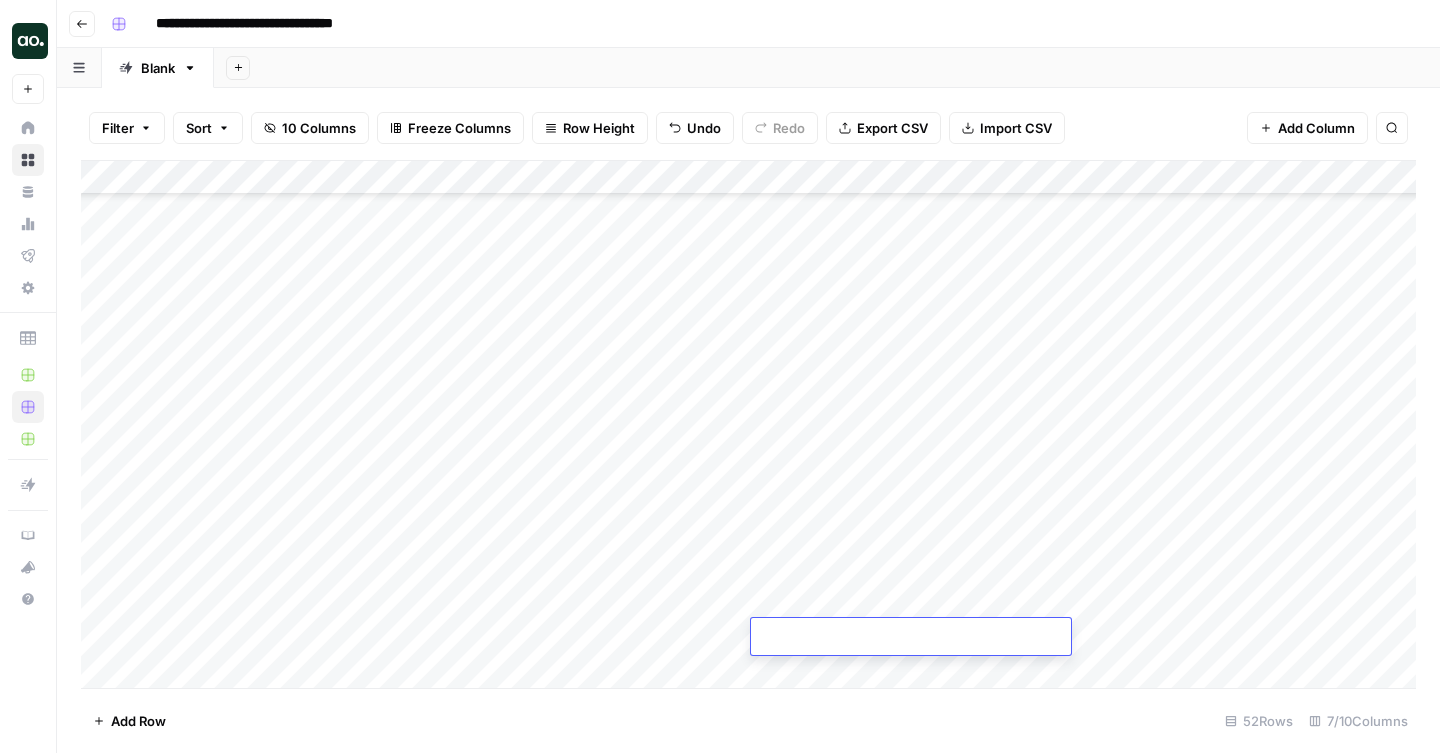 type on "**********" 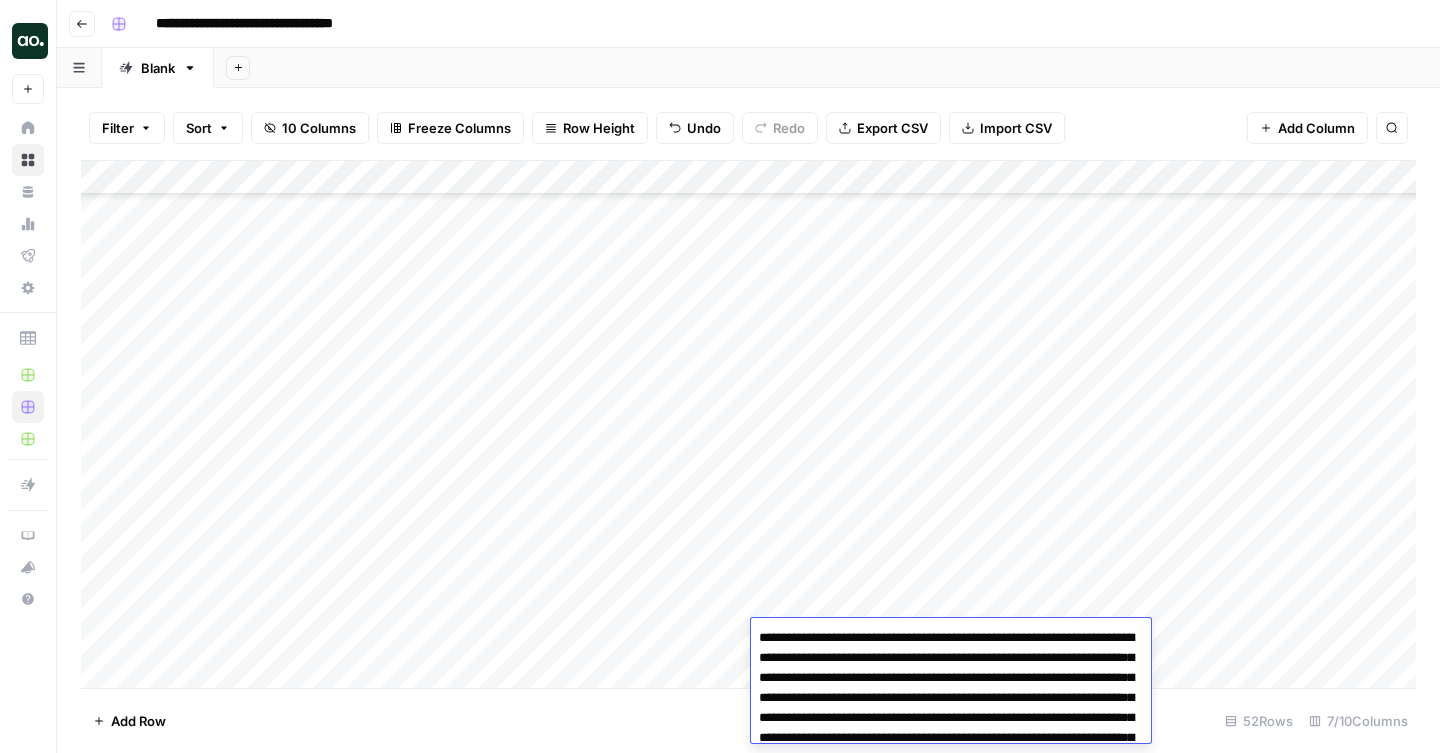 scroll, scrollTop: 1182, scrollLeft: 0, axis: vertical 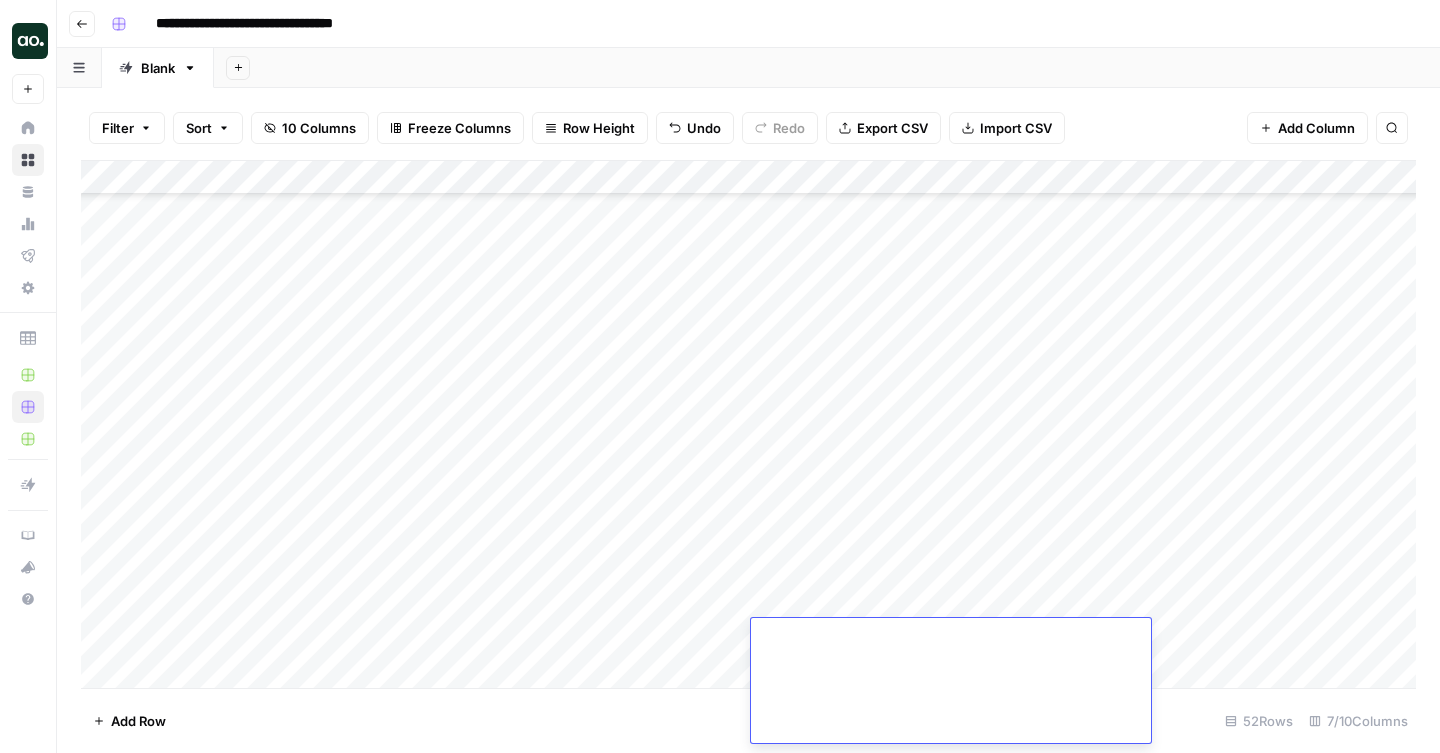 click on "Add Column" at bounding box center [748, 424] 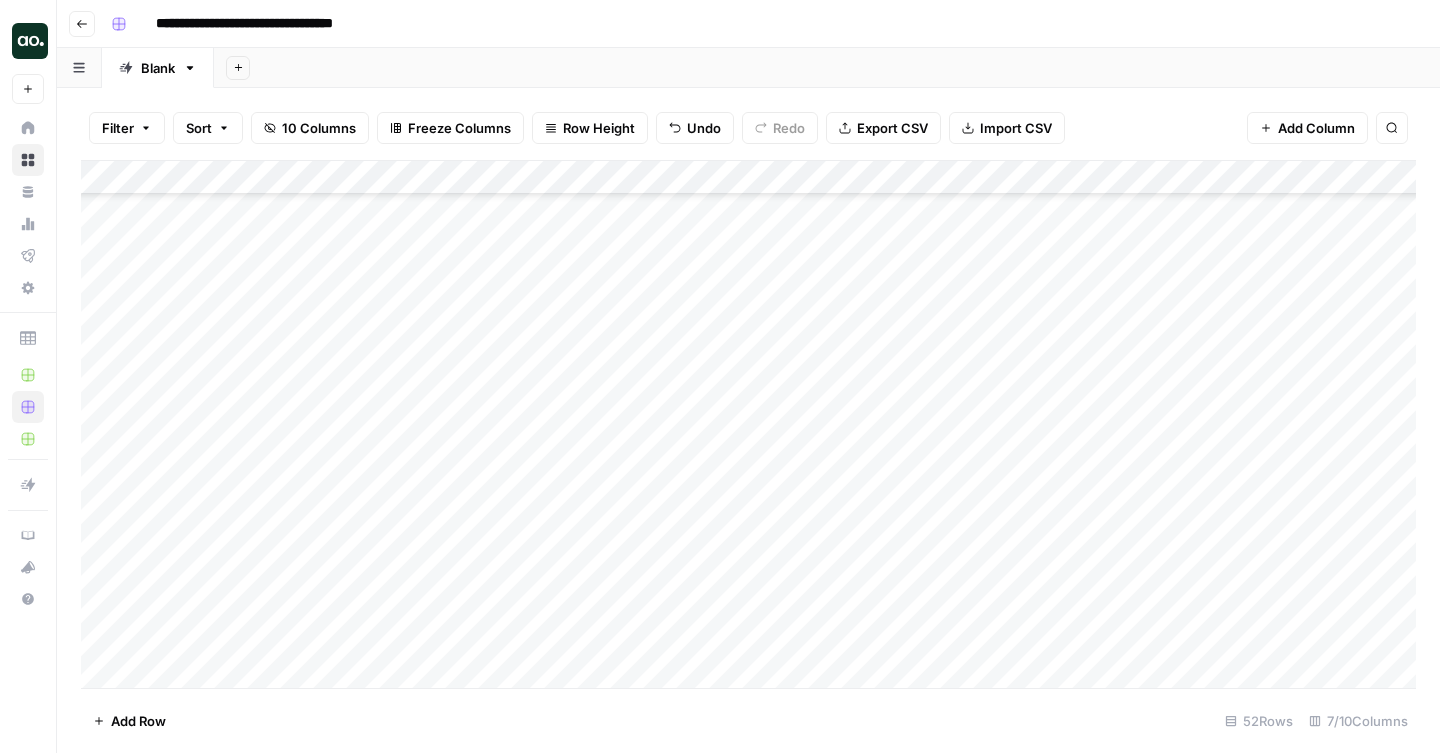 click on "Add Column" at bounding box center (748, 424) 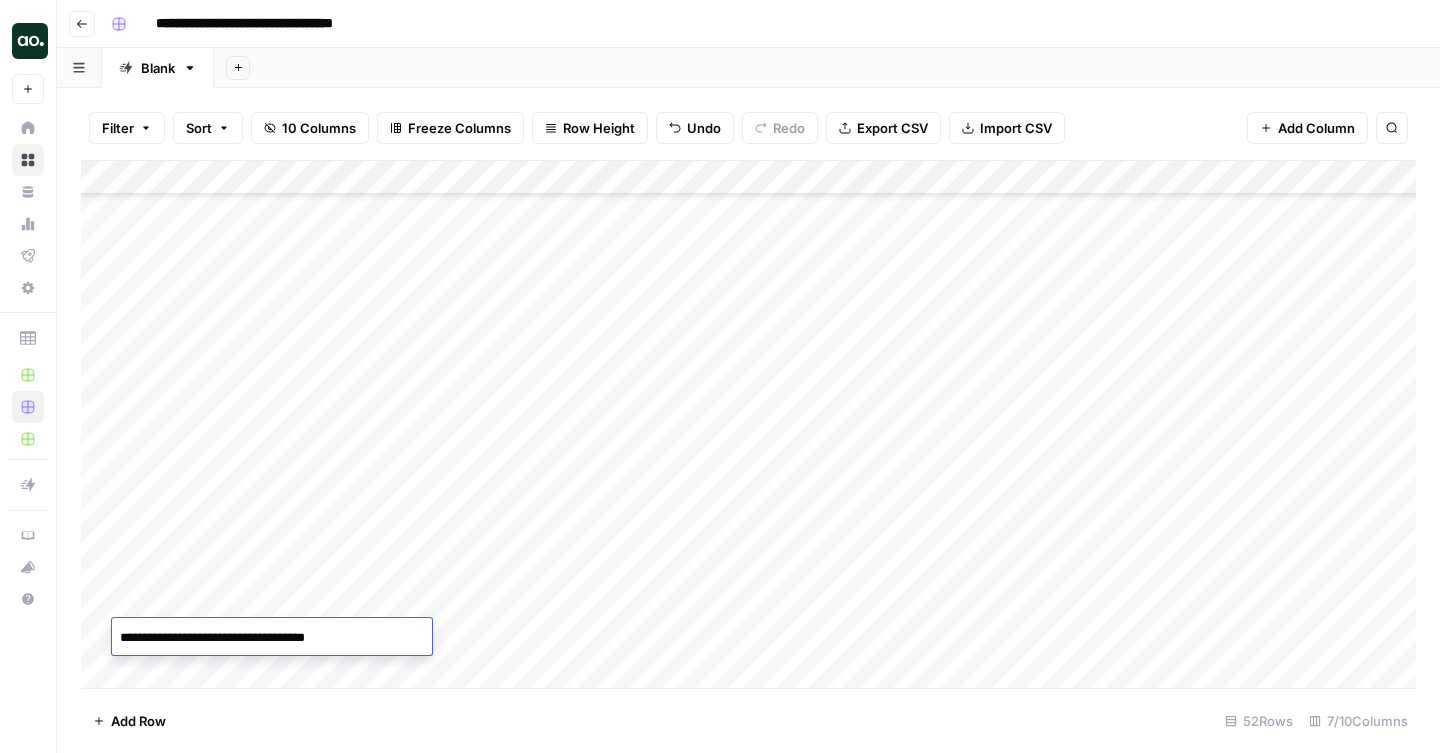 click on "**********" at bounding box center [272, 638] 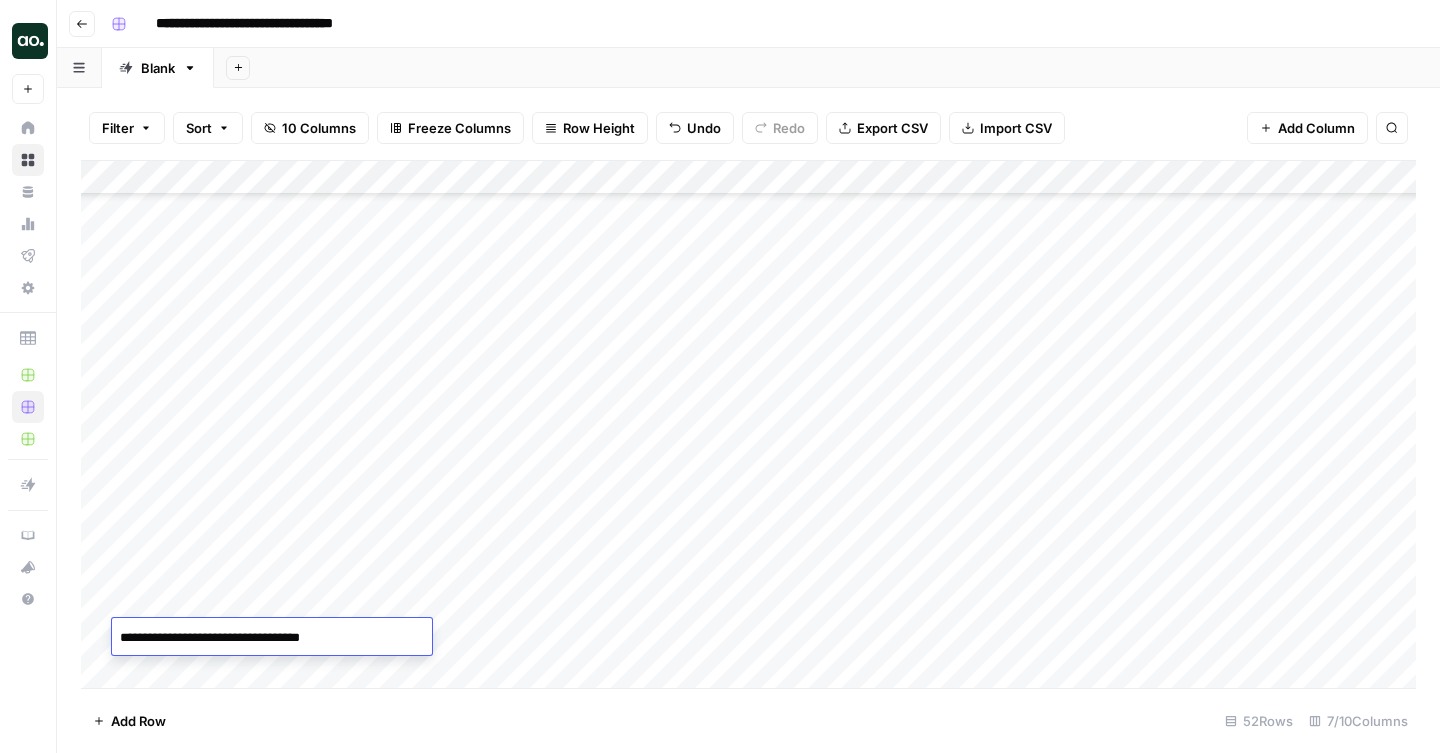 type on "**********" 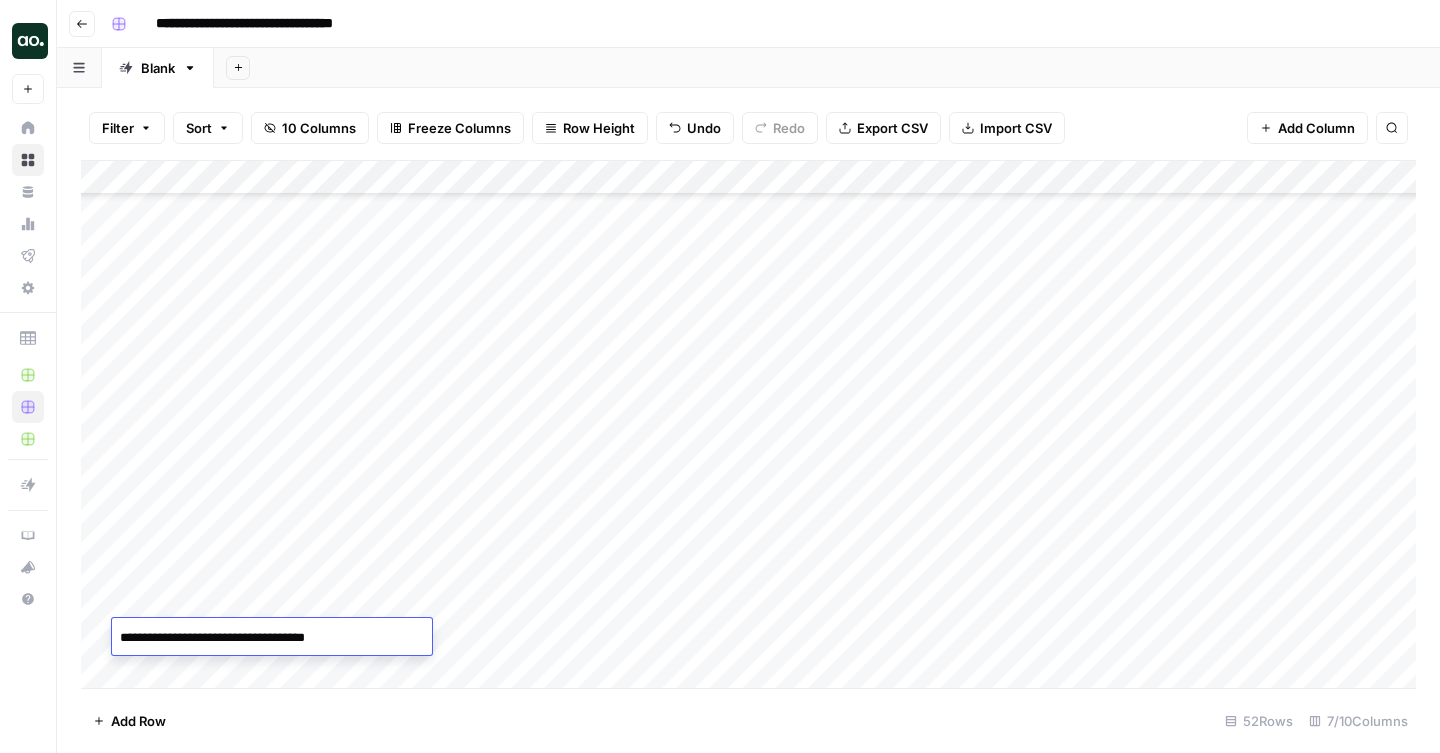 click on "**********" at bounding box center [272, 638] 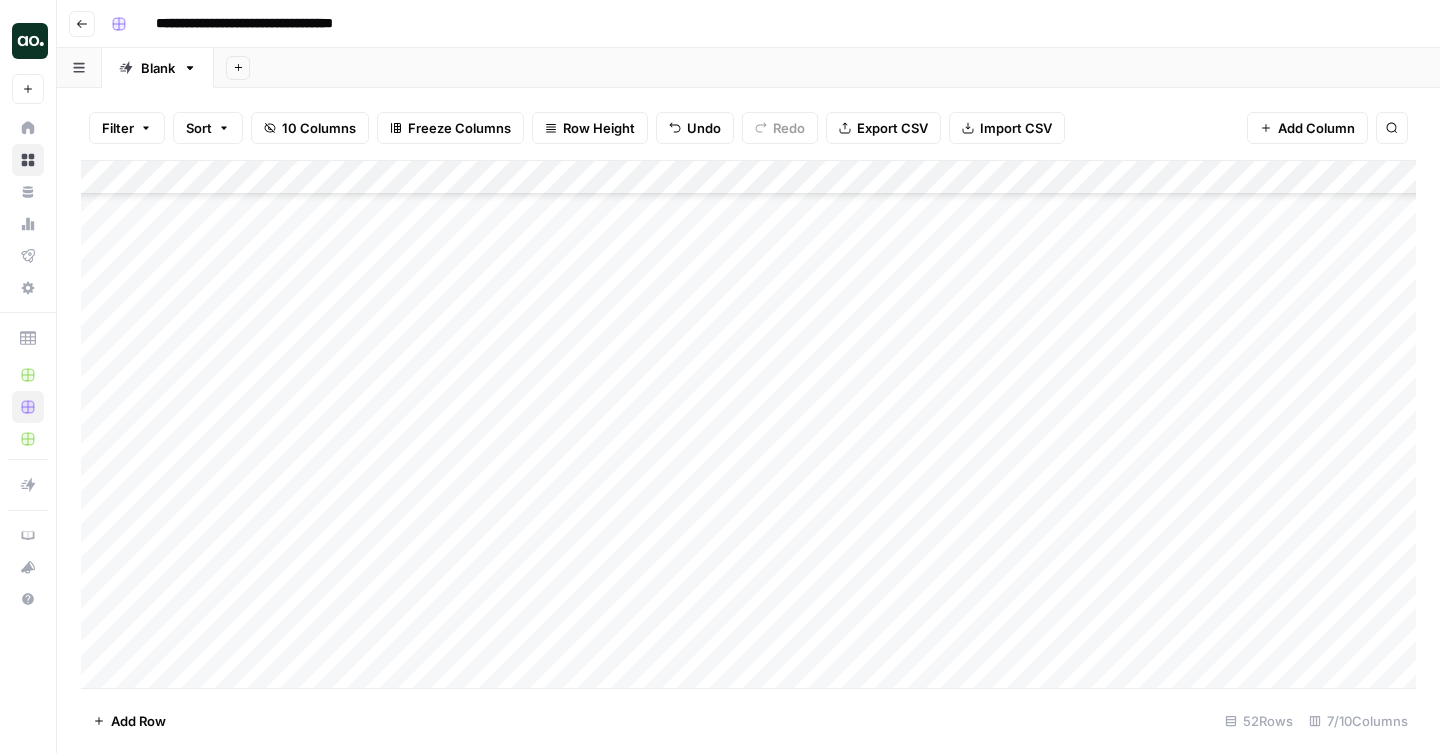 click on "Add Column" at bounding box center [748, 424] 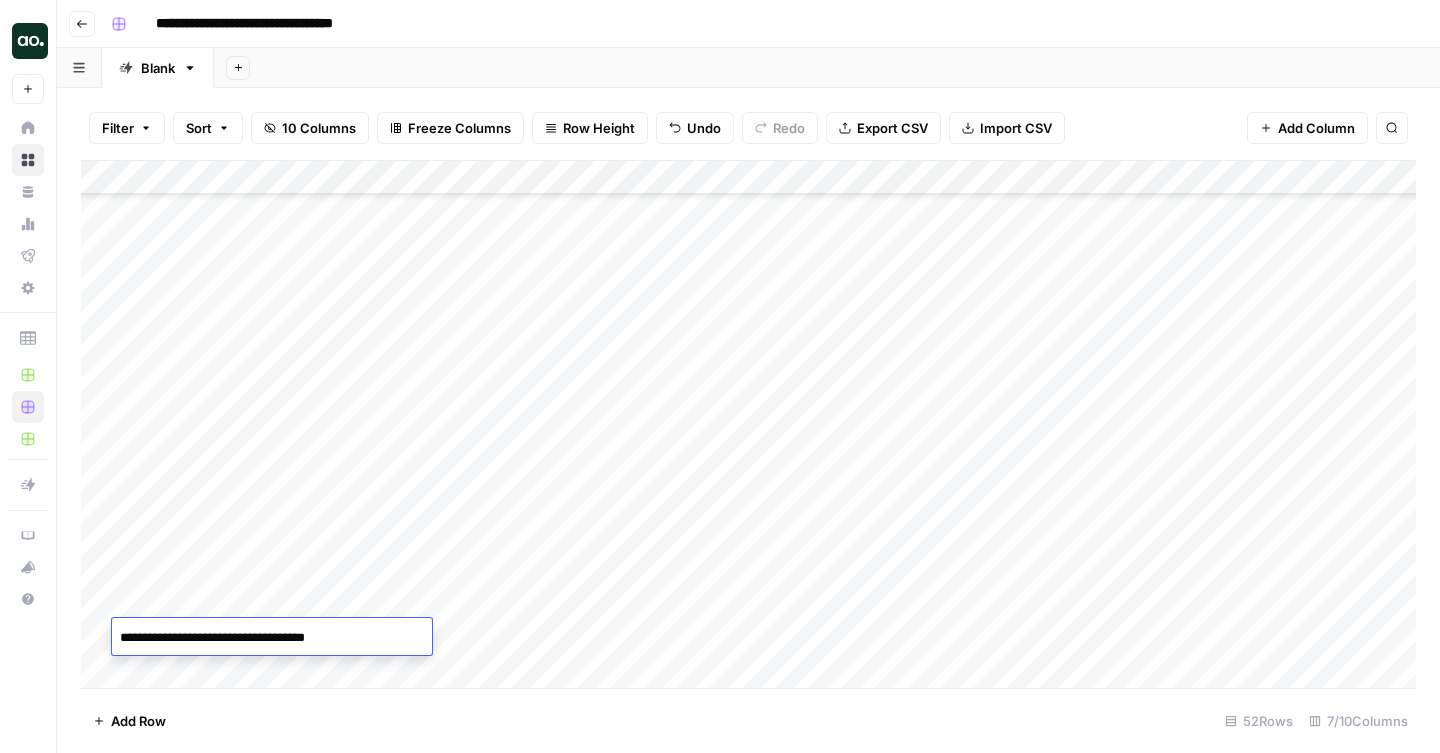 click on "**********" at bounding box center [272, 638] 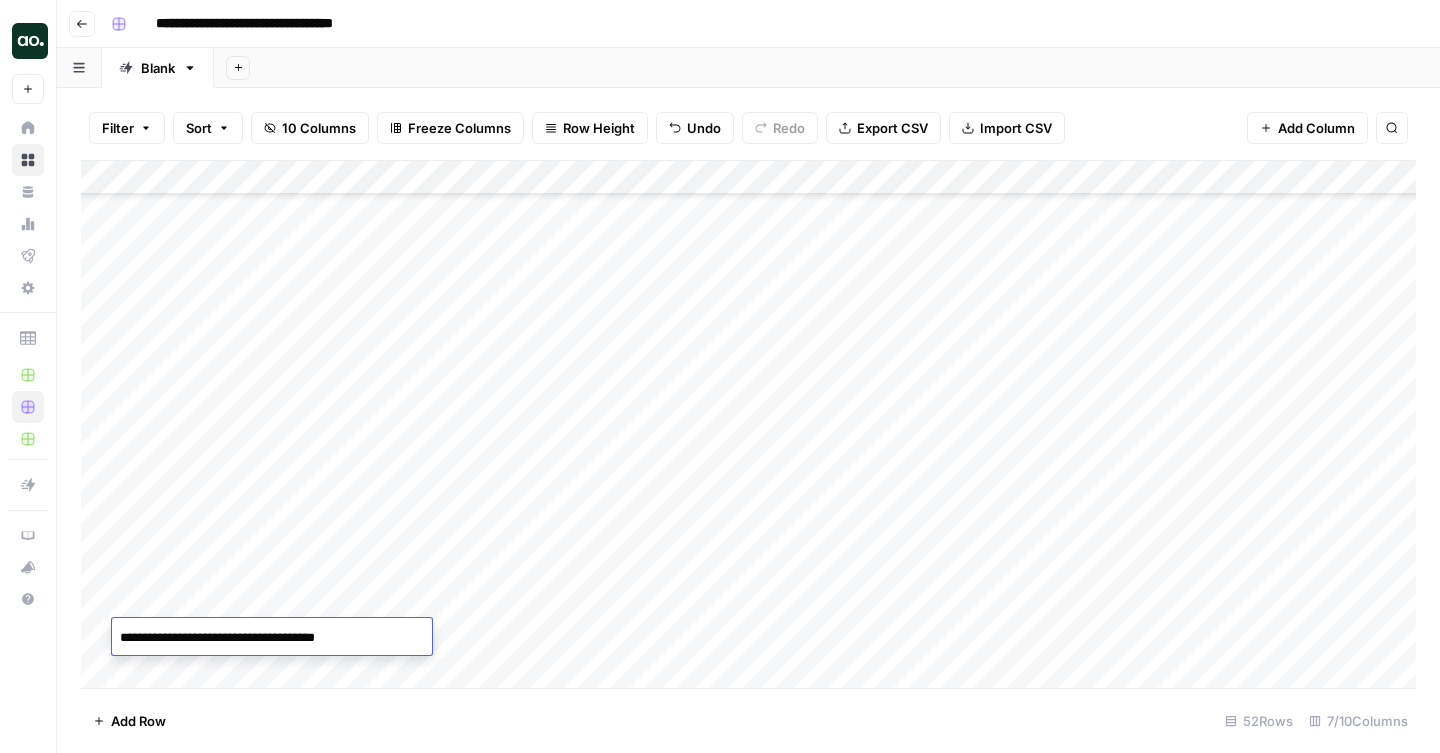 type on "**********" 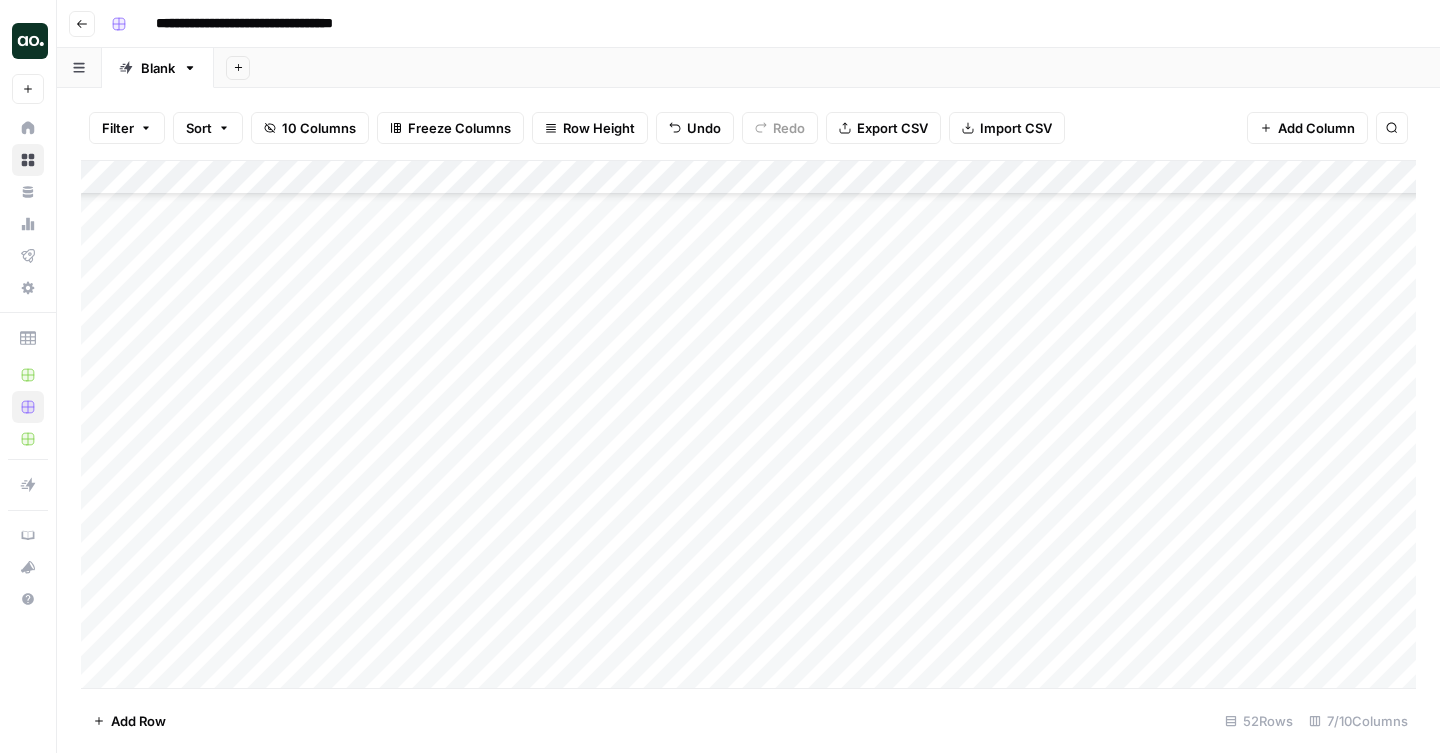 click on "Add Column" at bounding box center (748, 424) 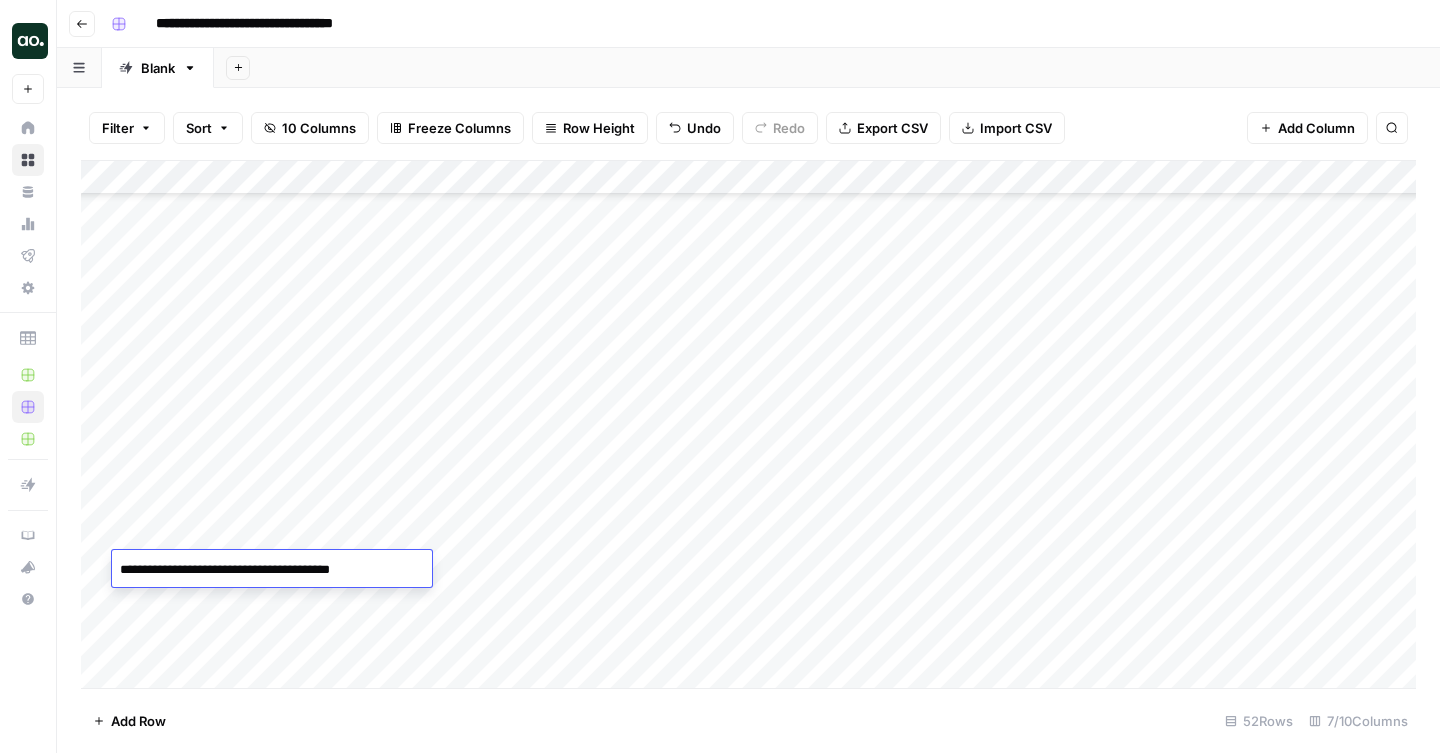click on "Add Column" at bounding box center (748, 424) 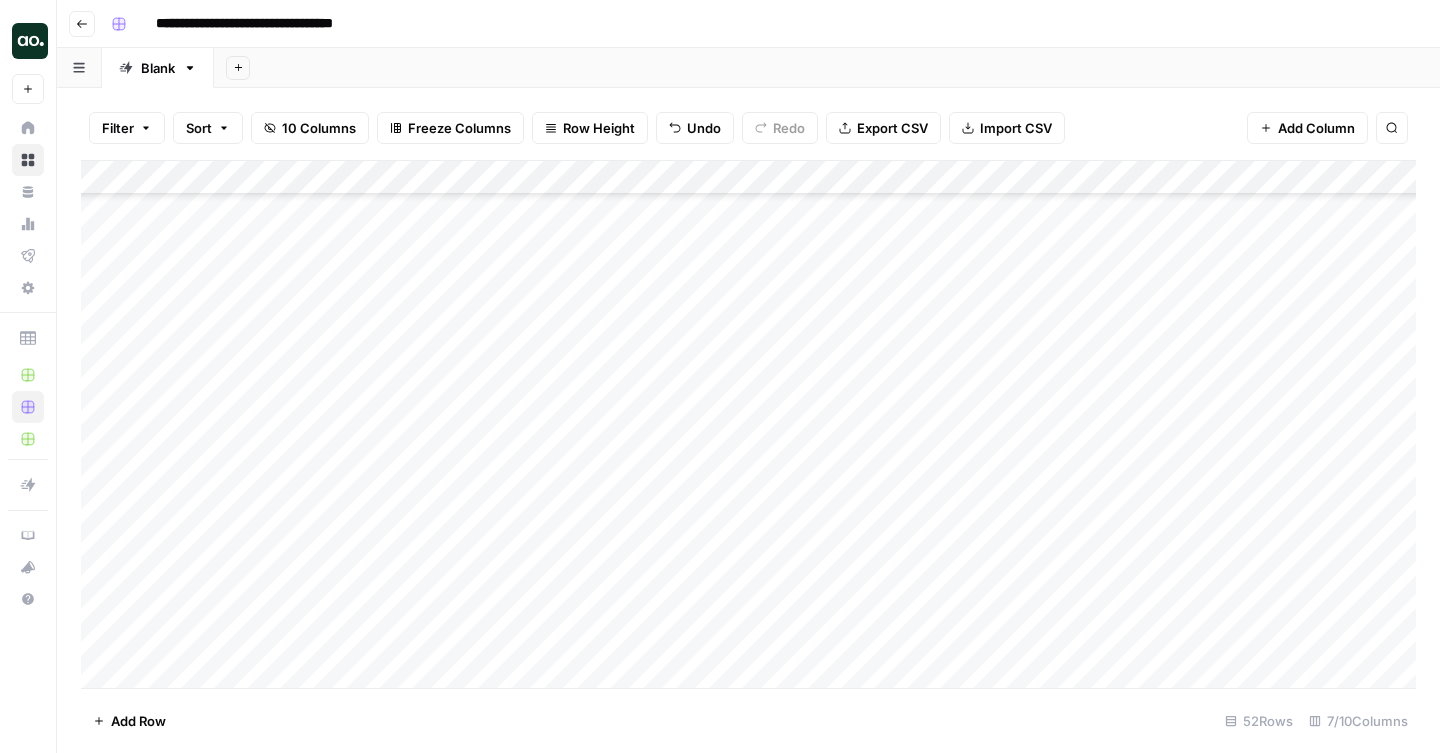 click on "Add Column" at bounding box center (748, 424) 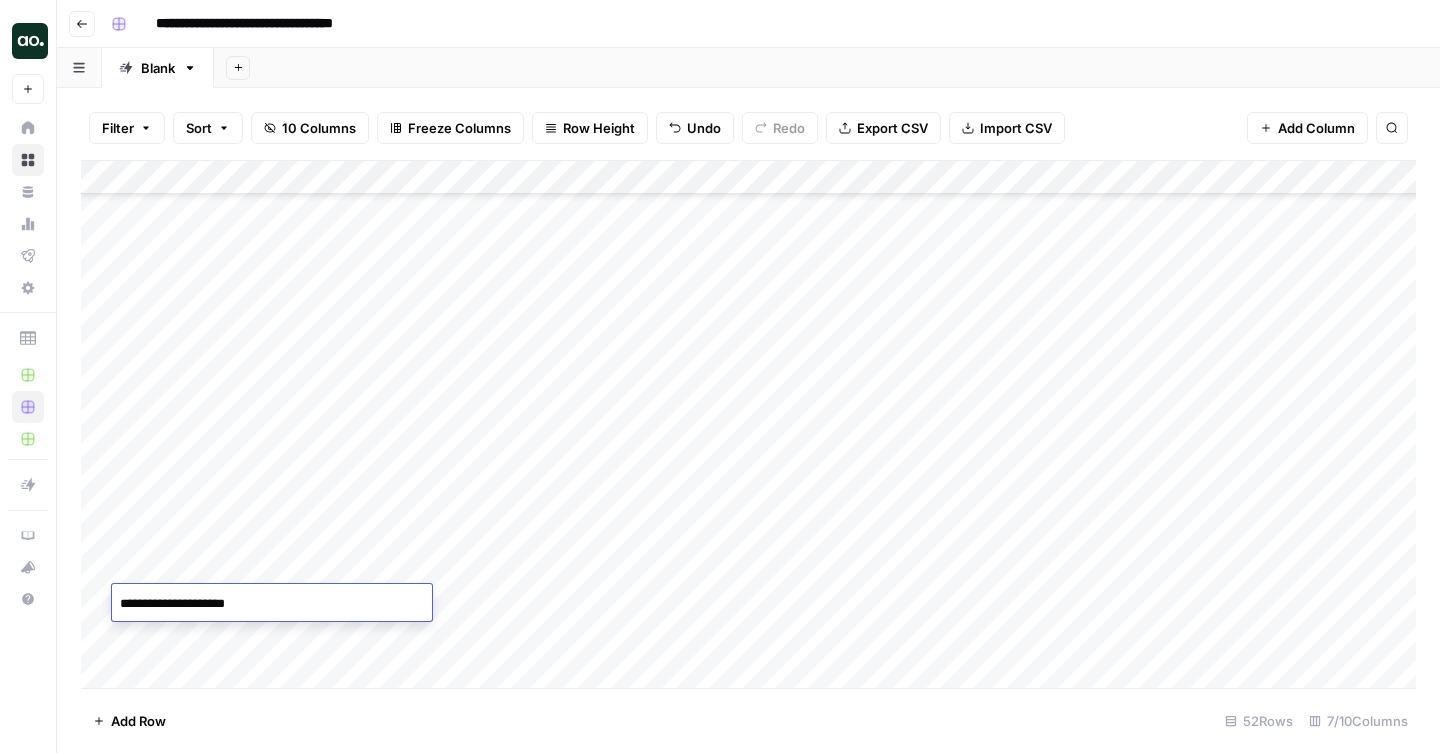 type on "**********" 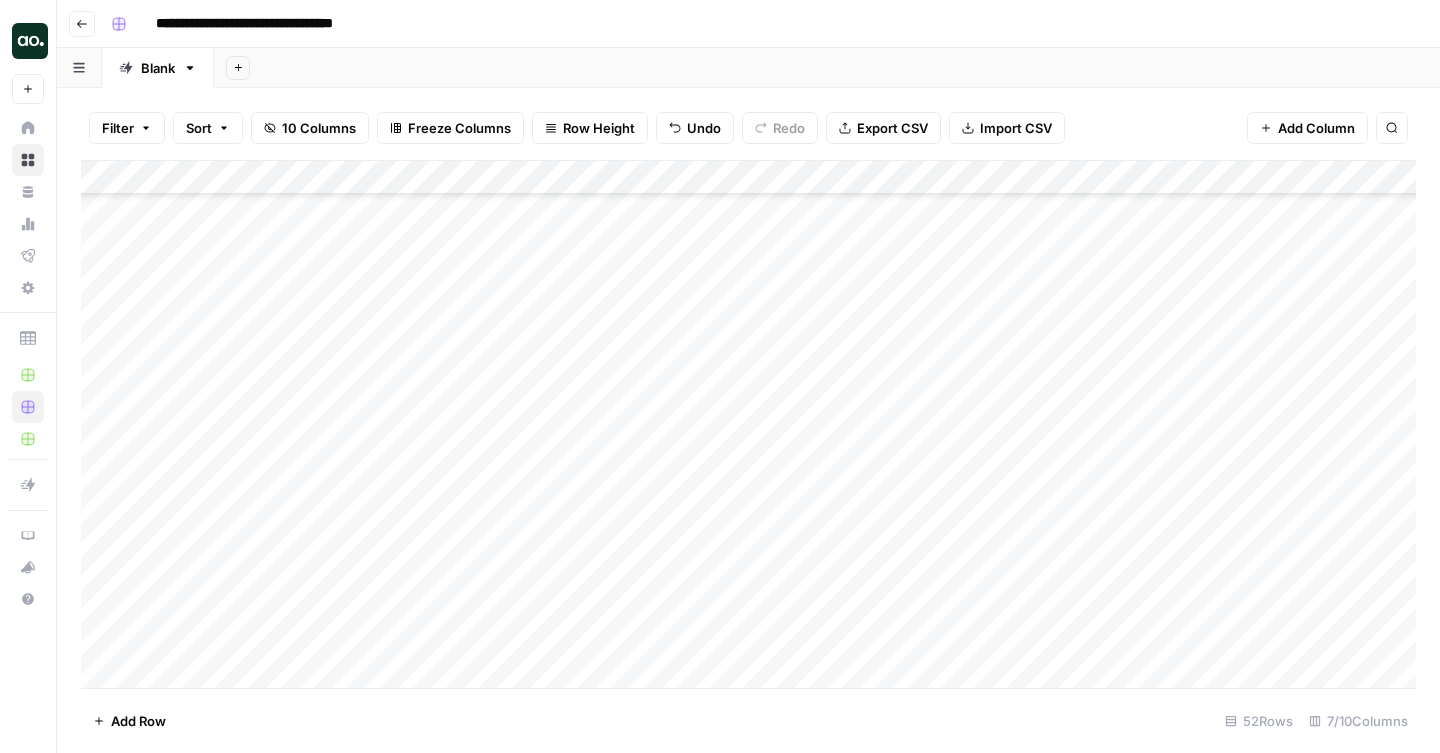 scroll, scrollTop: 1307, scrollLeft: 0, axis: vertical 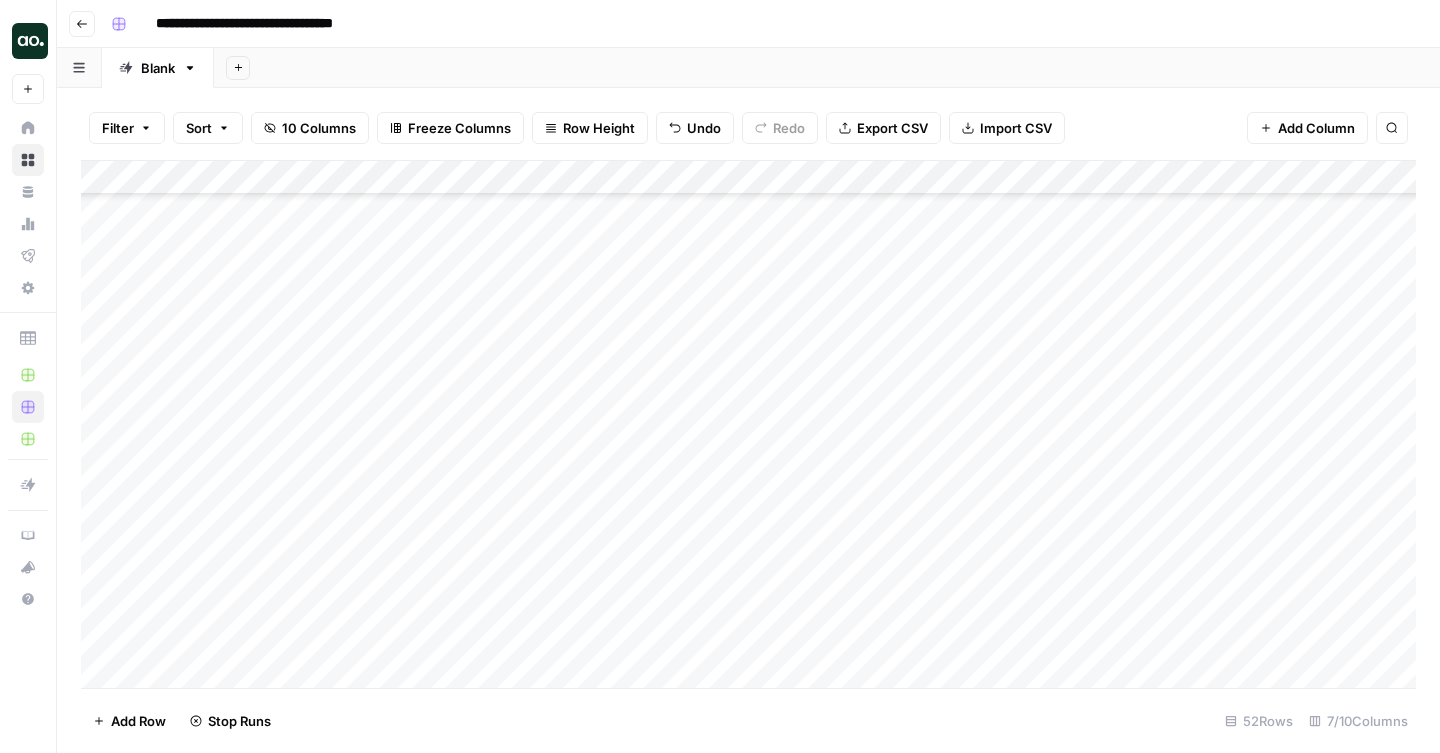 click on "Add Column" at bounding box center (748, 424) 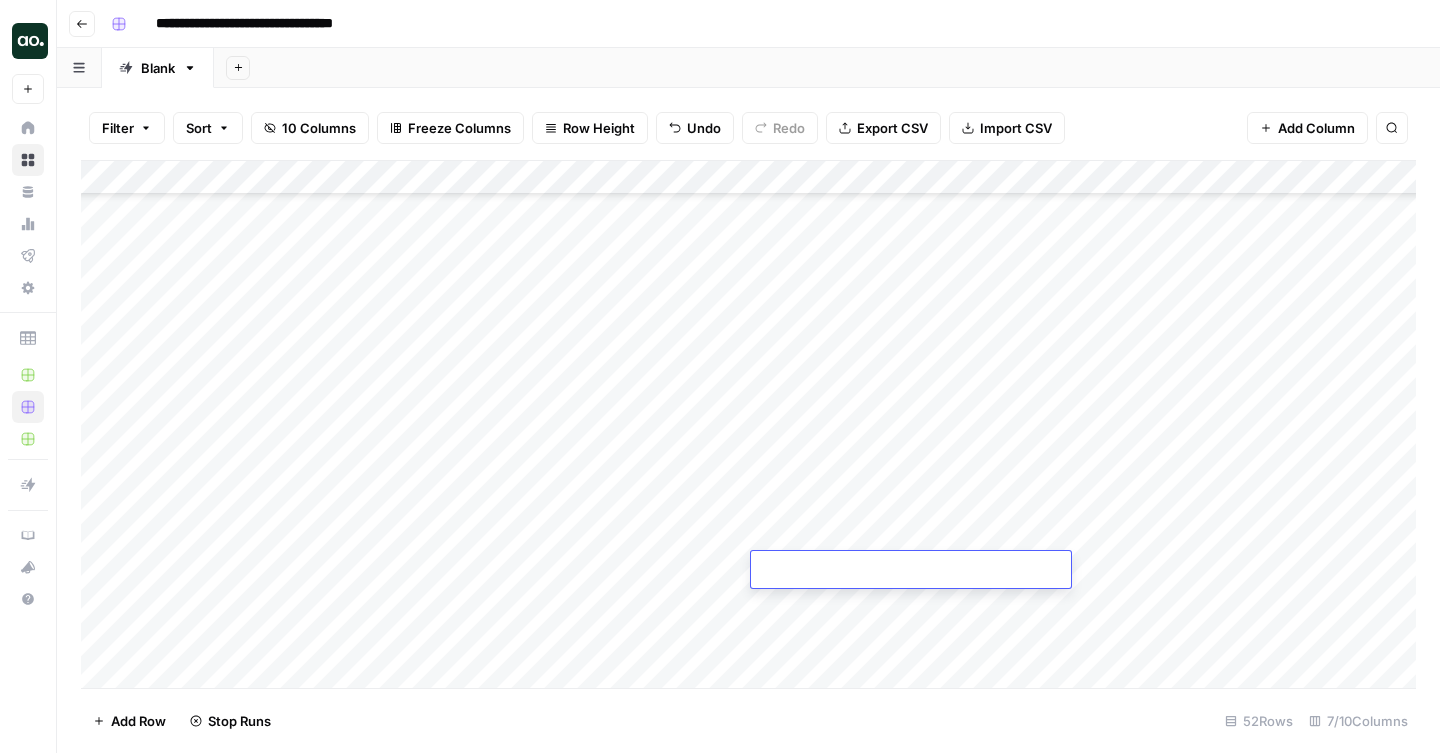 type on "**********" 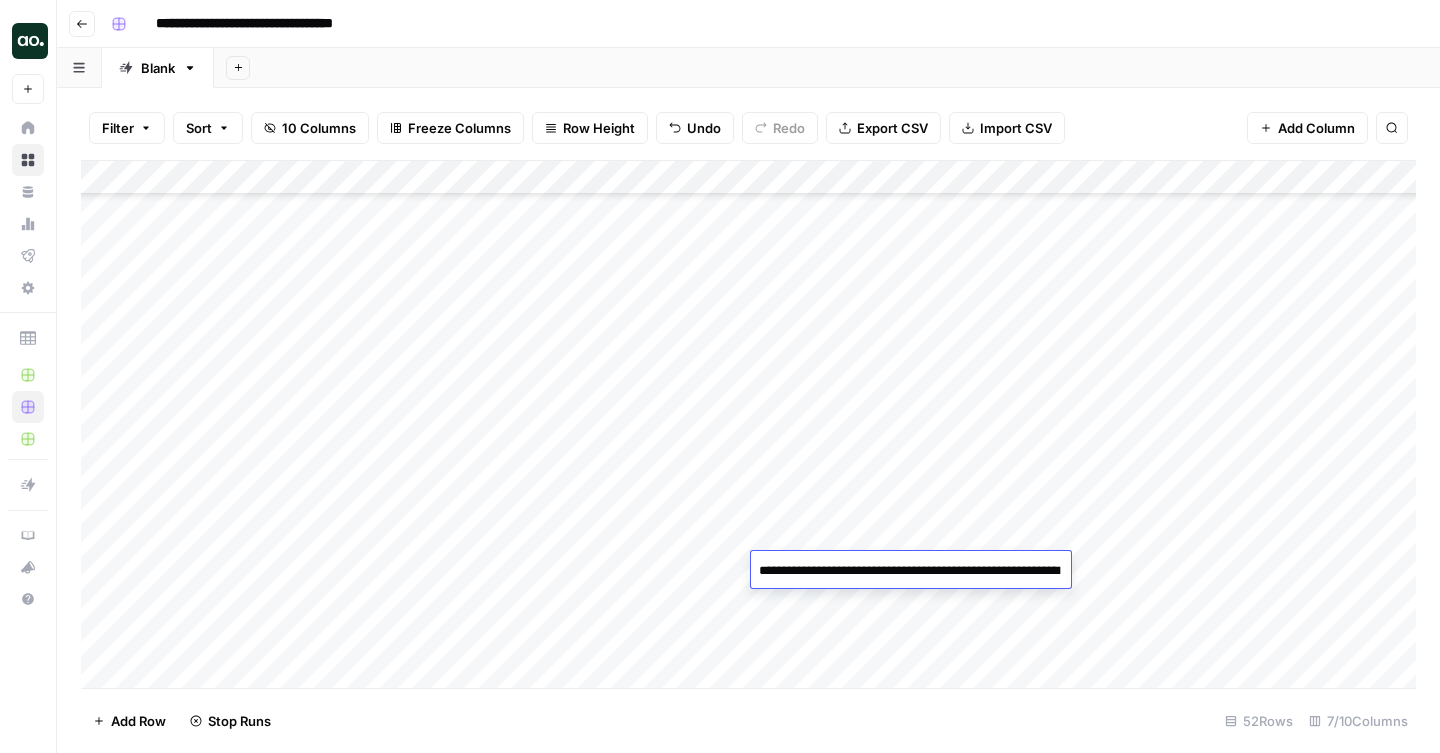 scroll, scrollTop: 815, scrollLeft: 0, axis: vertical 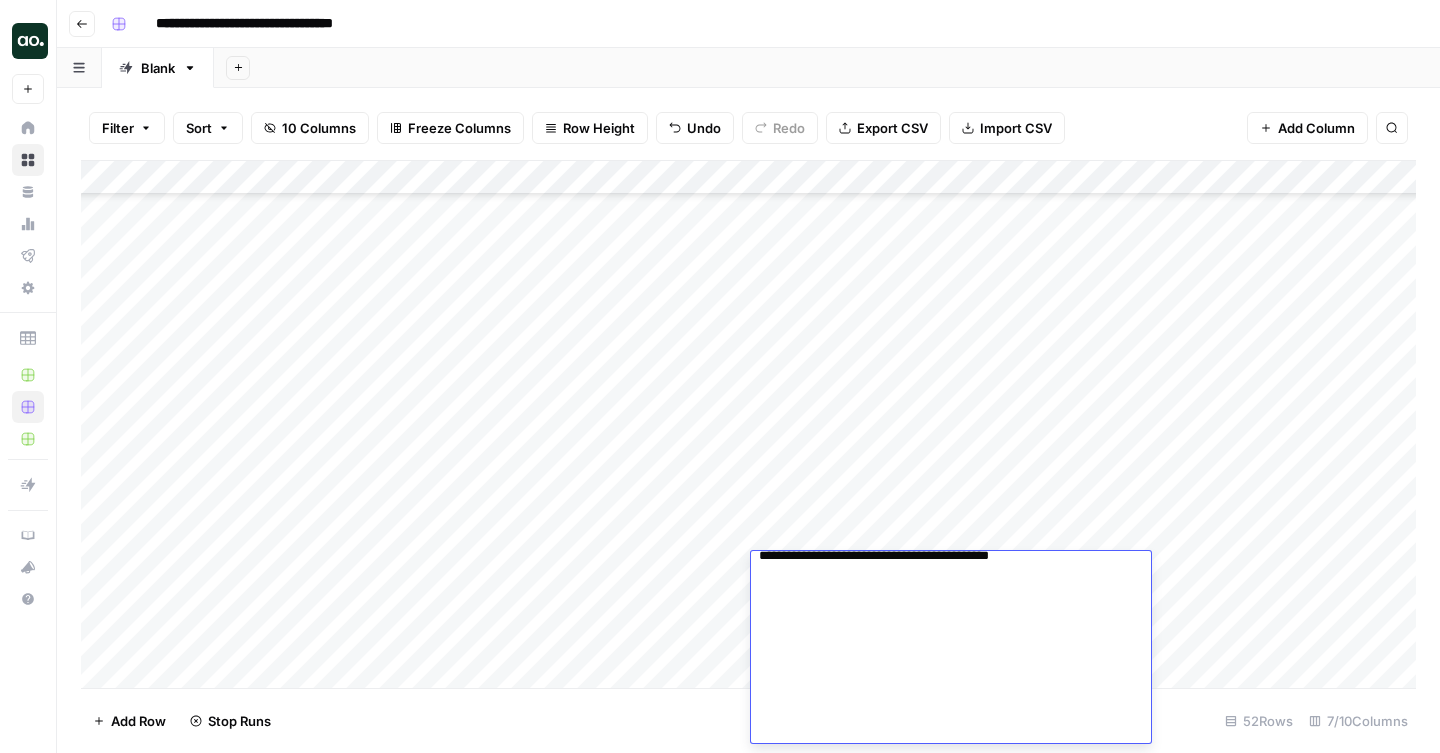 click on "Add Sheet" at bounding box center [827, 68] 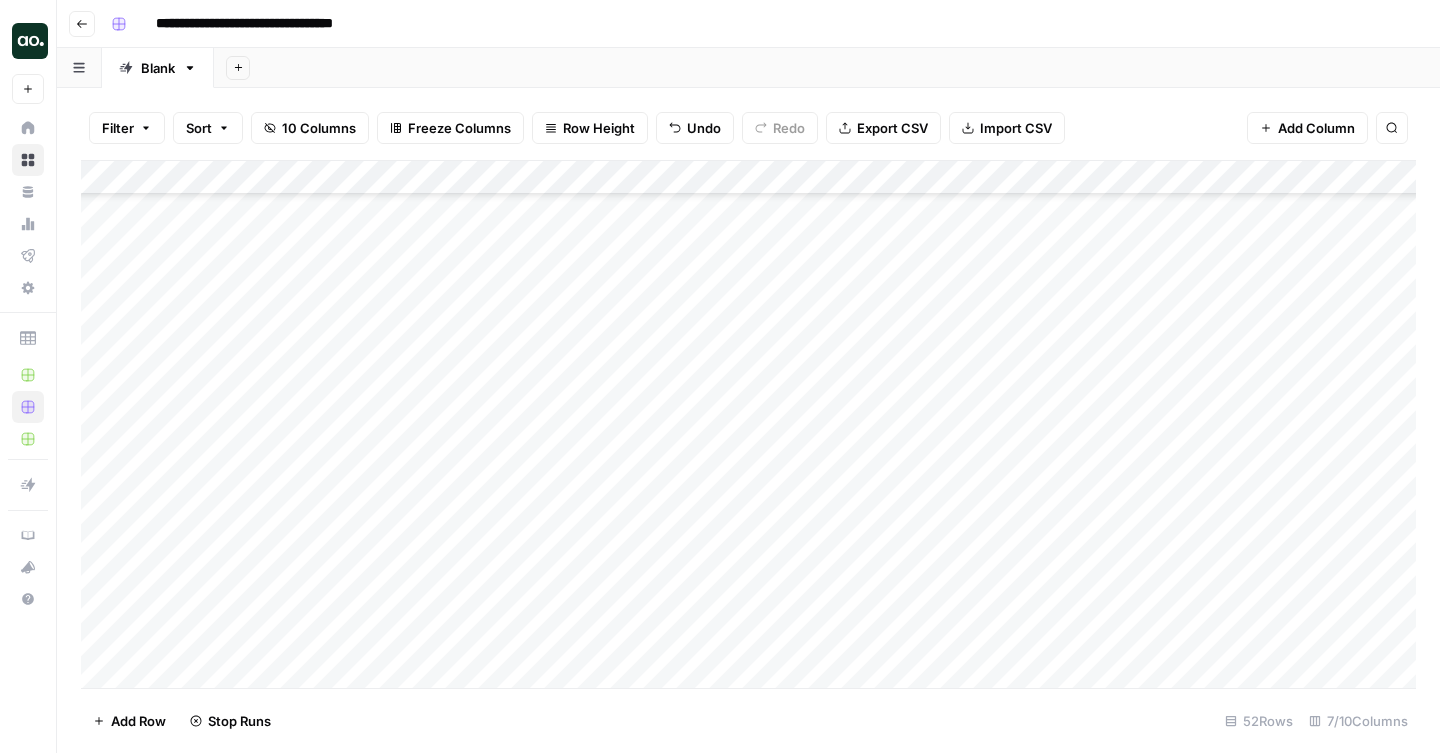click on "Add Column" at bounding box center (748, 424) 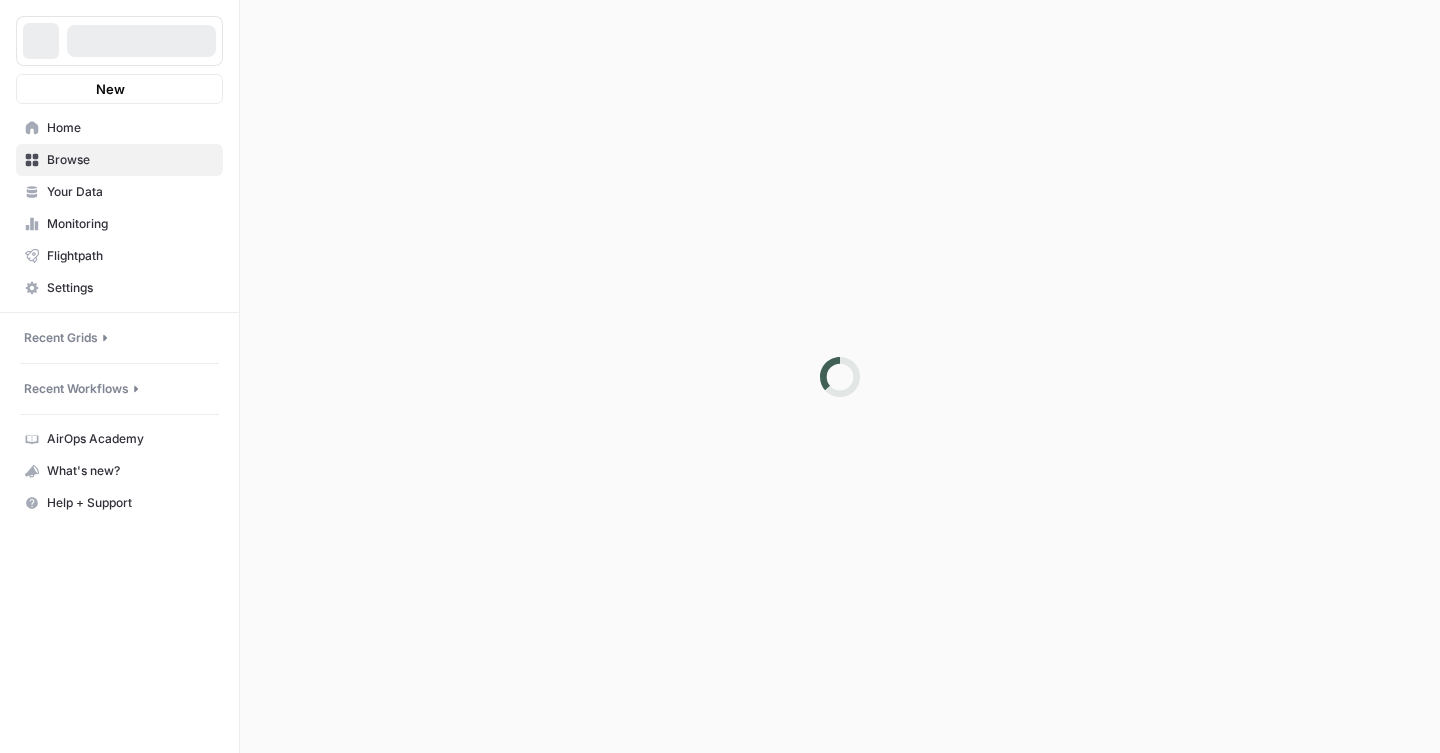 scroll, scrollTop: 0, scrollLeft: 0, axis: both 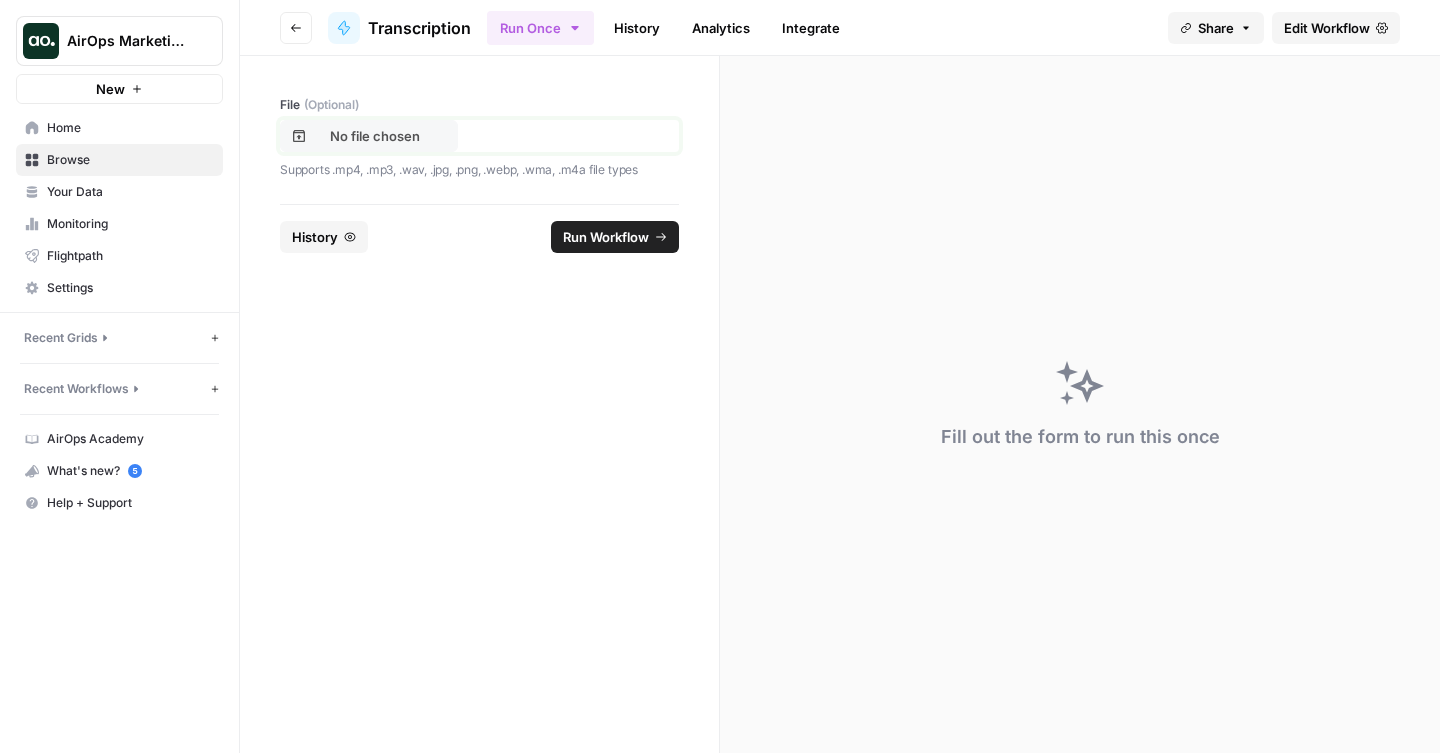click on "No file chosen" at bounding box center [375, 136] 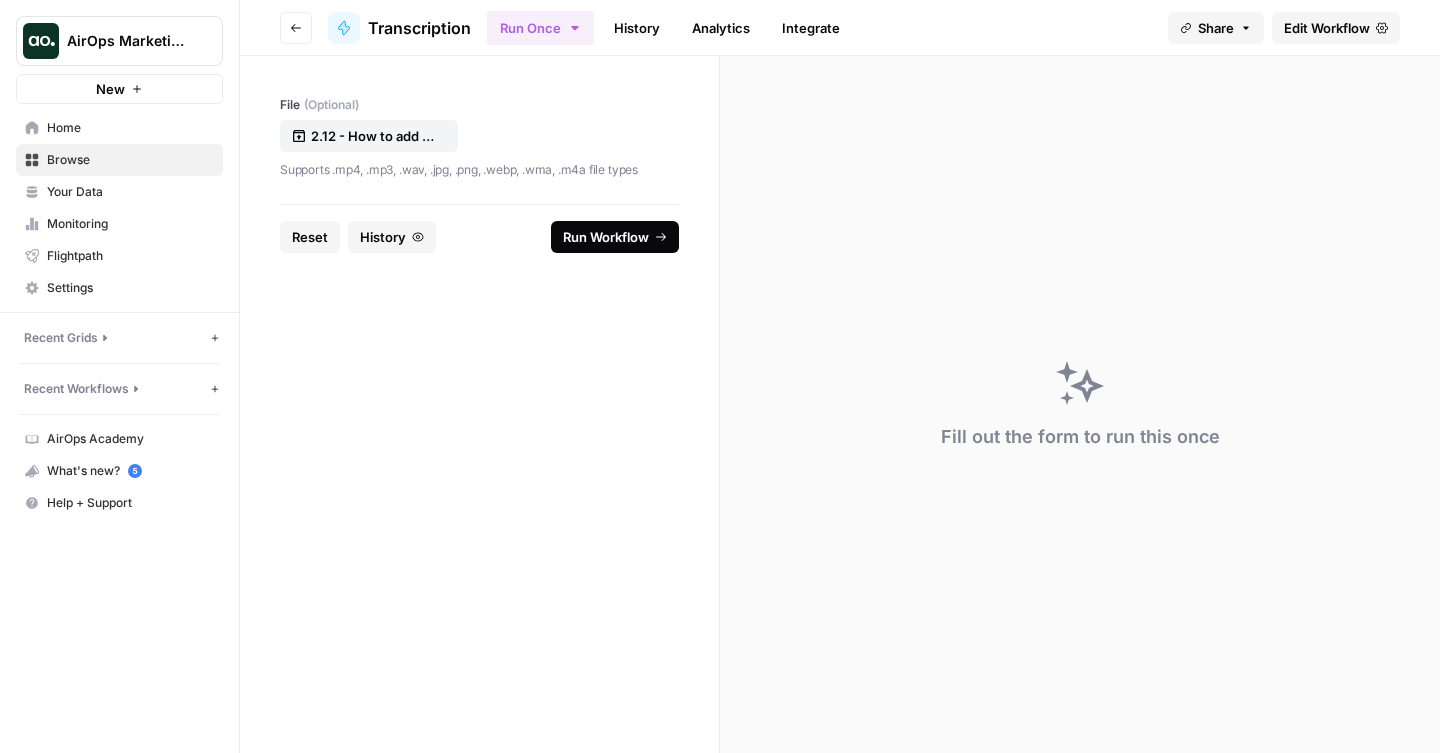 click on "Run Workflow" at bounding box center [615, 237] 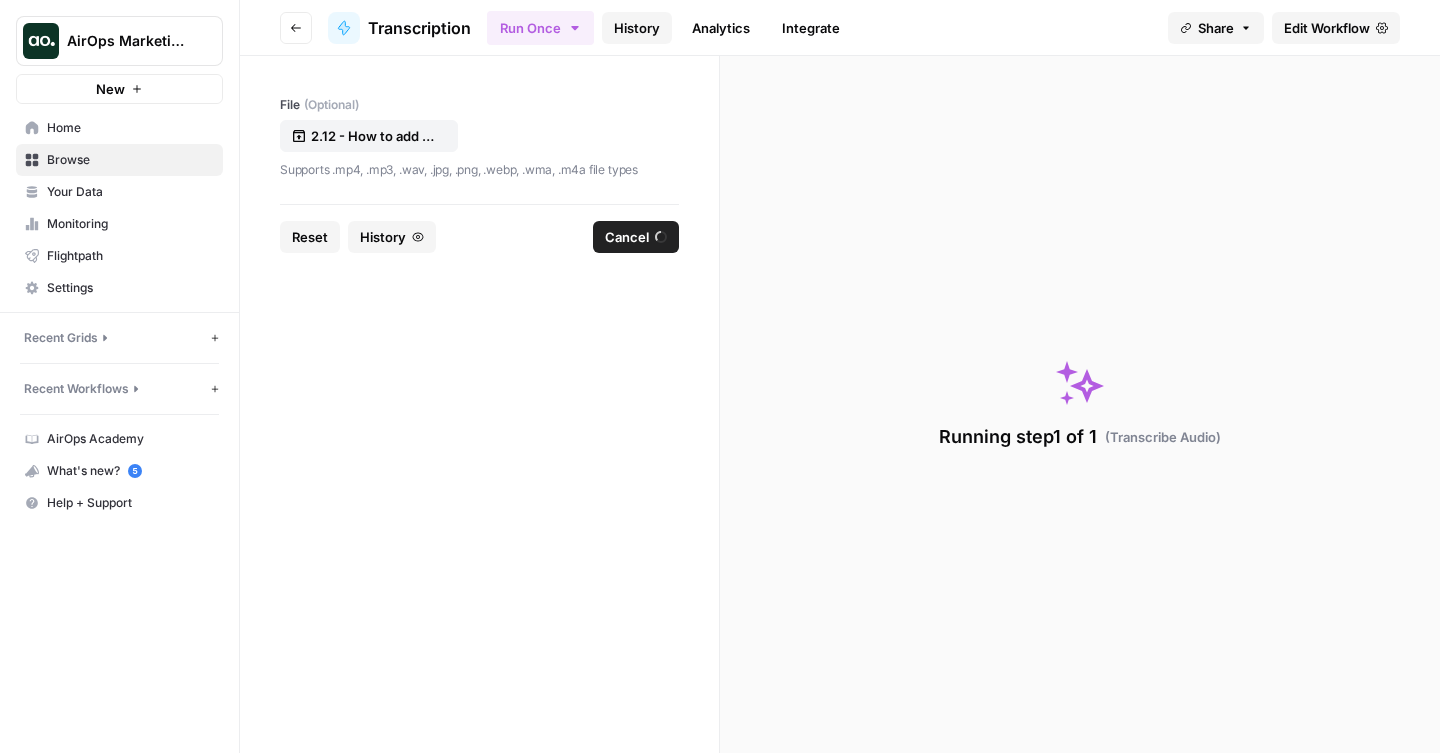 click on "History" at bounding box center [637, 28] 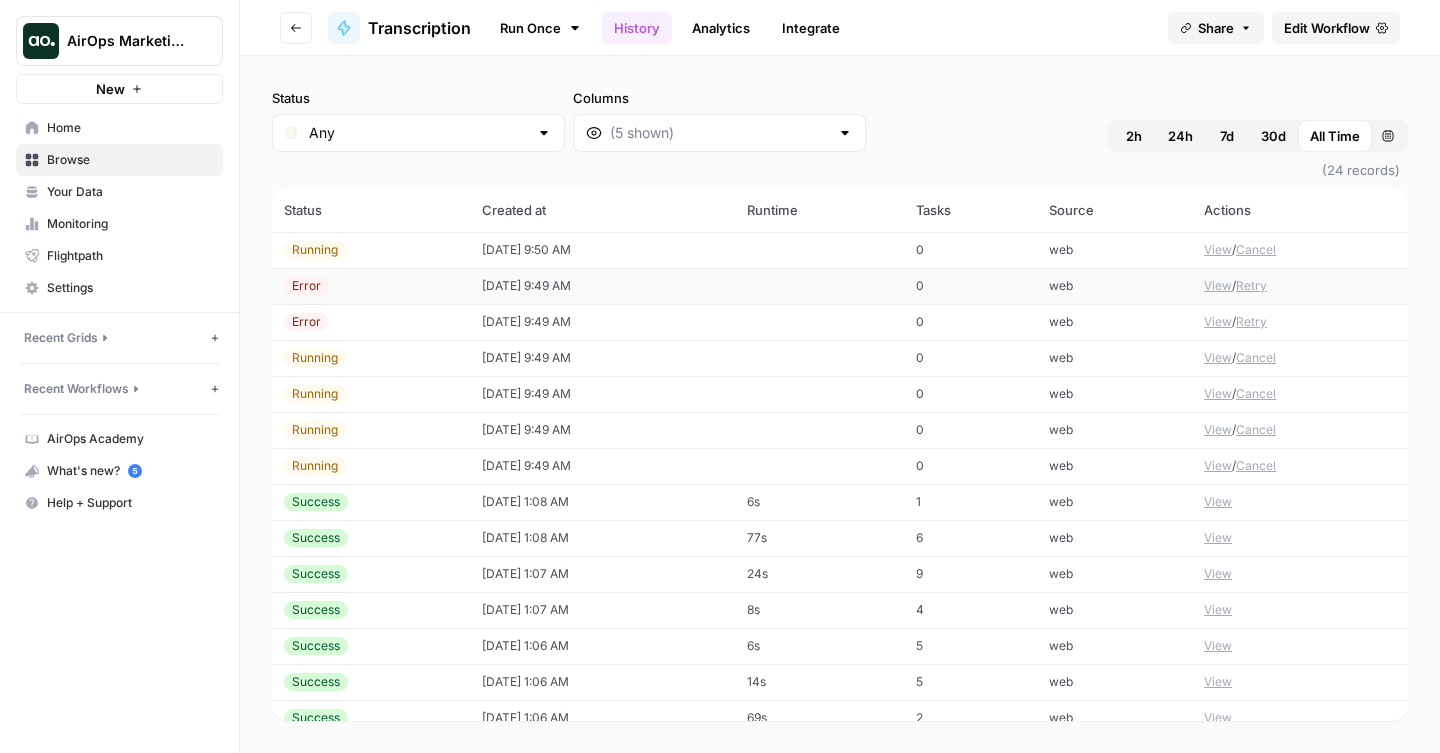 click on "View" at bounding box center (1218, 286) 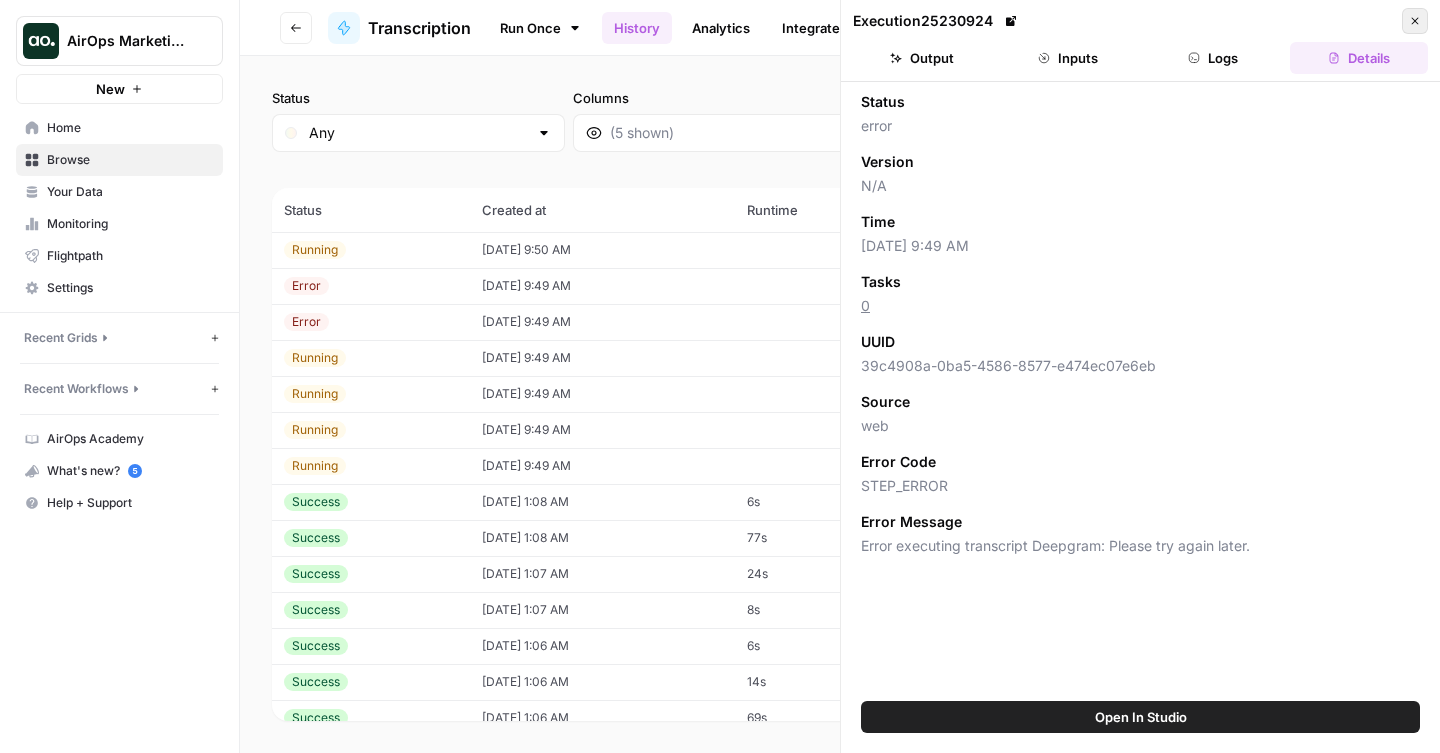 click on "Close" at bounding box center (1415, 21) 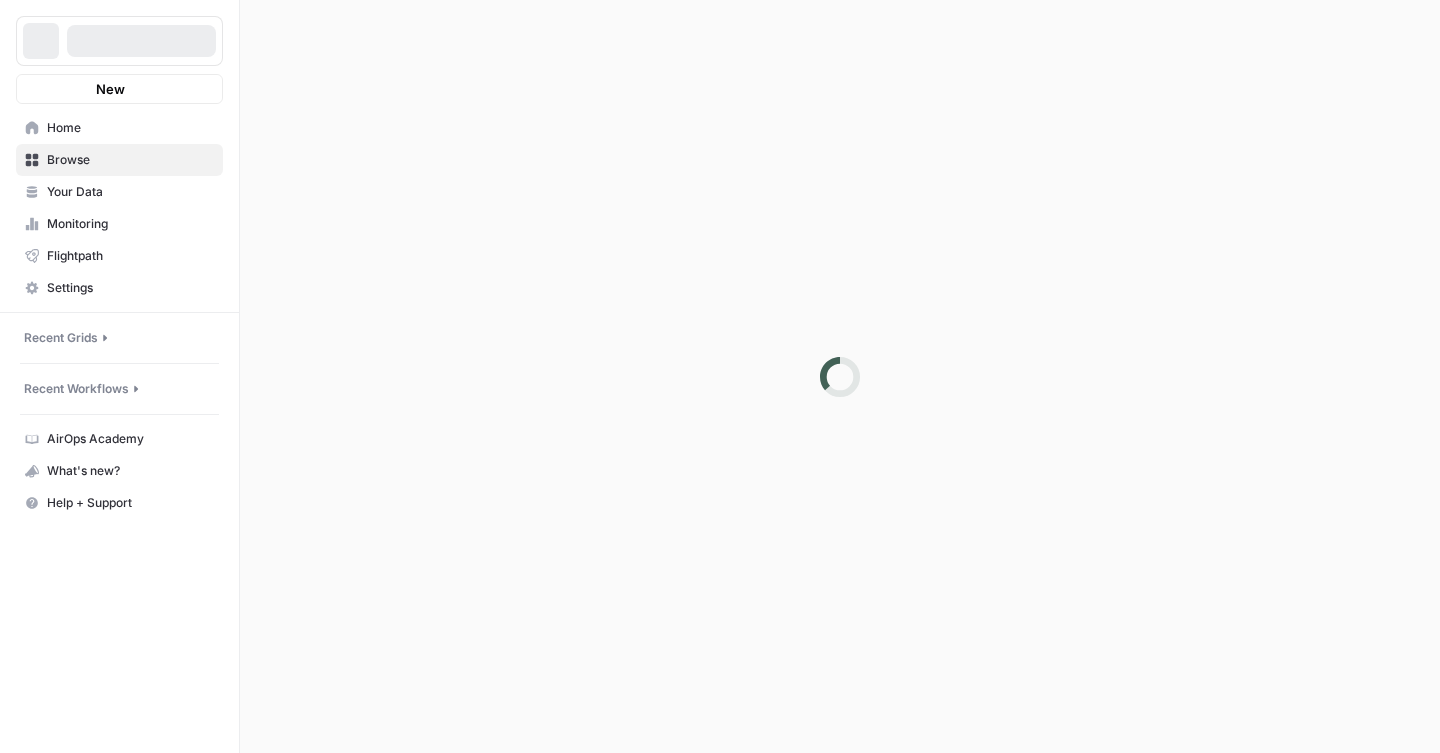 scroll, scrollTop: 0, scrollLeft: 0, axis: both 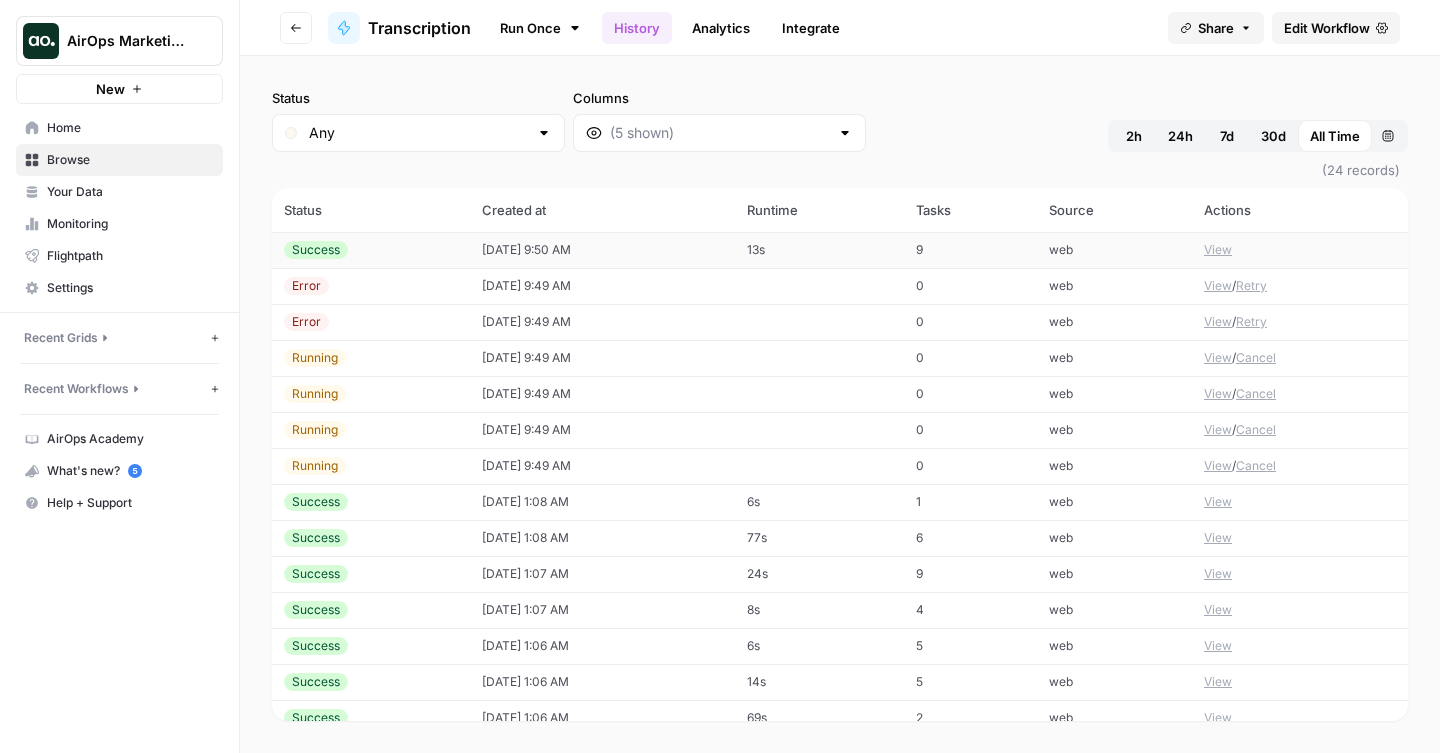 click on "View" at bounding box center (1218, 250) 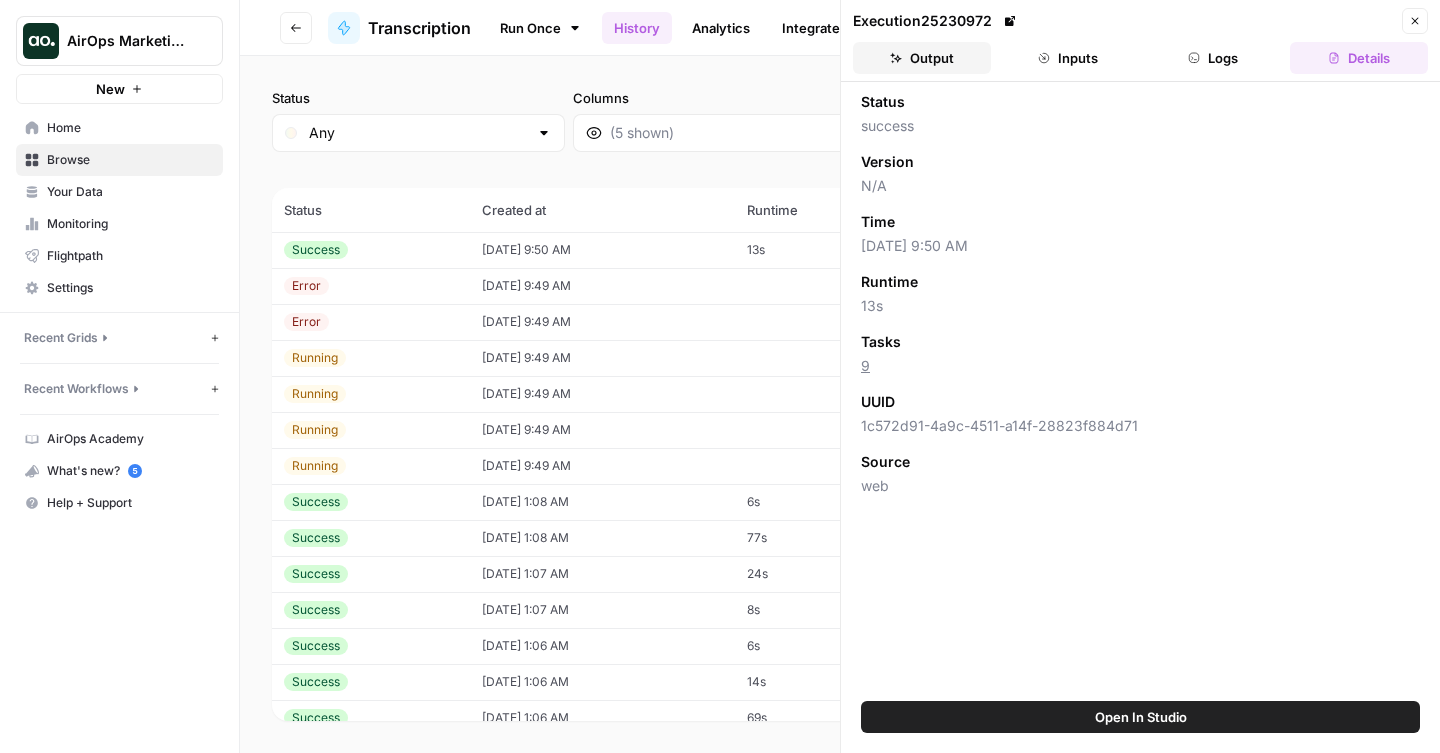 click on "Output" at bounding box center (922, 58) 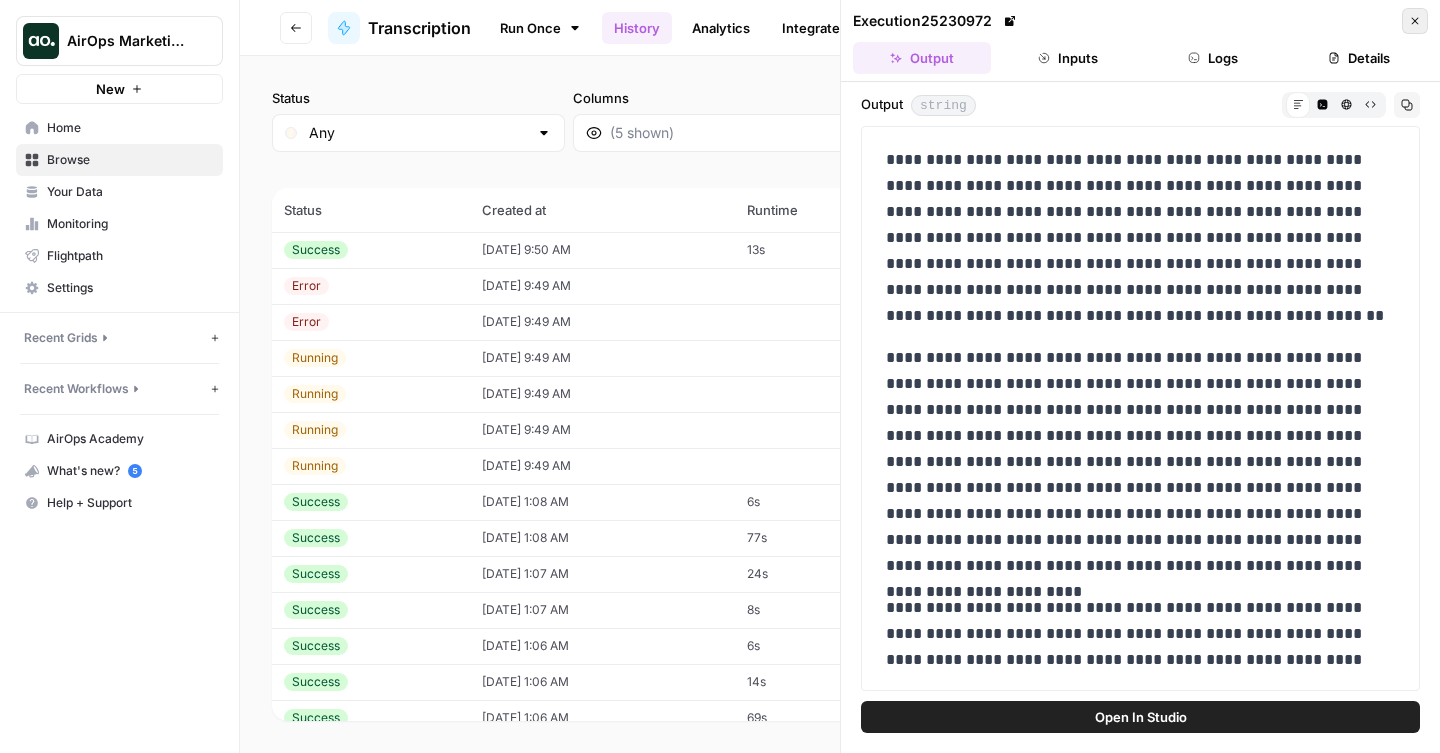 click on "Close" at bounding box center [1415, 21] 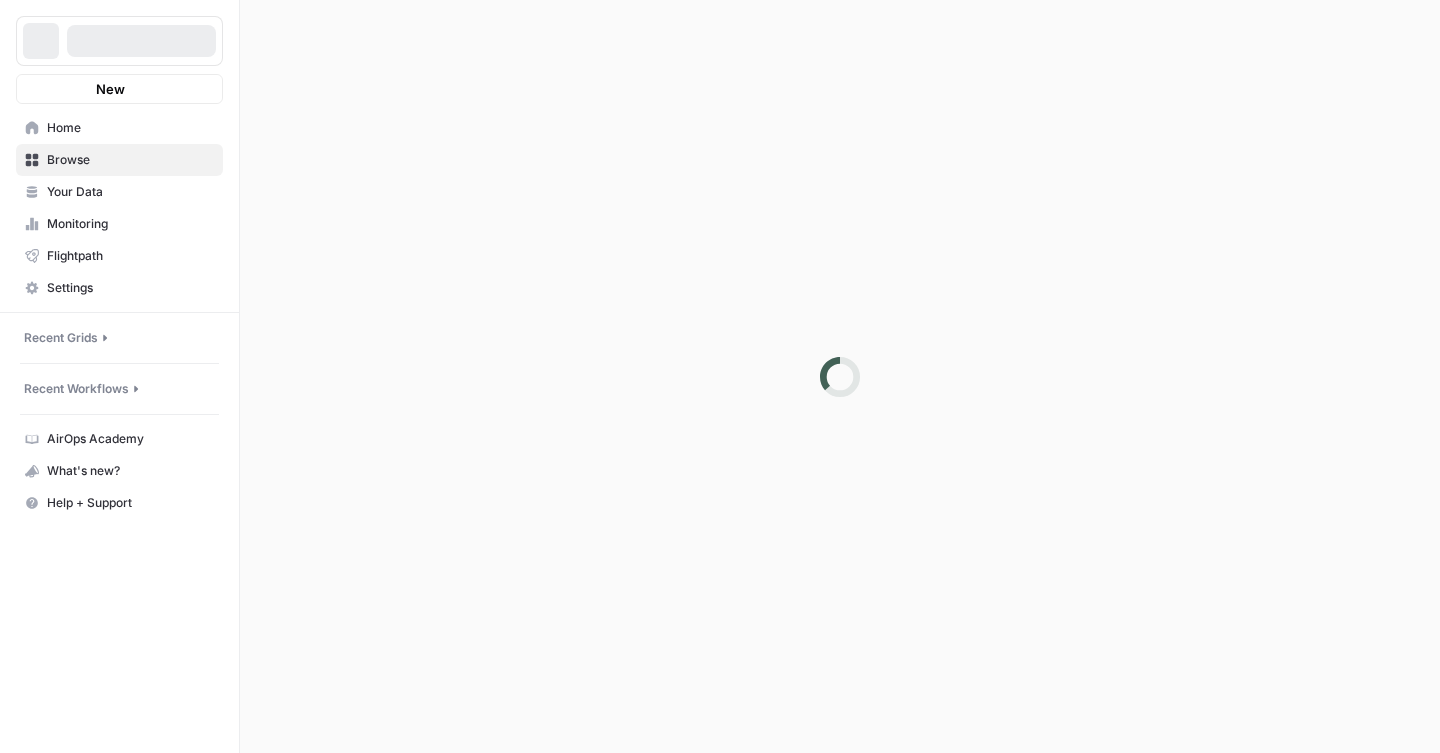 scroll, scrollTop: 0, scrollLeft: 0, axis: both 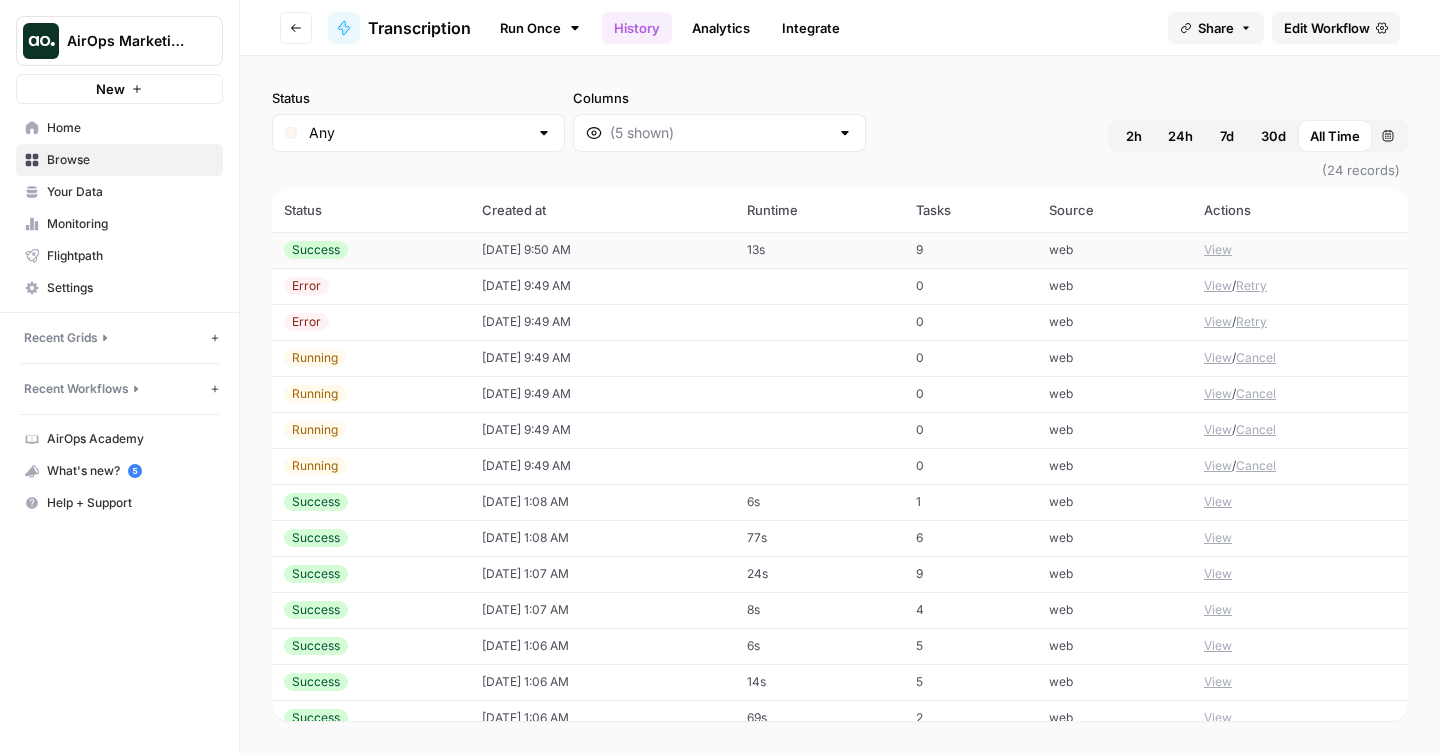 click on "View" at bounding box center [1218, 250] 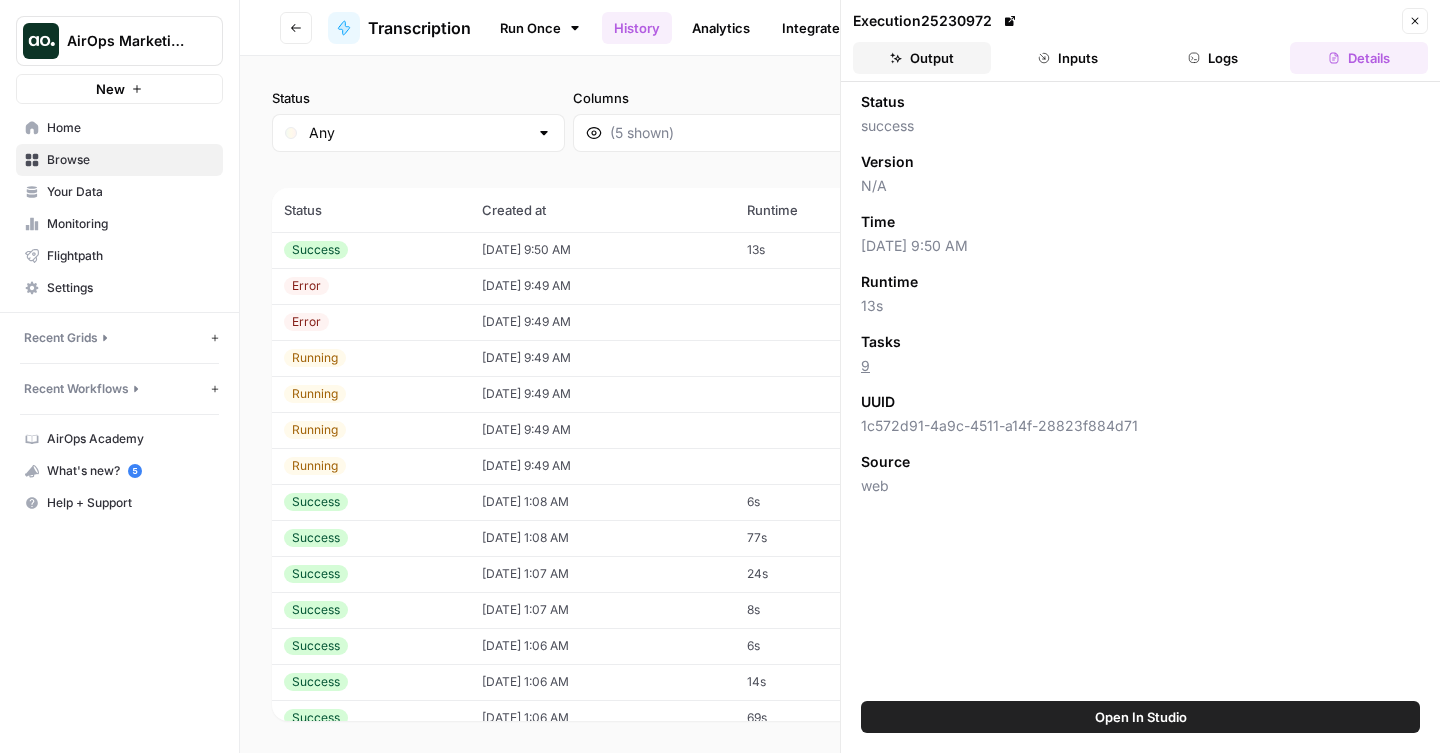 click on "Output" at bounding box center [922, 58] 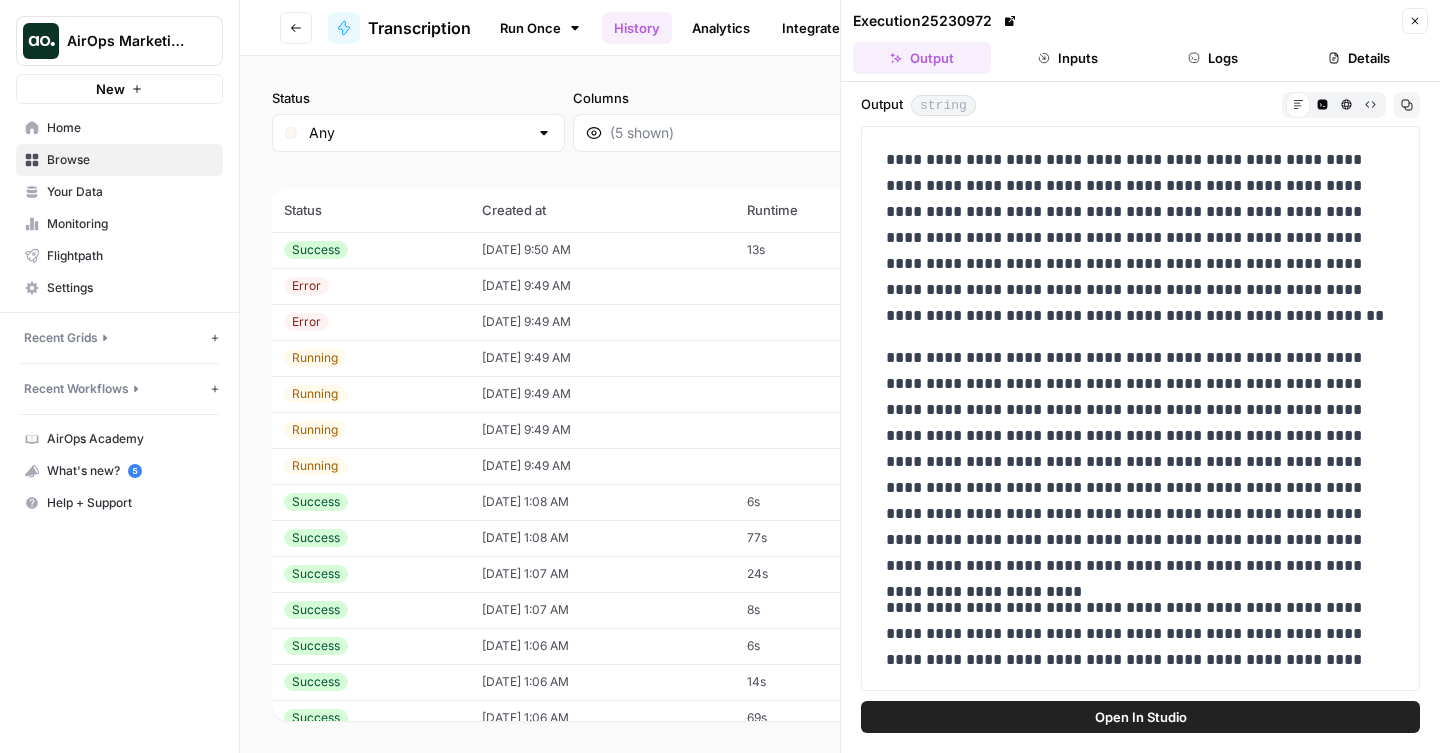 click on "**********" at bounding box center (1140, 391) 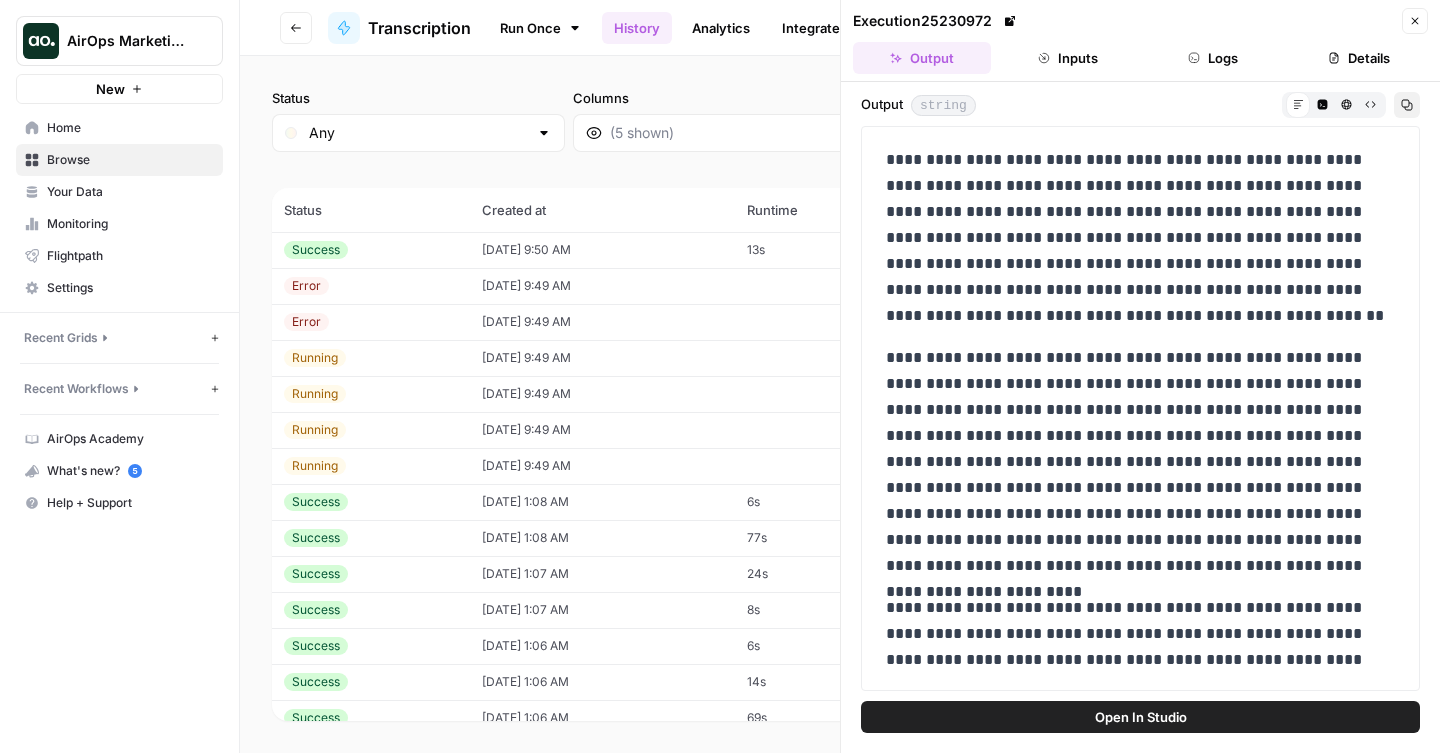 click 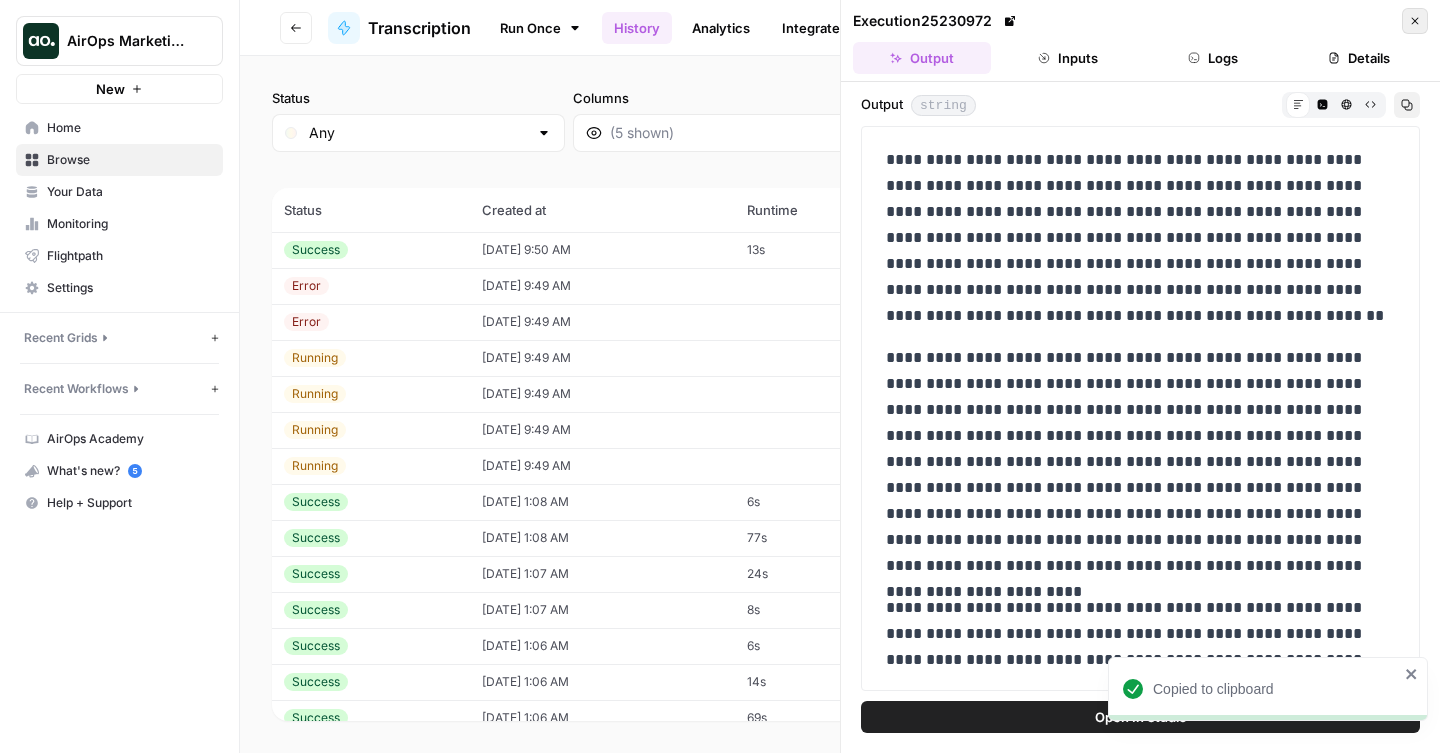 click on "Close" at bounding box center (1415, 21) 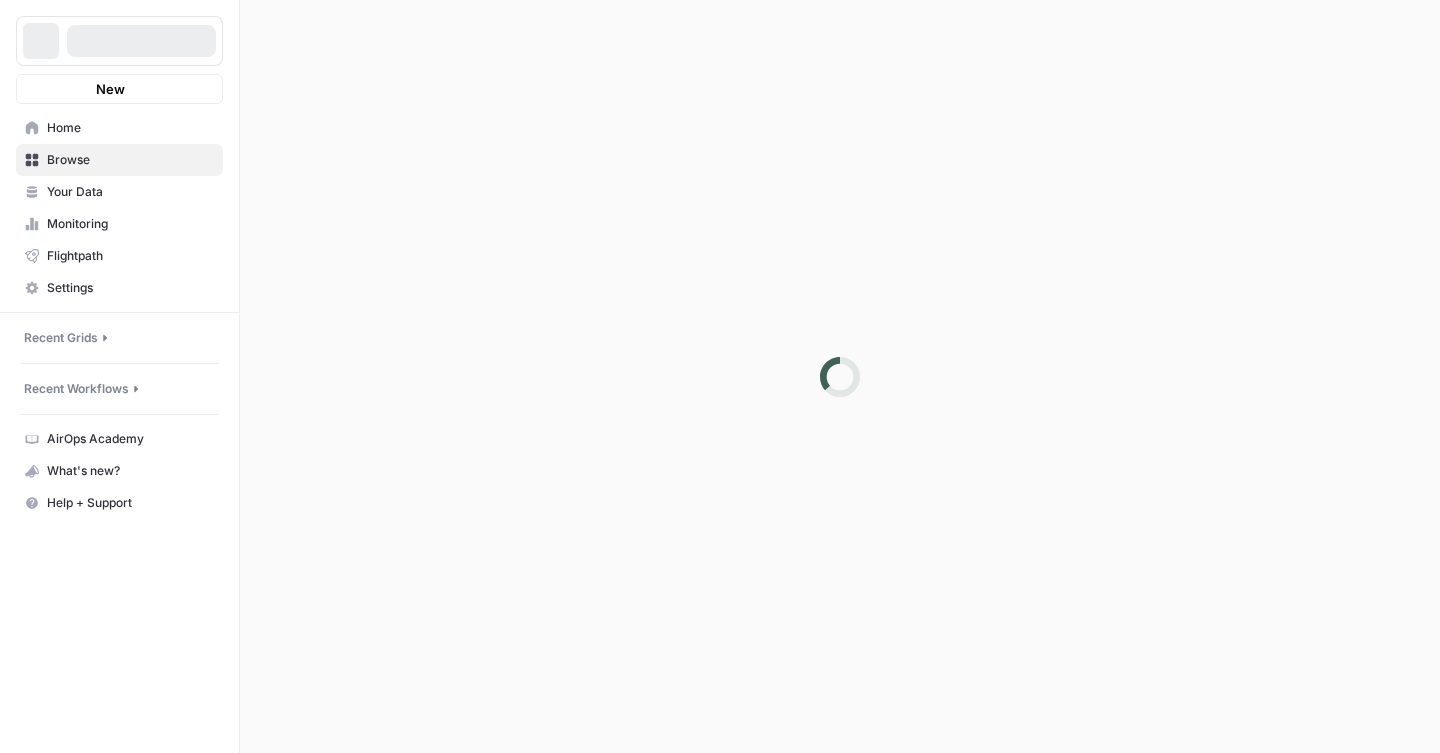 scroll, scrollTop: 0, scrollLeft: 0, axis: both 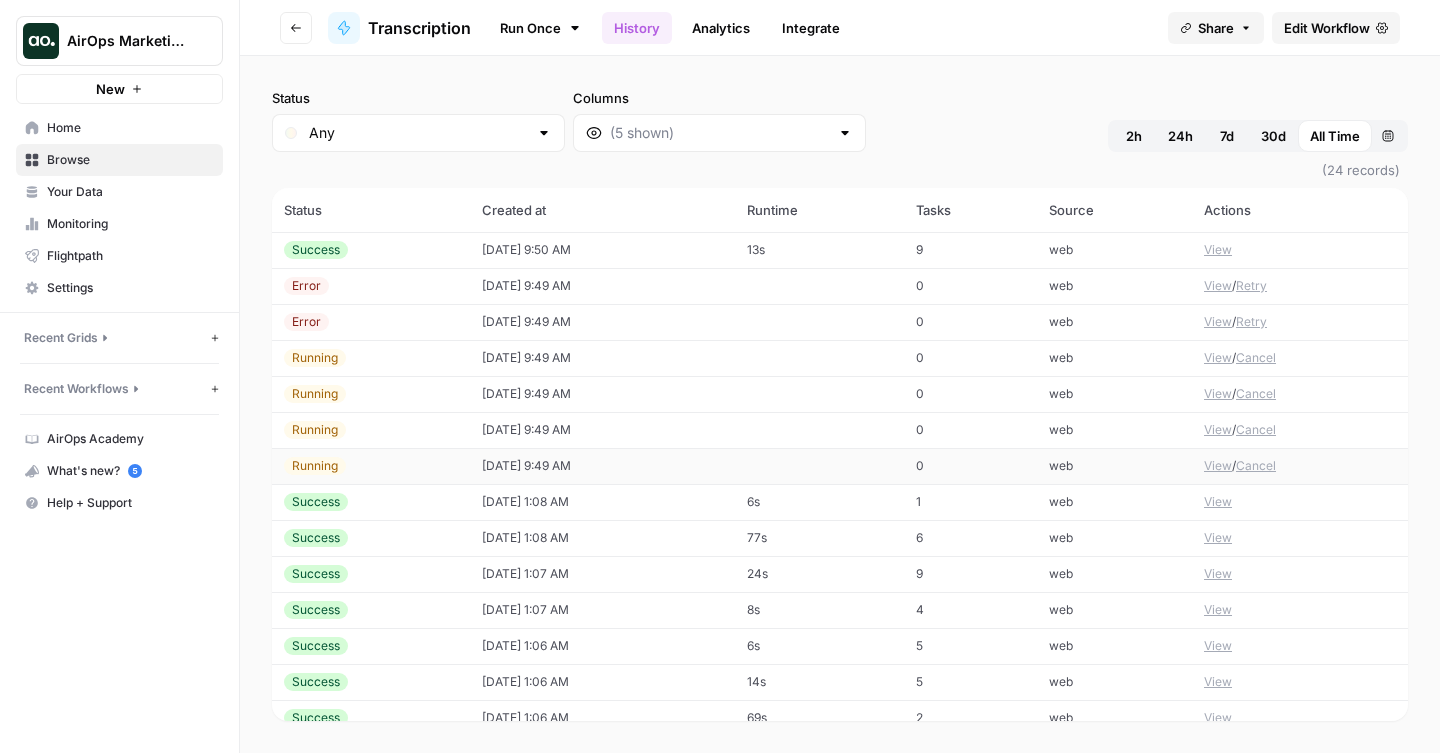 click on "View" at bounding box center [1218, 466] 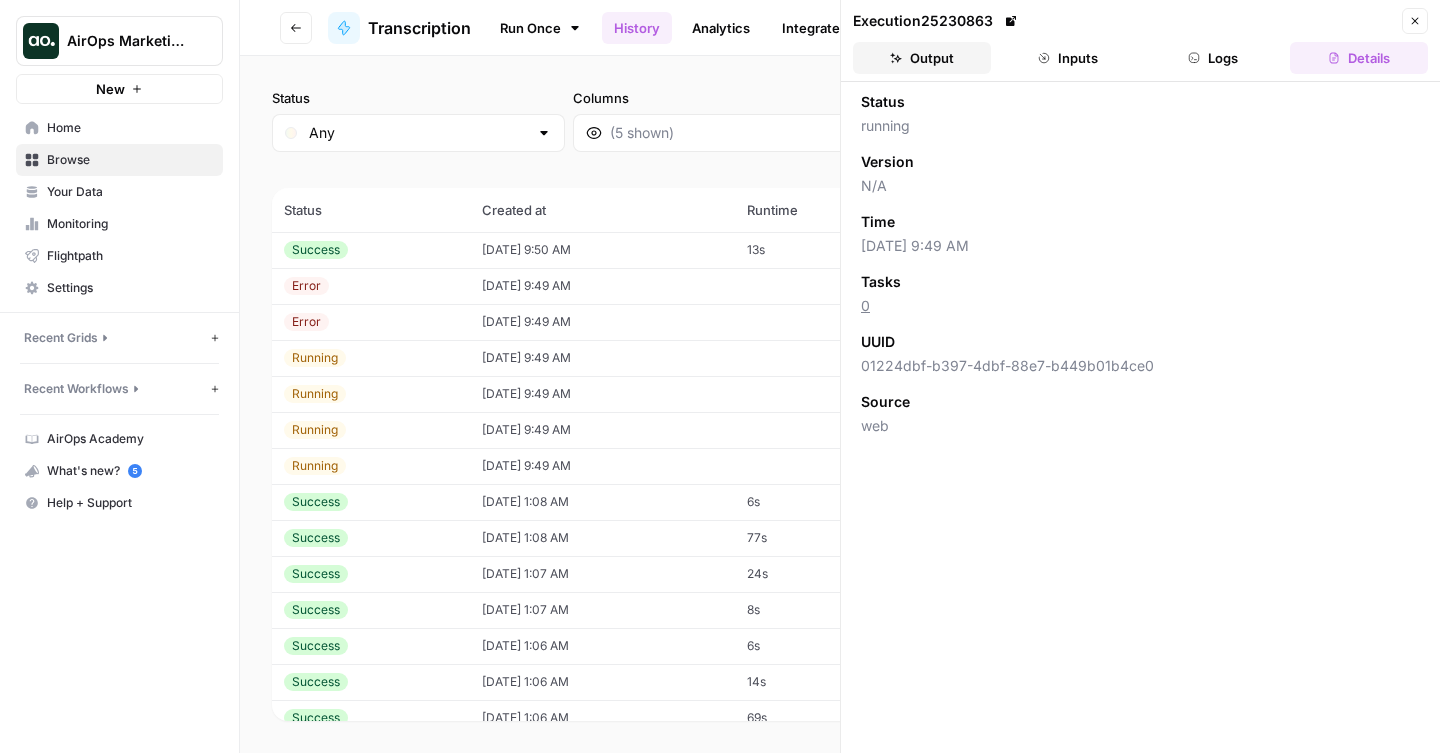 click on "Output" at bounding box center (922, 58) 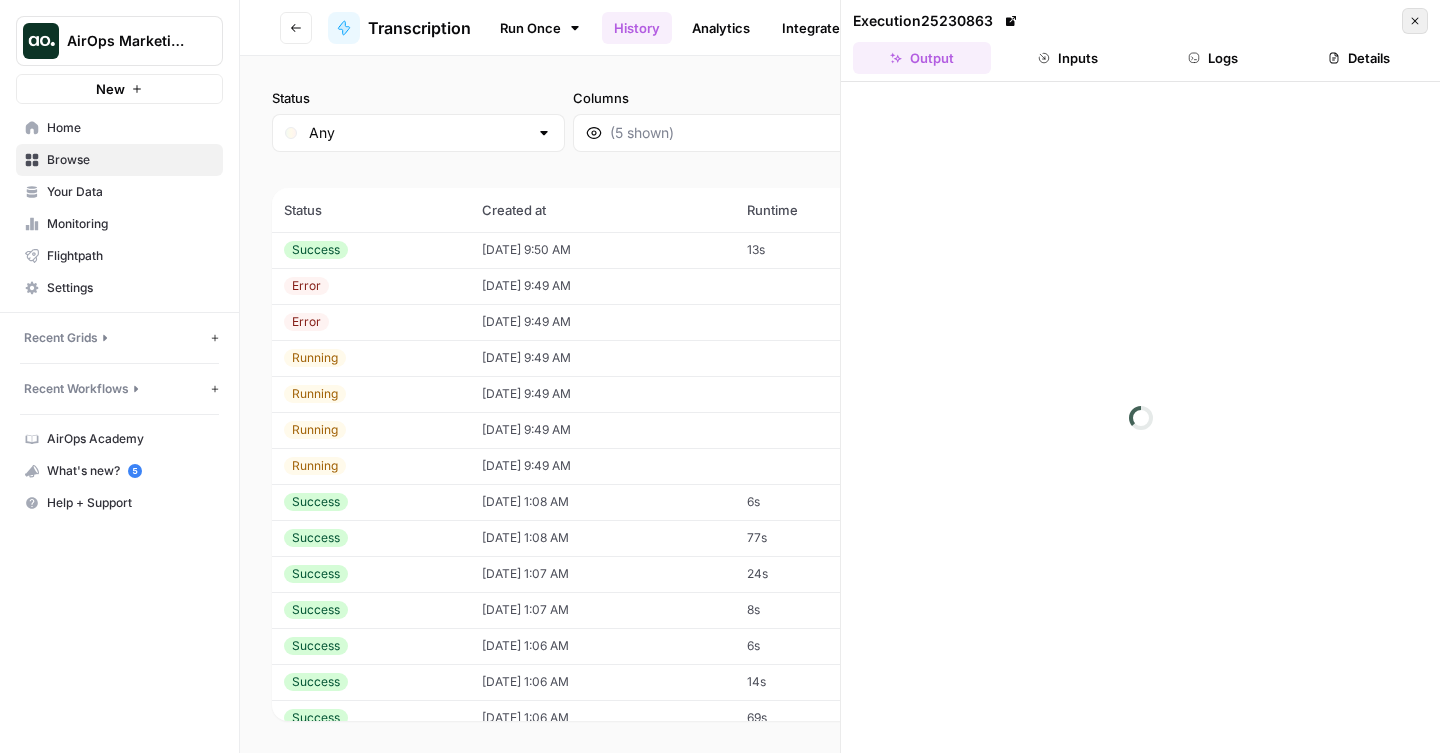 click 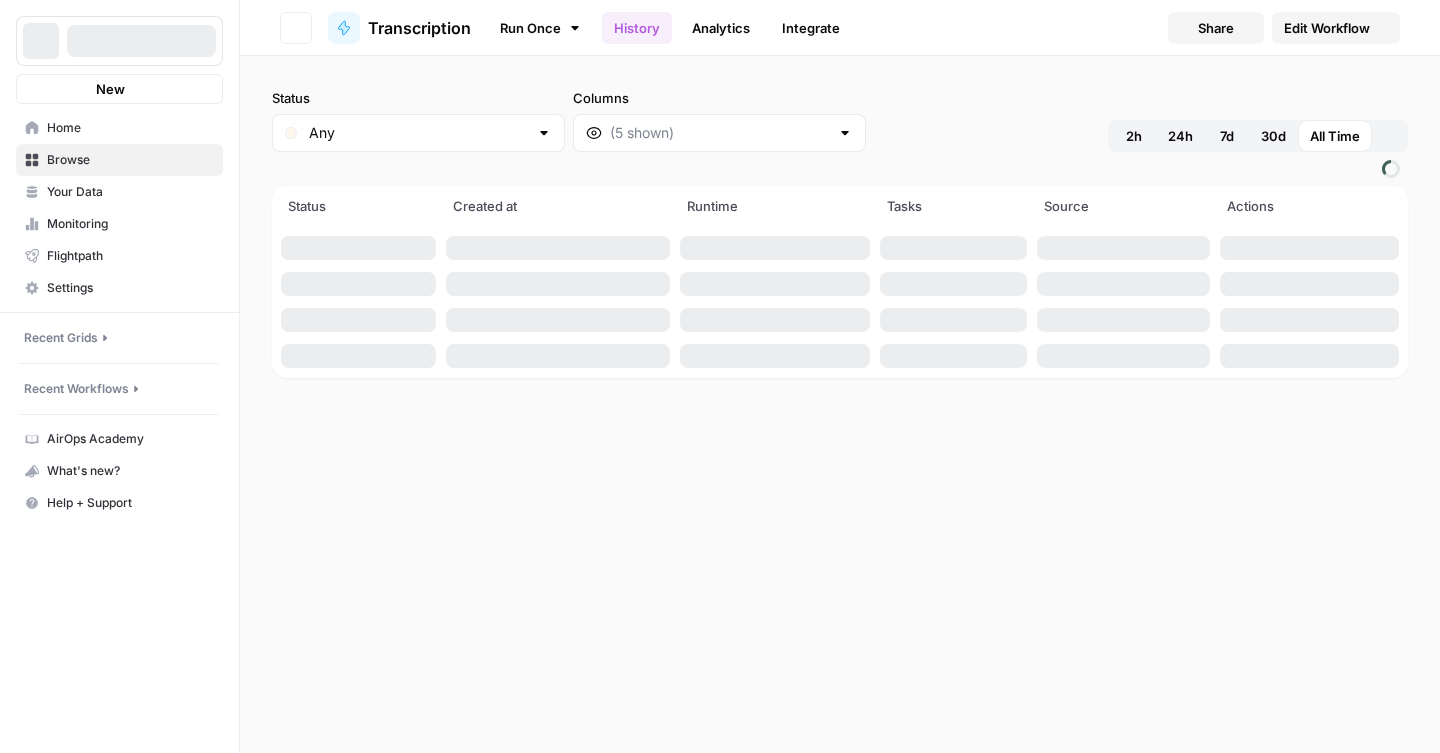 scroll, scrollTop: 0, scrollLeft: 0, axis: both 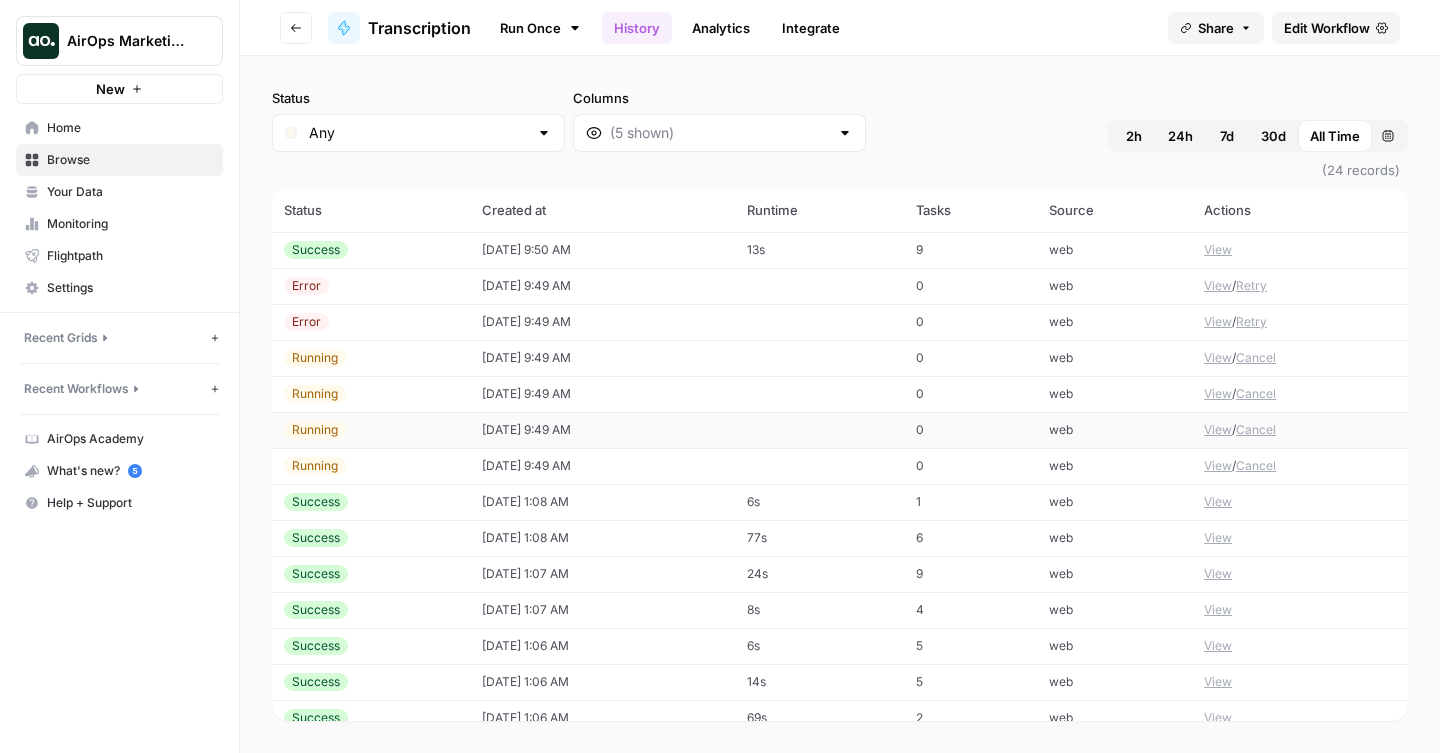 click on "View" at bounding box center (1218, 430) 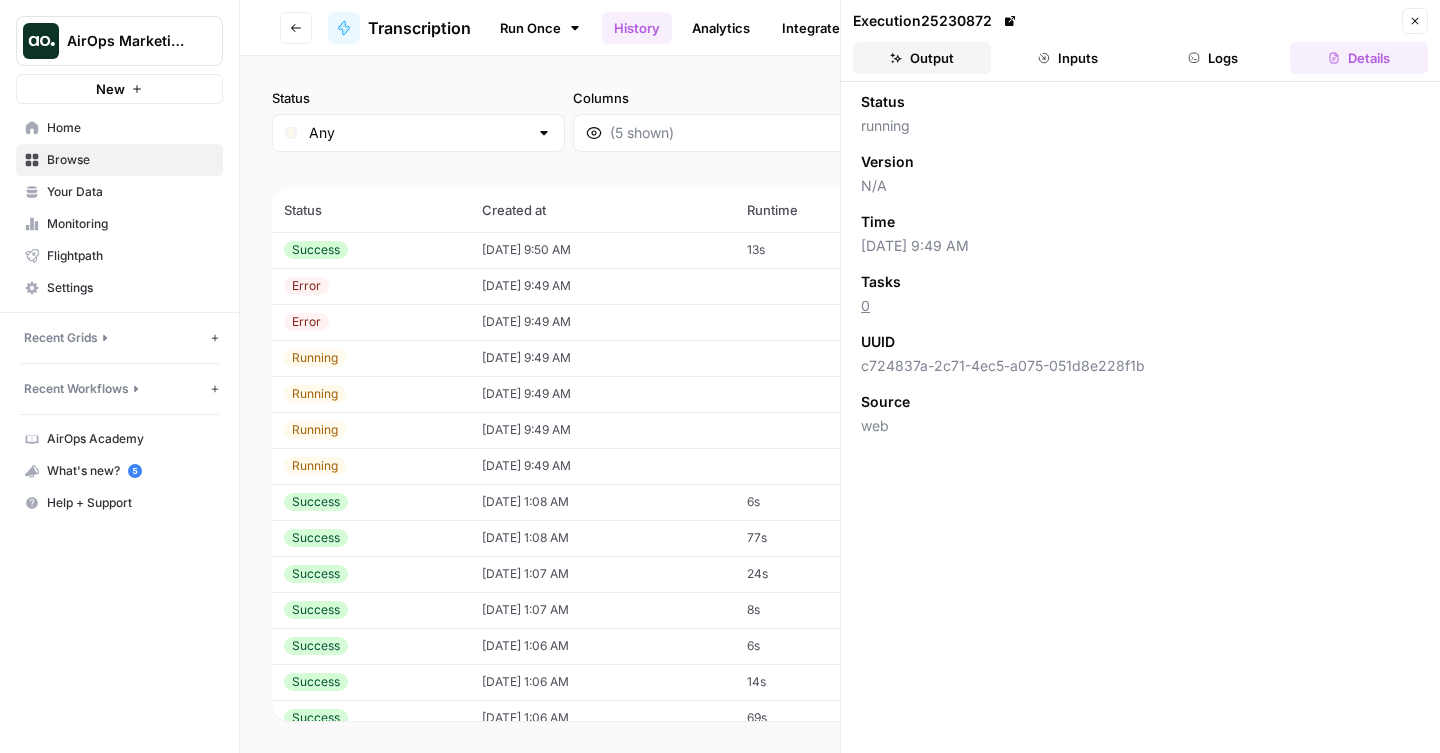 click on "Output" at bounding box center (922, 58) 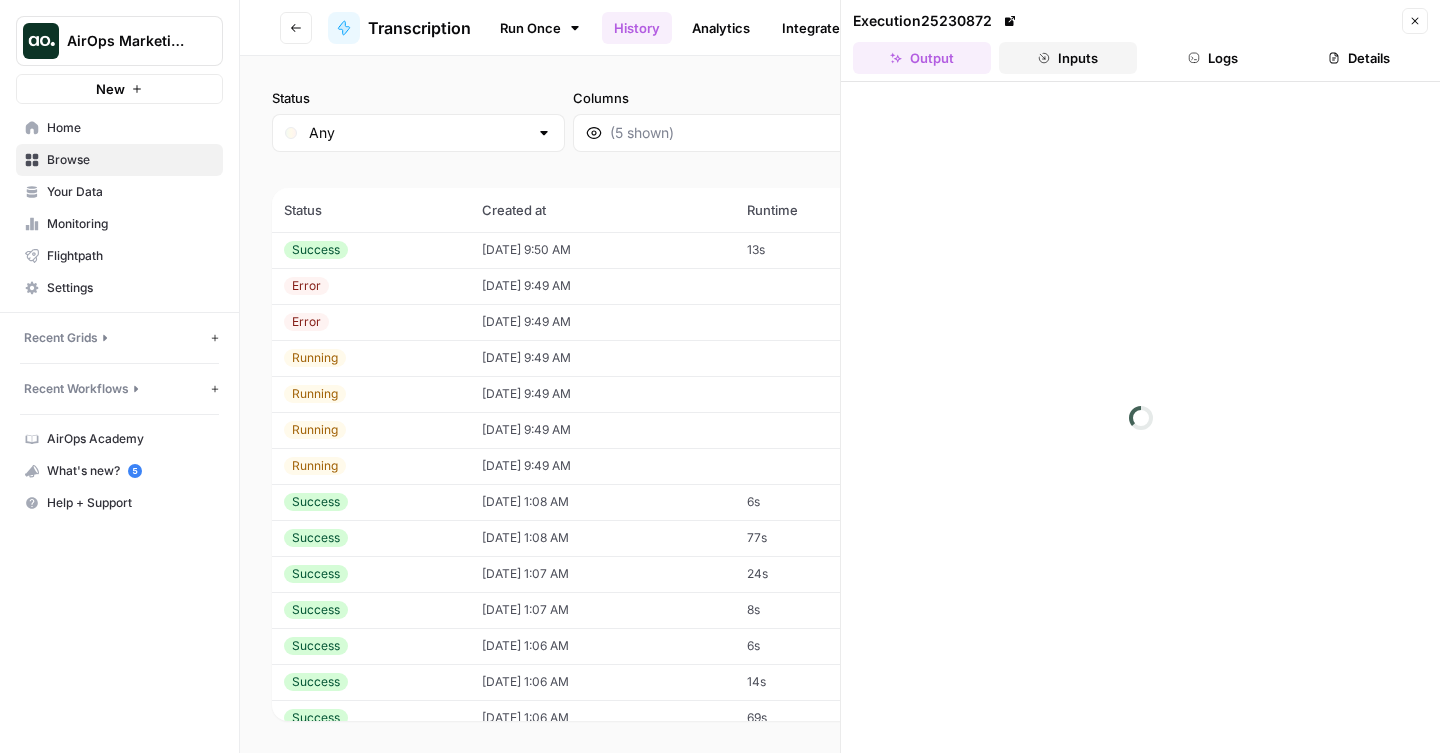 click on "Inputs" at bounding box center [1068, 58] 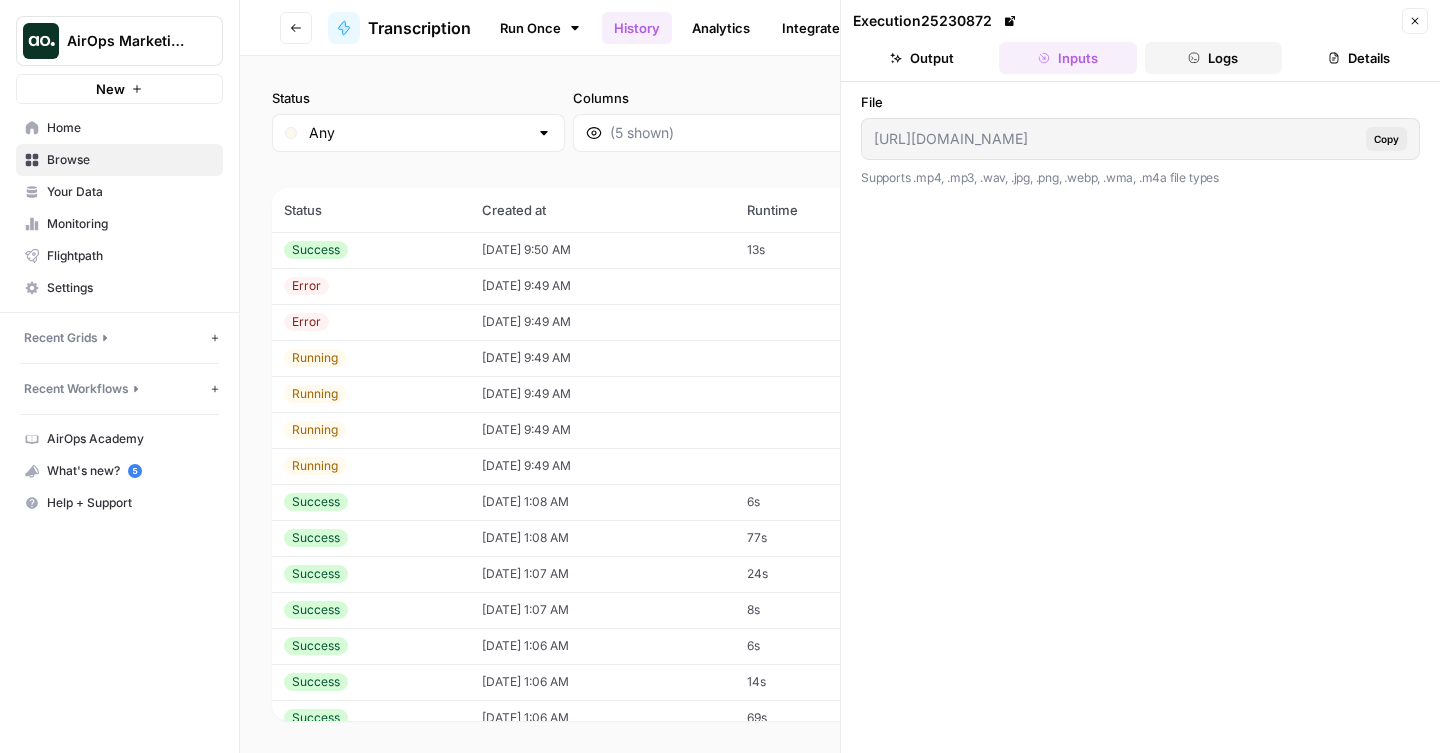 click on "Logs" at bounding box center (1214, 58) 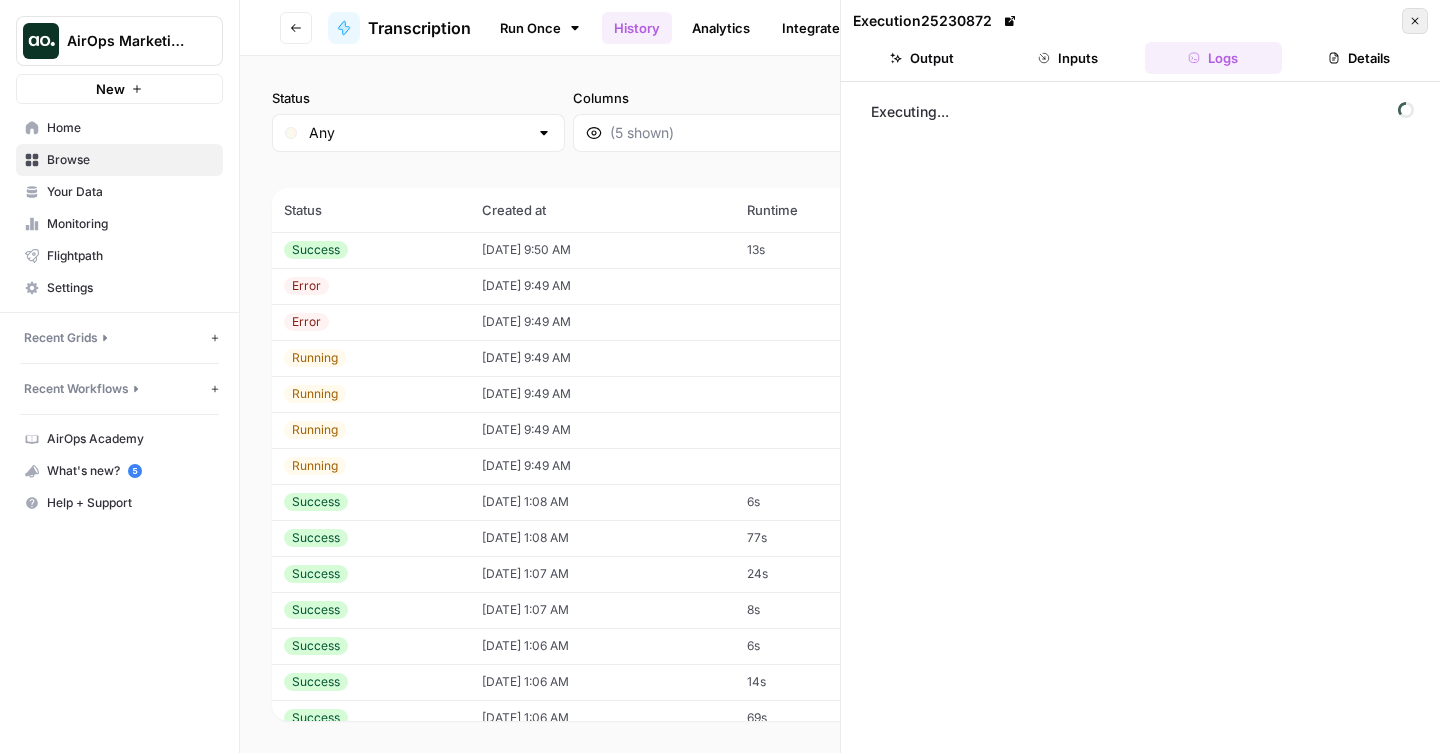 click on "Close" at bounding box center [1415, 21] 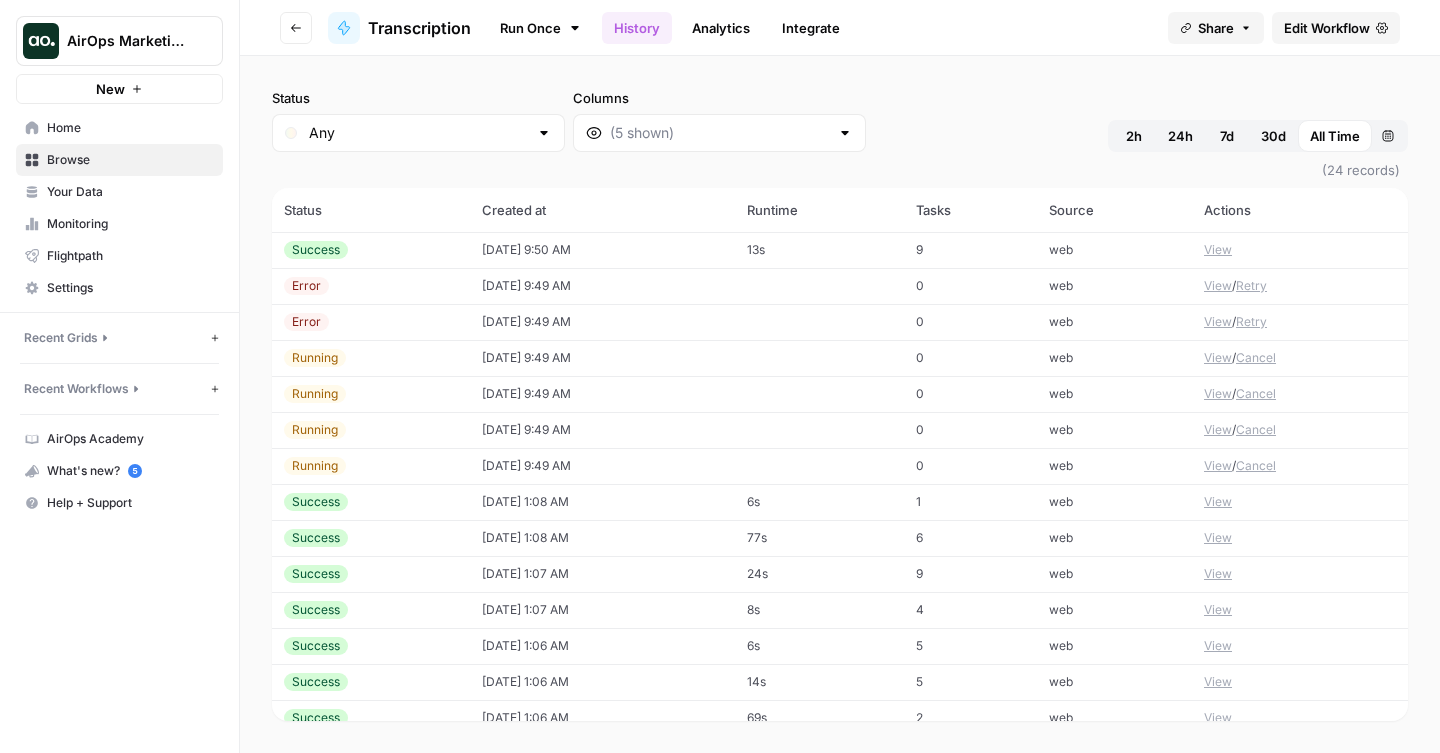 click on "Run Once History Analytics Integrate" at bounding box center [669, 27] 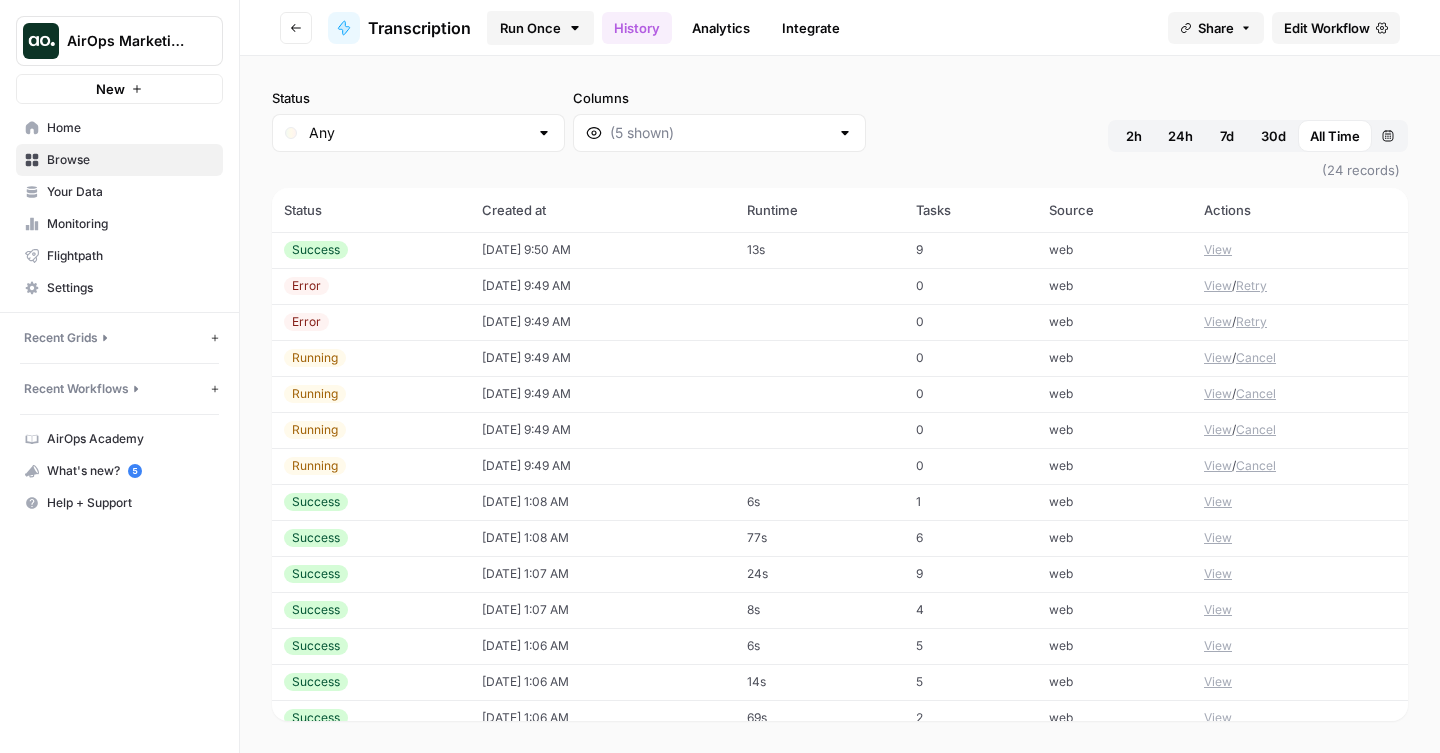 click on "Run Once" at bounding box center [540, 28] 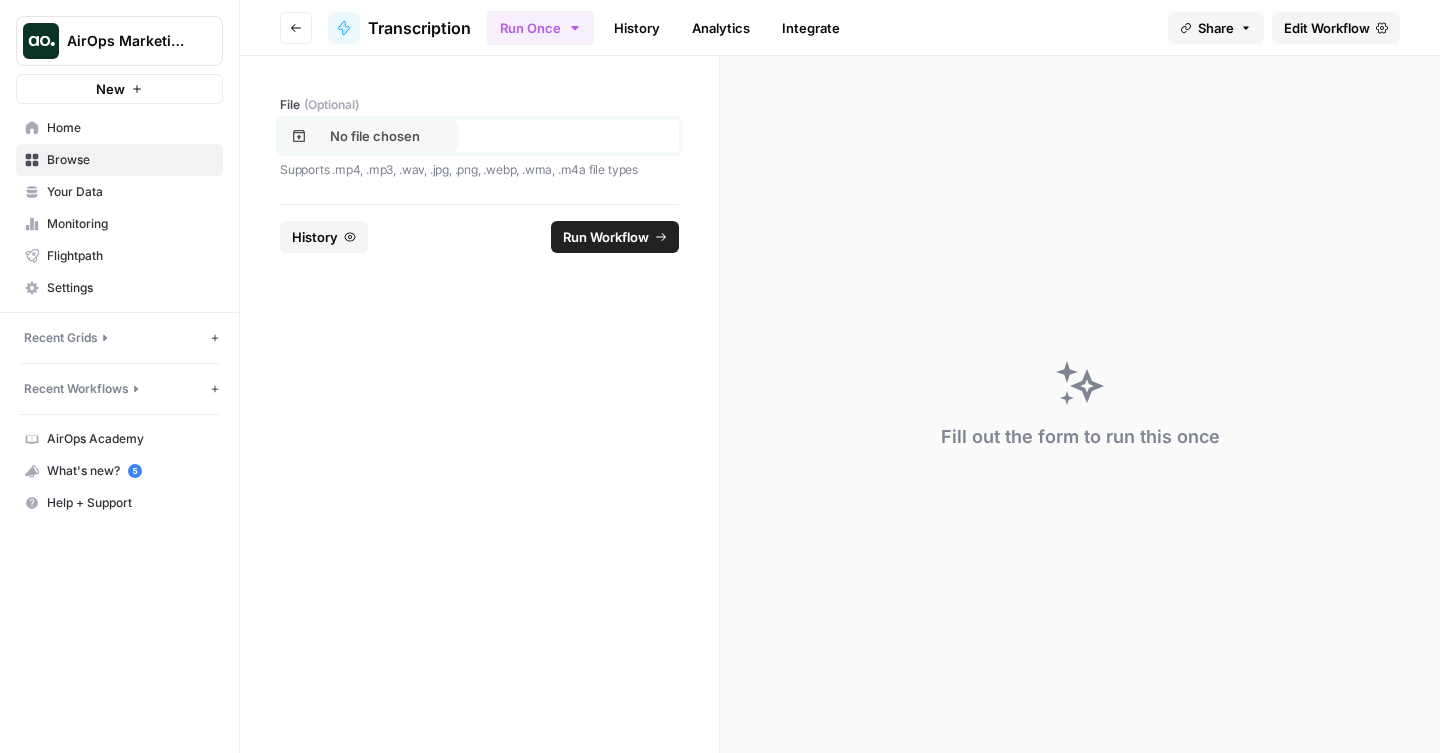 click on "No file chosen" at bounding box center (375, 136) 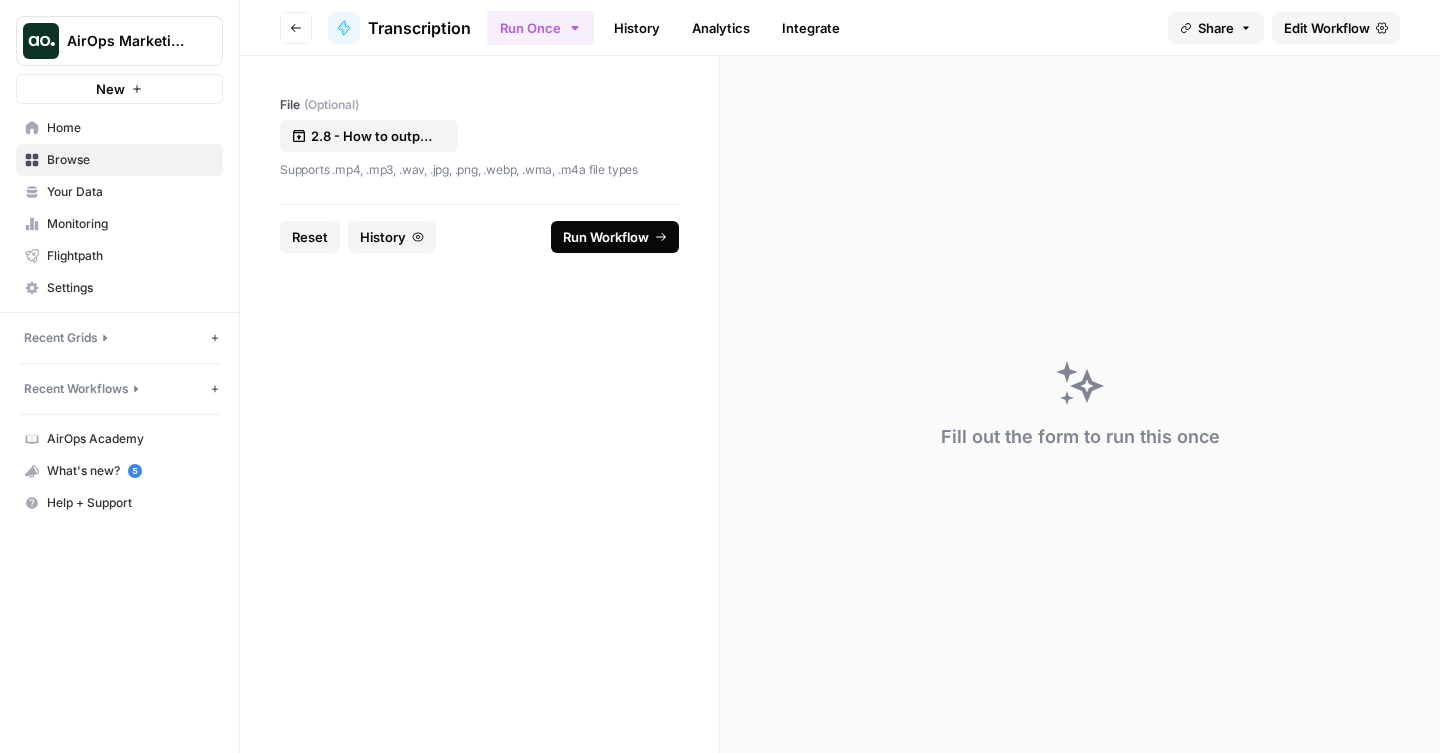 click on "Run Workflow" at bounding box center (615, 237) 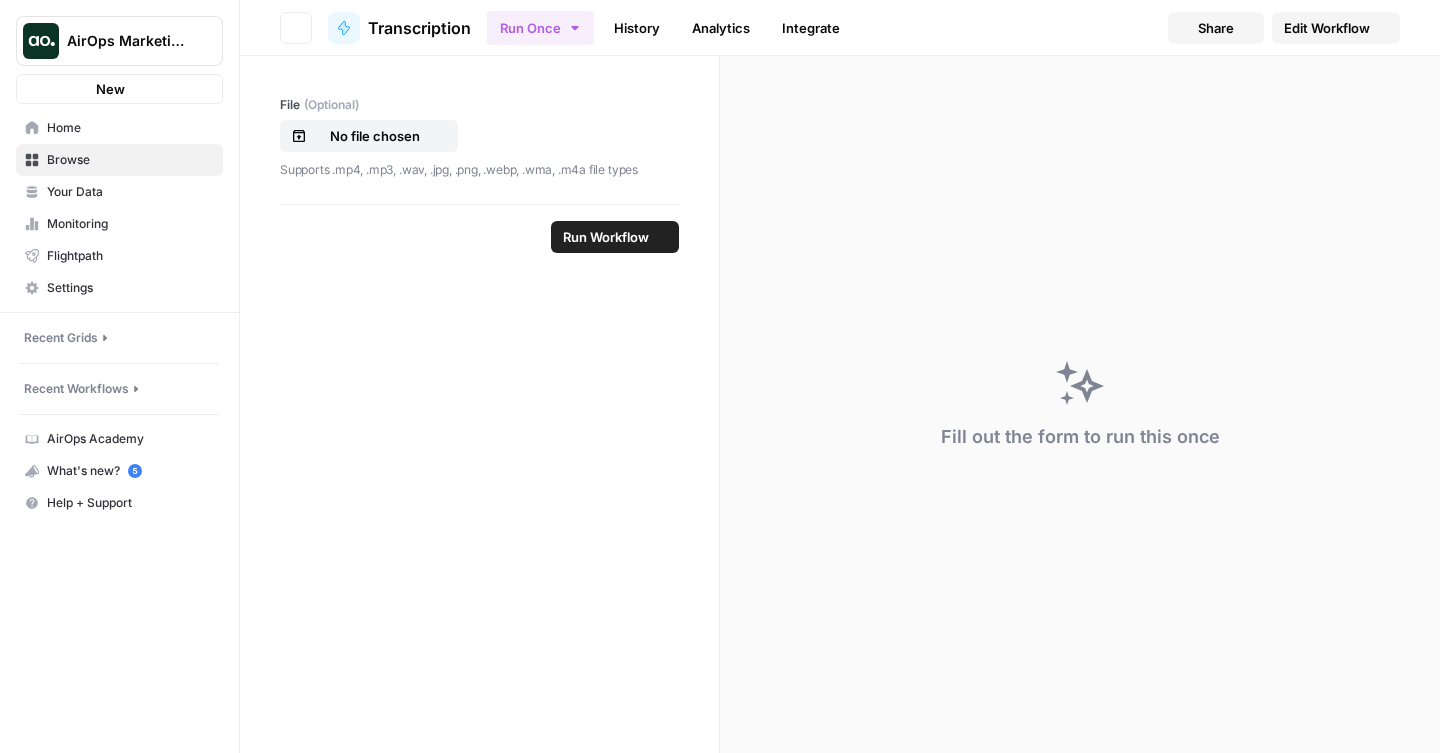 scroll, scrollTop: 0, scrollLeft: 0, axis: both 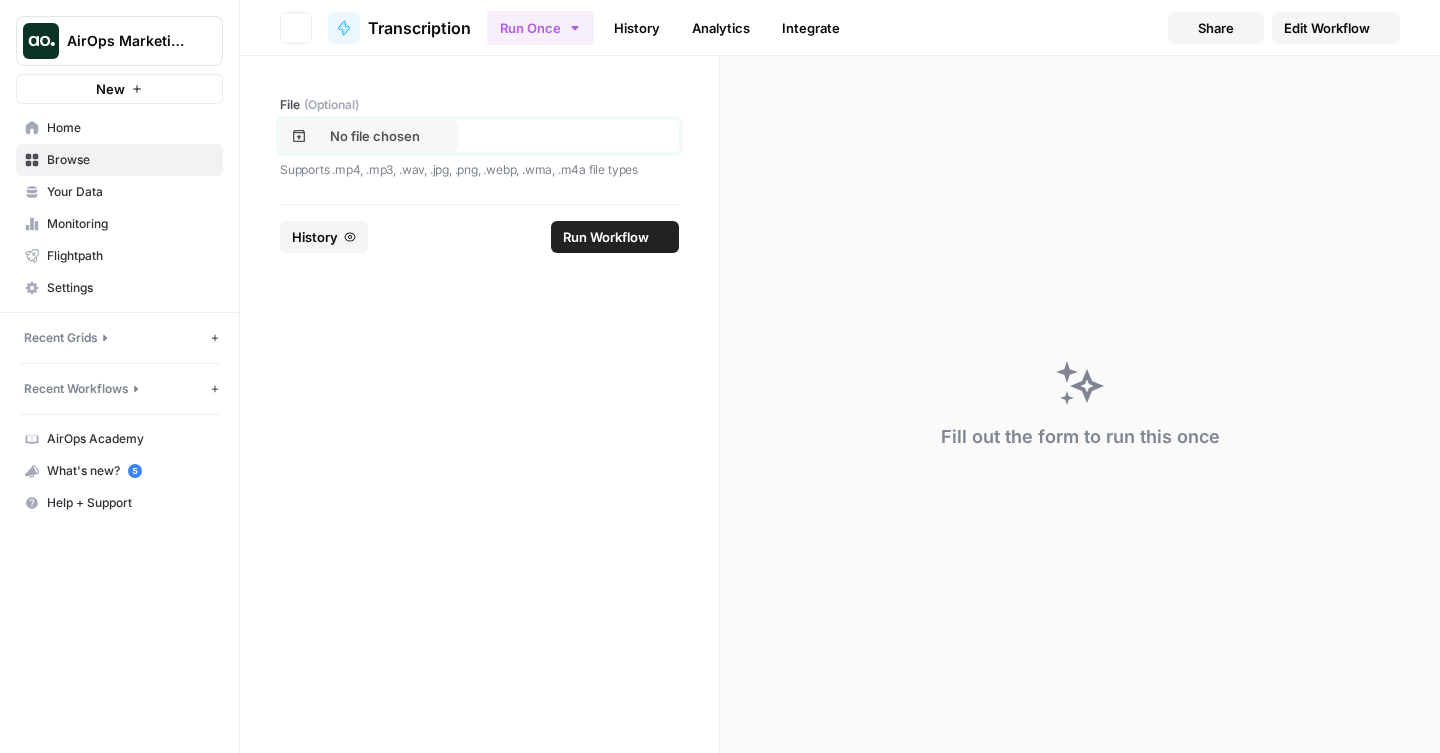 click on "No file chosen" at bounding box center [375, 136] 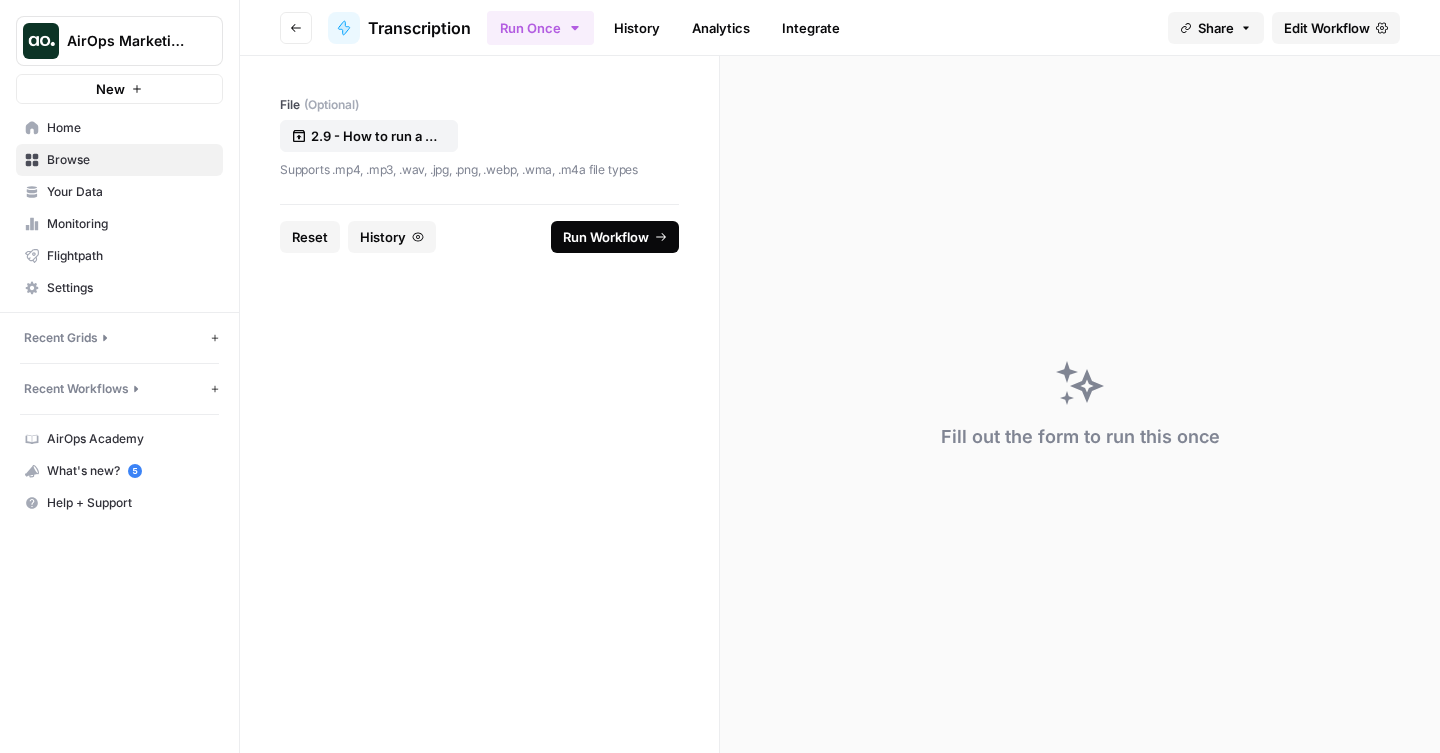 click on "Run Workflow" at bounding box center (606, 237) 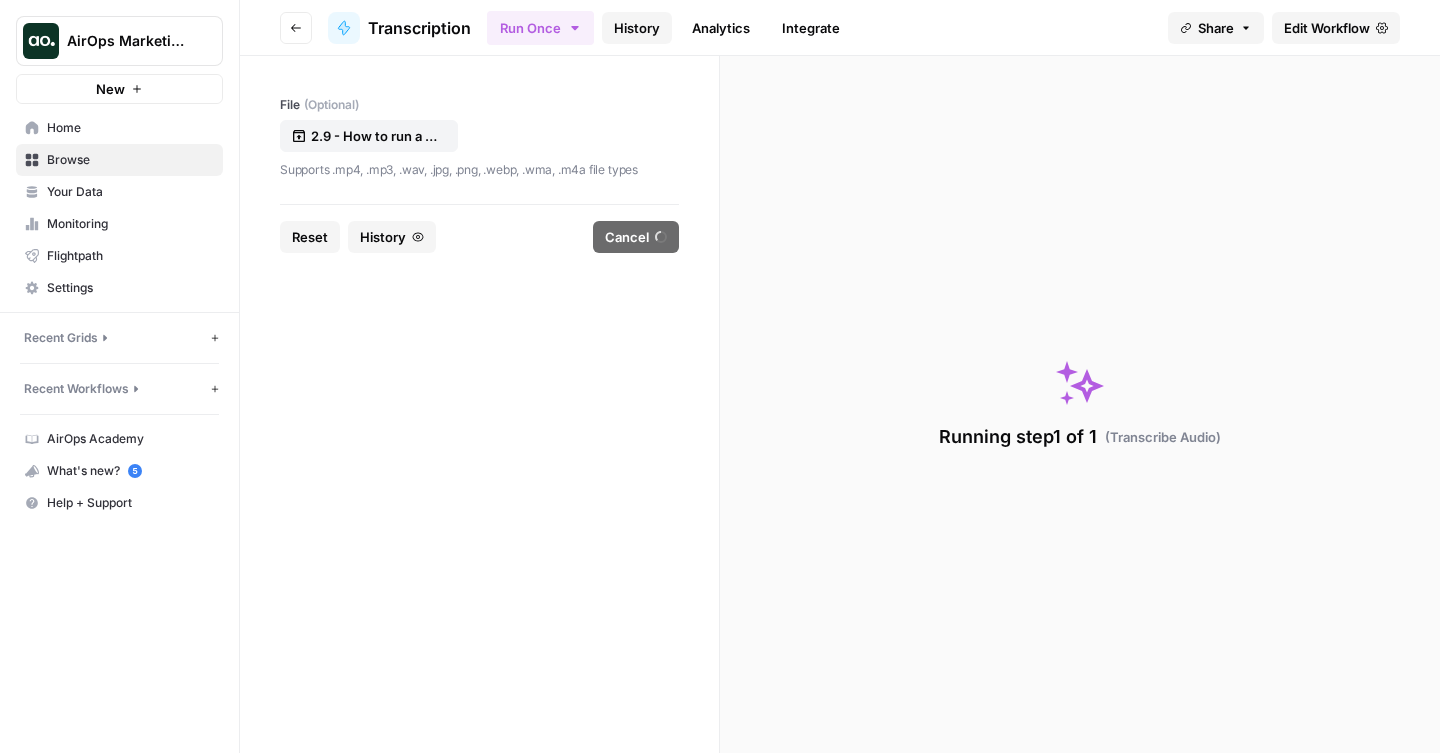 click on "History" at bounding box center (637, 28) 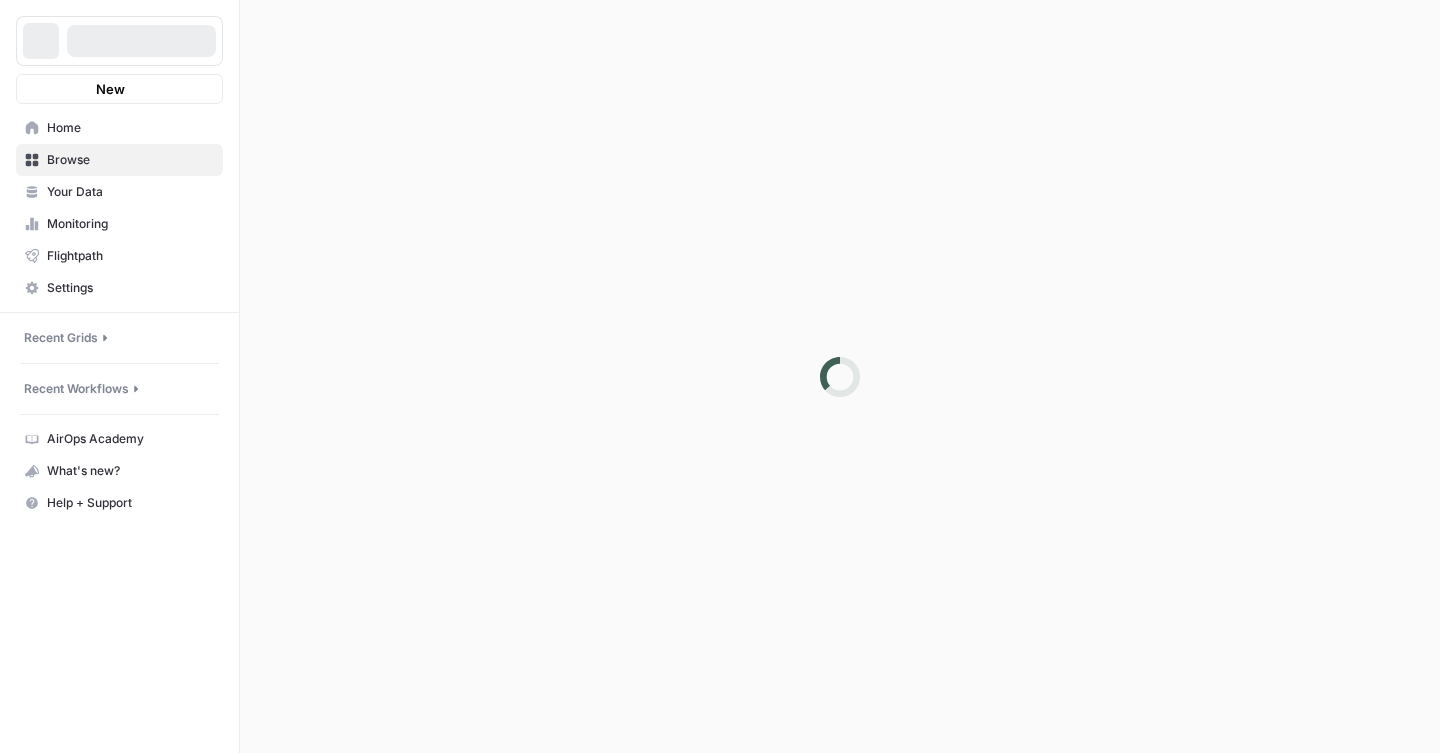 scroll, scrollTop: 0, scrollLeft: 0, axis: both 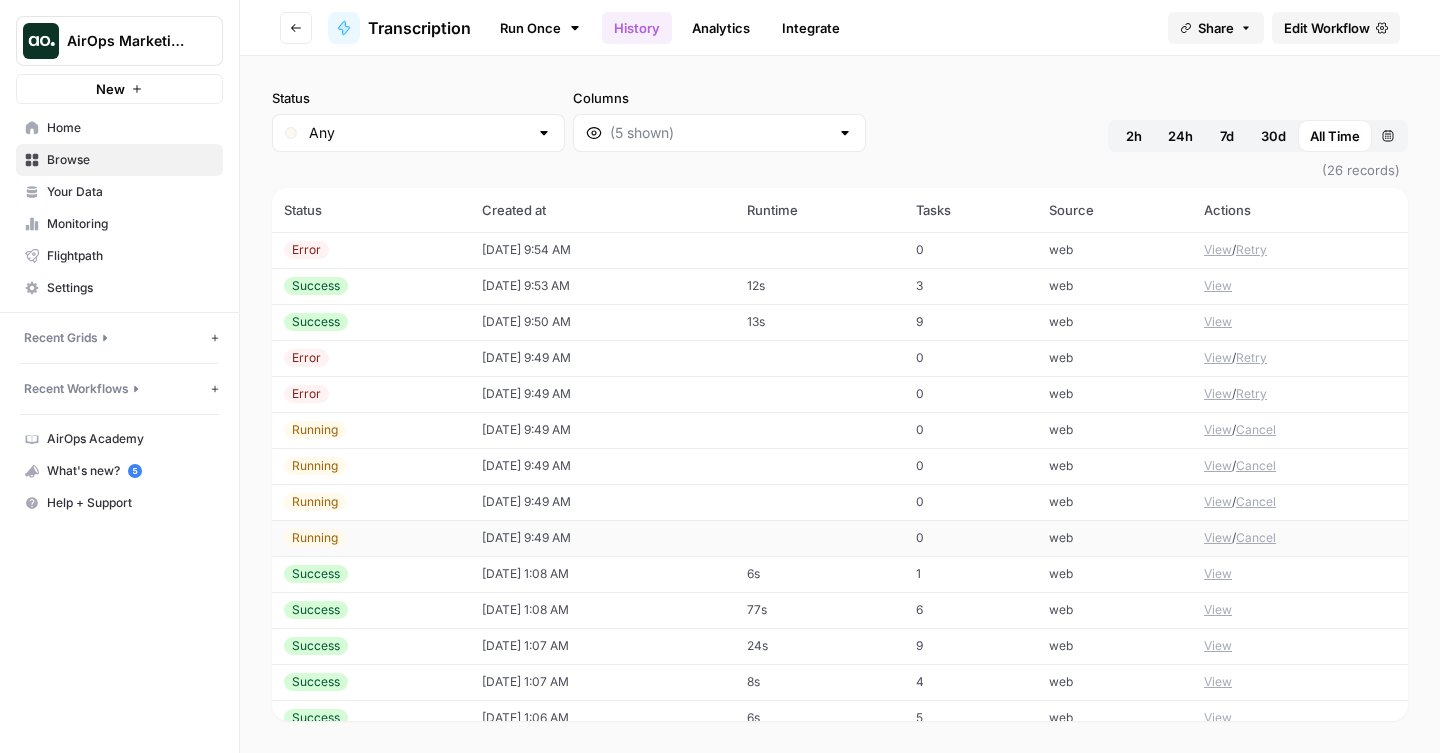 click on "Cancel" at bounding box center (1256, 538) 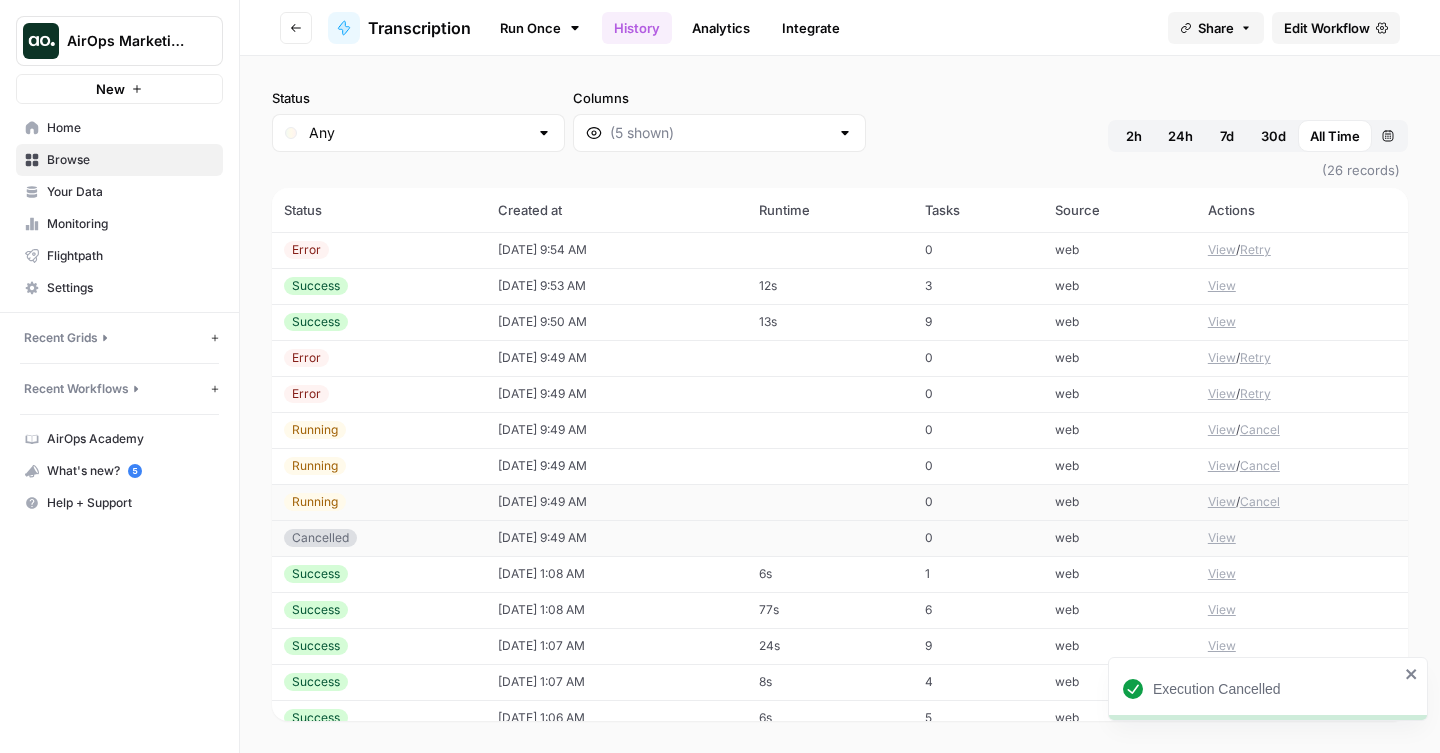 click on "Cancel" at bounding box center [1260, 502] 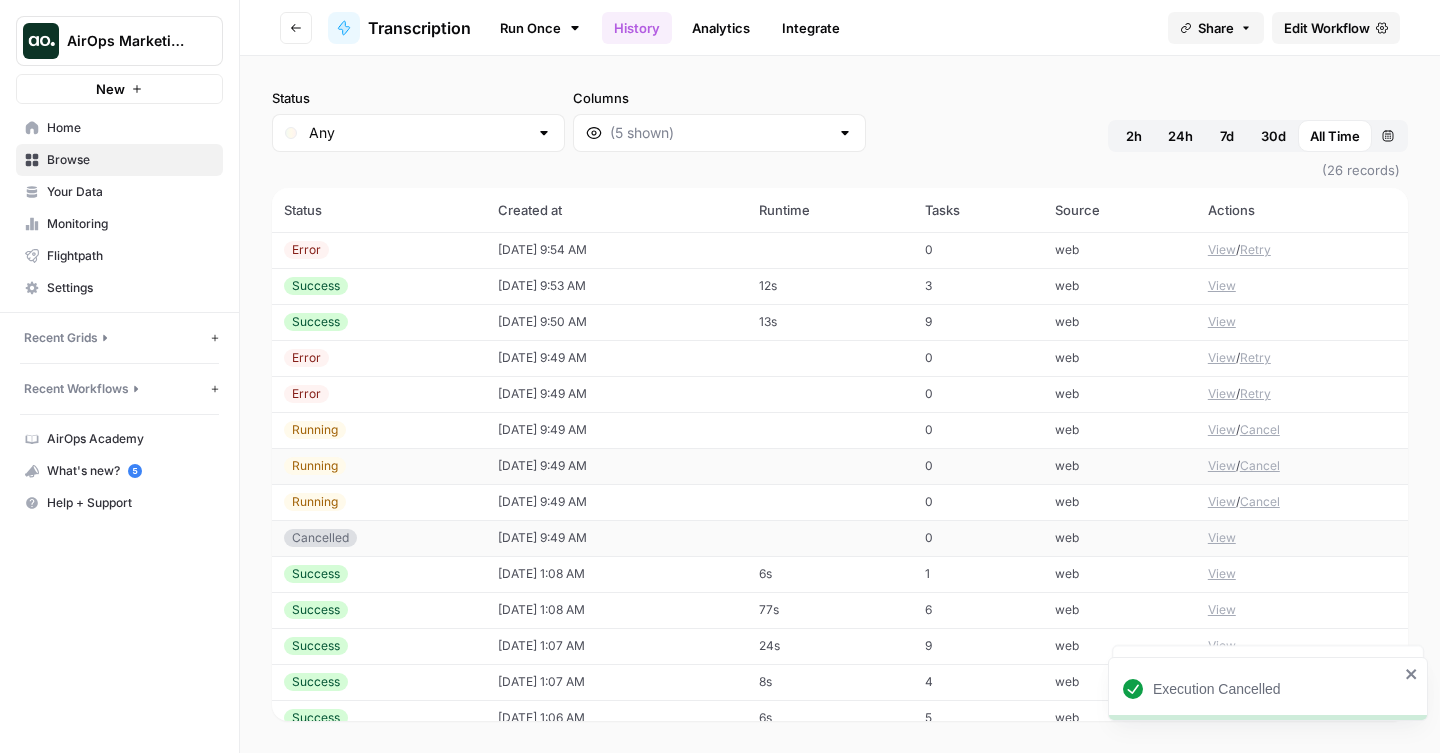 click on "Cancel" at bounding box center (1260, 466) 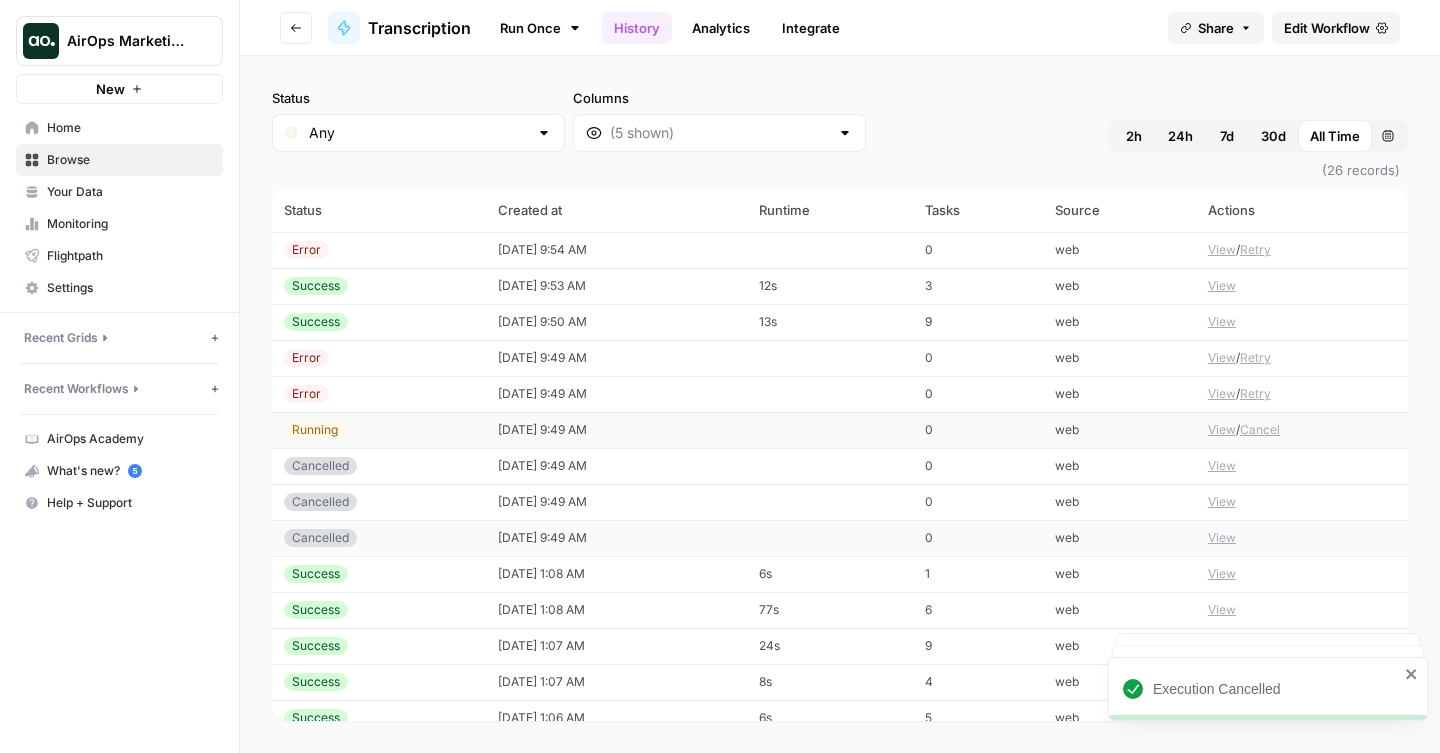 click on "Cancel" at bounding box center (1260, 430) 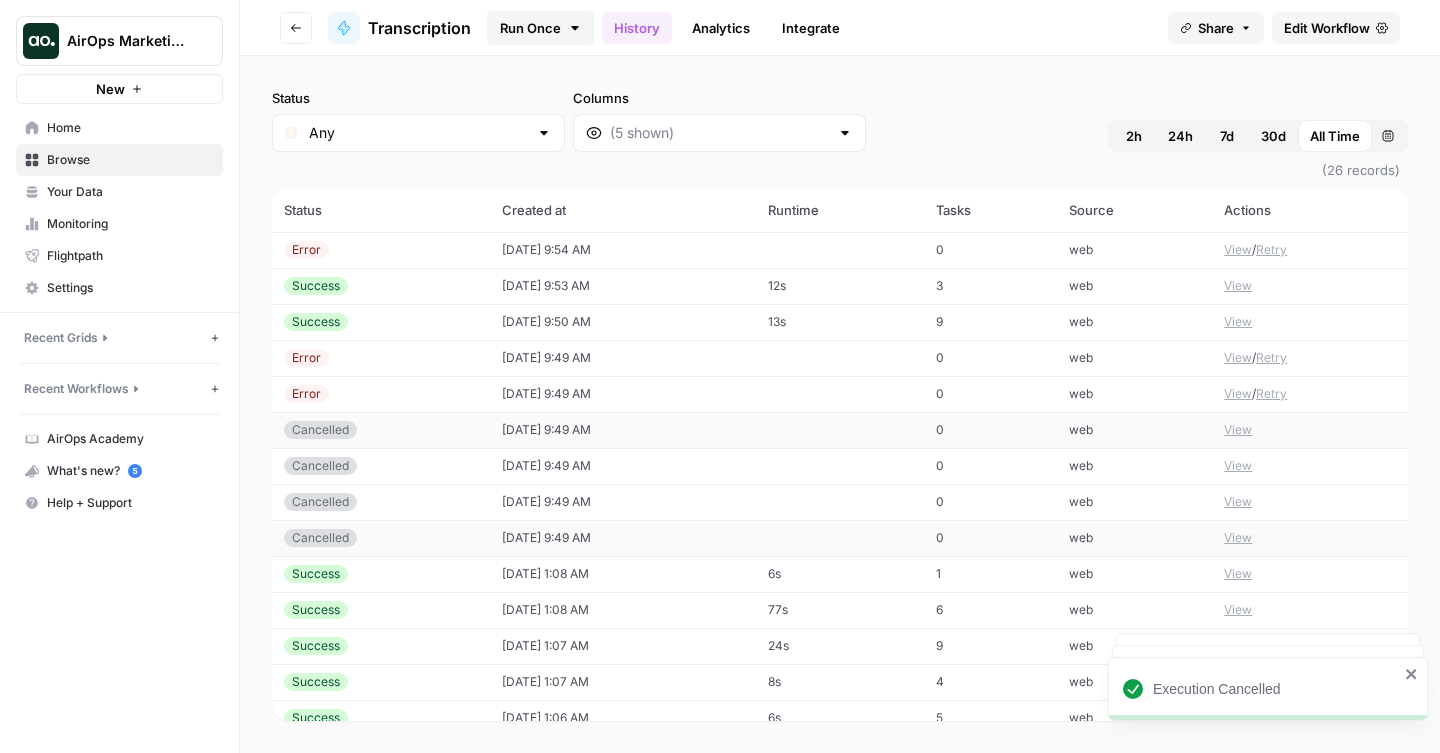 click on "Run Once" at bounding box center (540, 28) 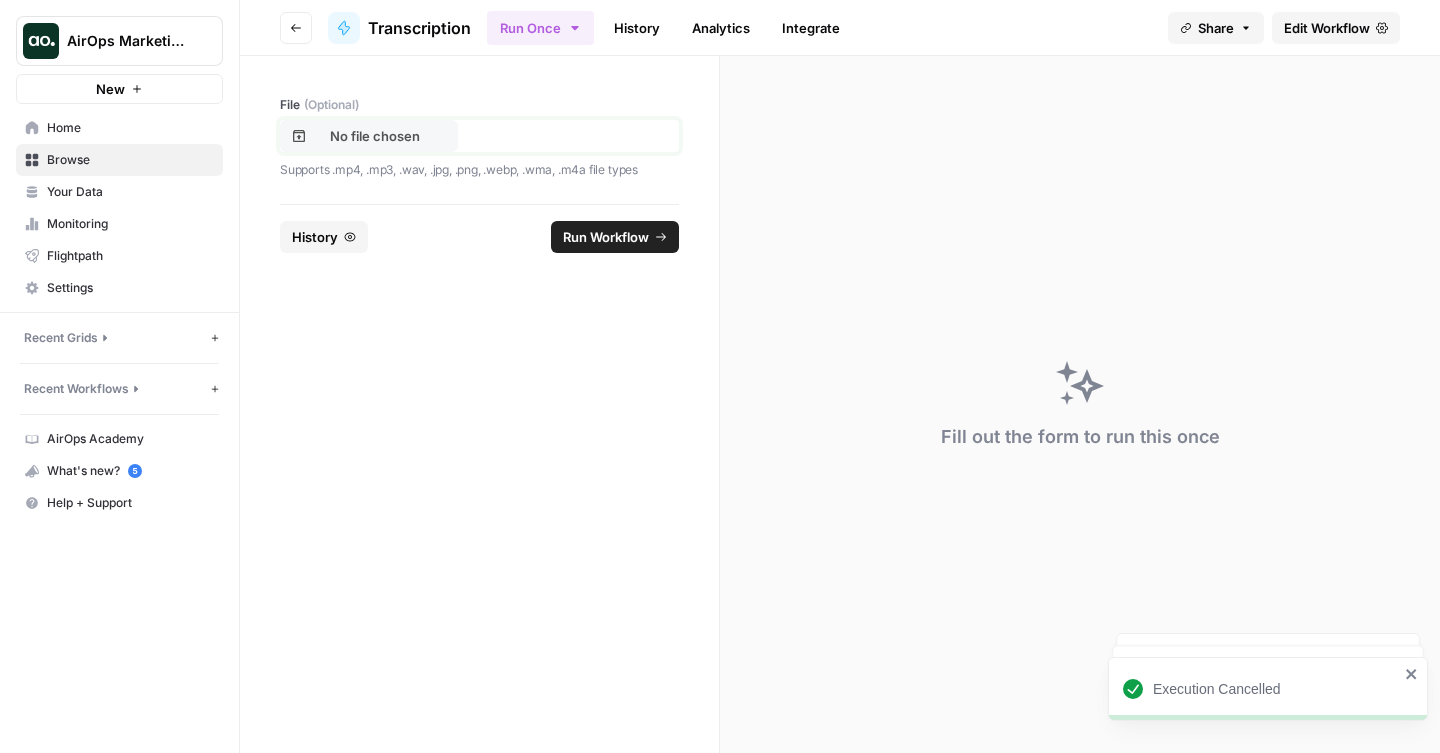 click on "No file chosen" at bounding box center [369, 136] 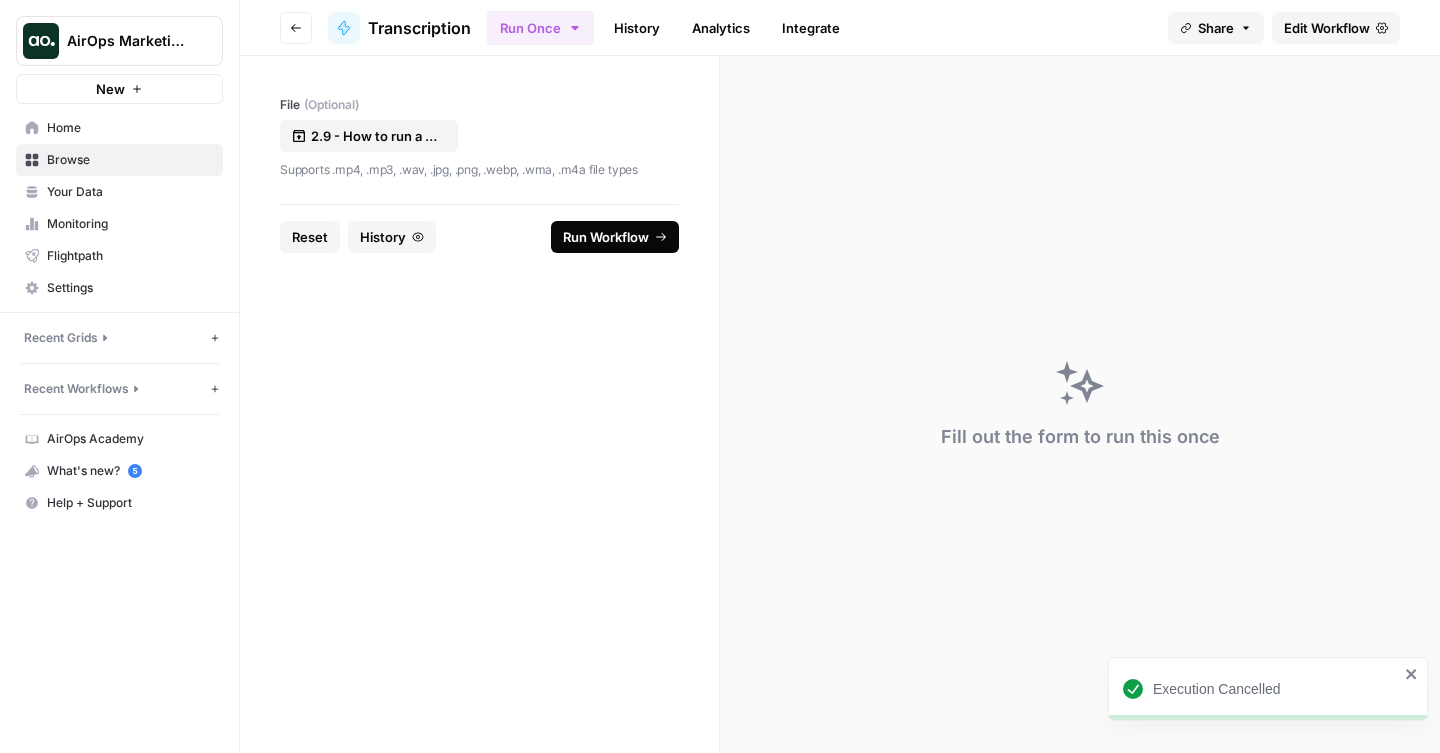click on "Run Workflow" at bounding box center (606, 237) 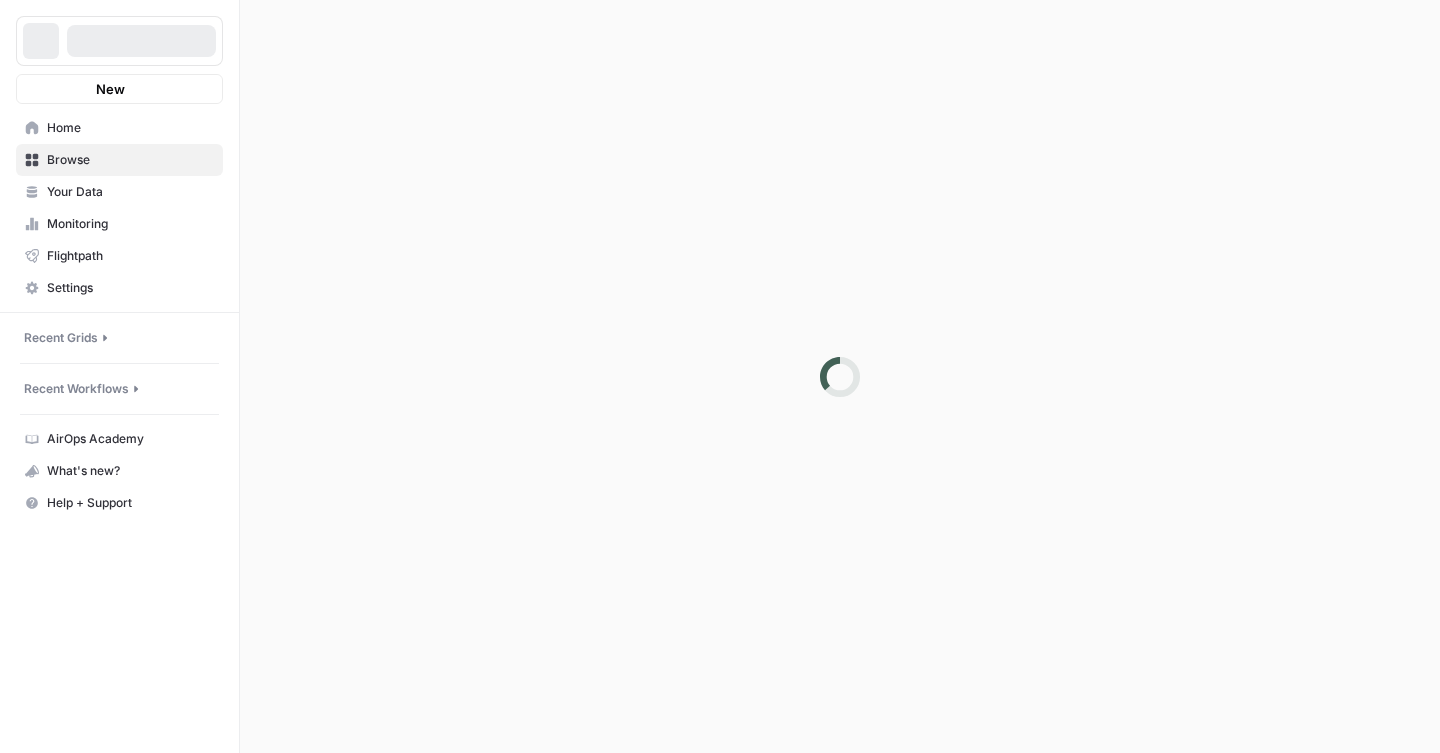scroll, scrollTop: 0, scrollLeft: 0, axis: both 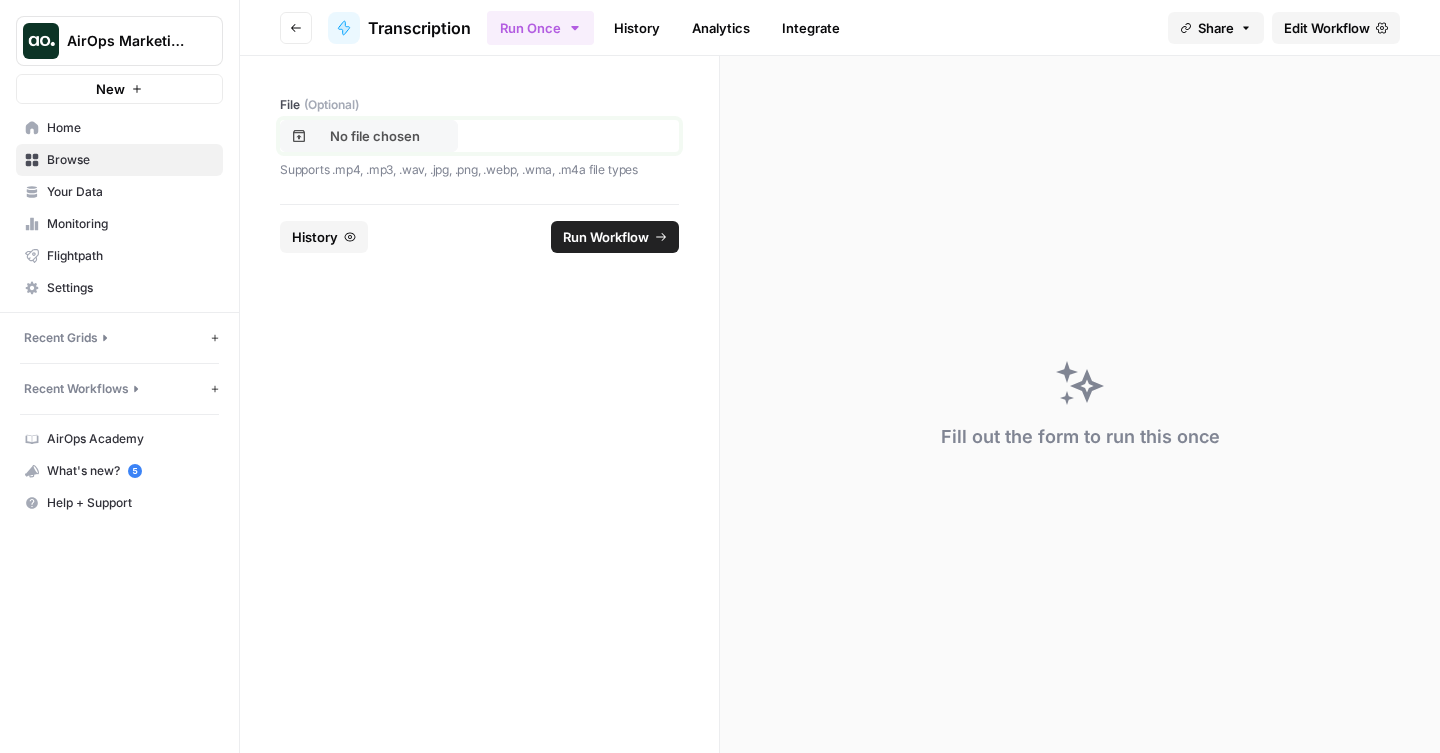 click on "No file chosen" at bounding box center (375, 136) 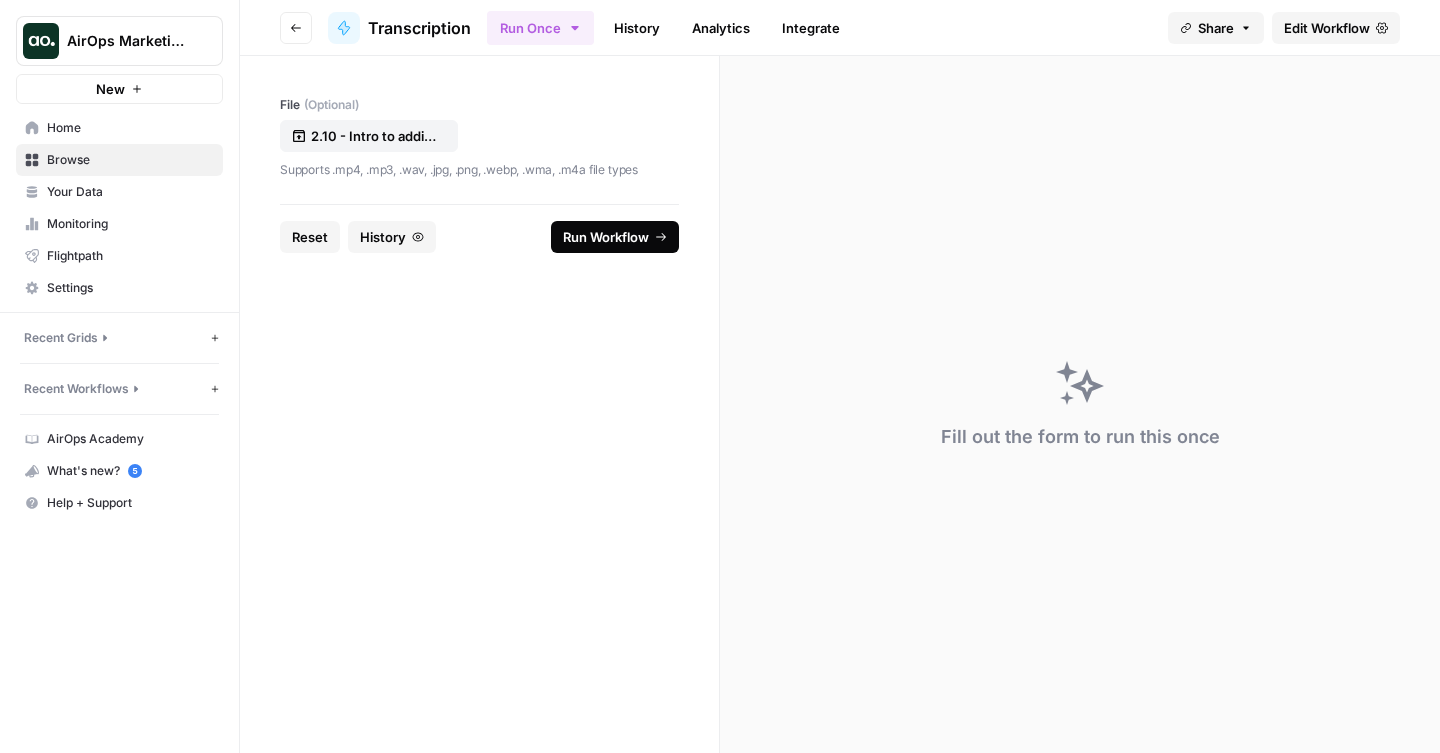 click on "Run Workflow" at bounding box center [606, 237] 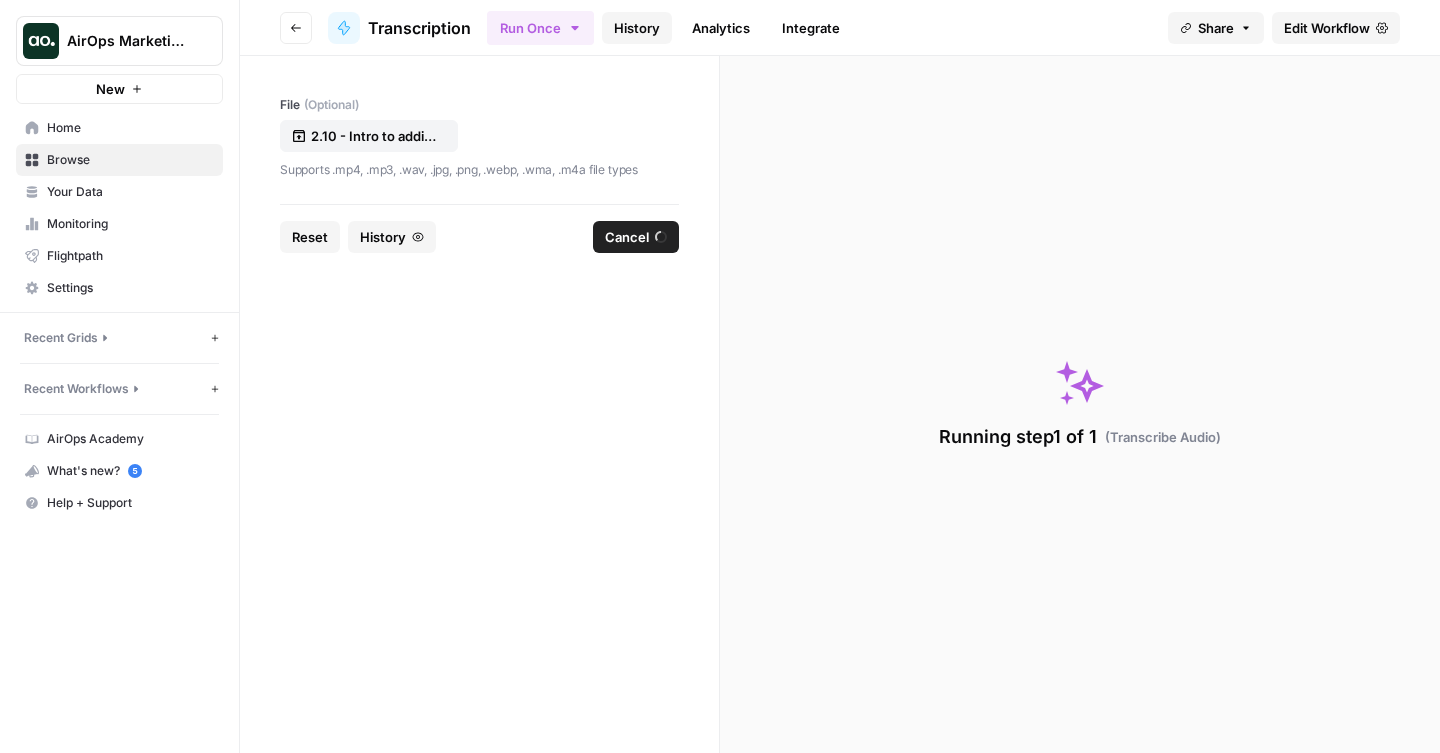 click on "History" at bounding box center [637, 28] 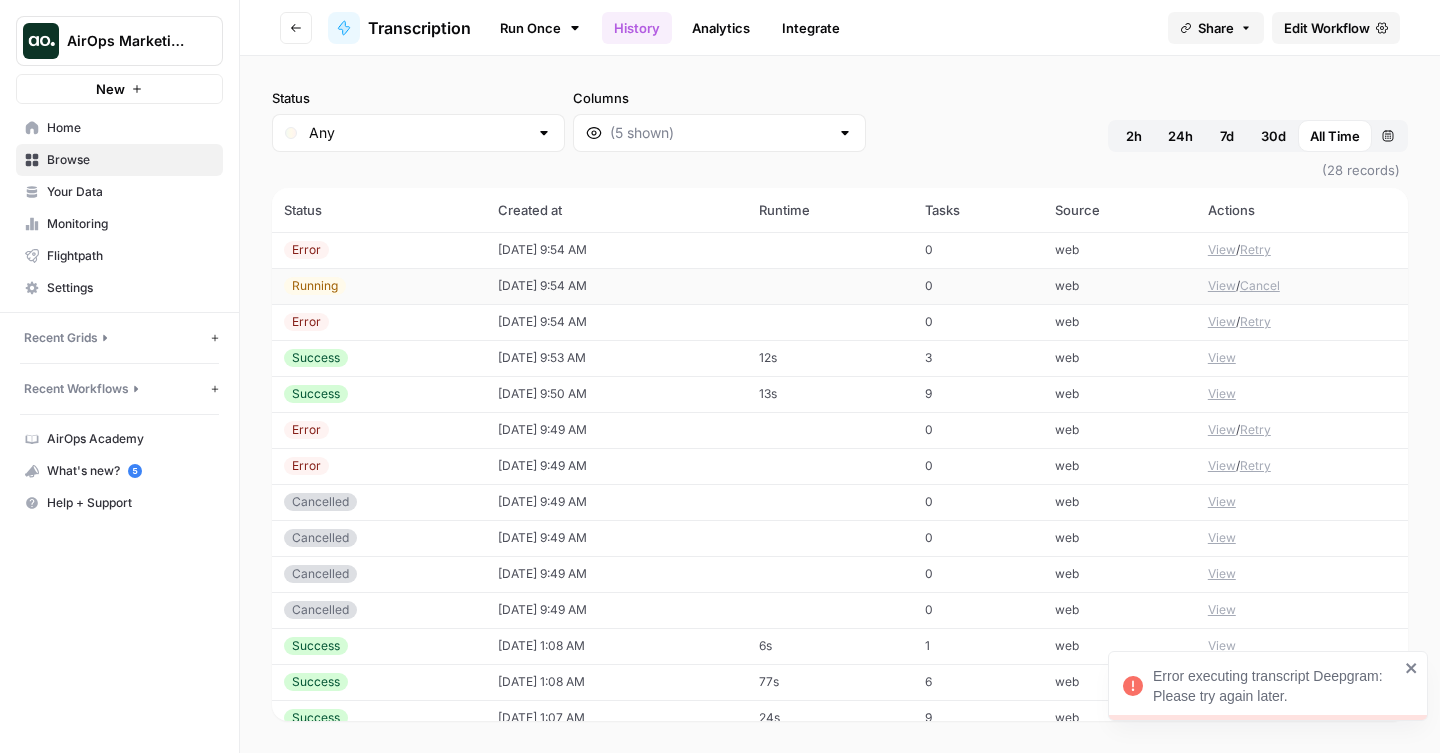 click on "View" at bounding box center (1222, 286) 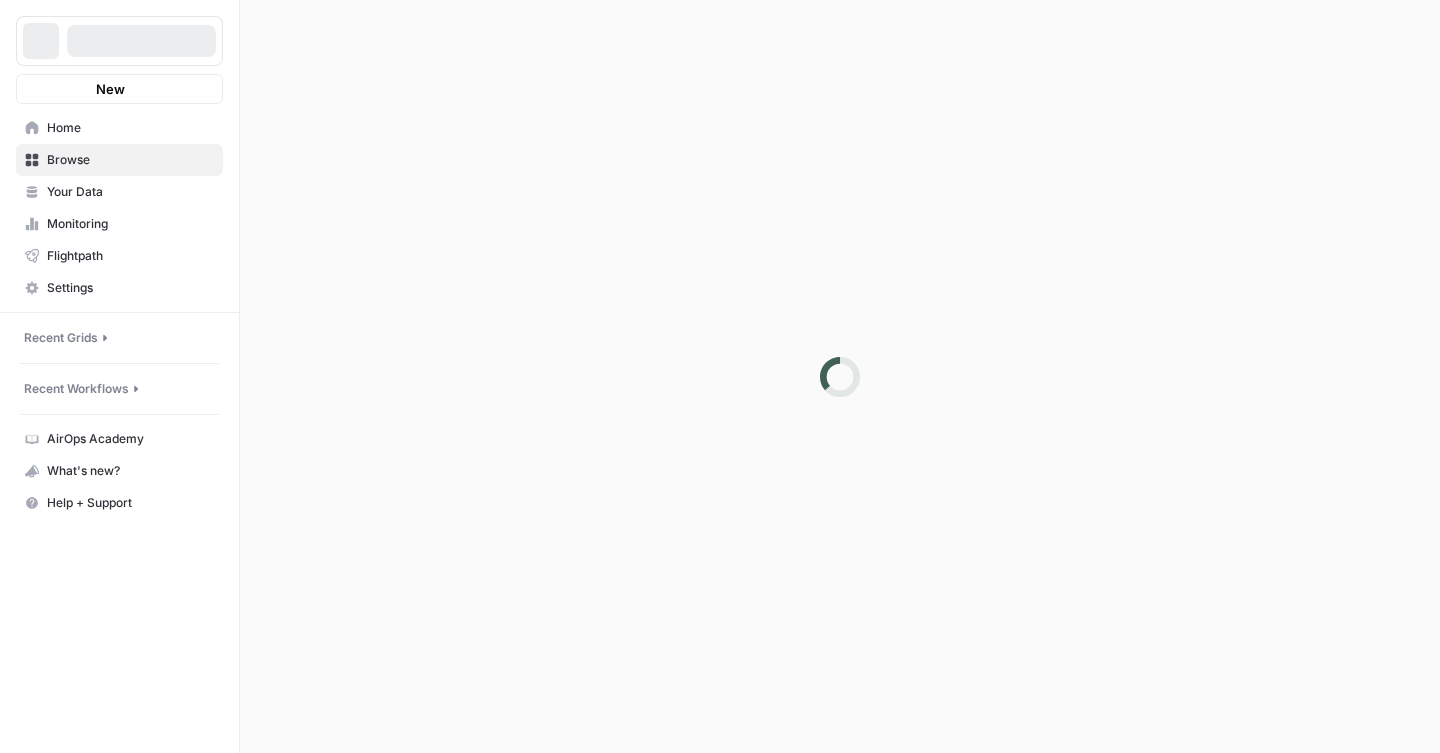 scroll, scrollTop: 0, scrollLeft: 0, axis: both 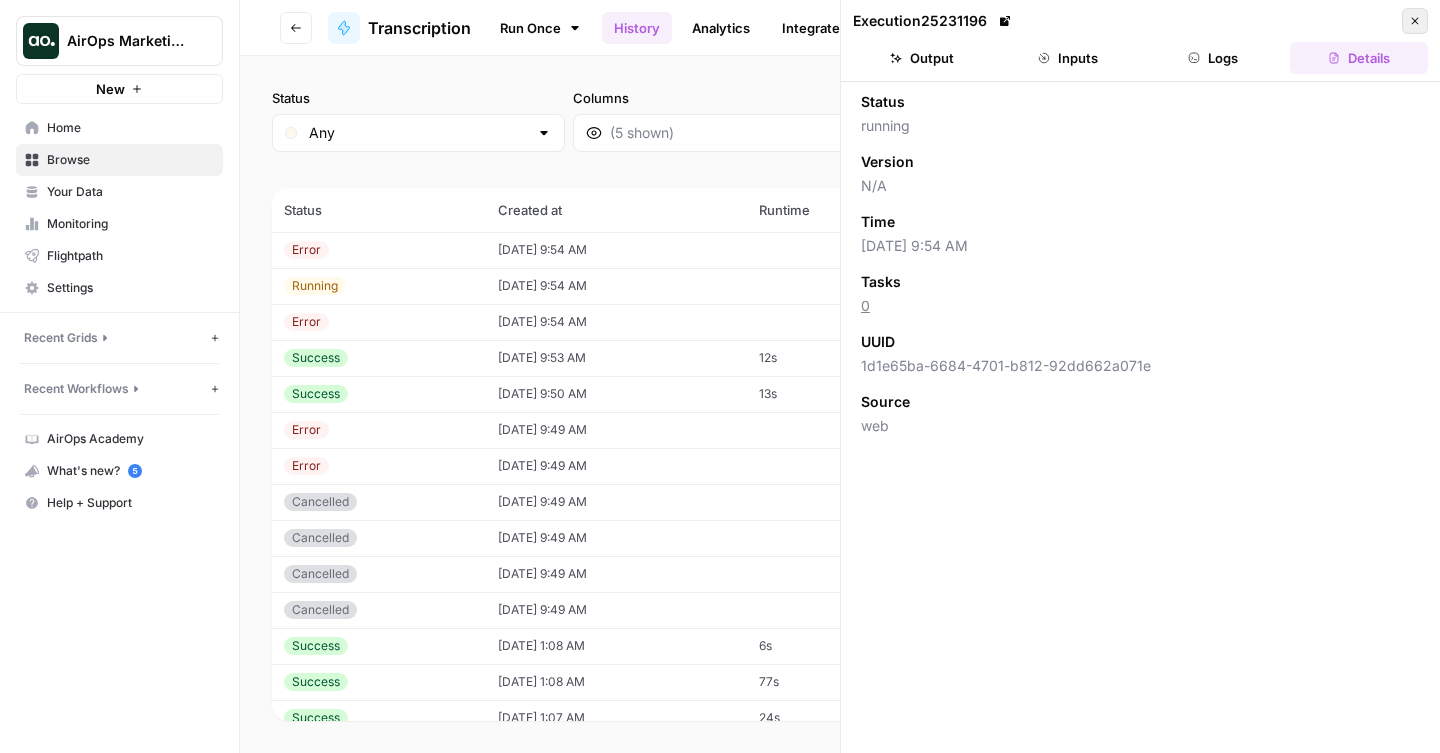 click 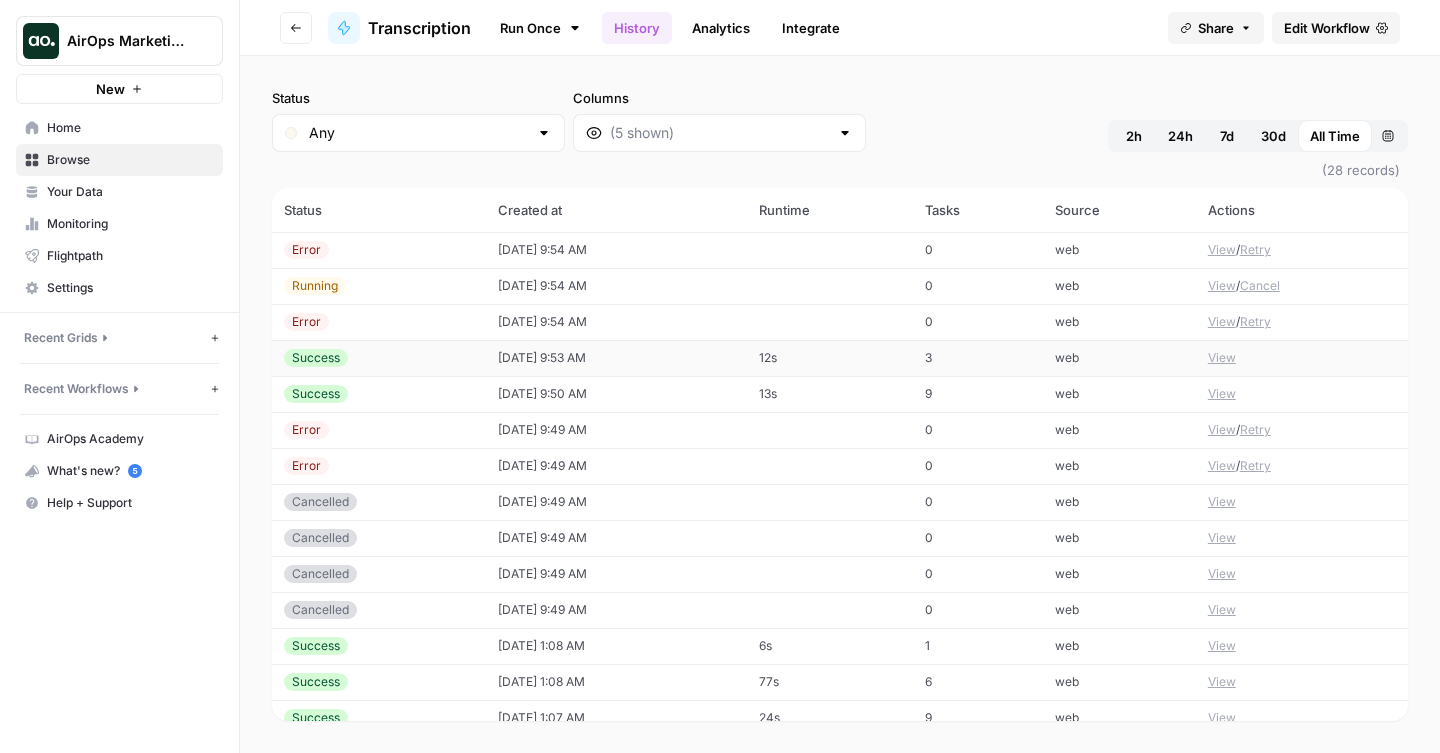 click on "View" at bounding box center (1222, 358) 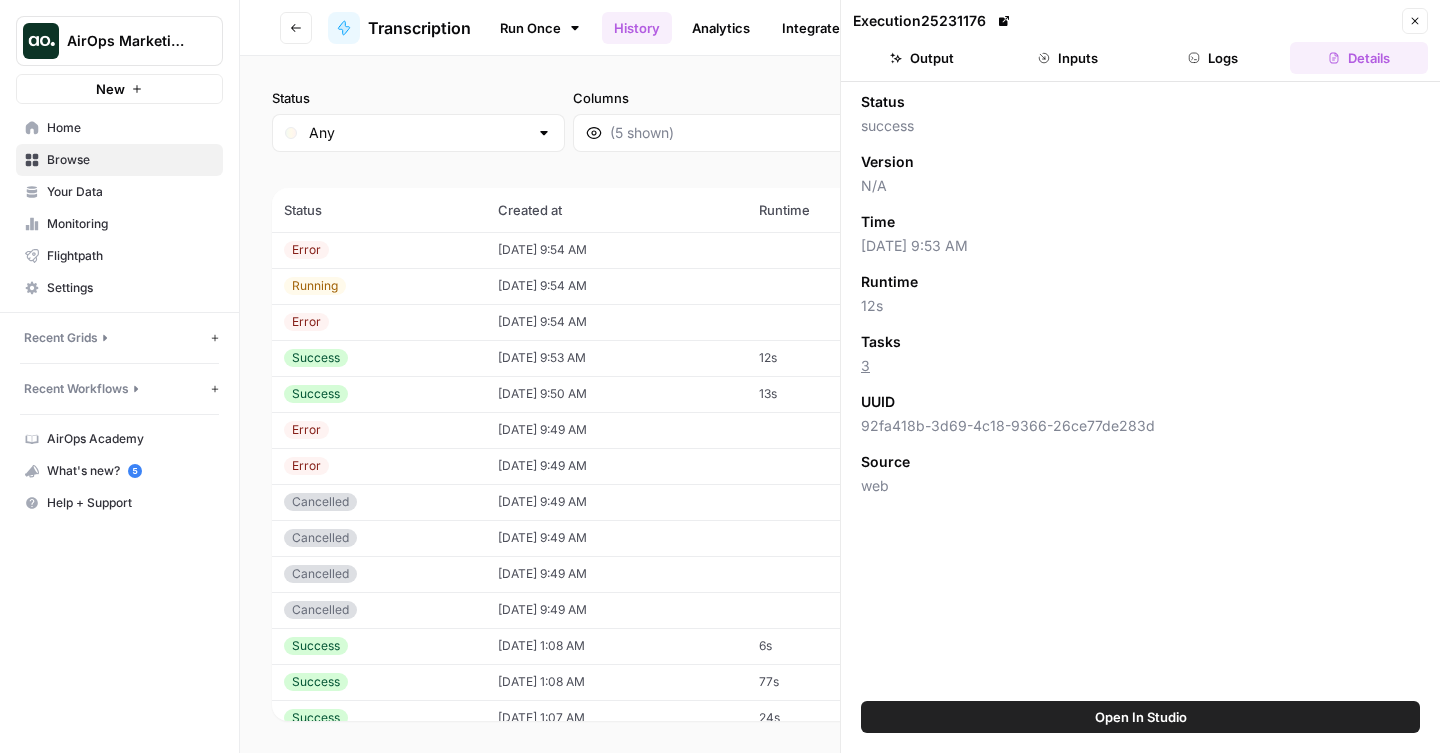 click on "Execution  25231176 Close Output Inputs Logs Details" at bounding box center [1140, 41] 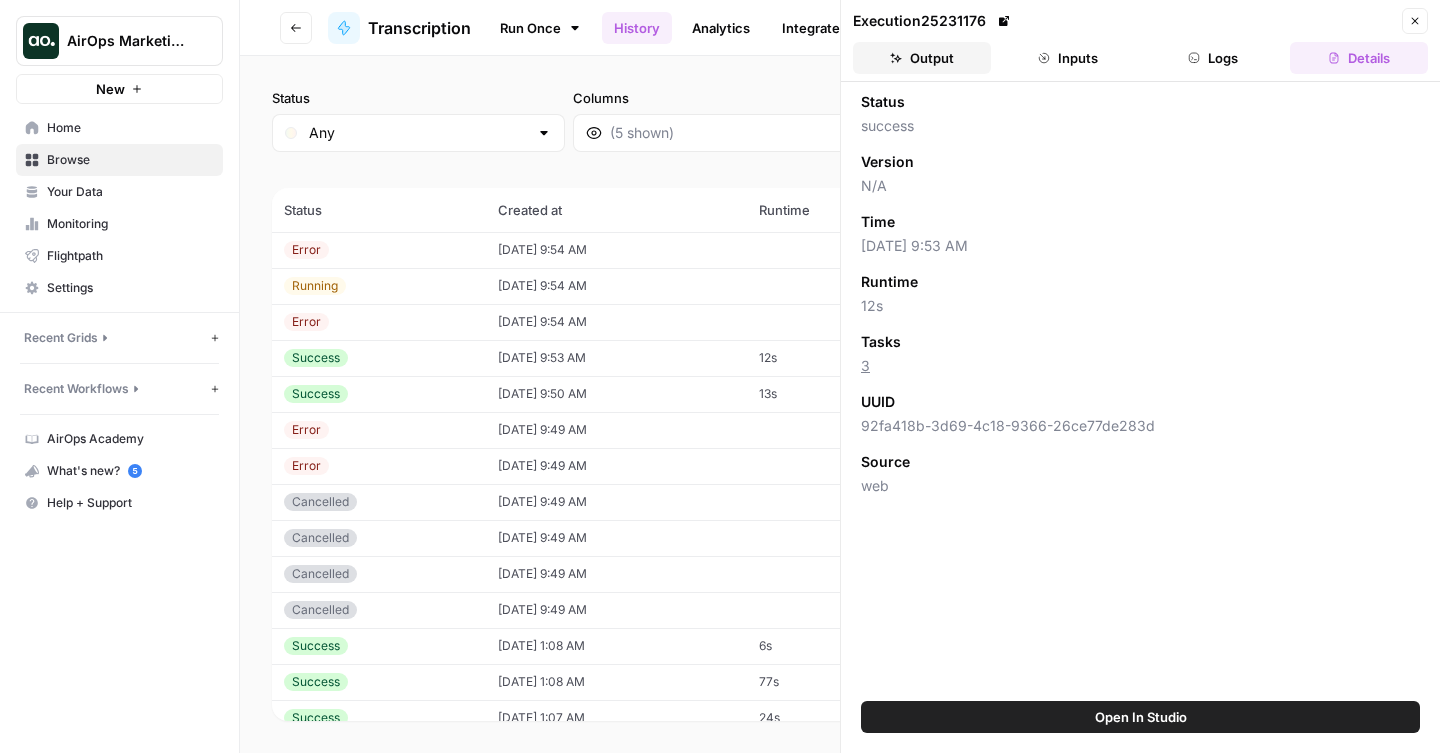 click on "Output" at bounding box center (922, 58) 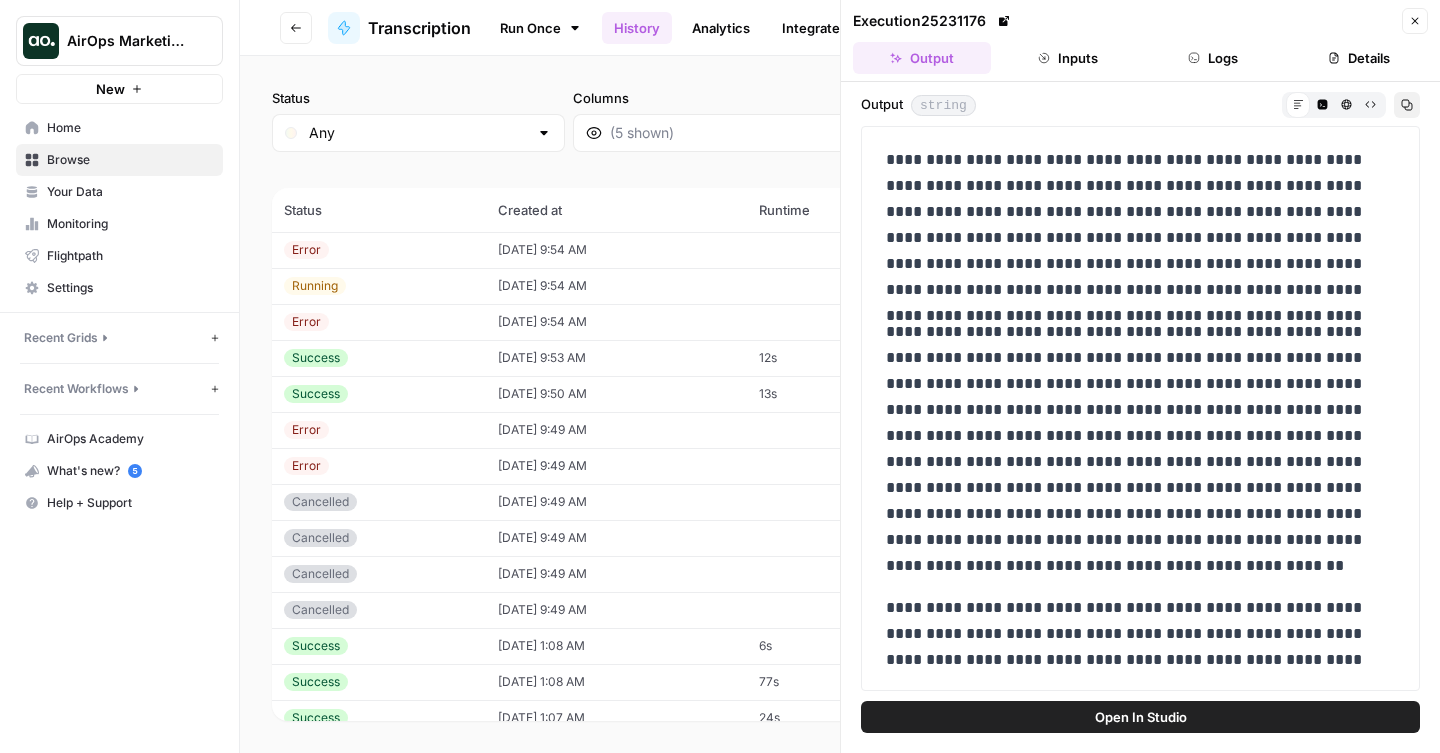 click 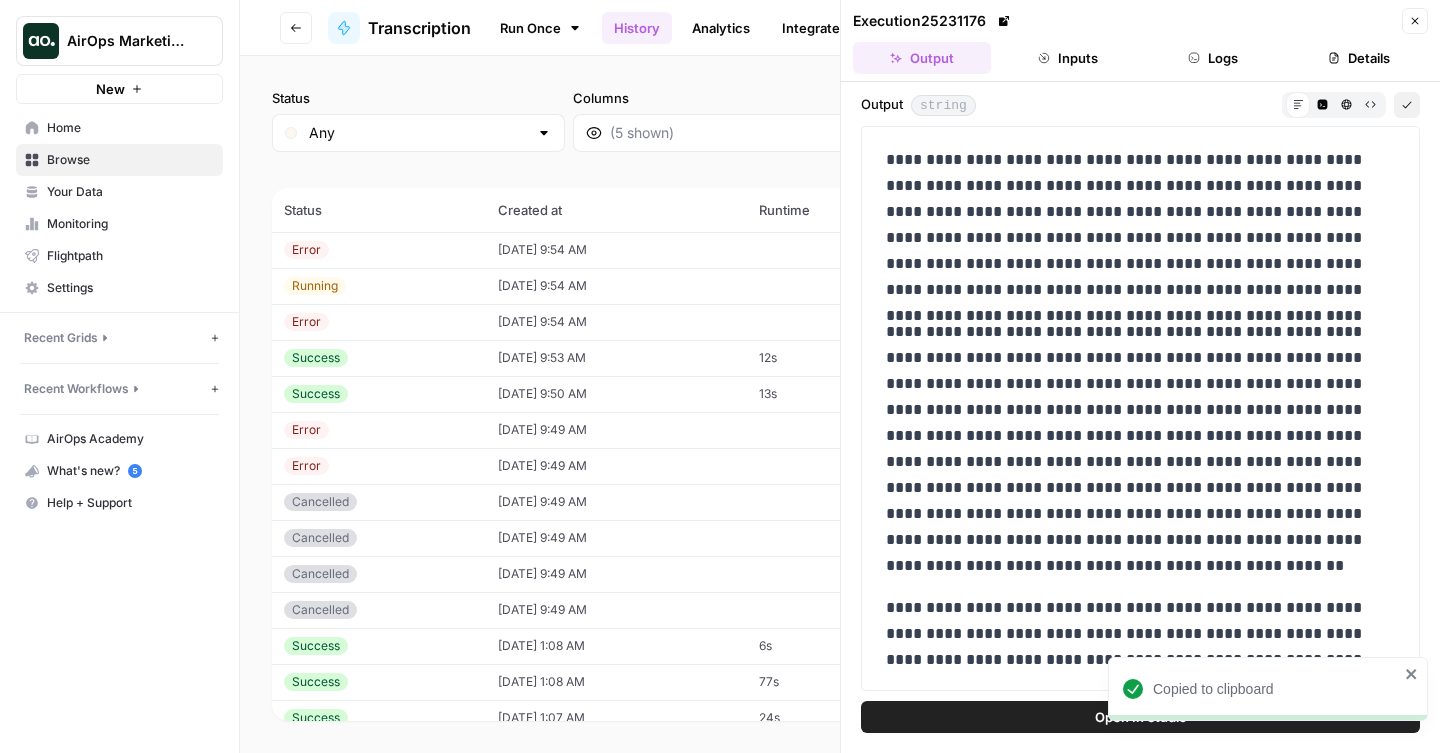 scroll, scrollTop: 55, scrollLeft: 0, axis: vertical 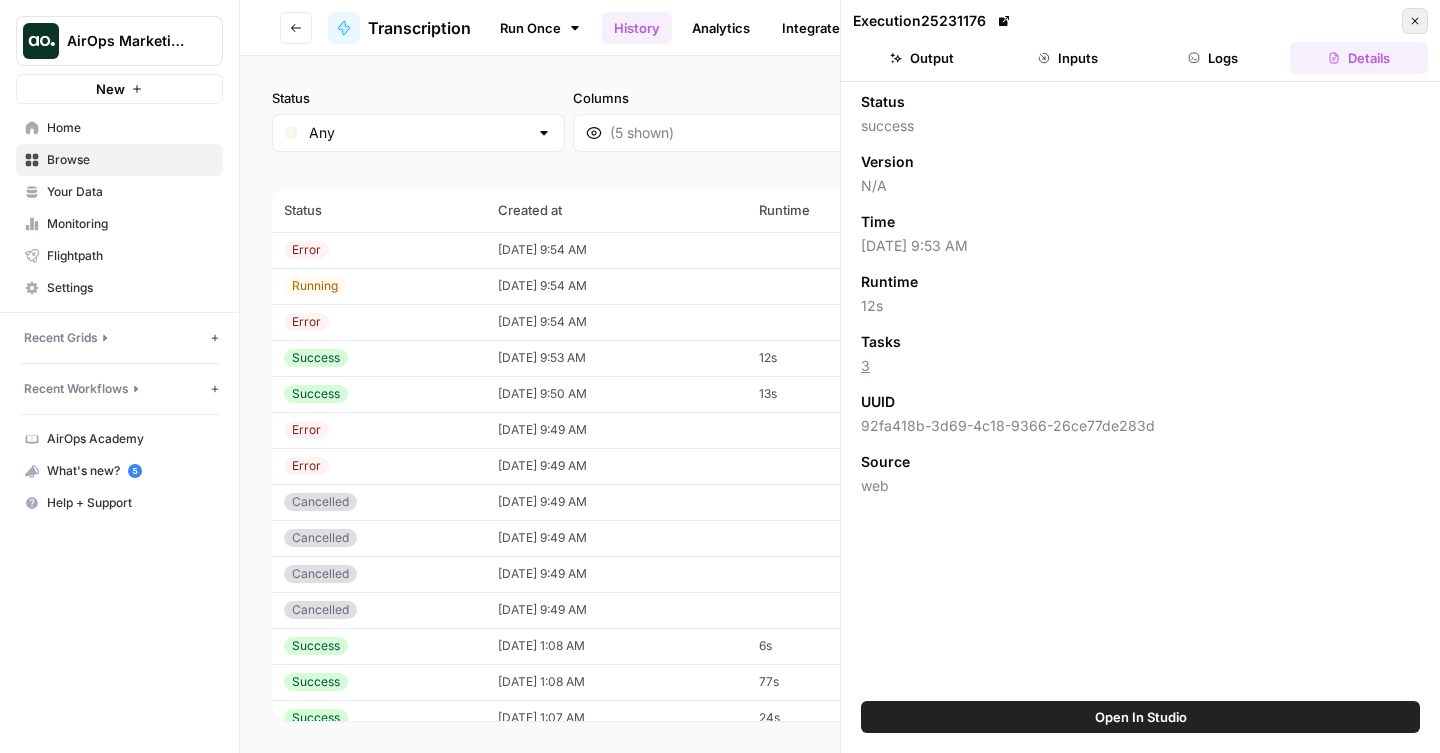 click 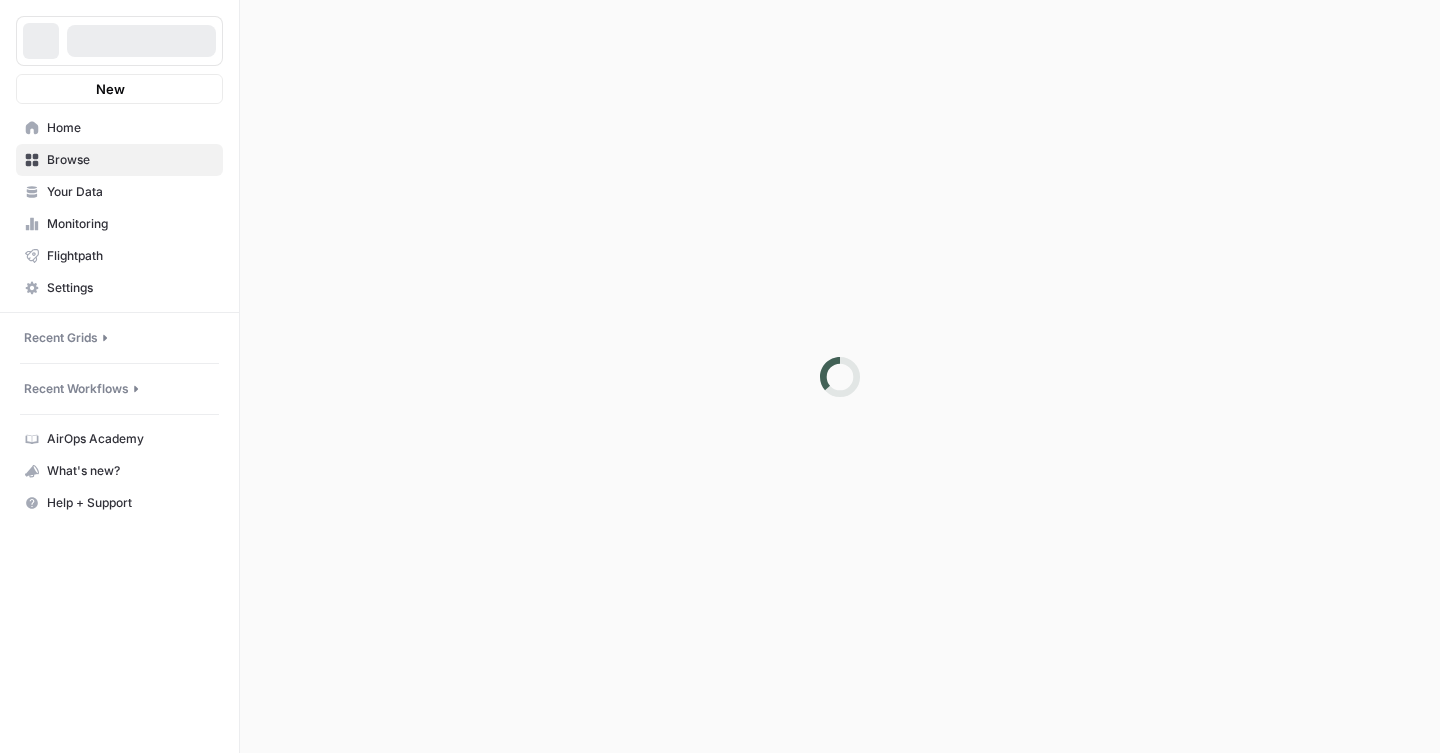 scroll, scrollTop: 0, scrollLeft: 0, axis: both 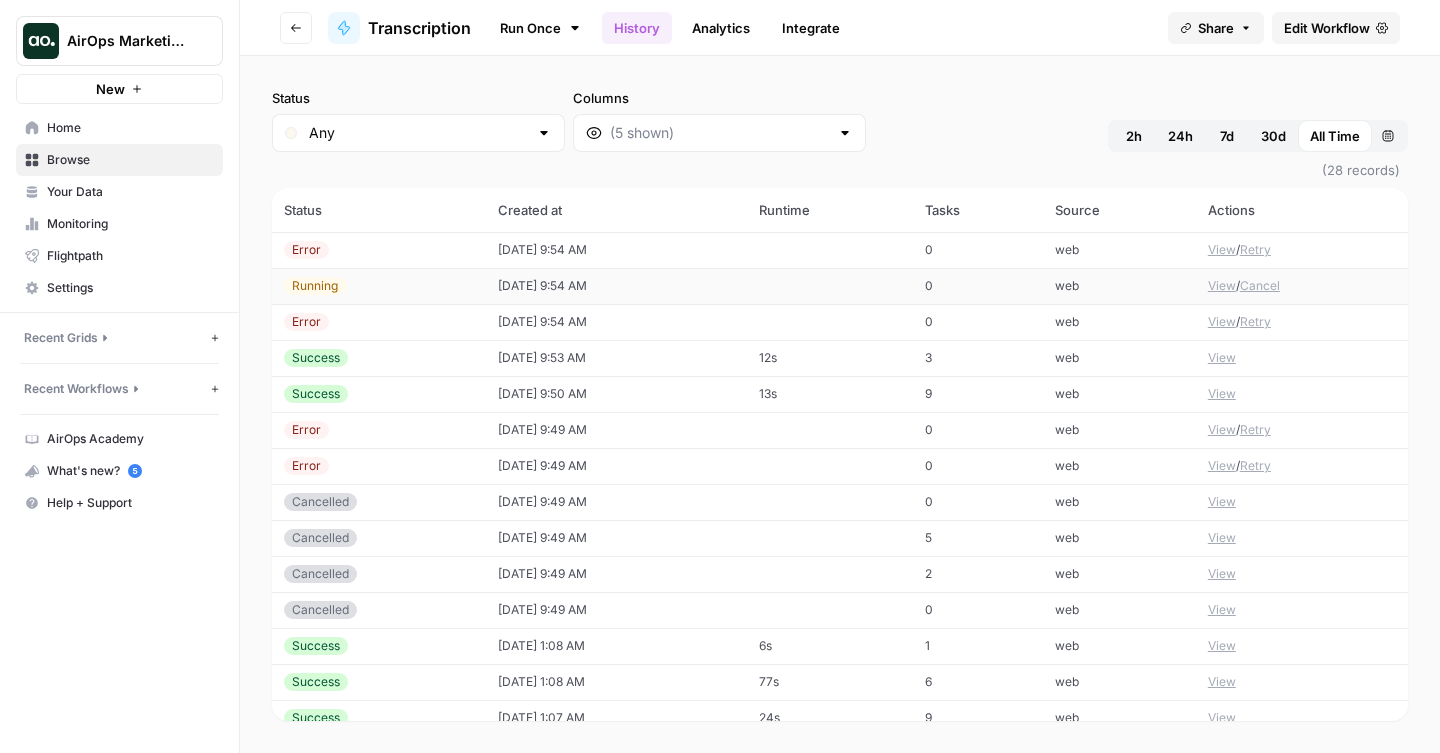 click on "View  /  Cancel" at bounding box center (1302, 286) 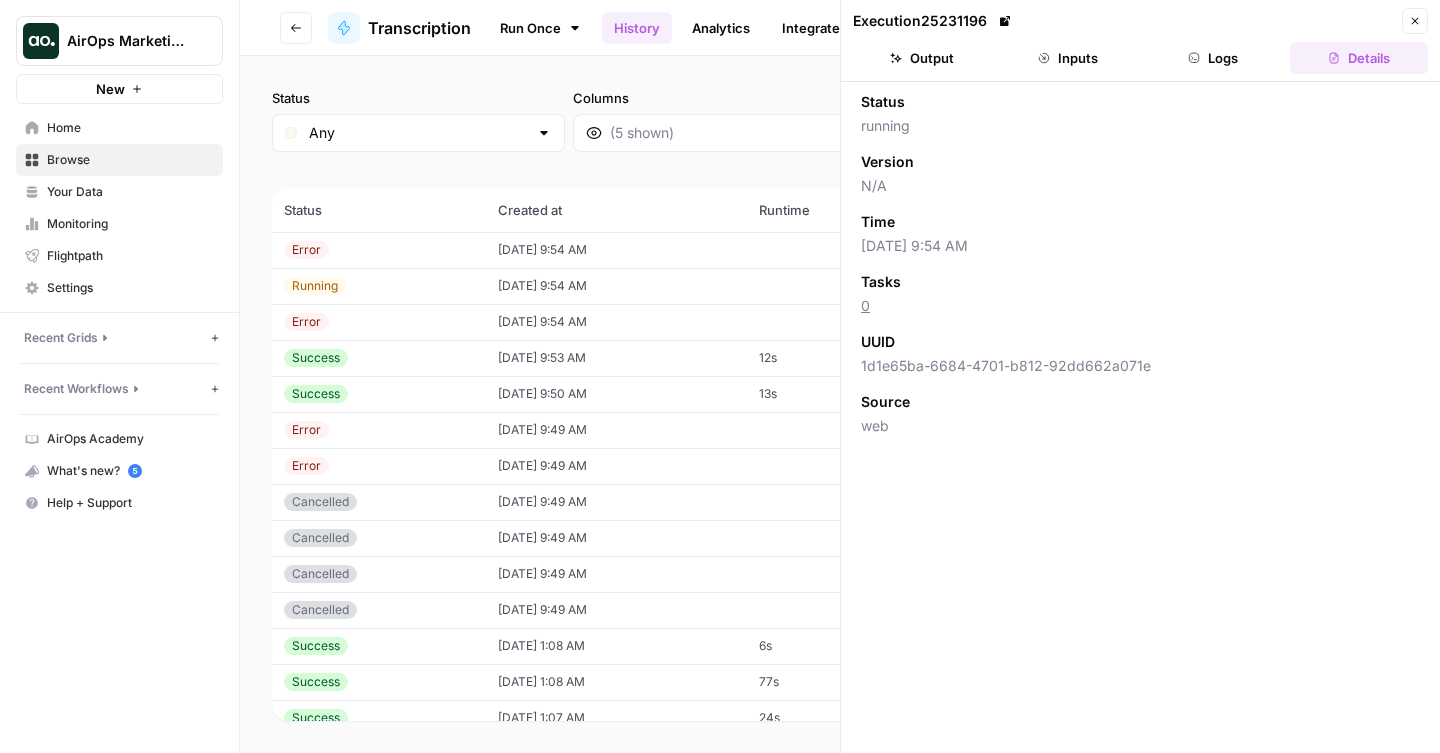 click on "Execution  25231196 Close Output Inputs Logs Details" at bounding box center (1140, 41) 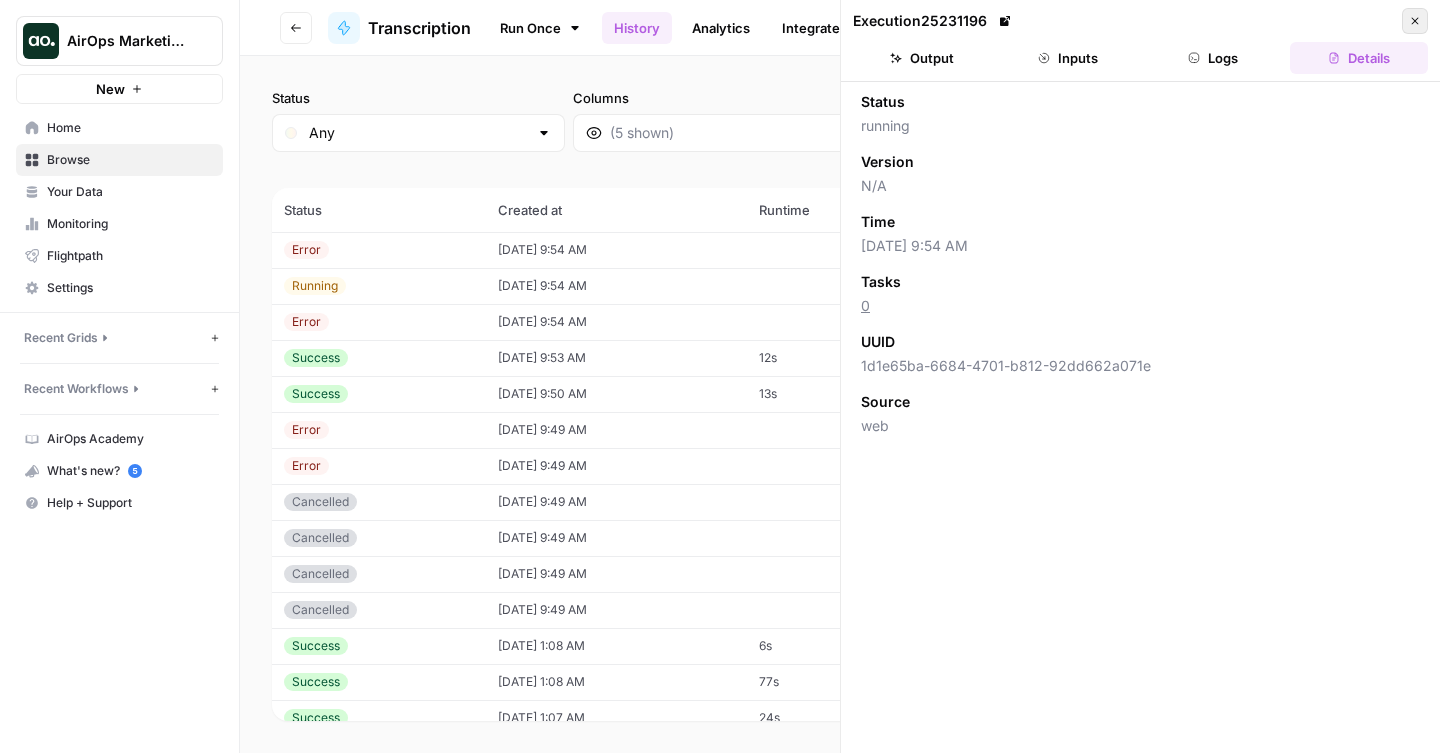 click on "Close" at bounding box center (1415, 21) 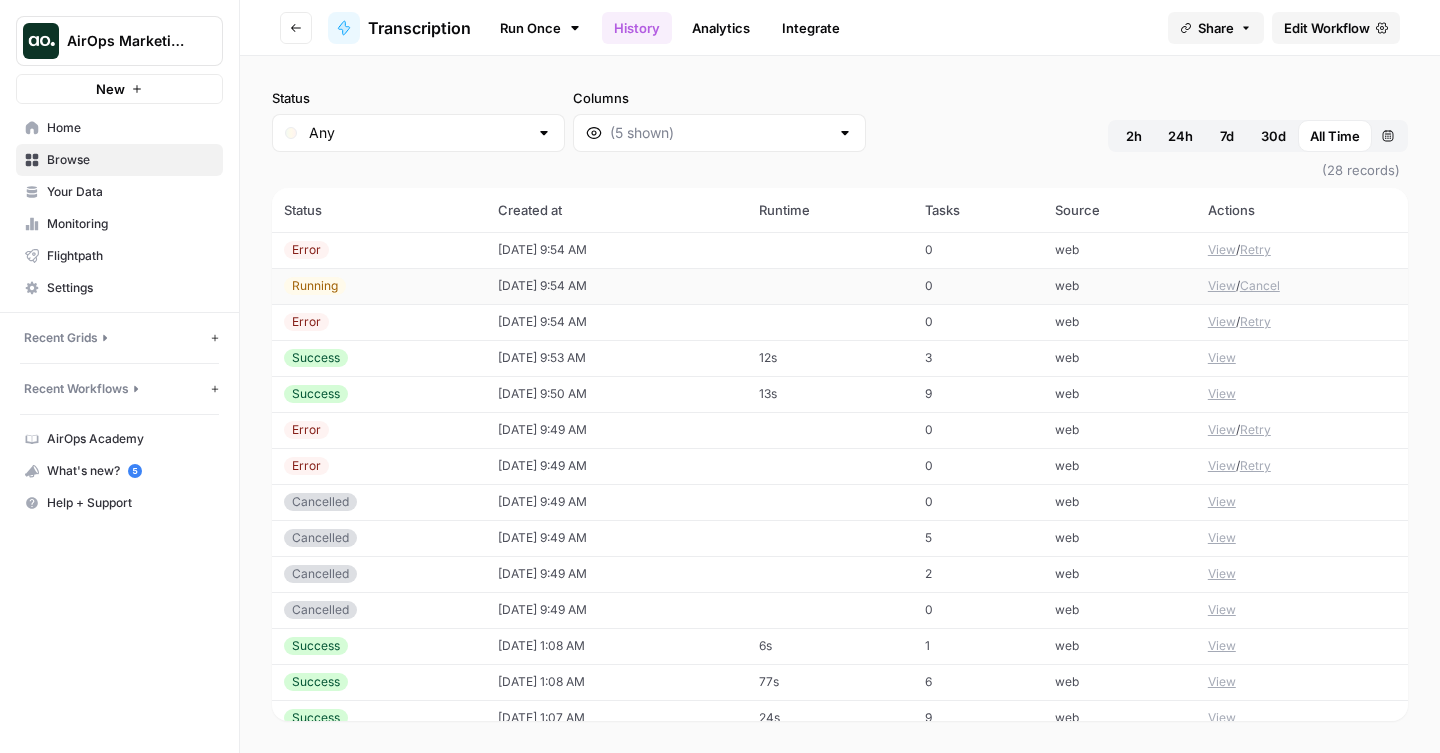 click on "Cancel" at bounding box center [1260, 286] 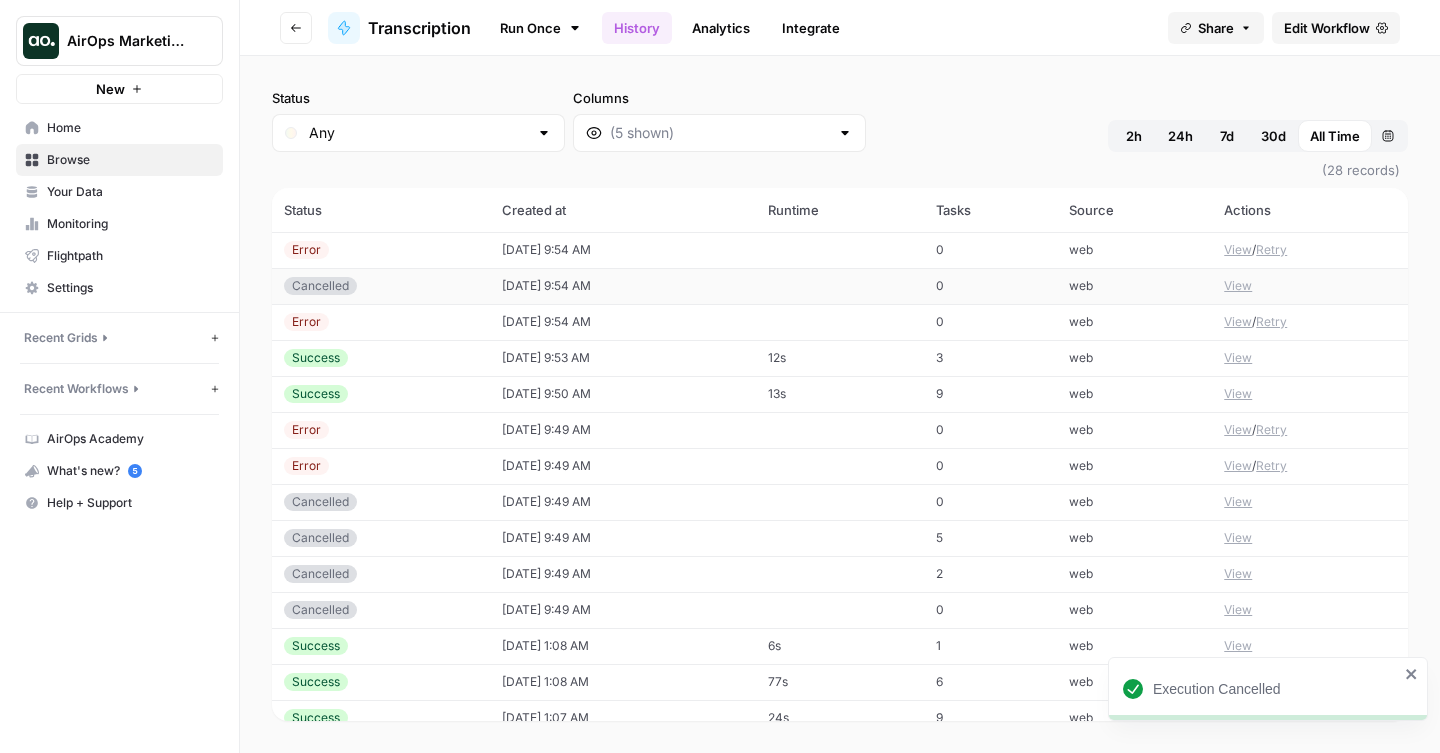 click on "Run Once History Analytics Integrate" at bounding box center [669, 27] 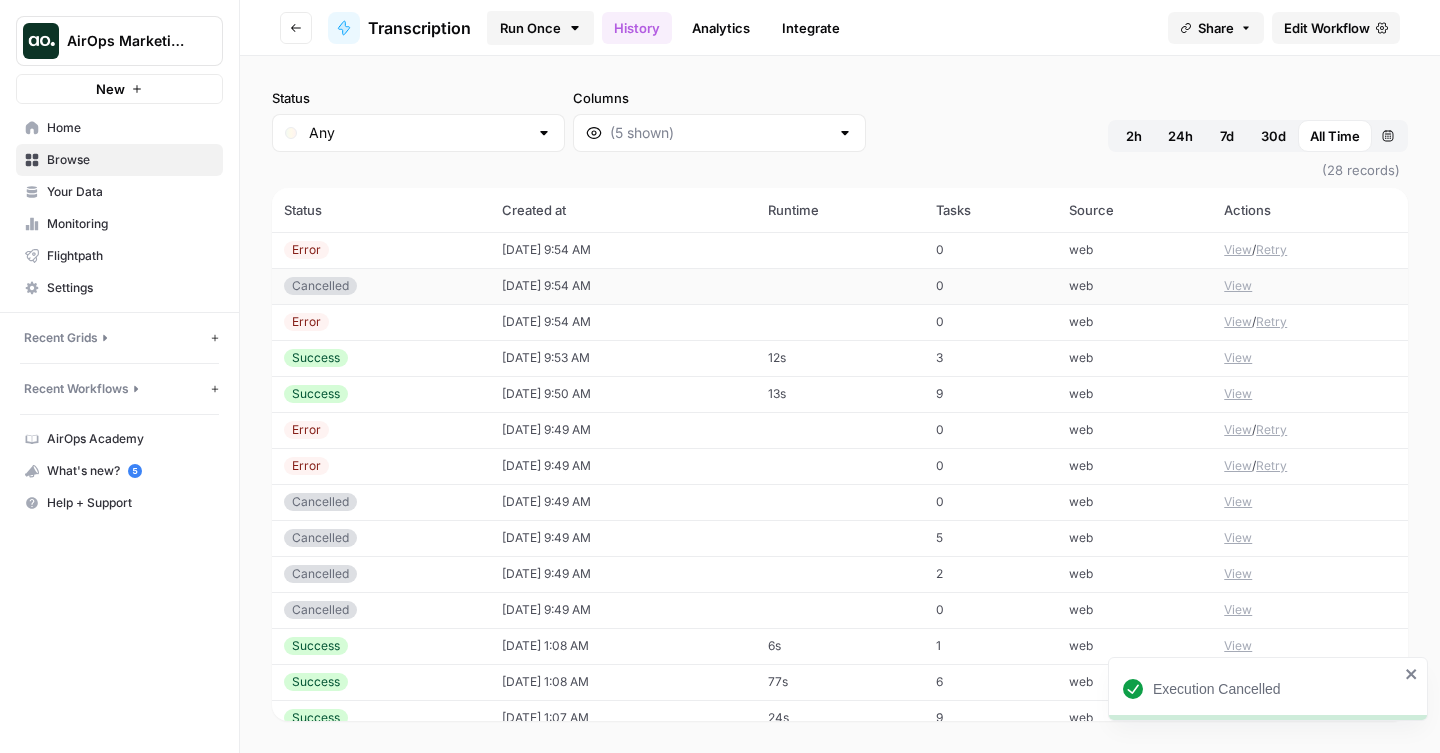click on "Run Once" at bounding box center [540, 28] 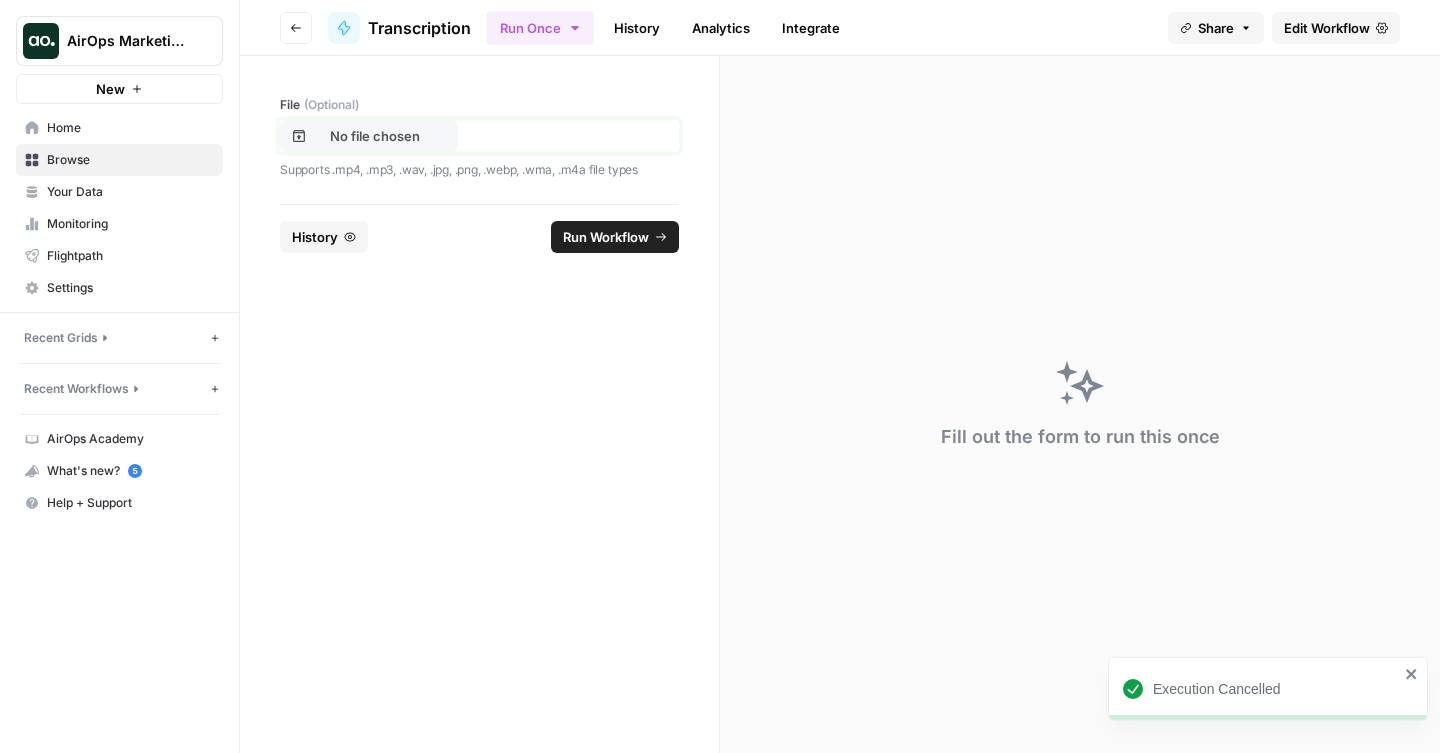 click on "No file chosen" at bounding box center [369, 136] 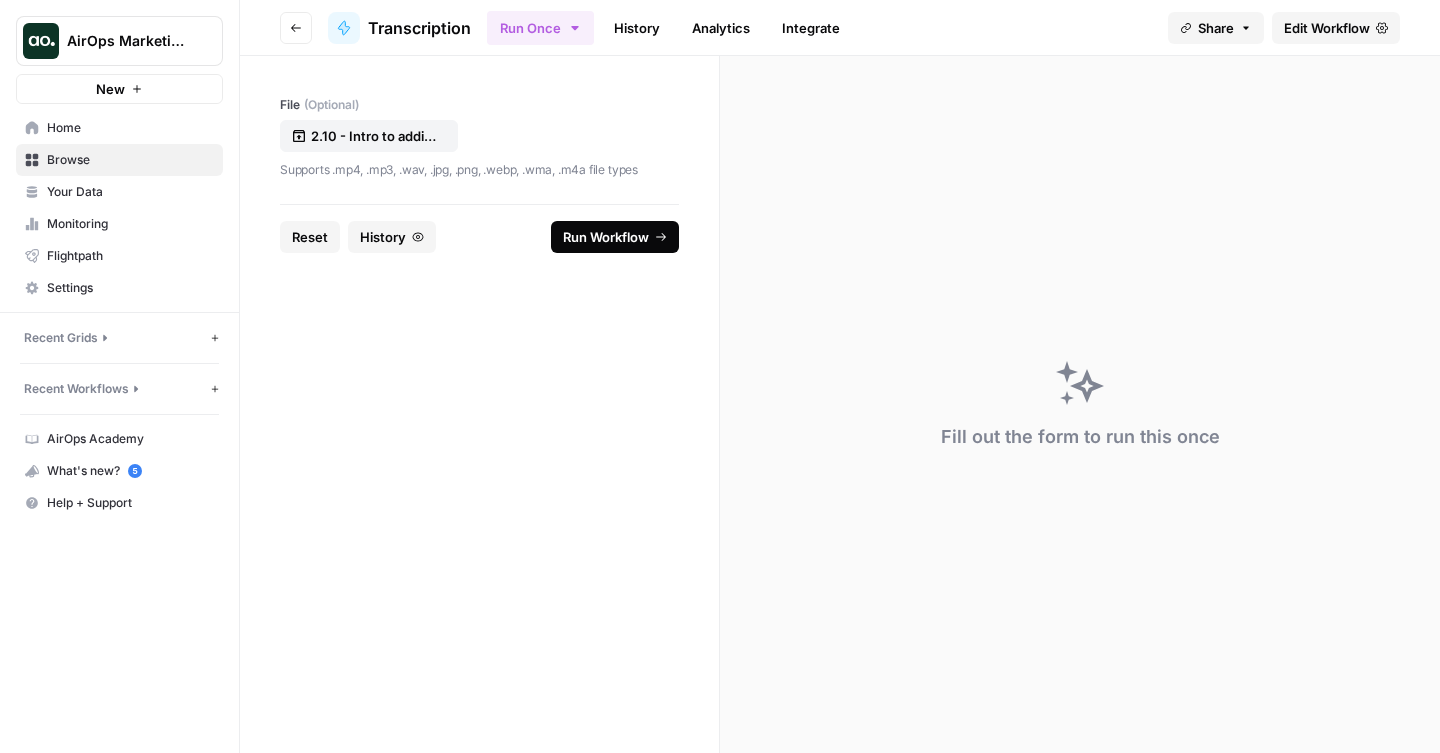 click on "Run Workflow" at bounding box center [606, 237] 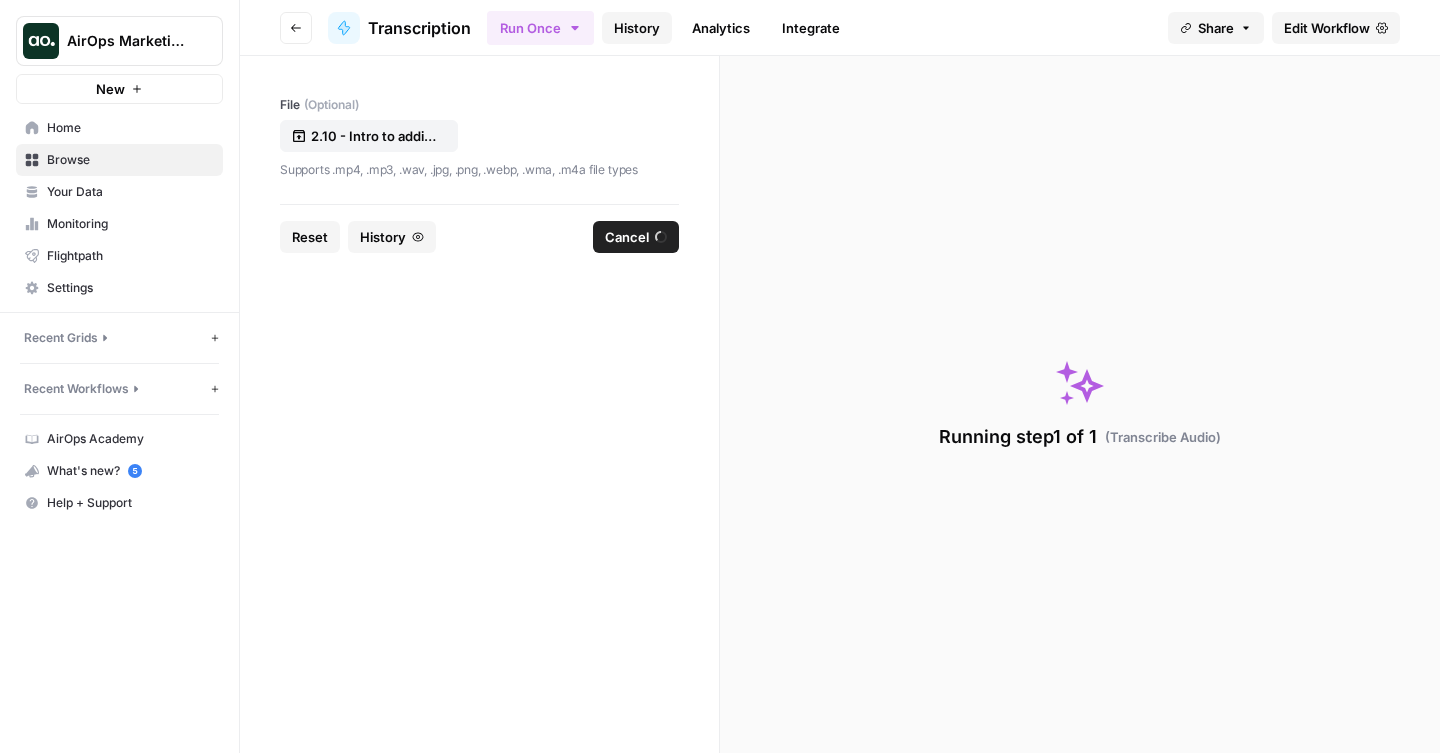 click on "History" at bounding box center [637, 28] 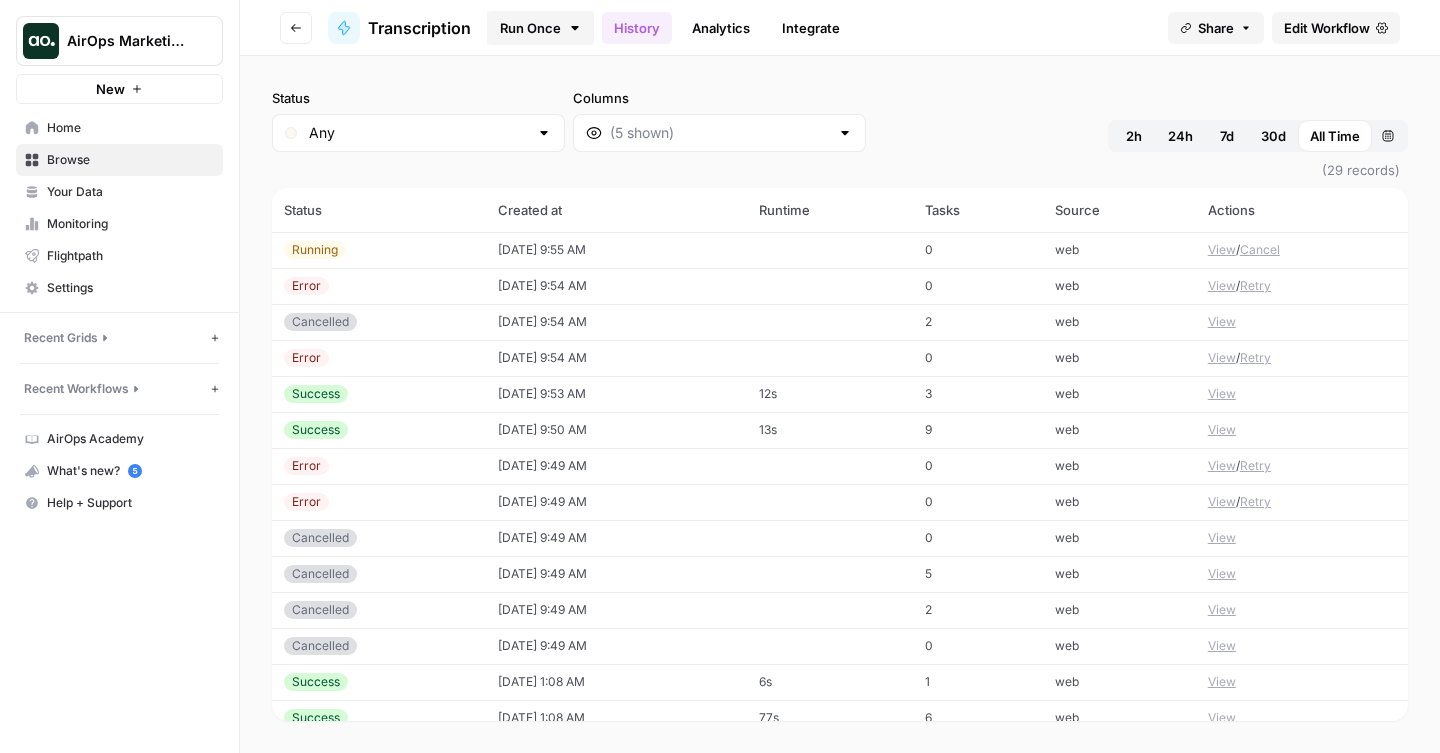 click on "Run Once" at bounding box center [540, 28] 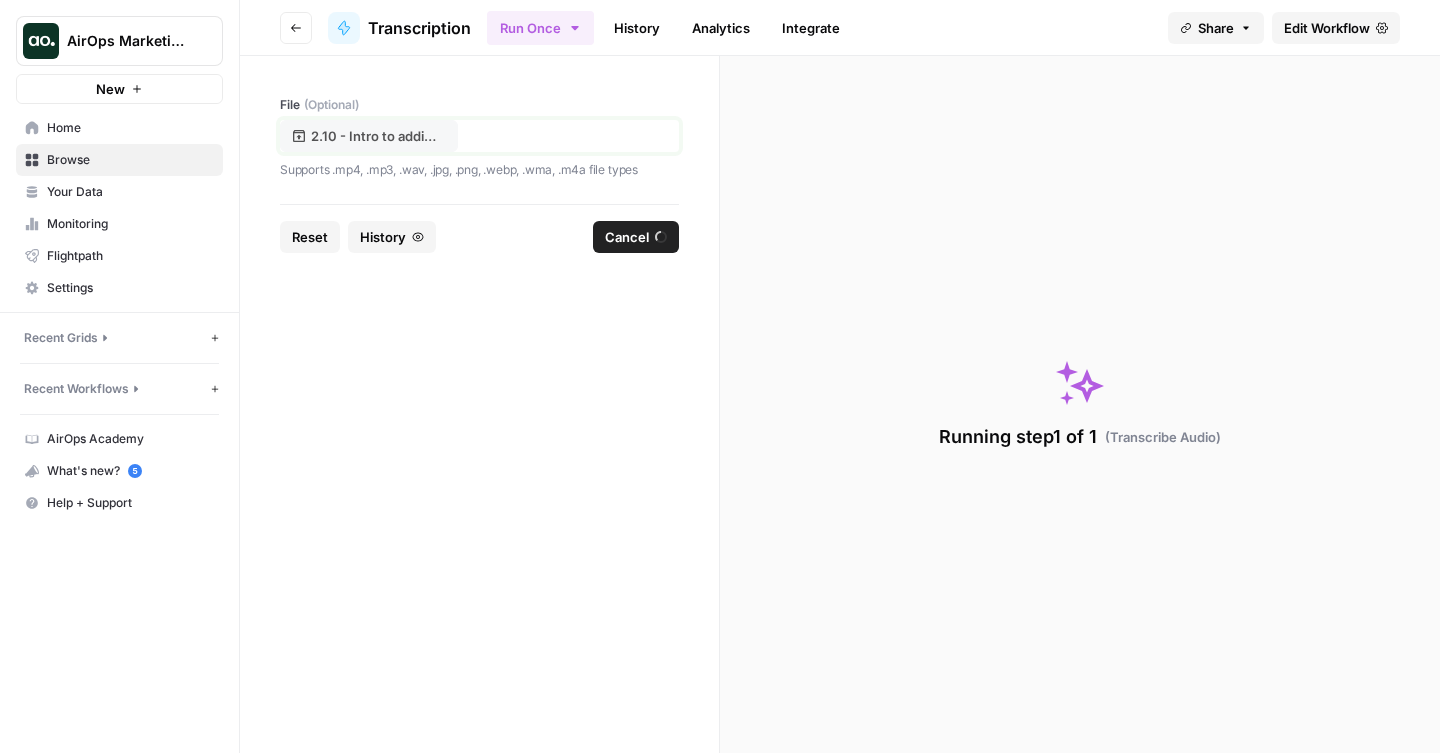 click on "2.10 - Intro to adding brand context.mp4" at bounding box center (375, 136) 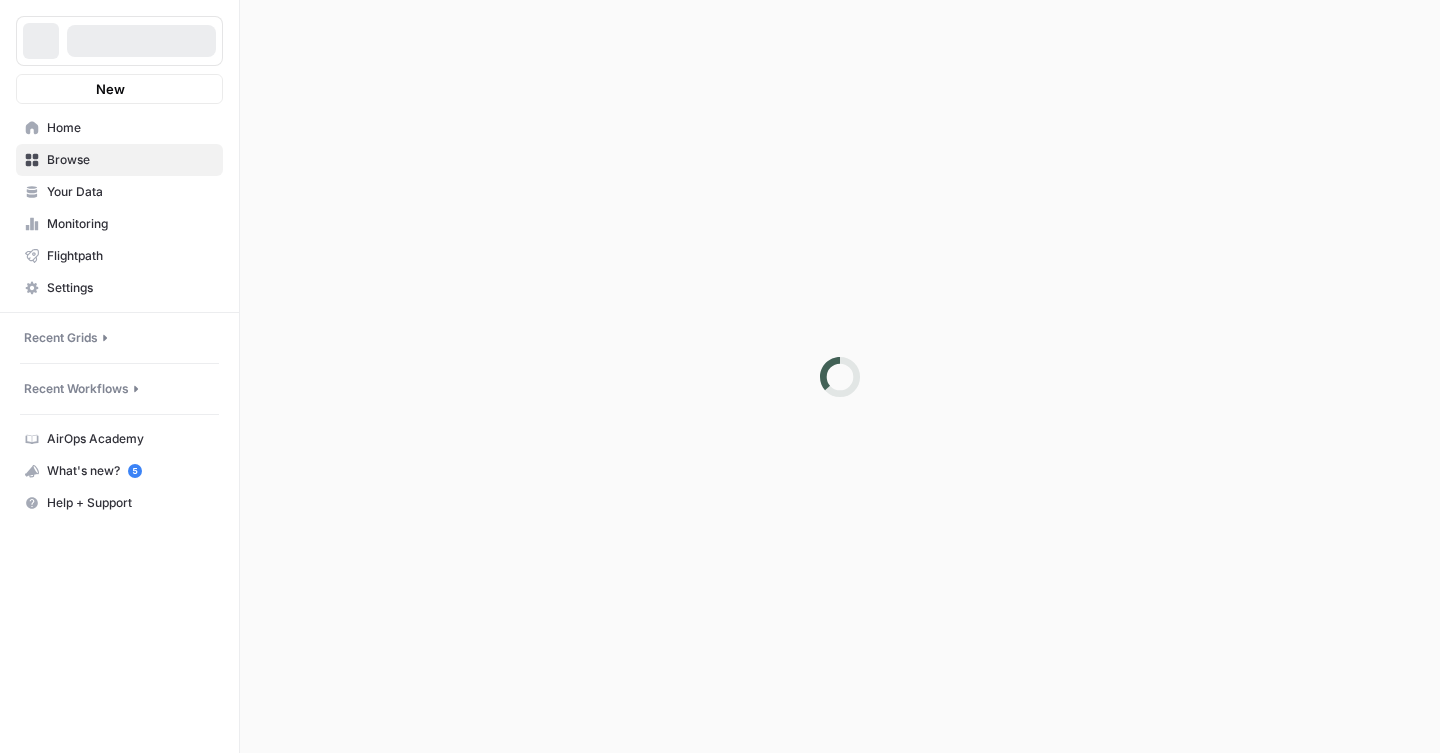 scroll, scrollTop: 0, scrollLeft: 0, axis: both 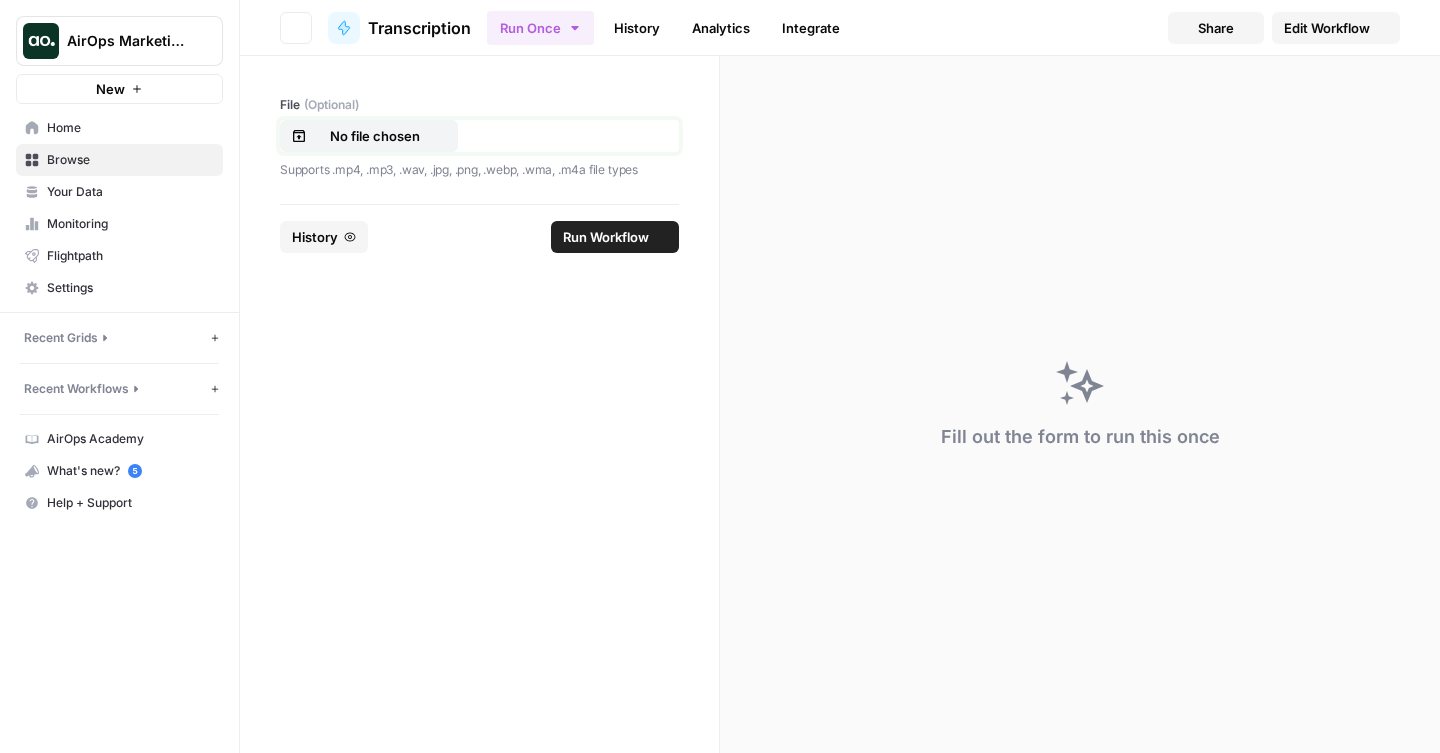 click on "No file chosen" at bounding box center (375, 136) 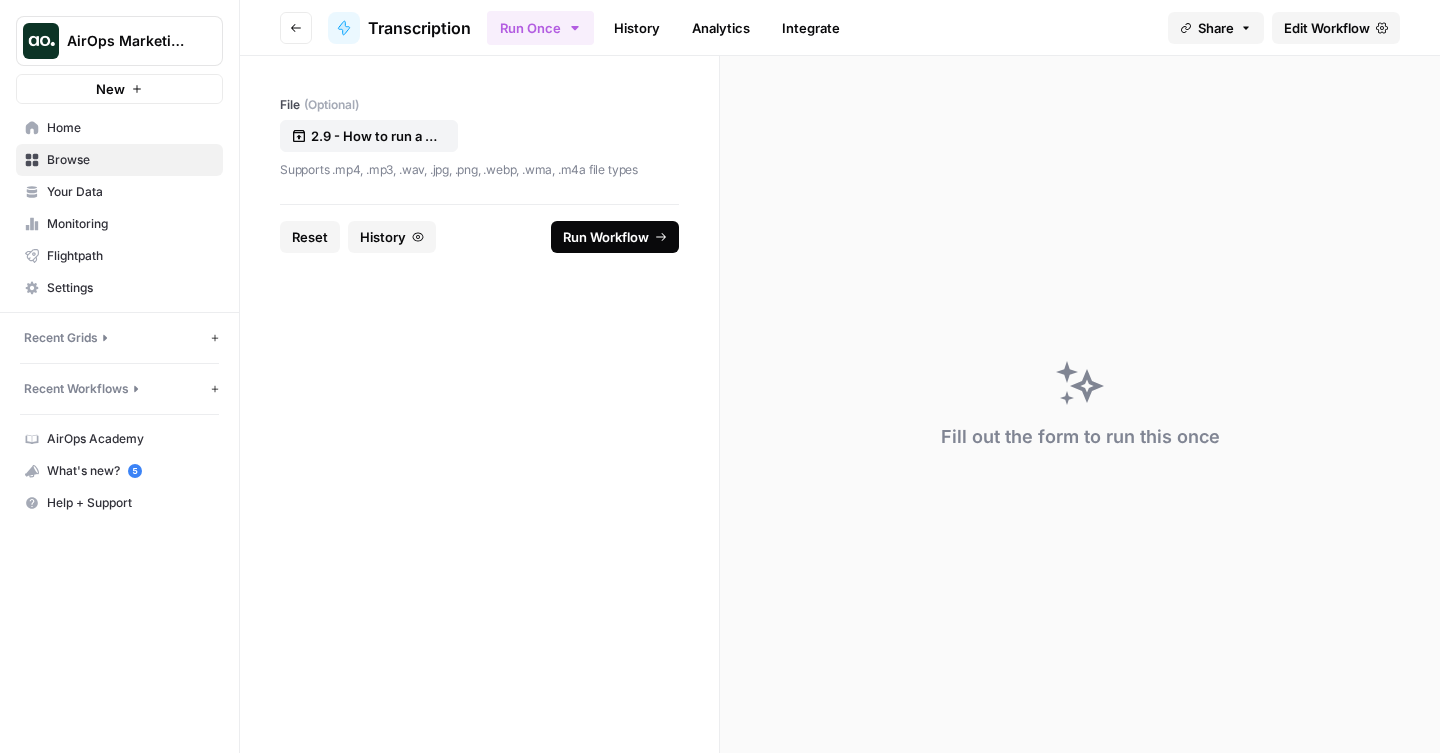 click on "Run Workflow" at bounding box center (606, 237) 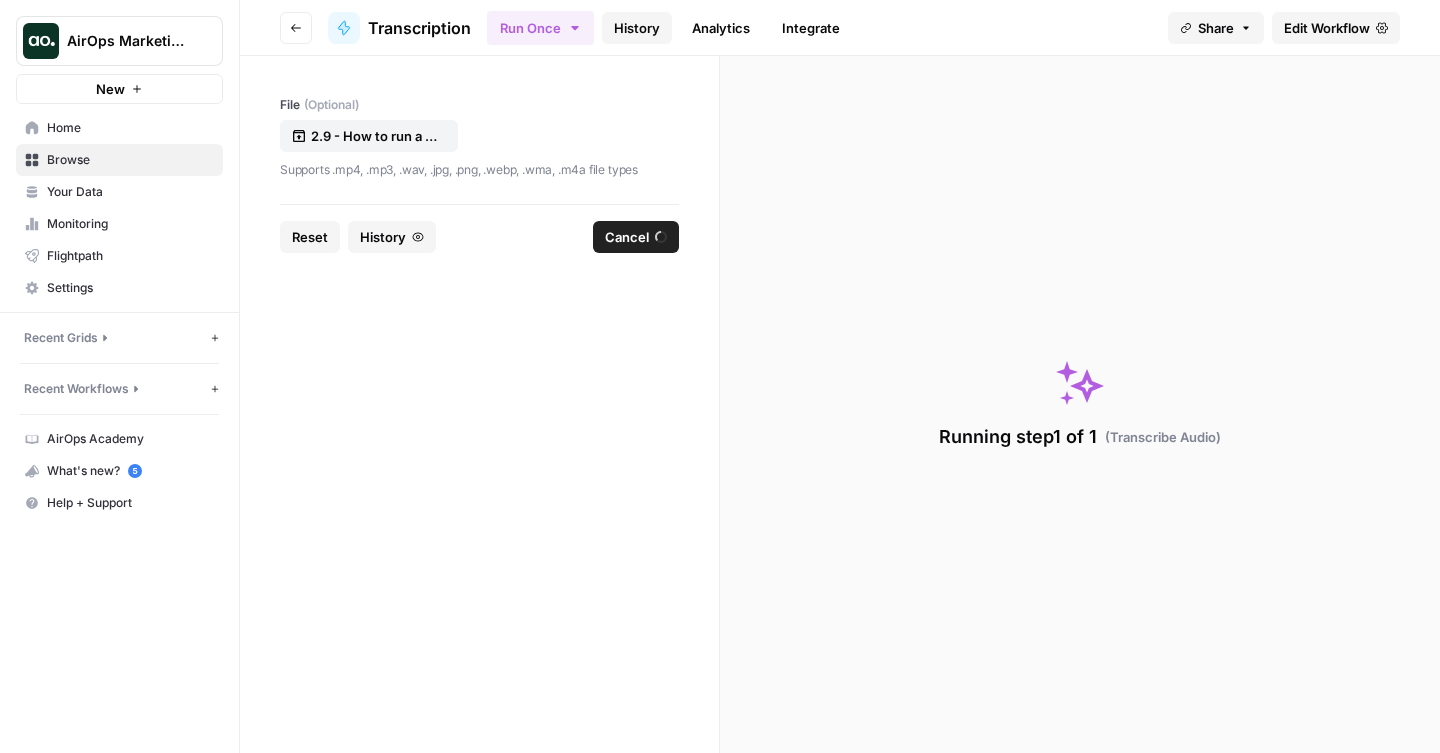 click on "History" at bounding box center (637, 28) 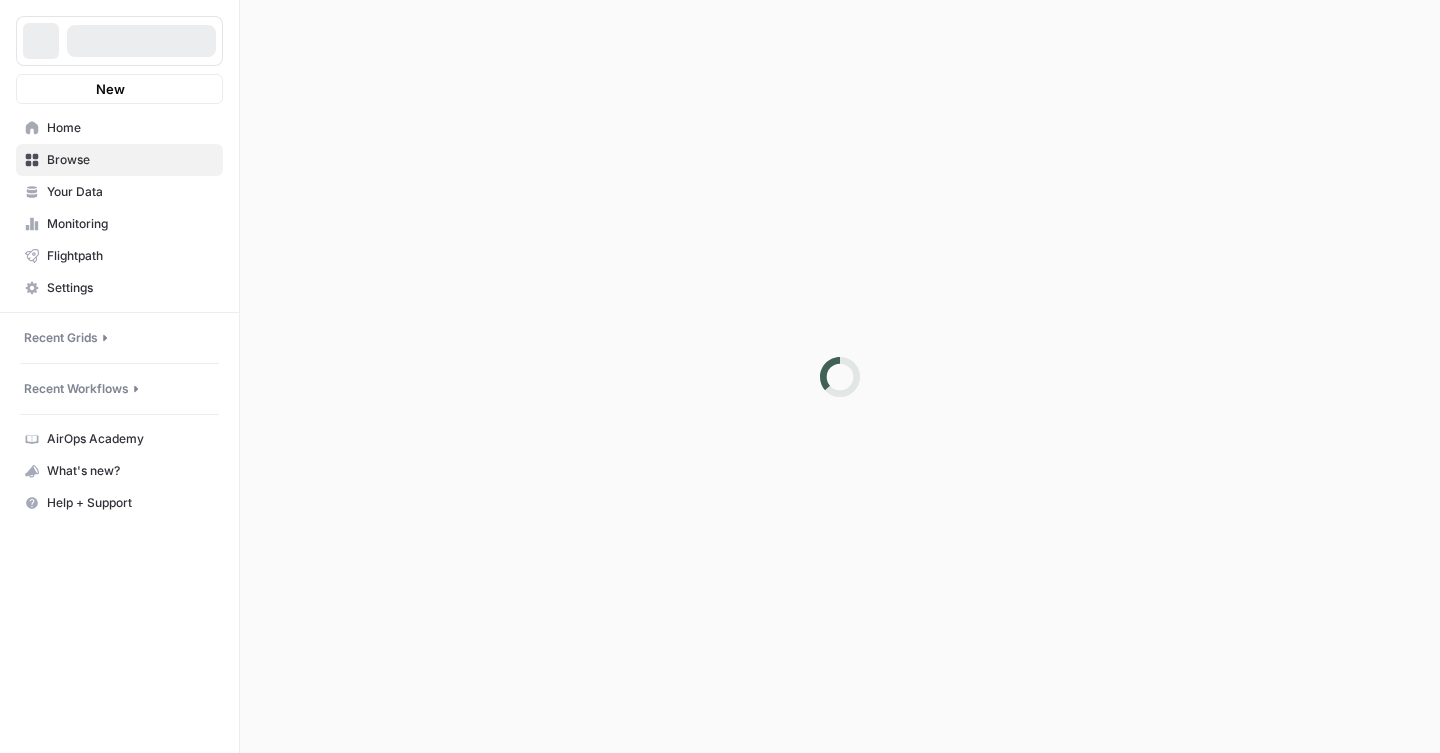 scroll, scrollTop: 0, scrollLeft: 0, axis: both 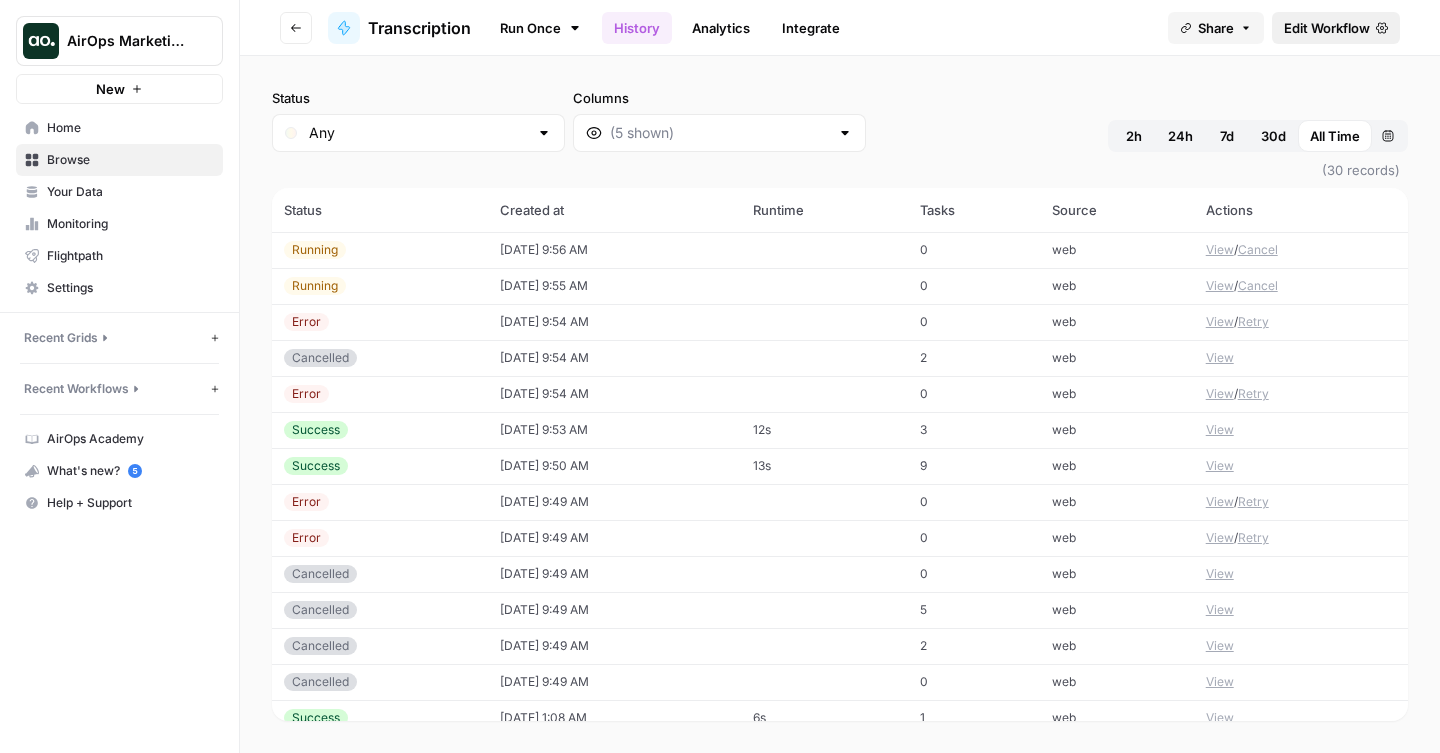 click on "Edit Workflow" at bounding box center (1327, 28) 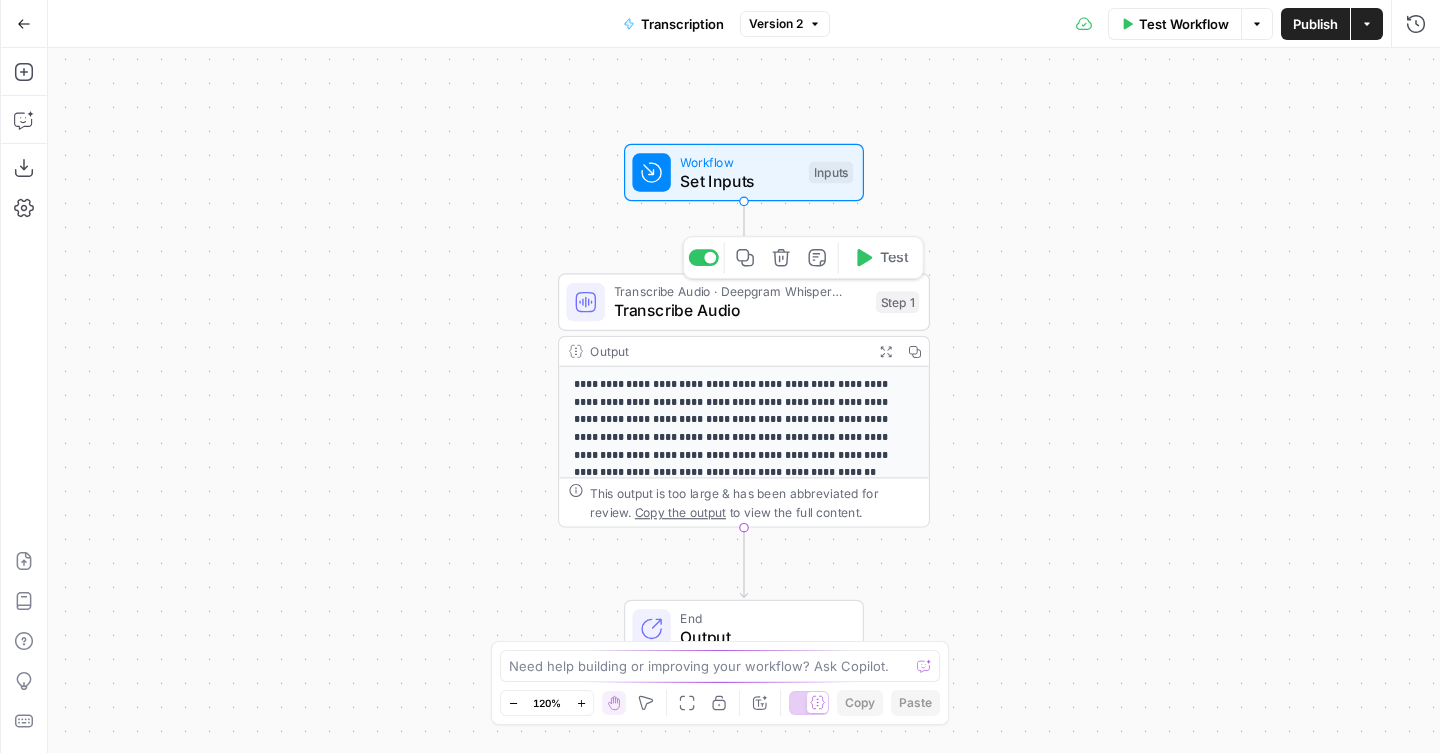 click on "Transcribe Audio" at bounding box center [740, 311] 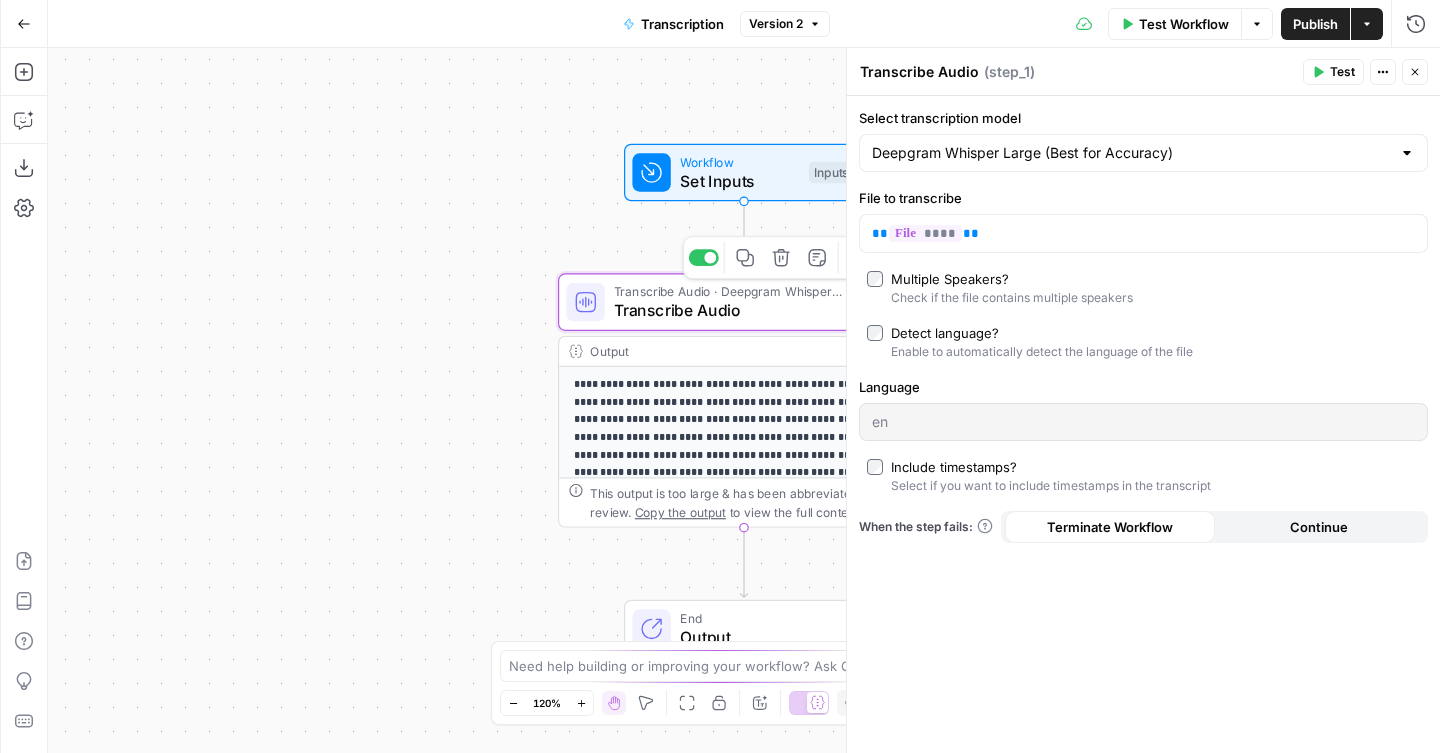 drag, startPoint x: 376, startPoint y: 373, endPoint x: 155, endPoint y: 373, distance: 221 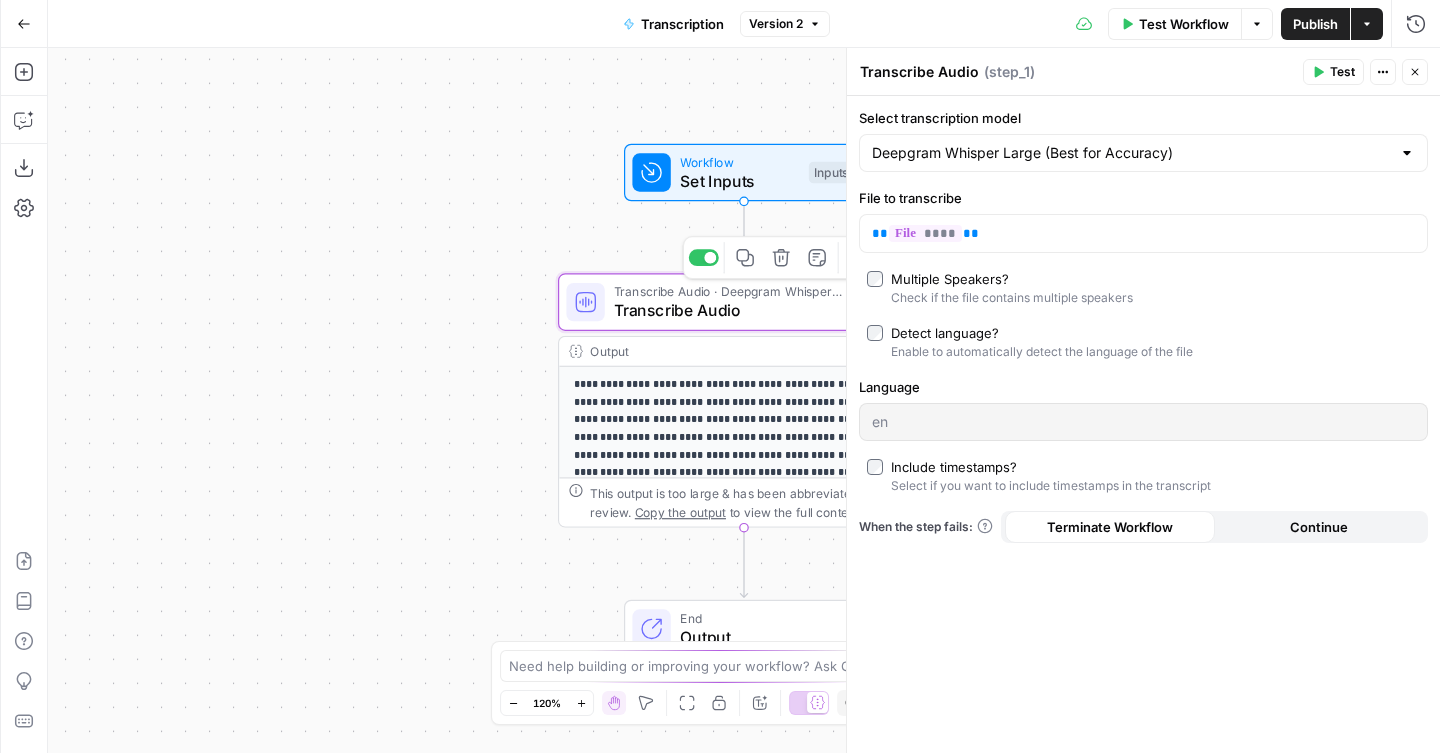 click on "**********" at bounding box center (744, 400) 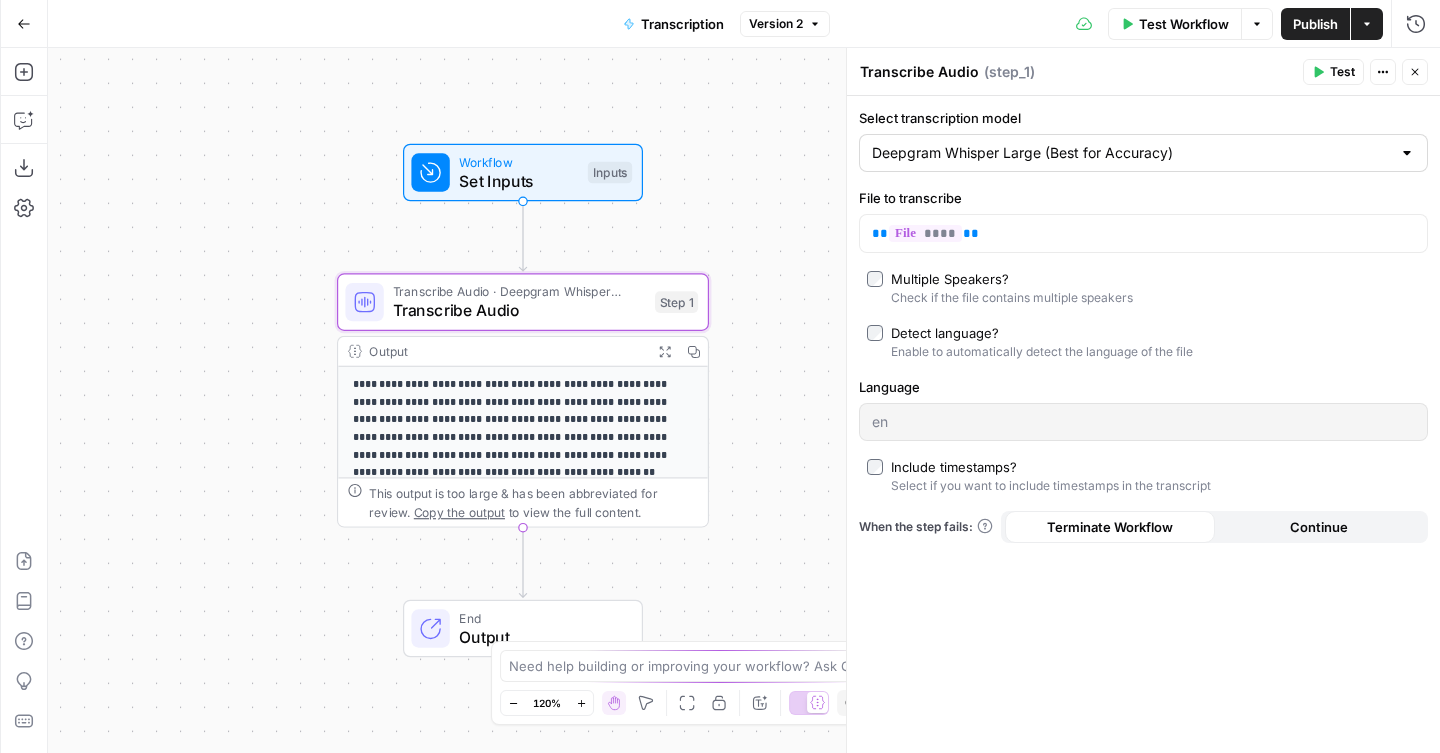 click on "Deepgram Whisper Large (Best for Accuracy)" at bounding box center [1143, 153] 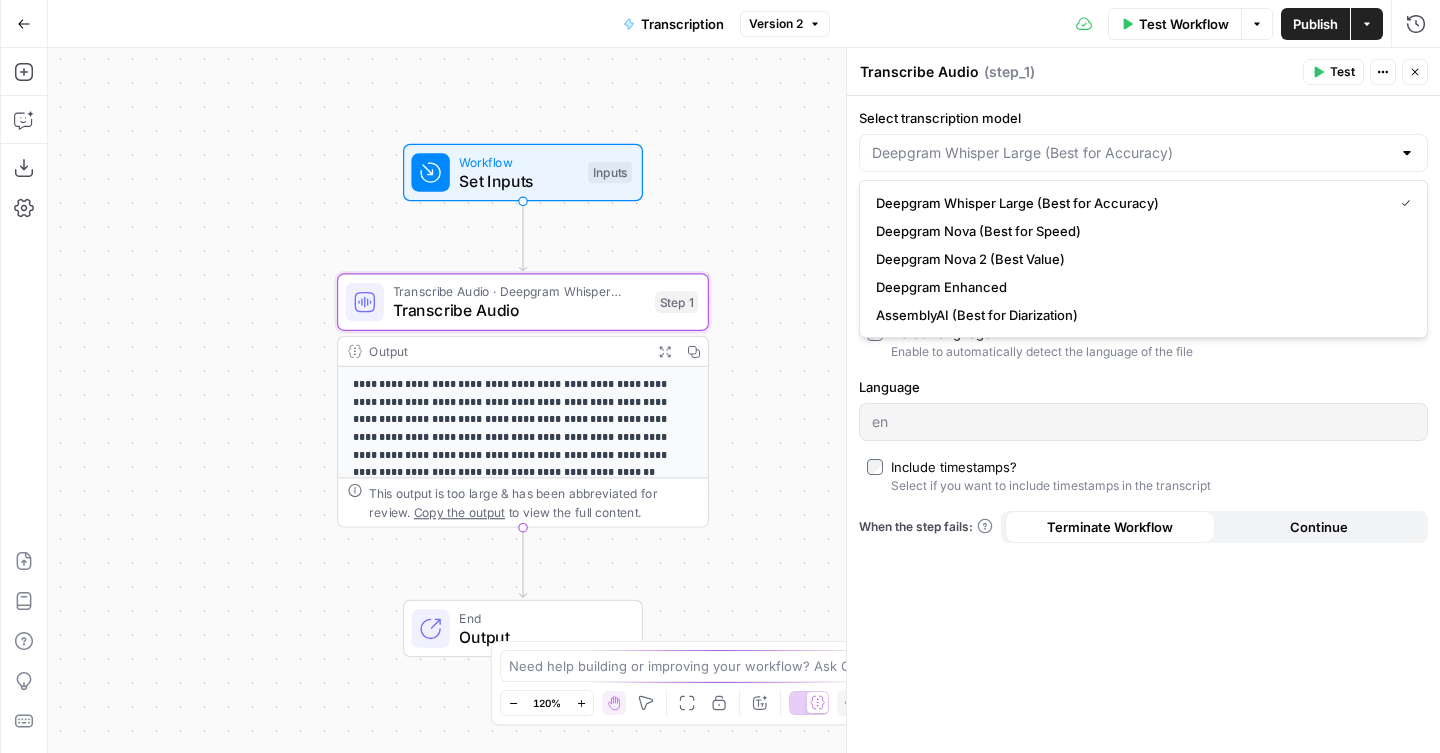 type on "Deepgram Whisper Large (Best for Accuracy)" 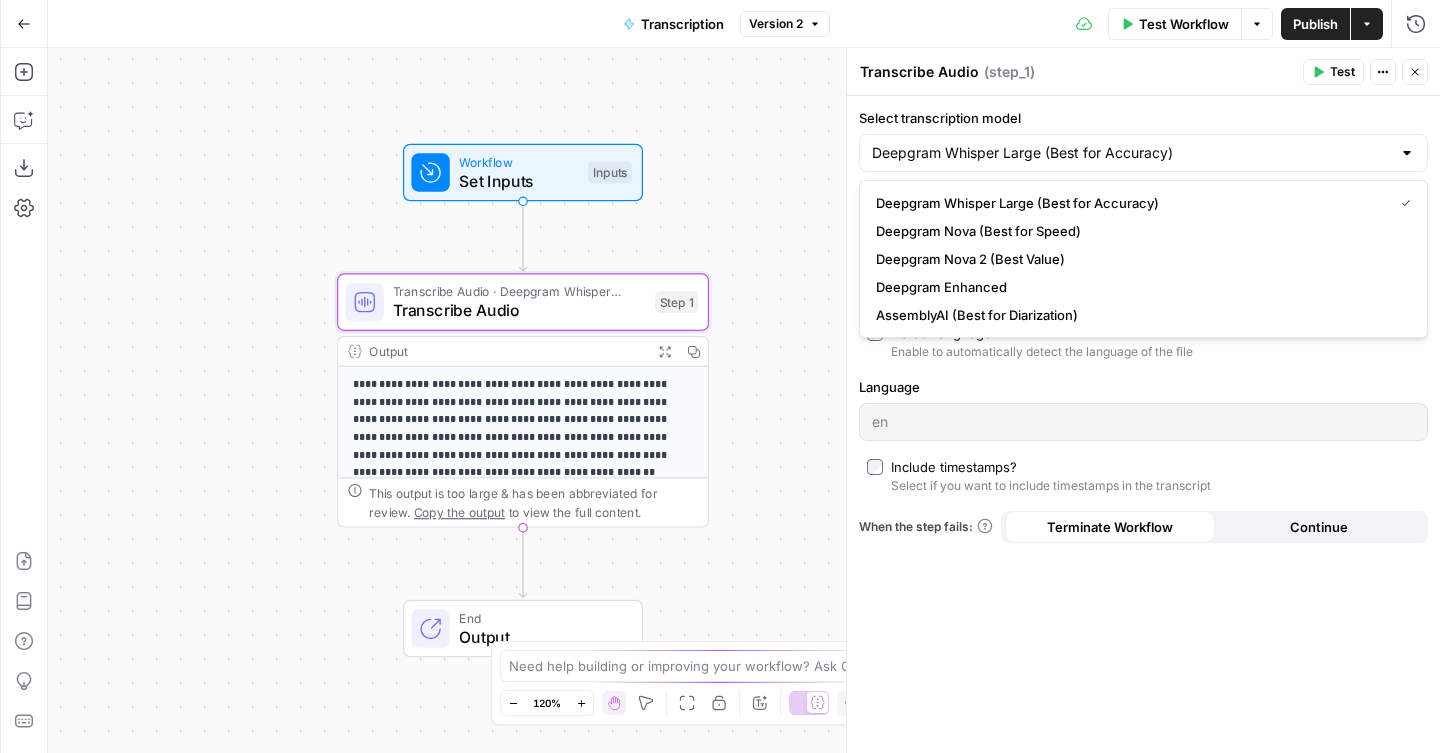 click on "Transcribe Audio Transcribe Audio  ( step_1 ) Test Actions Close" at bounding box center [1143, 72] 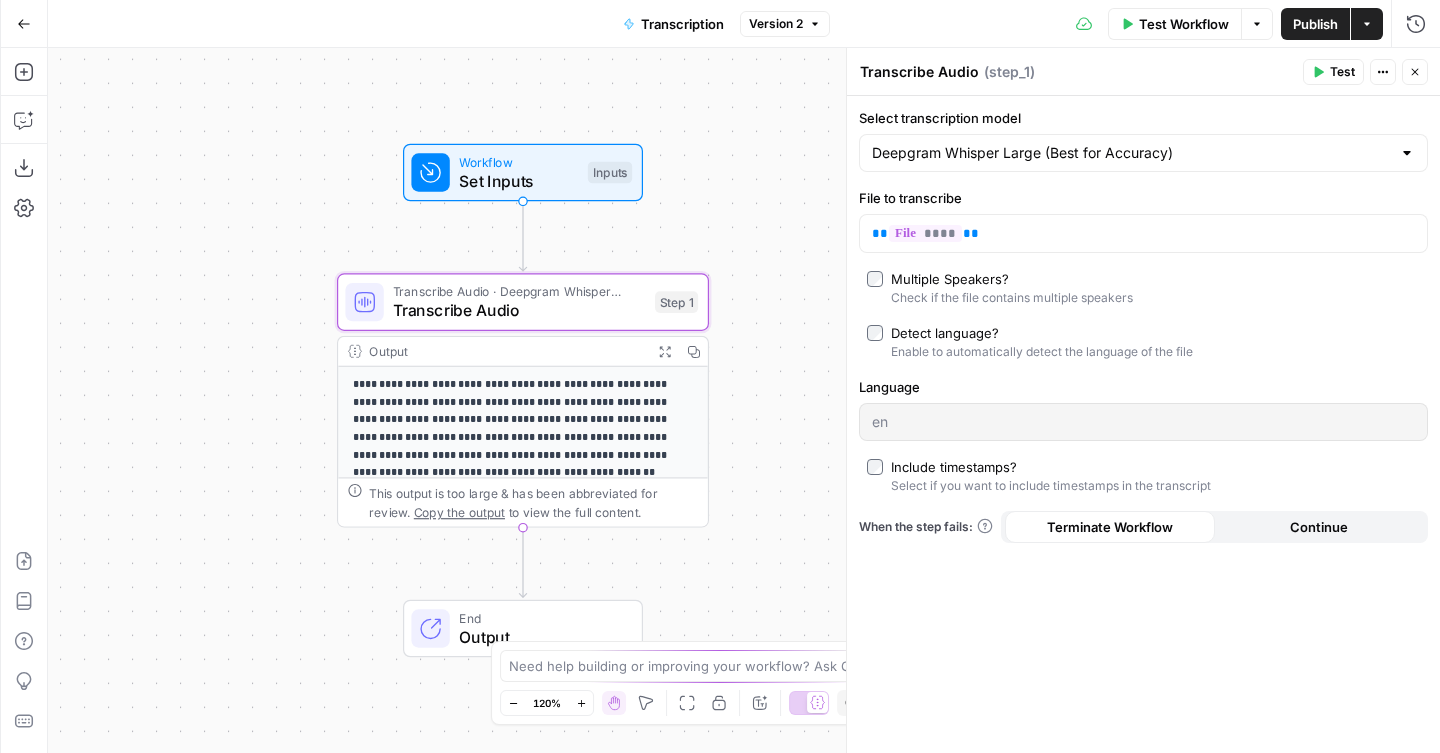 click on "Select transcription model Deepgram Whisper Large (Best for Accuracy)" at bounding box center (1143, 140) 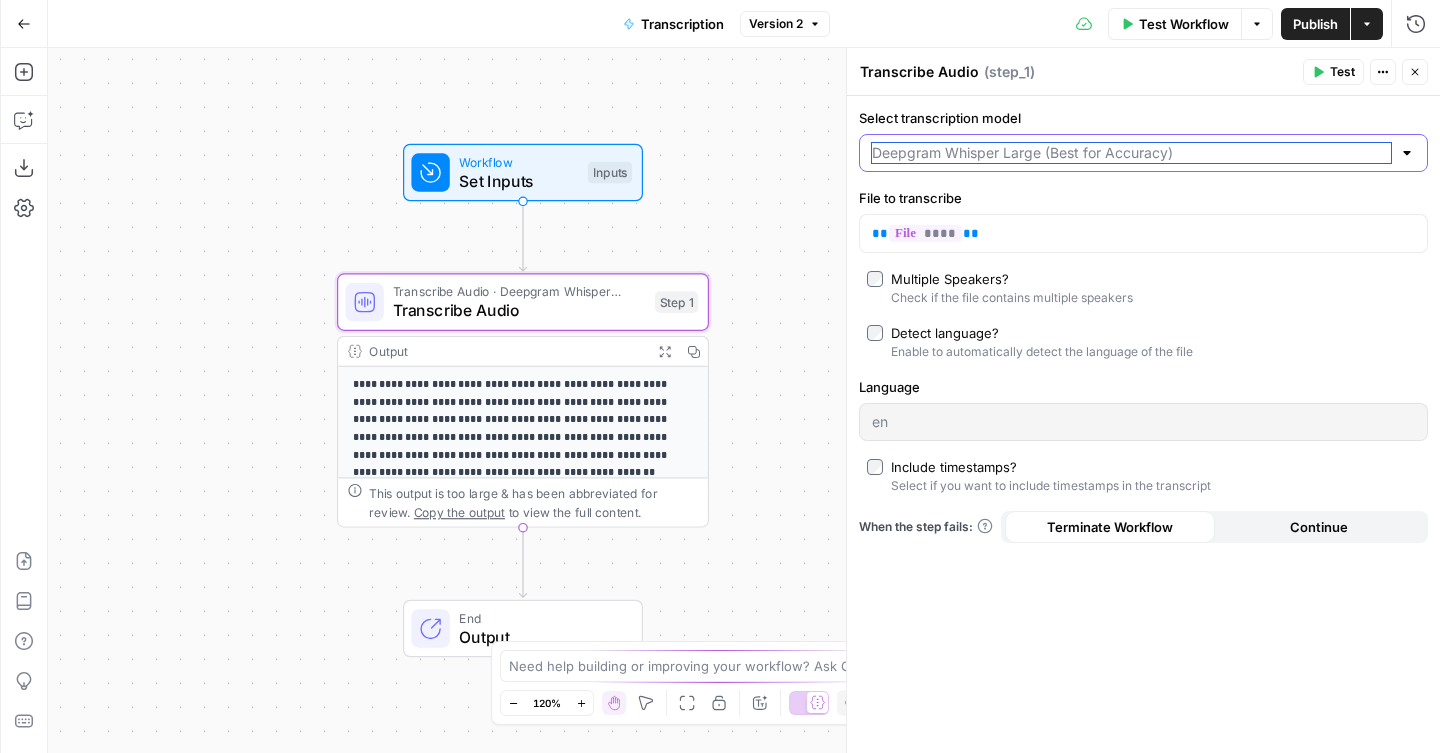 click on "Select transcription model" at bounding box center [1131, 153] 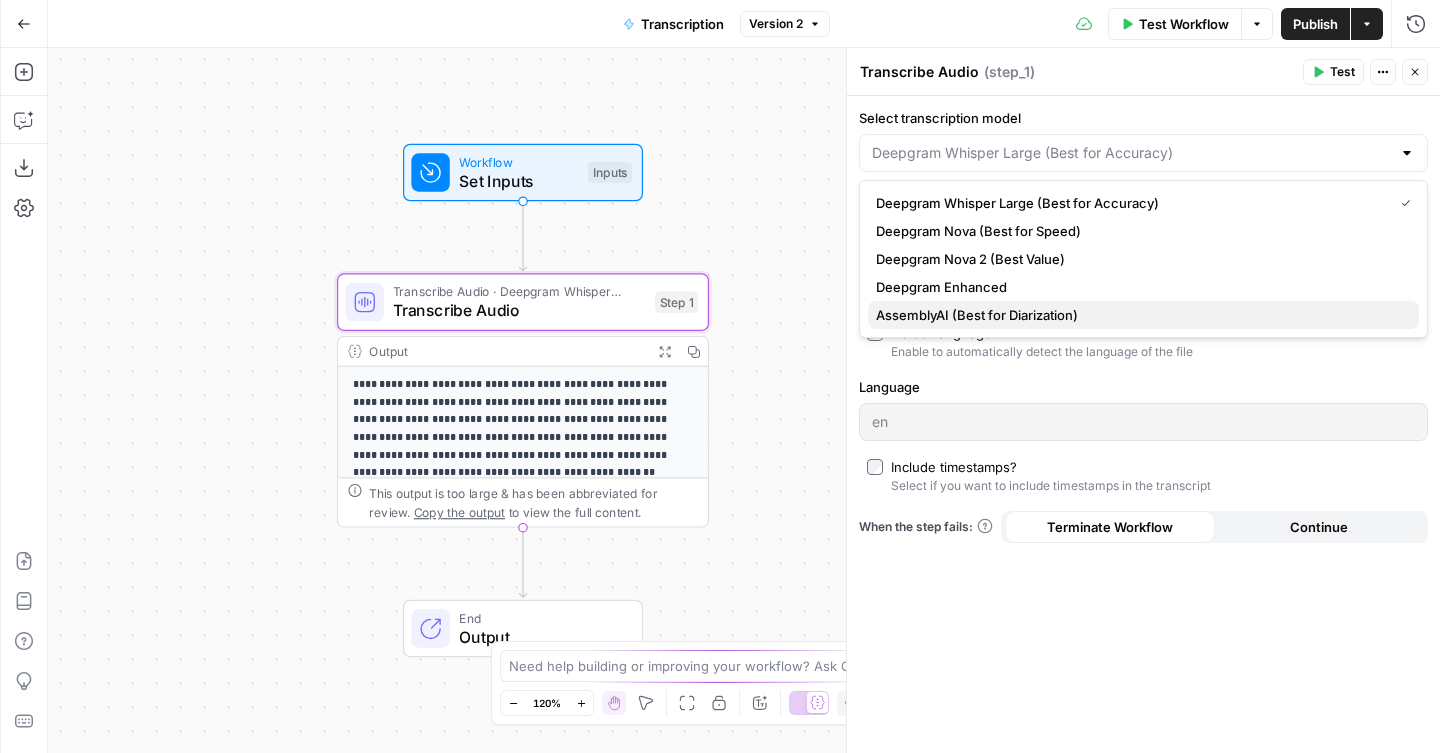 click on "AssemblyAI (Best for Diarization)" at bounding box center (977, 315) 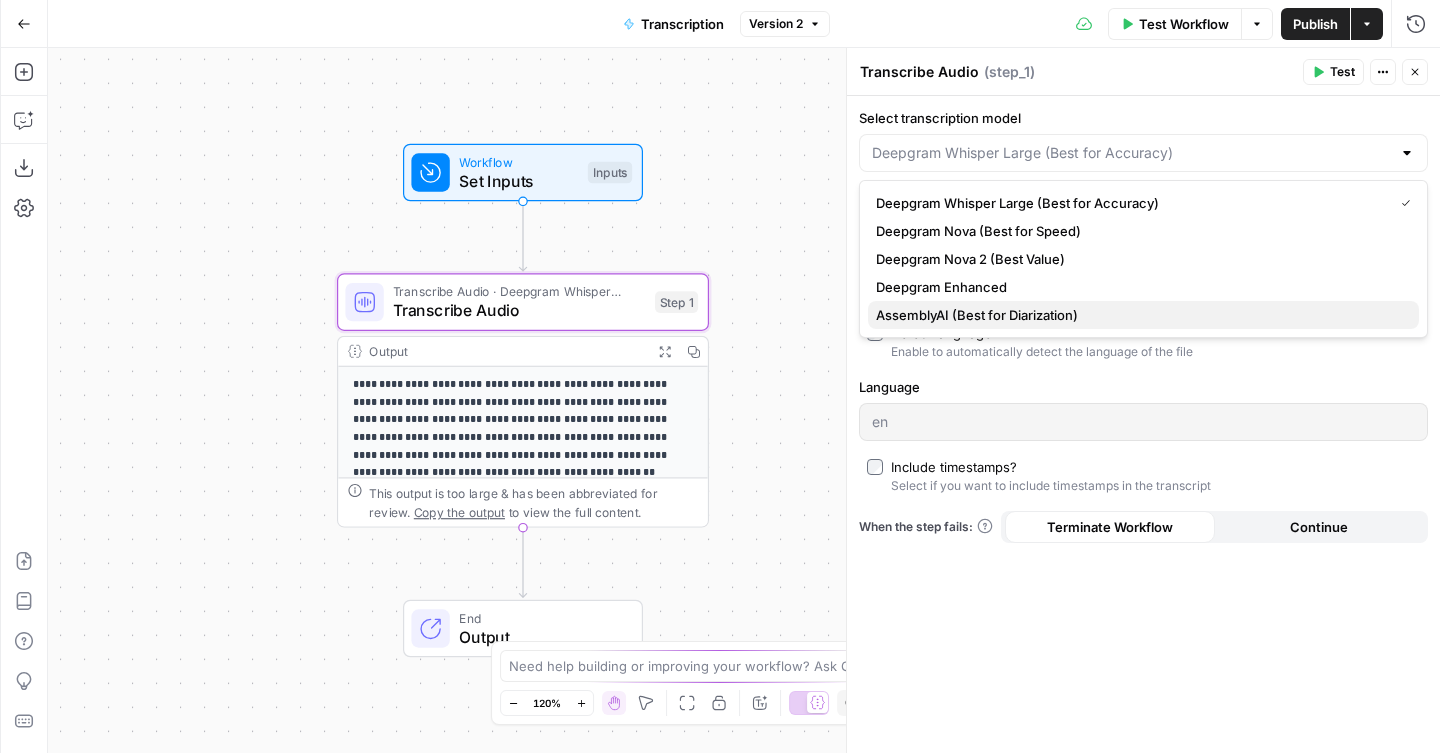 type on "AssemblyAI (Best for Diarization)" 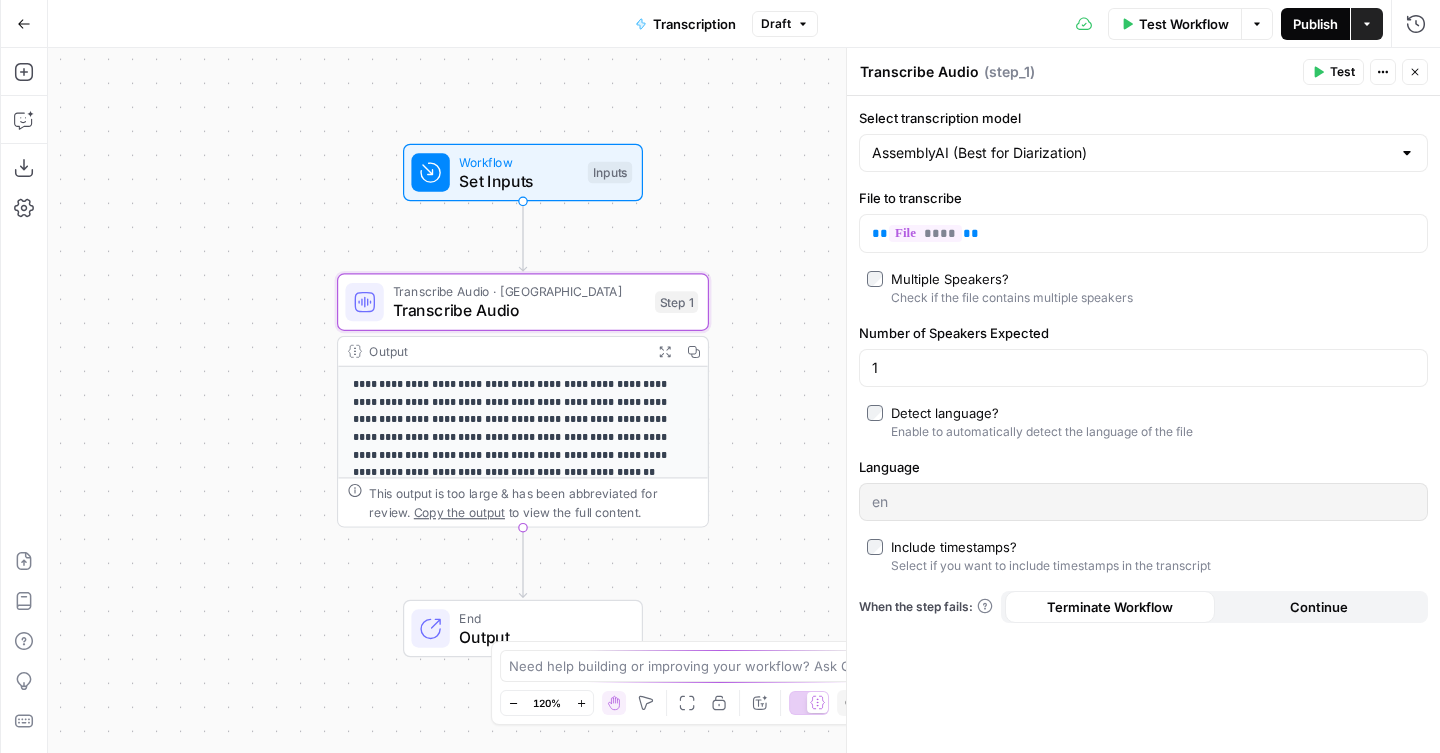 click on "Publish" at bounding box center (1315, 24) 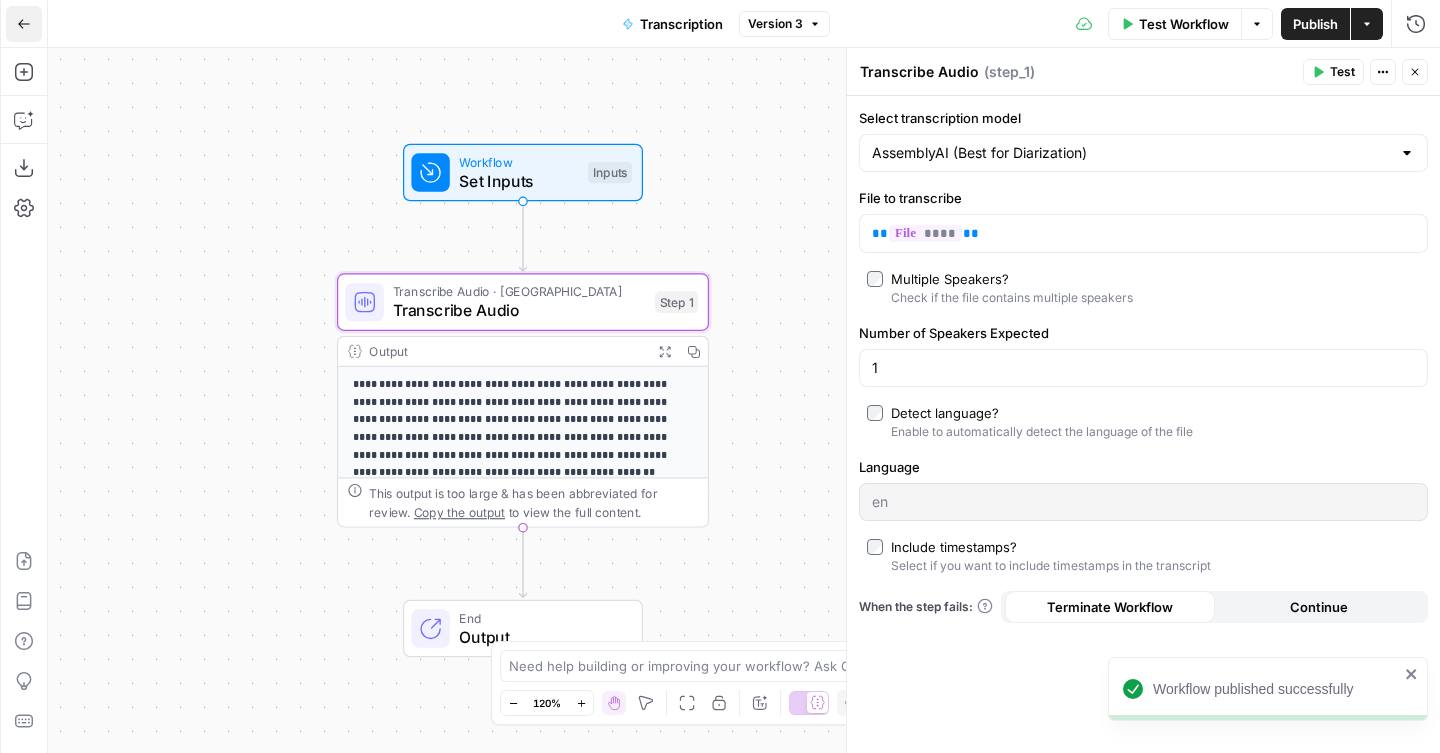 click on "Go Back" at bounding box center [24, 24] 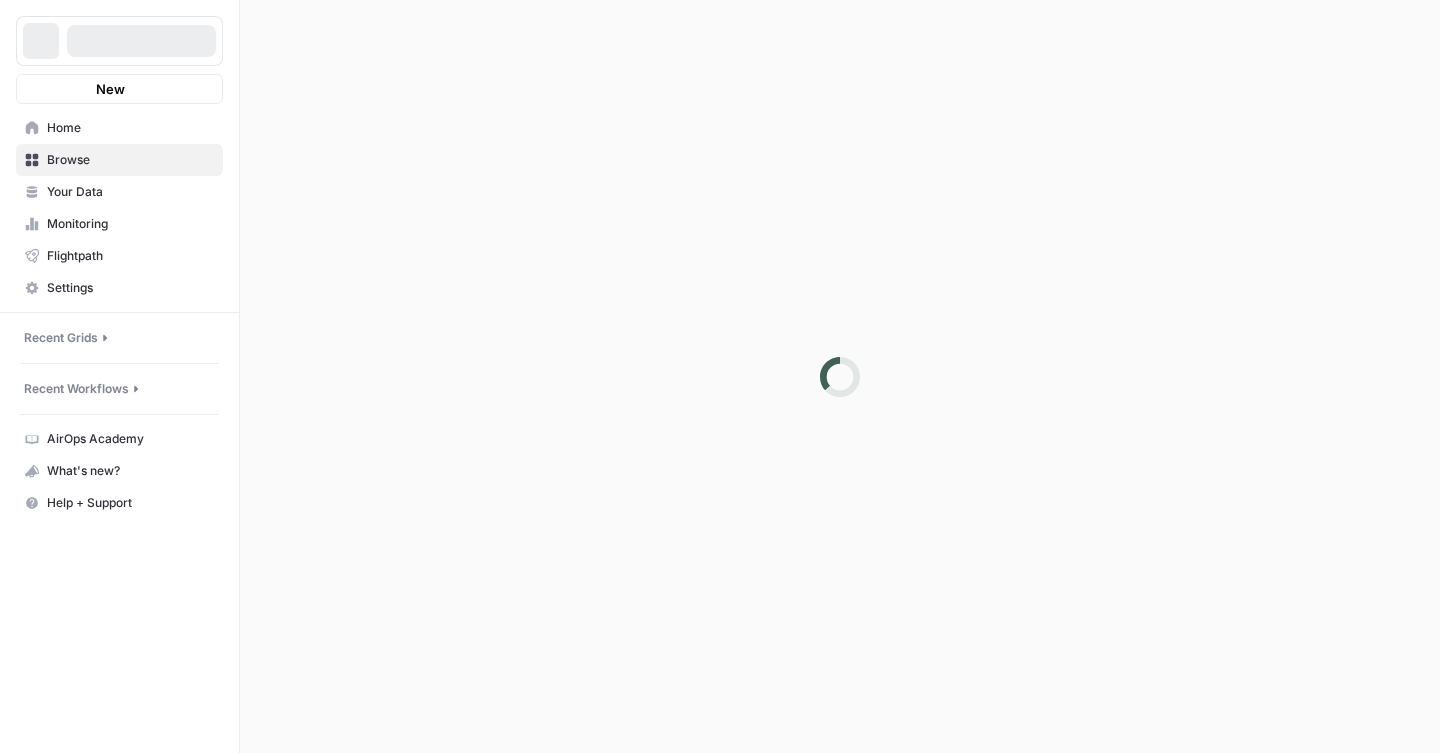 scroll, scrollTop: 0, scrollLeft: 0, axis: both 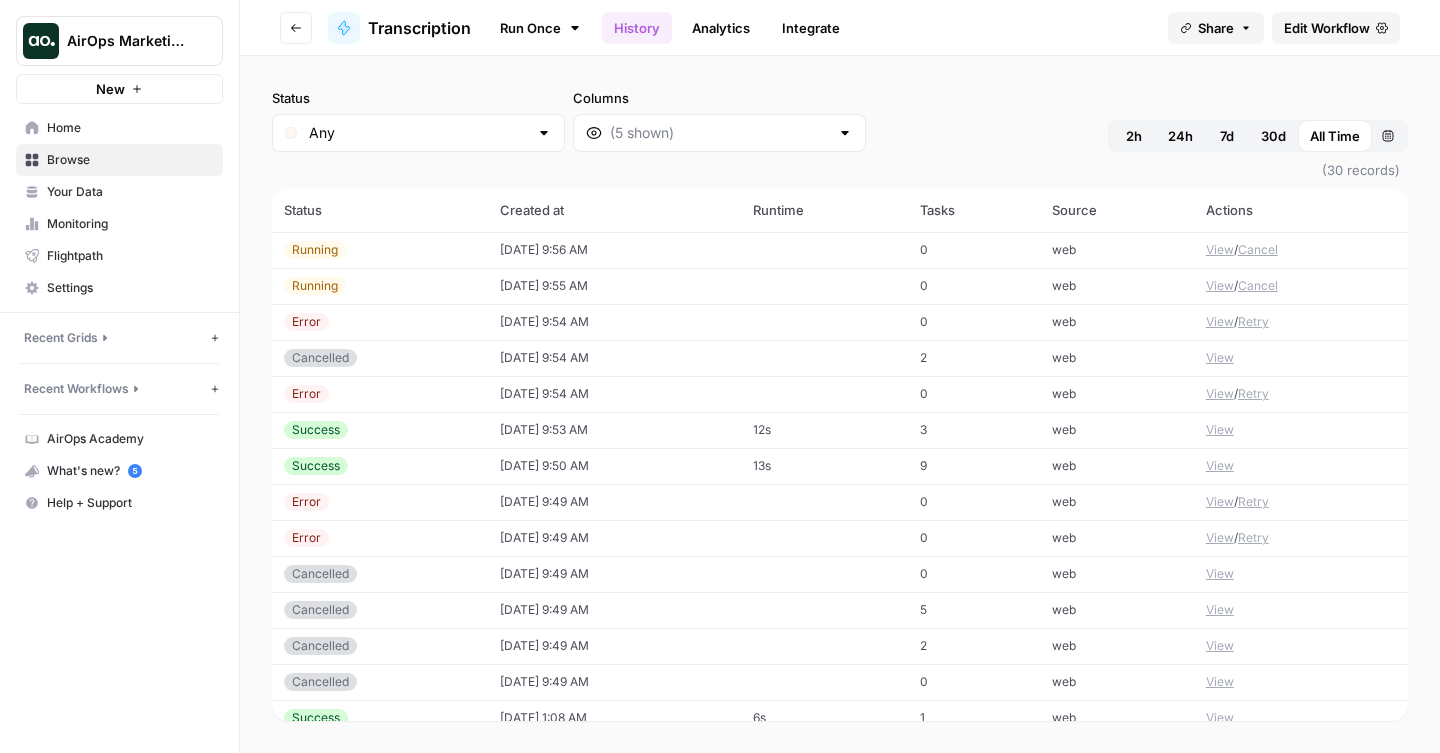click on "Run Once History Analytics Integrate" at bounding box center (669, 27) 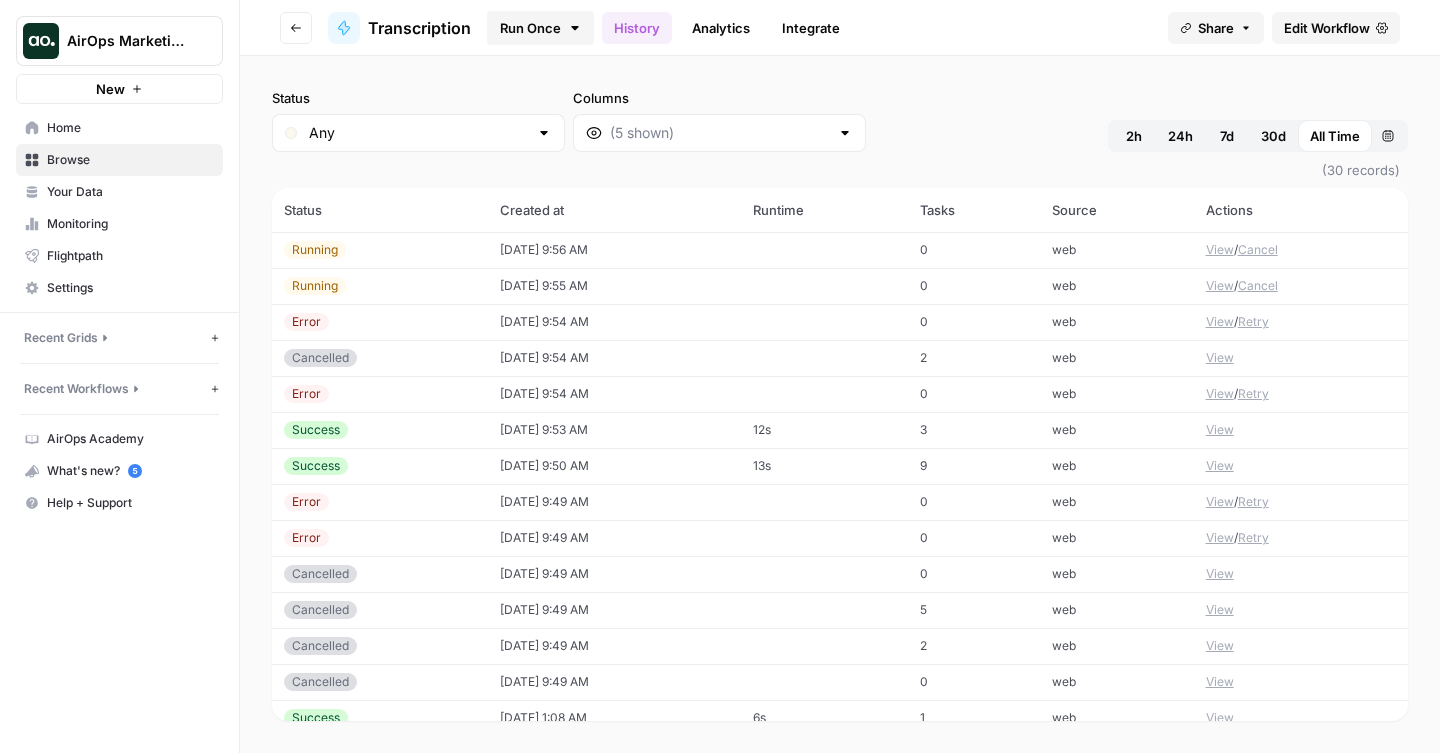 click on "Run Once" at bounding box center (540, 28) 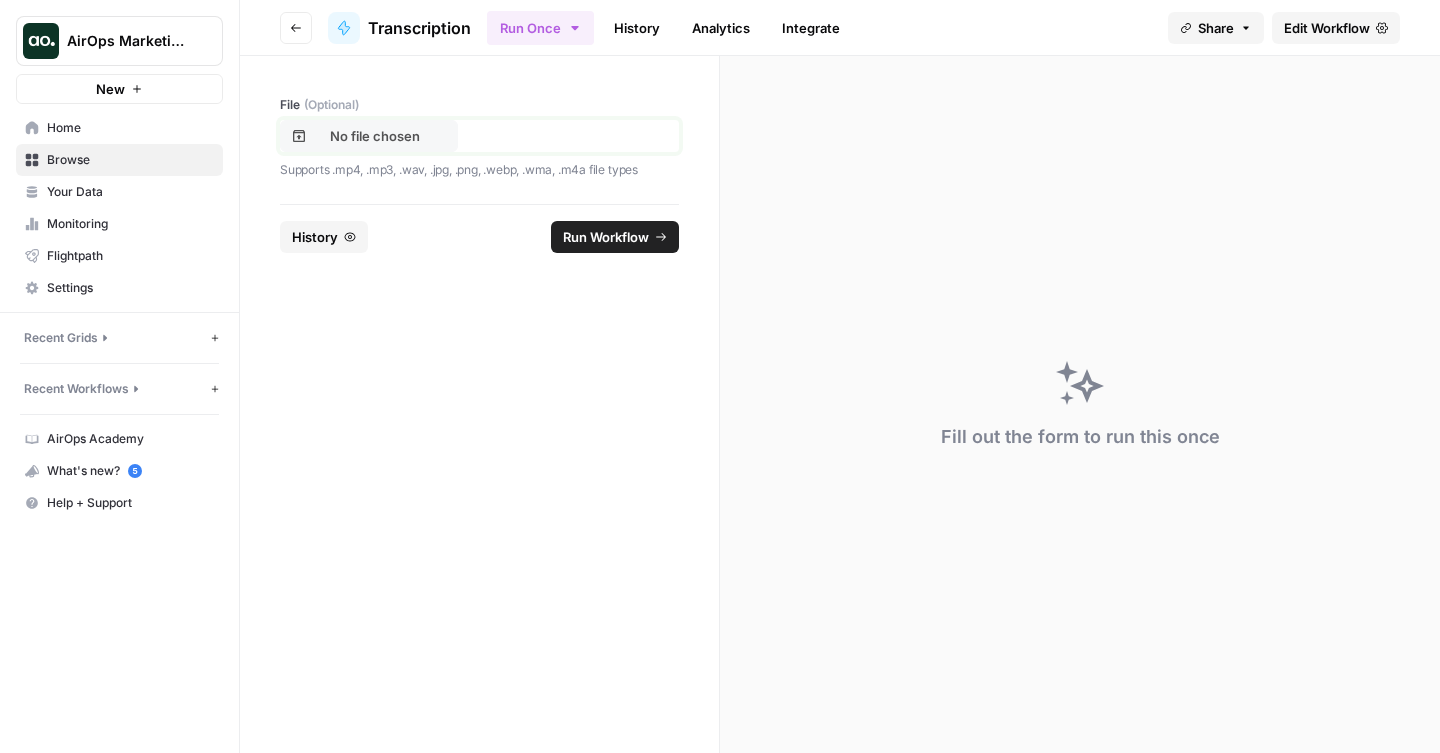 click on "No file chosen" at bounding box center [375, 136] 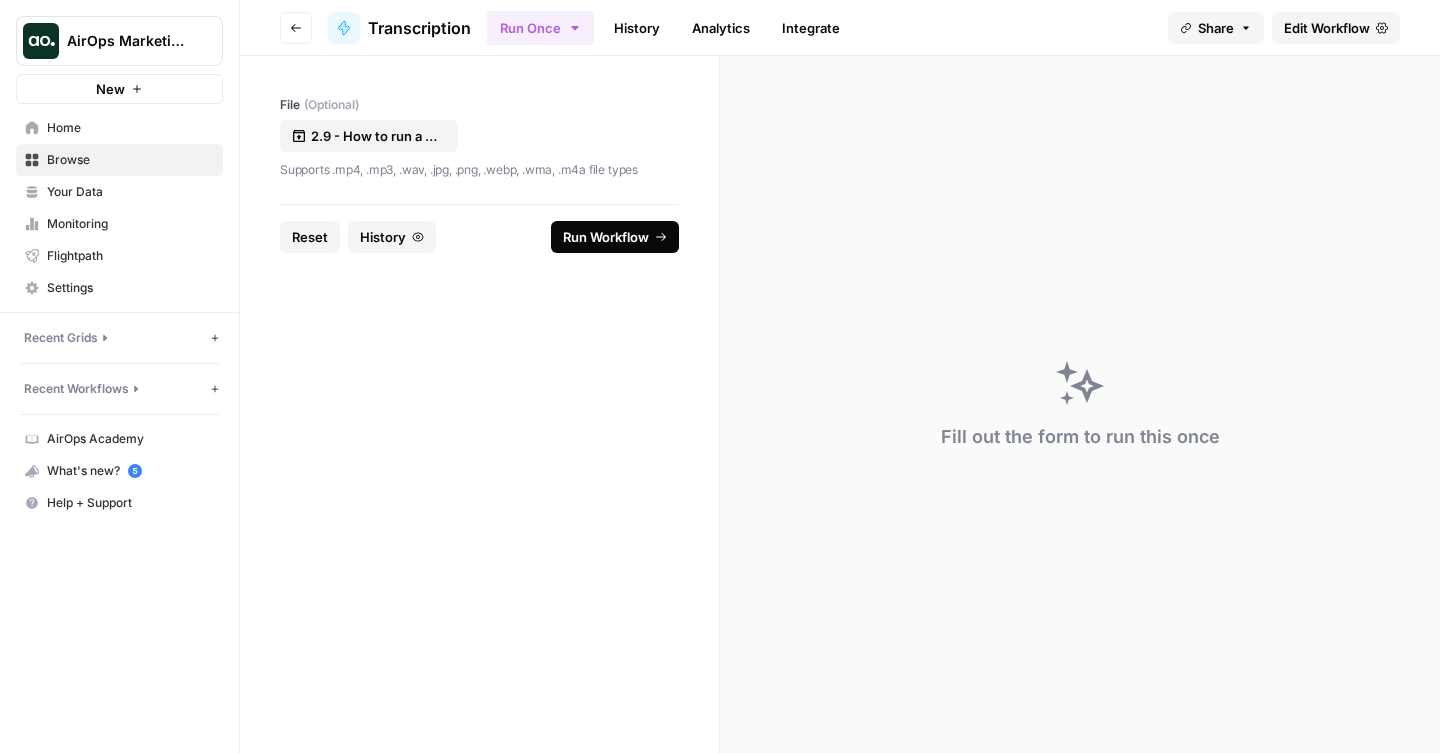 click on "Run Workflow" at bounding box center (615, 237) 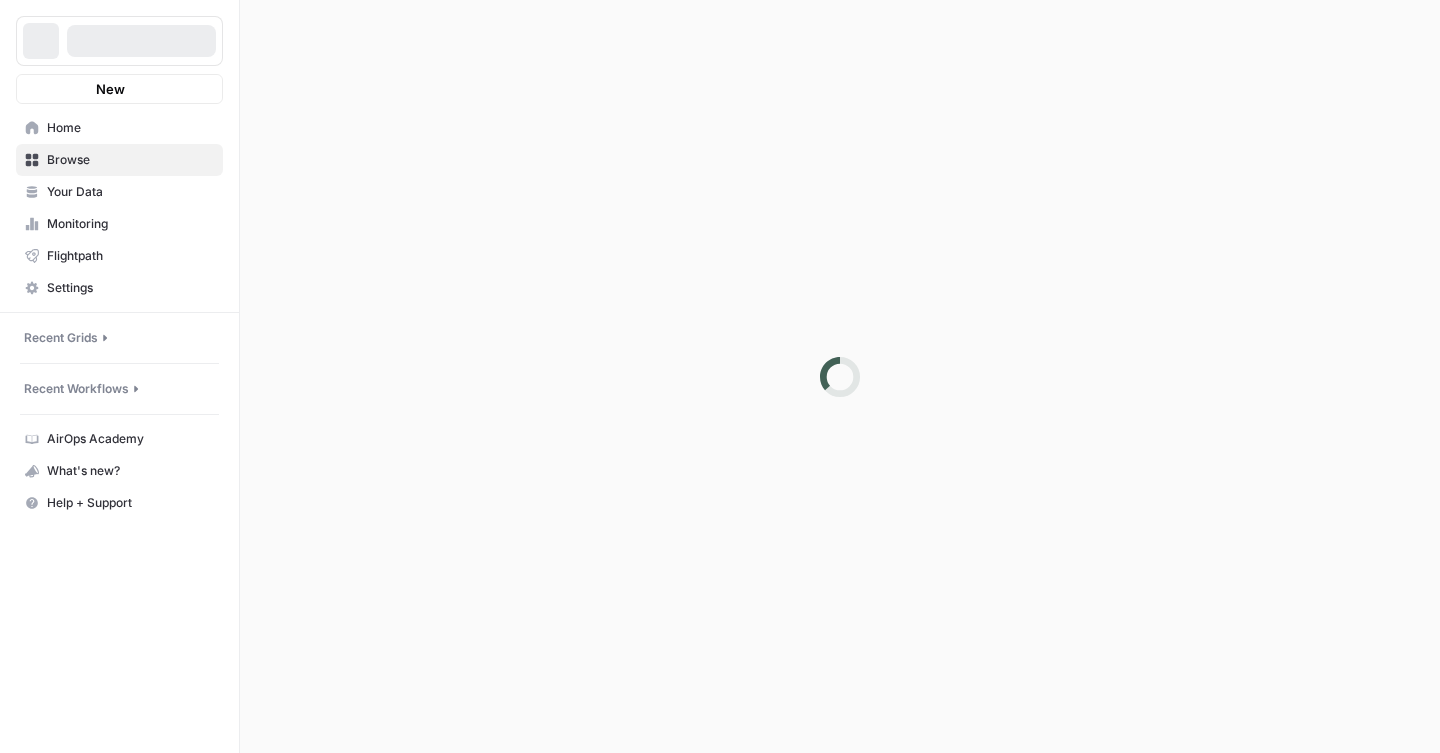 scroll, scrollTop: 0, scrollLeft: 0, axis: both 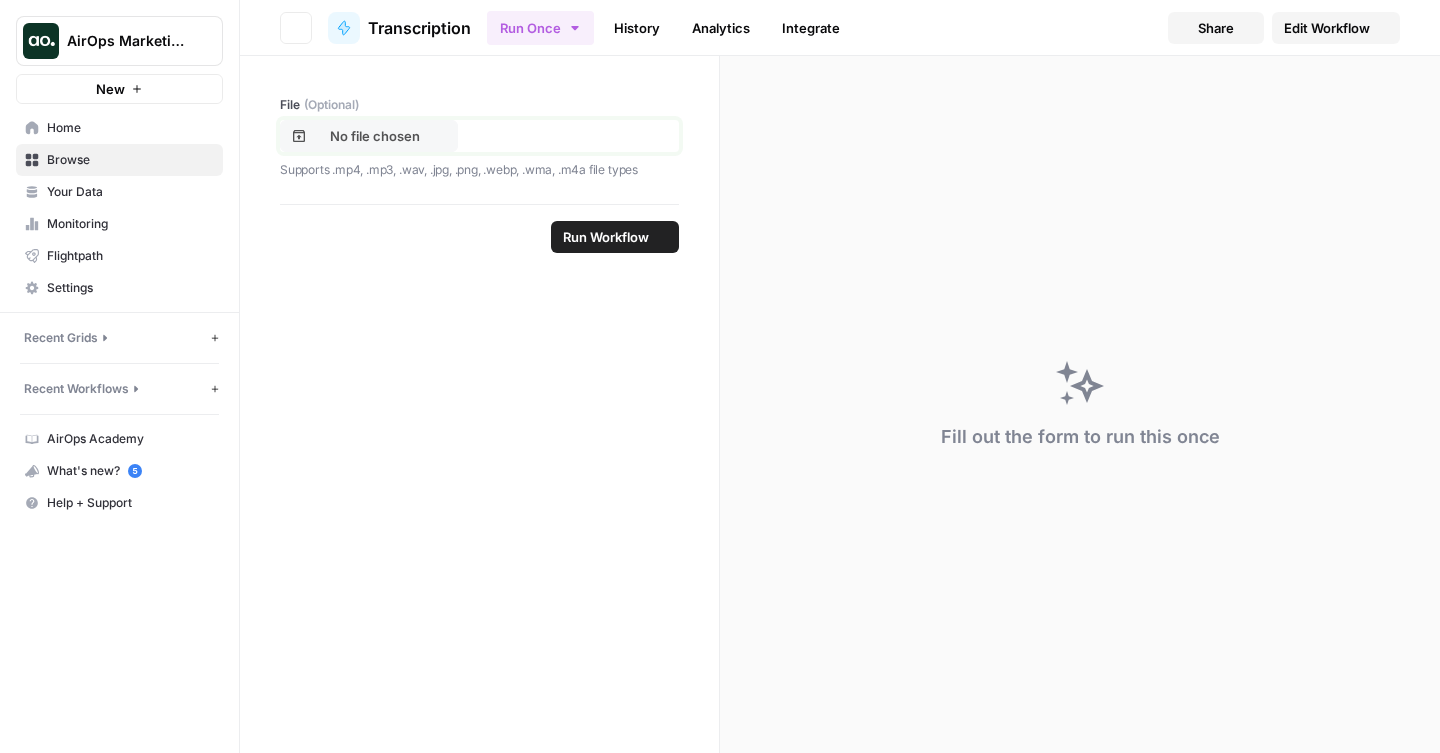 click on "No file chosen" at bounding box center (375, 136) 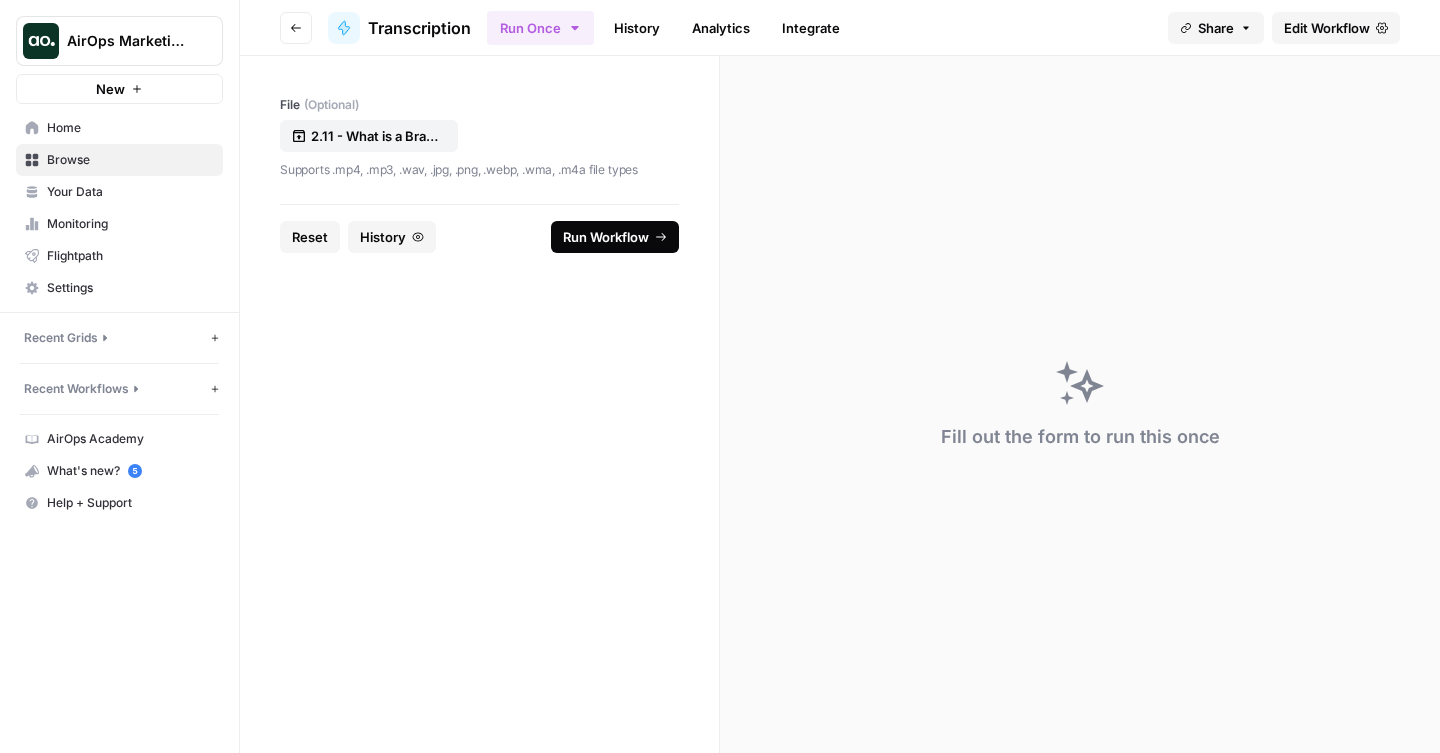click on "Run Workflow" at bounding box center [606, 237] 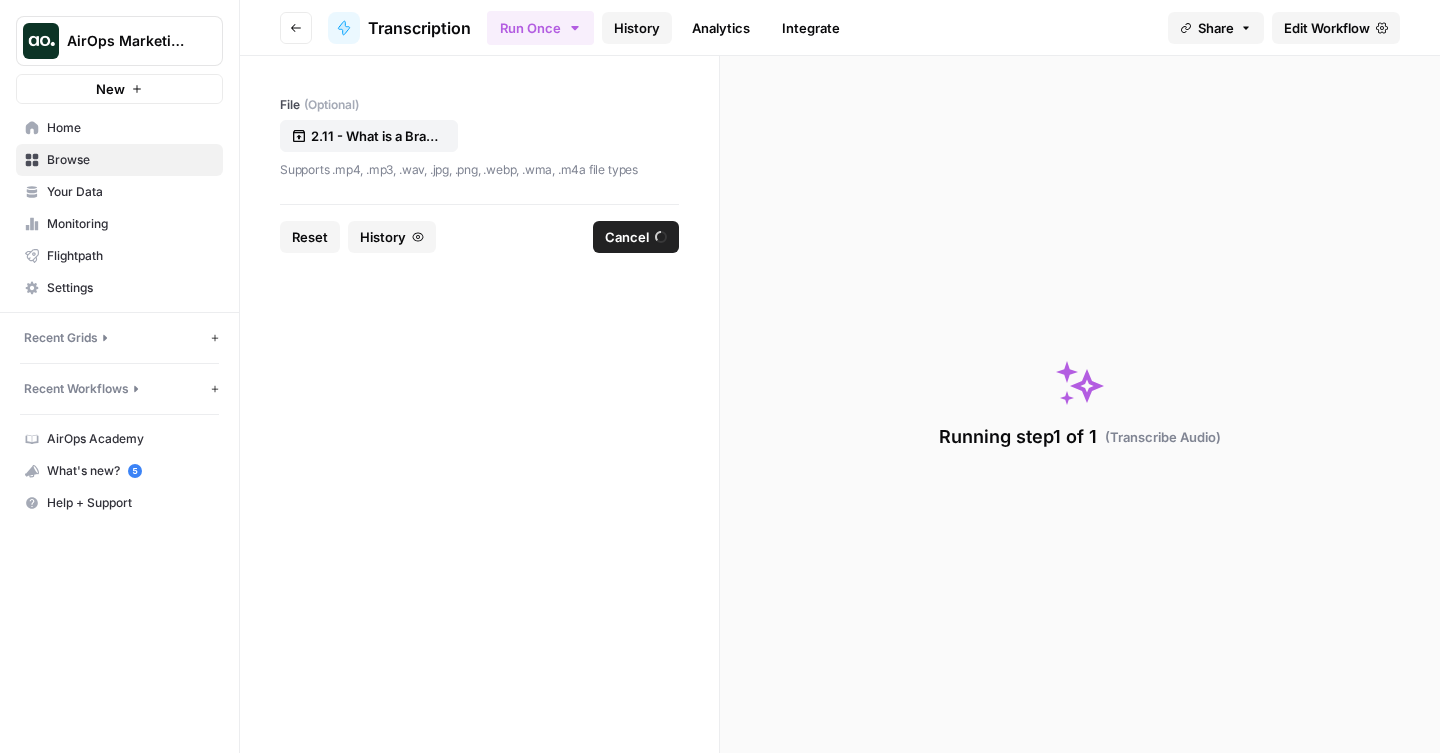 click on "History" at bounding box center [637, 28] 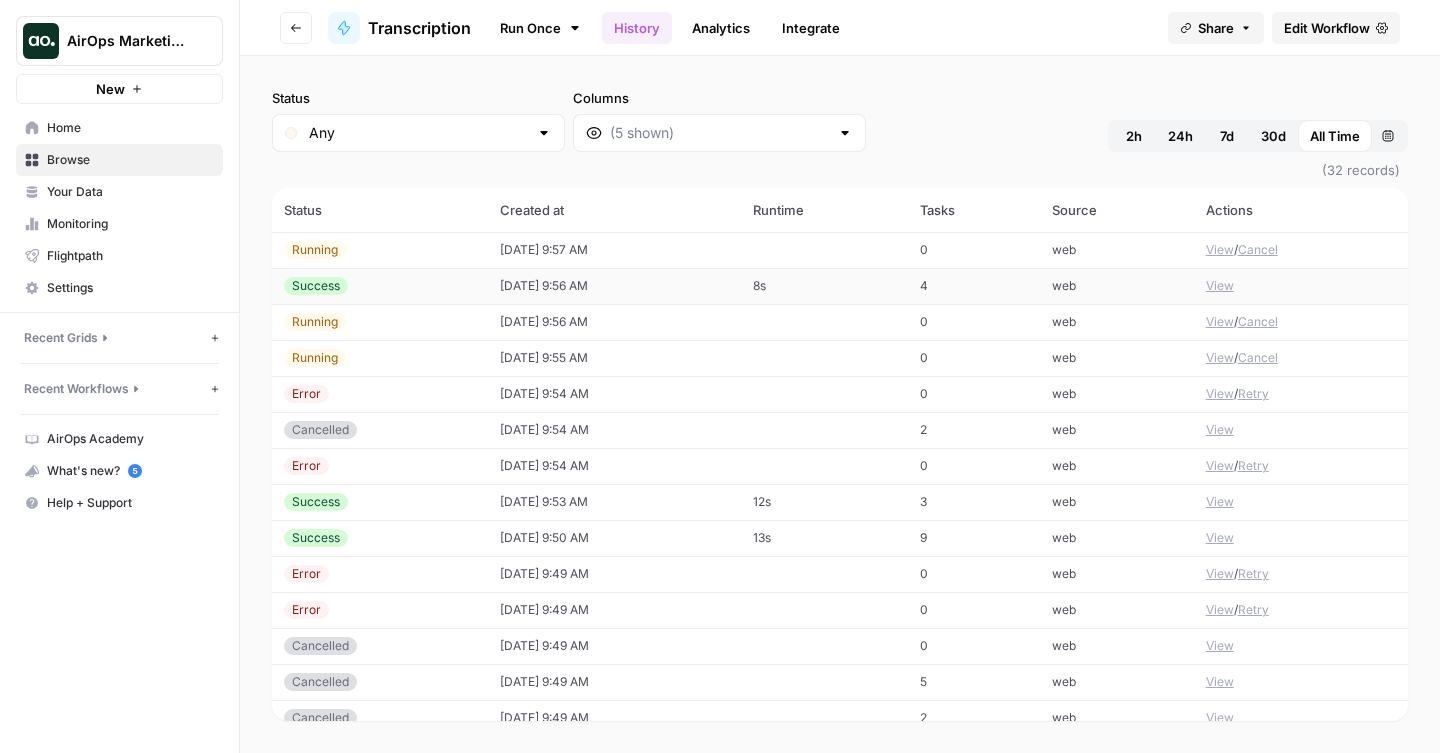 click on "View" at bounding box center [1220, 286] 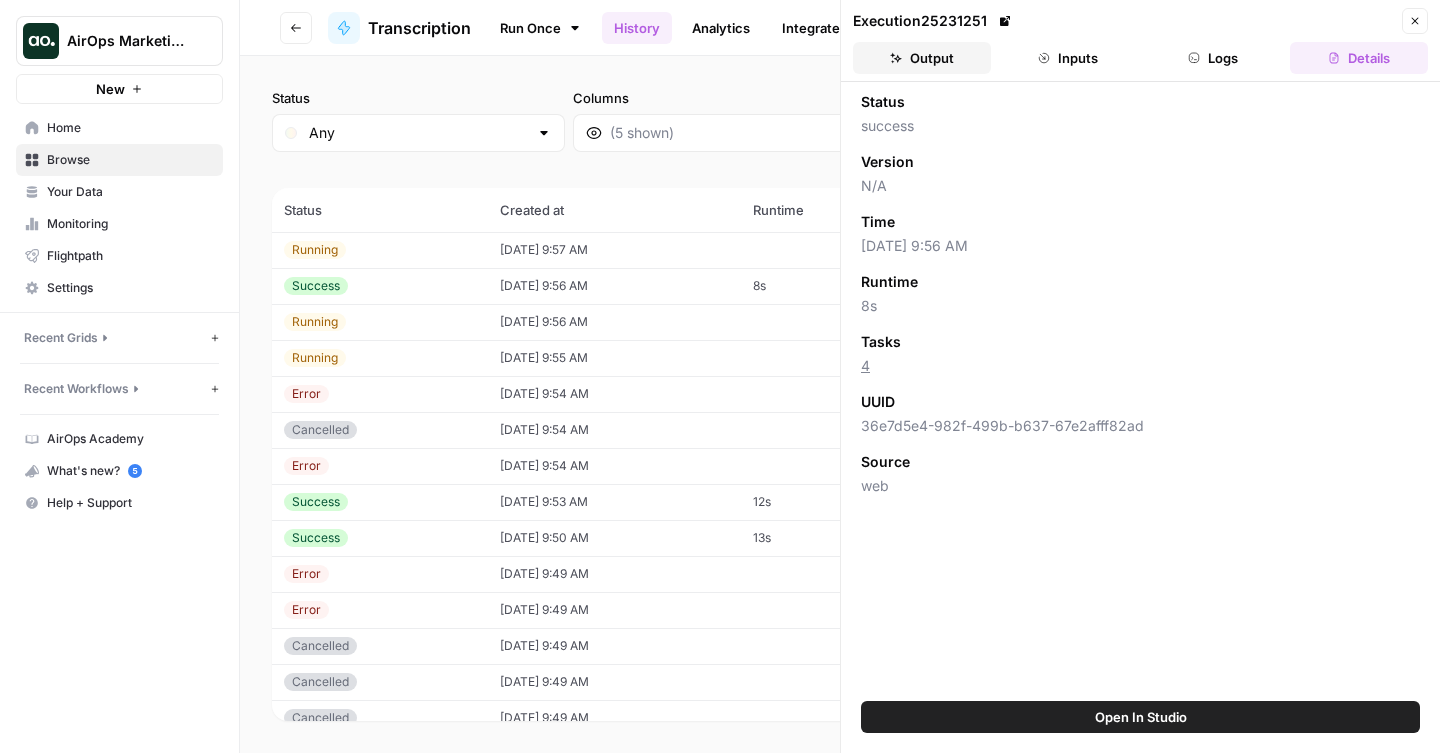 click on "Output" at bounding box center (922, 58) 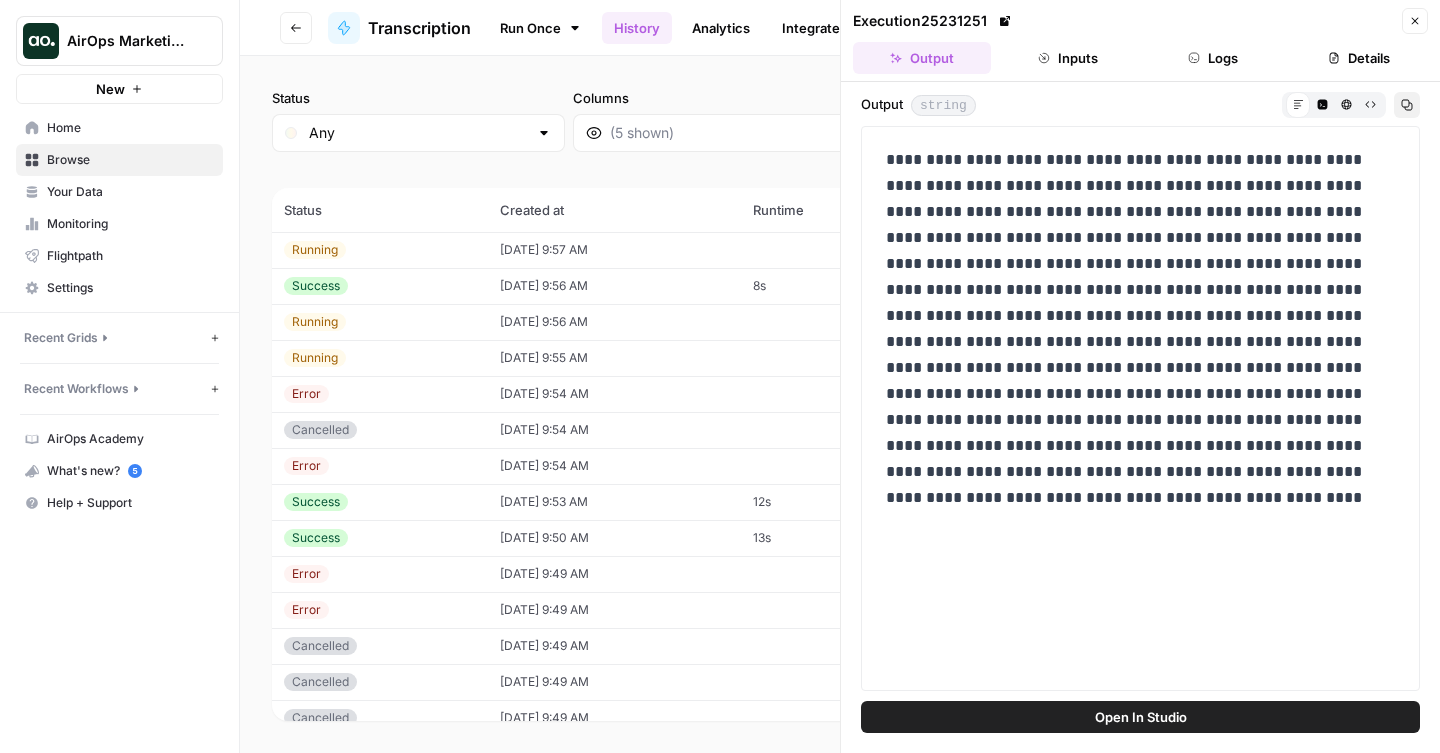 click 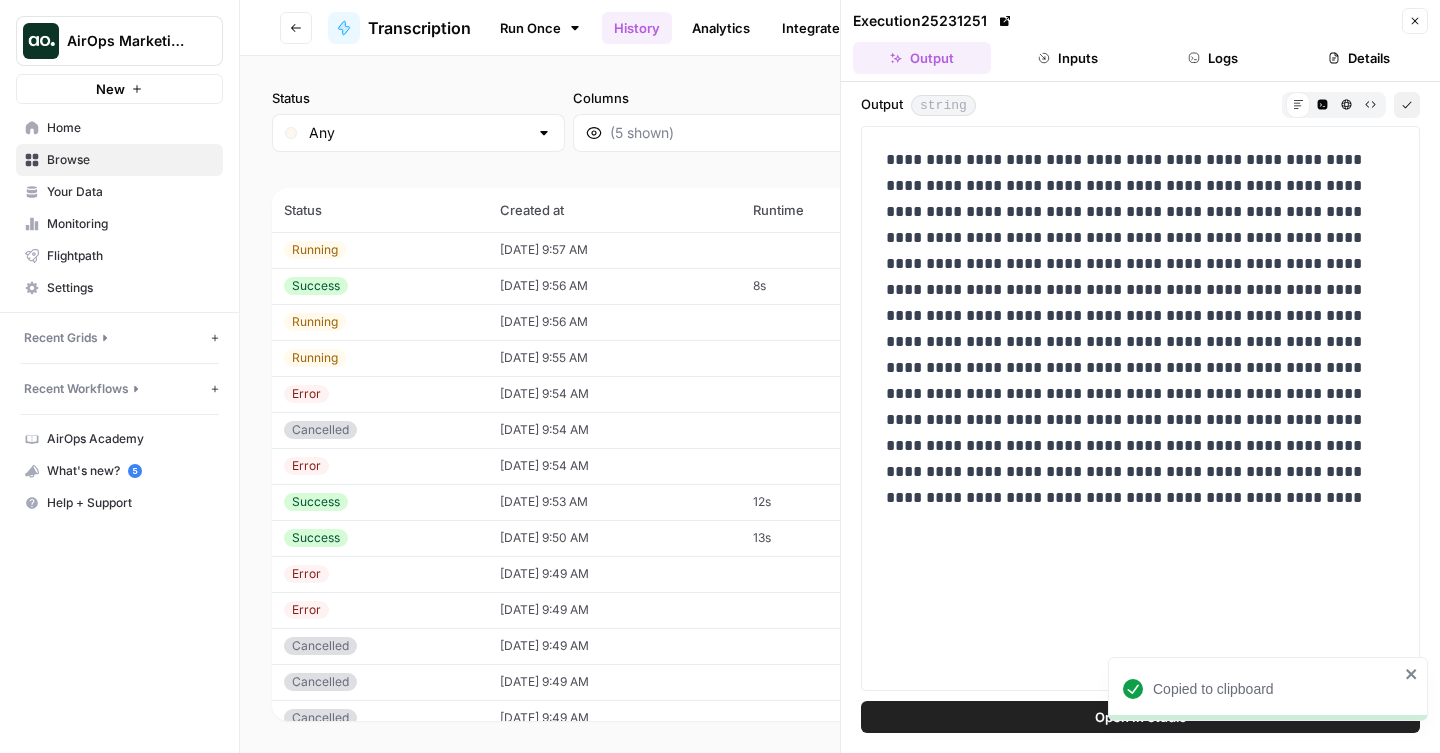 drag, startPoint x: 1405, startPoint y: 106, endPoint x: 929, endPoint y: 88, distance: 476.3402 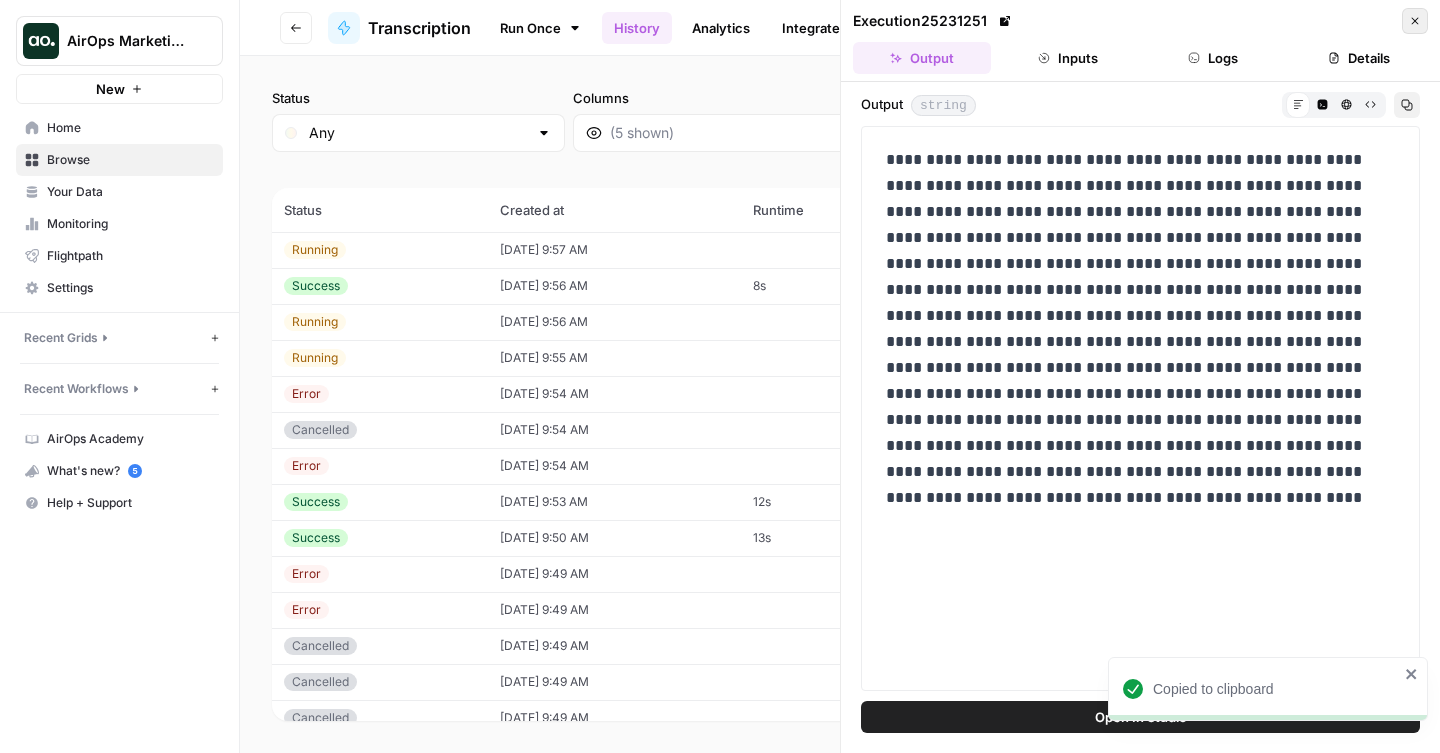 click 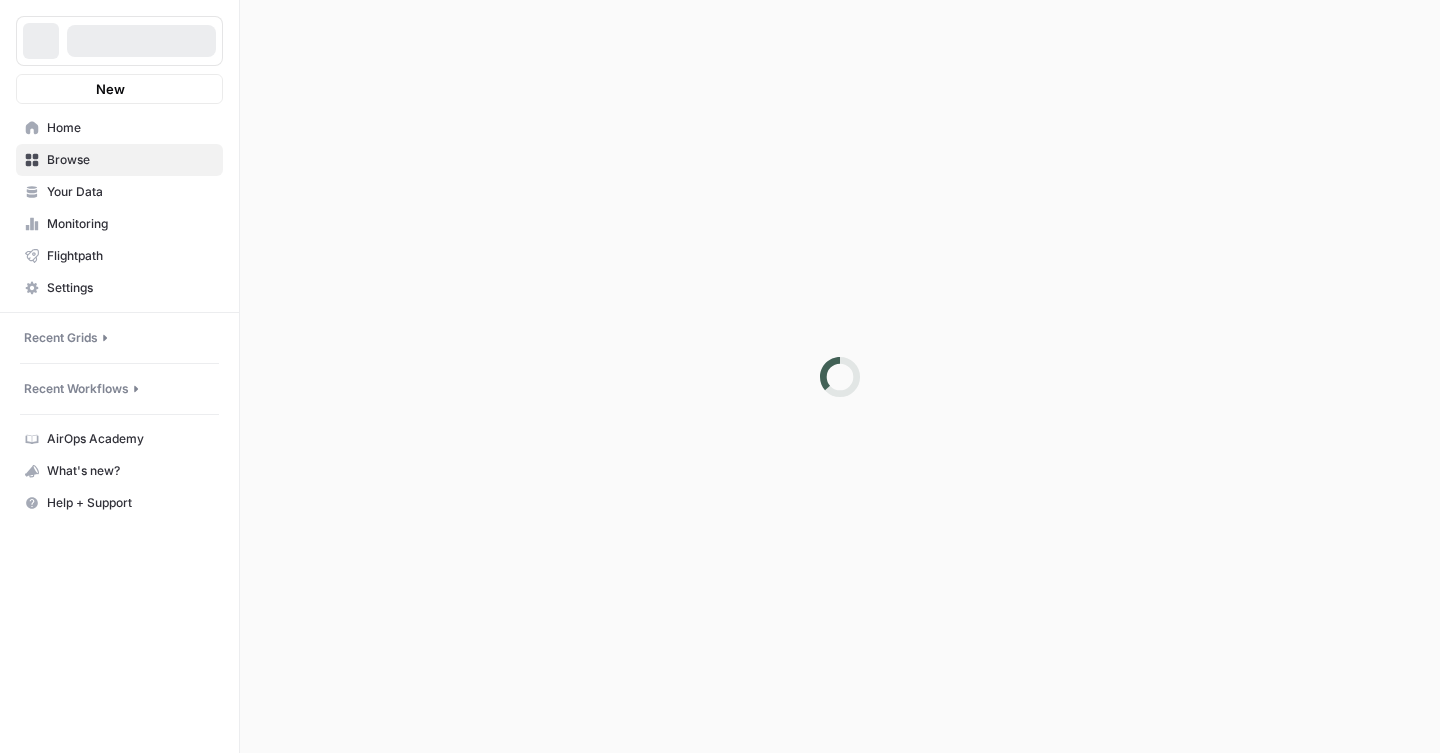 scroll, scrollTop: 0, scrollLeft: 0, axis: both 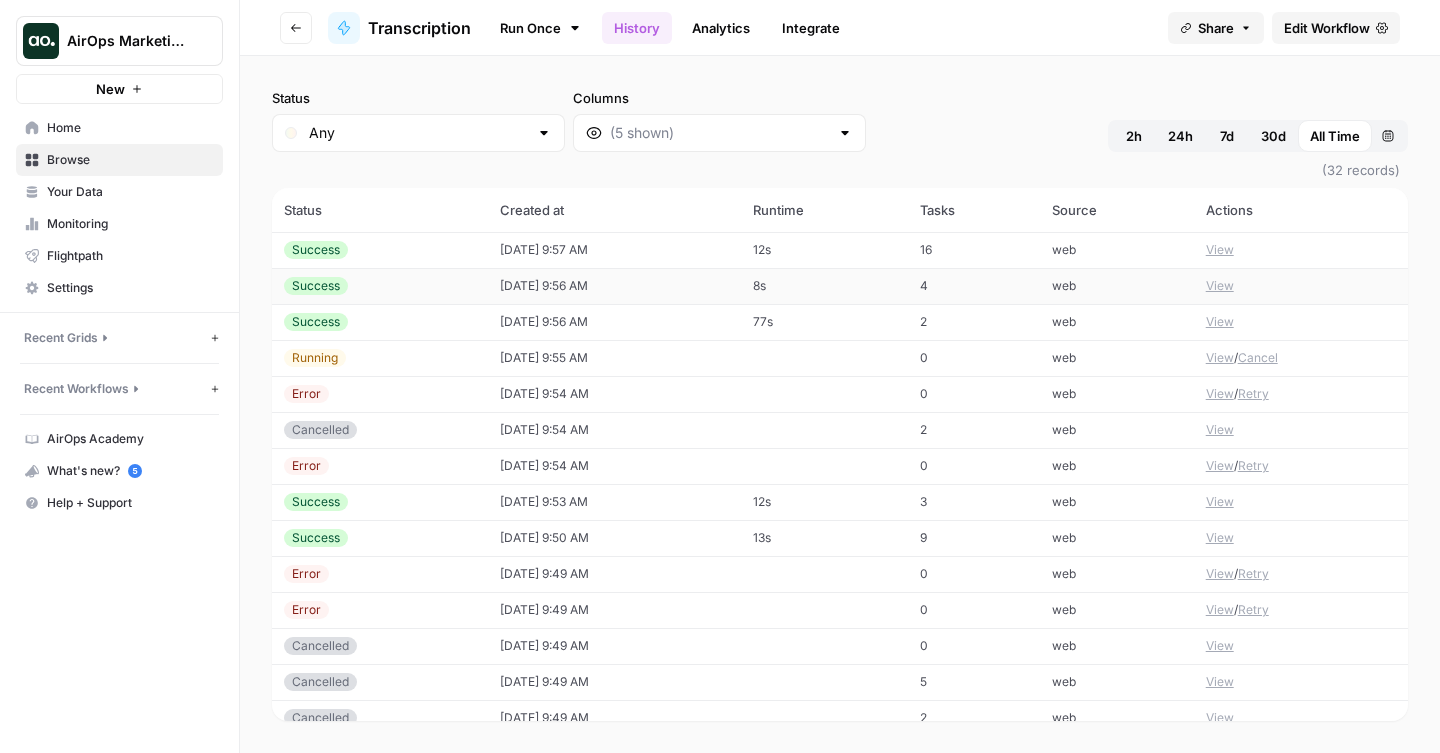 click on "View" at bounding box center (1220, 286) 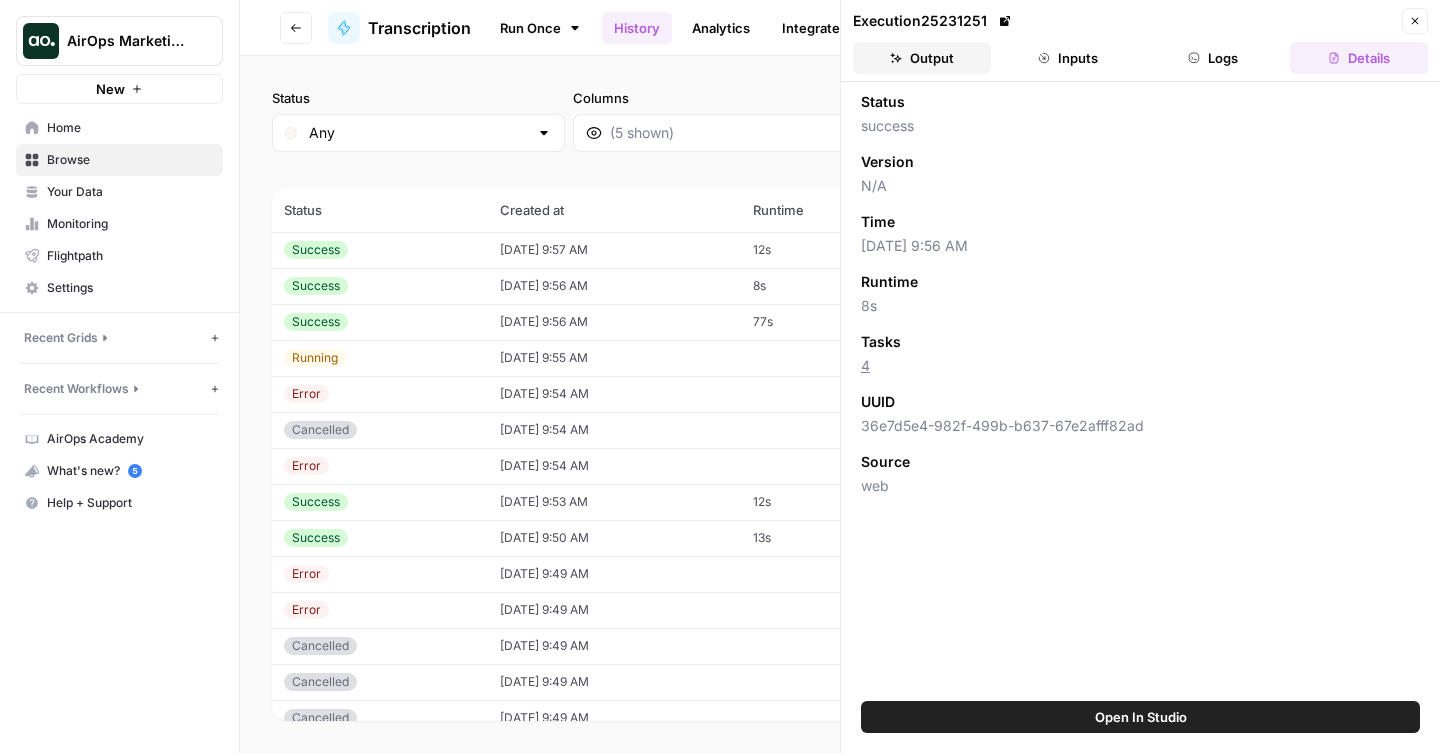 click on "Output" at bounding box center [922, 58] 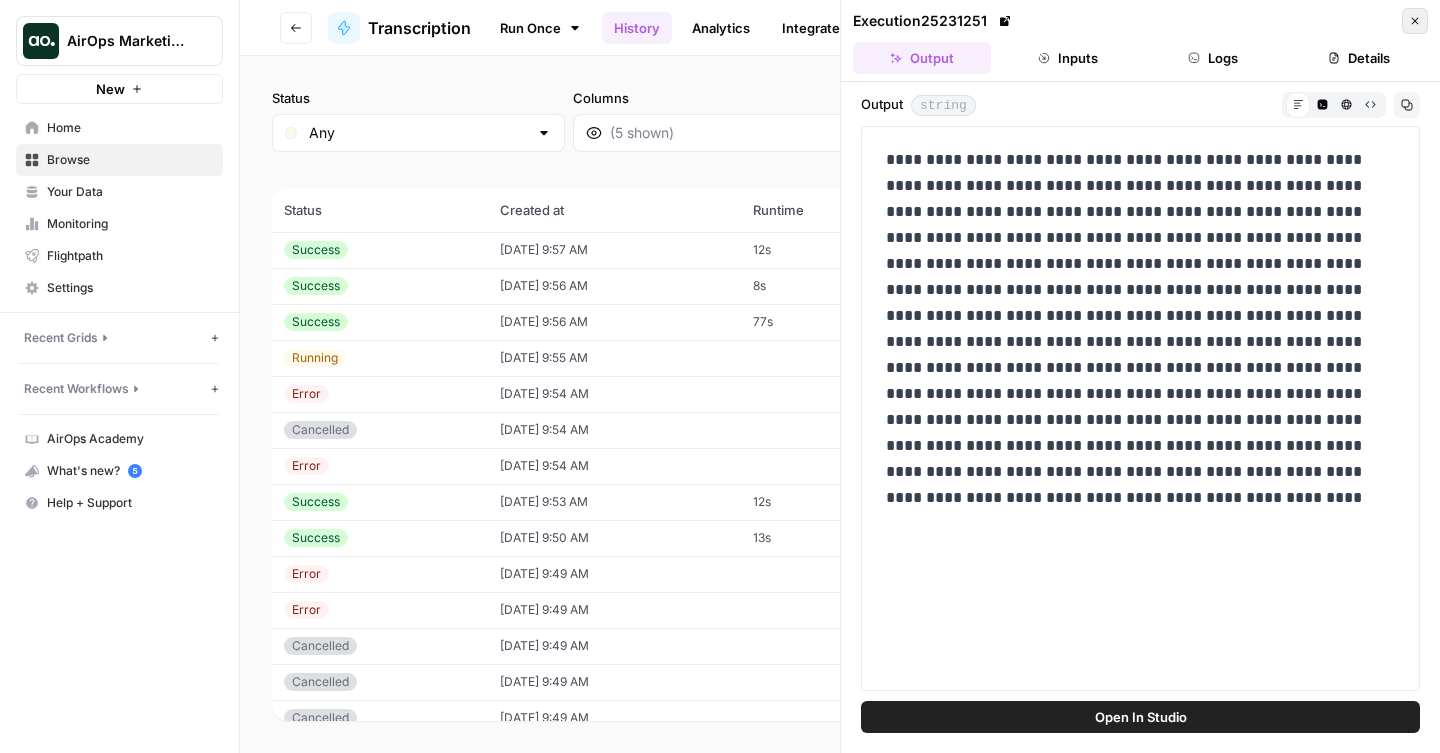 click 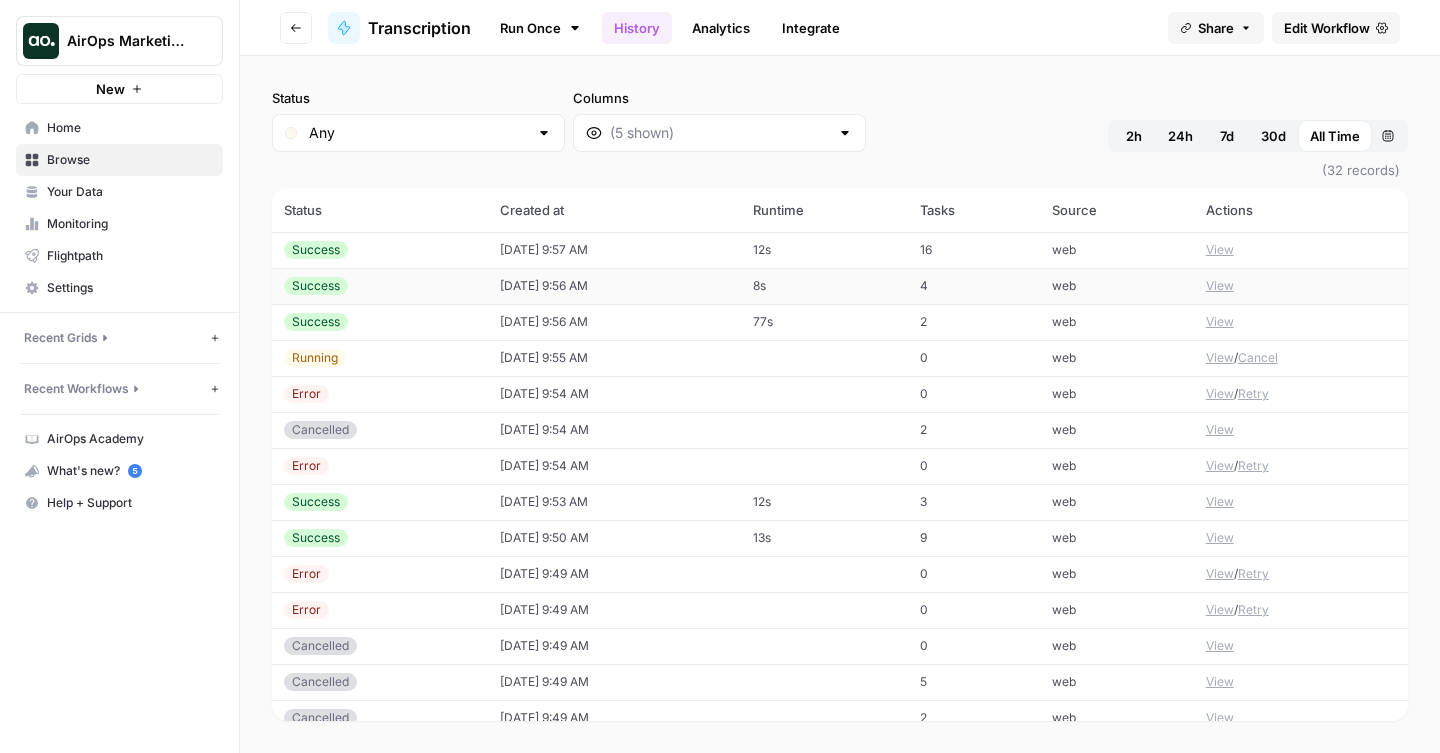 click on "View" at bounding box center (1301, 286) 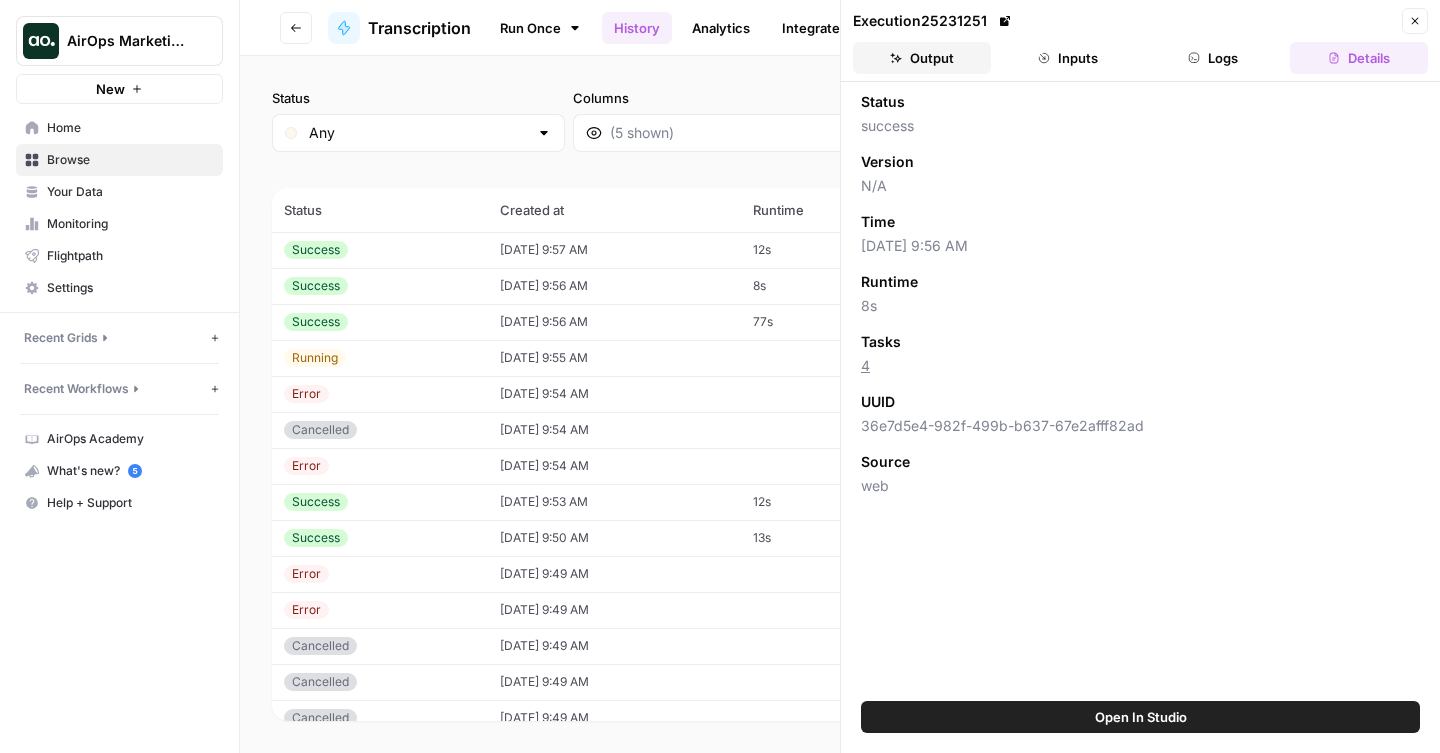 click on "Output" at bounding box center (922, 58) 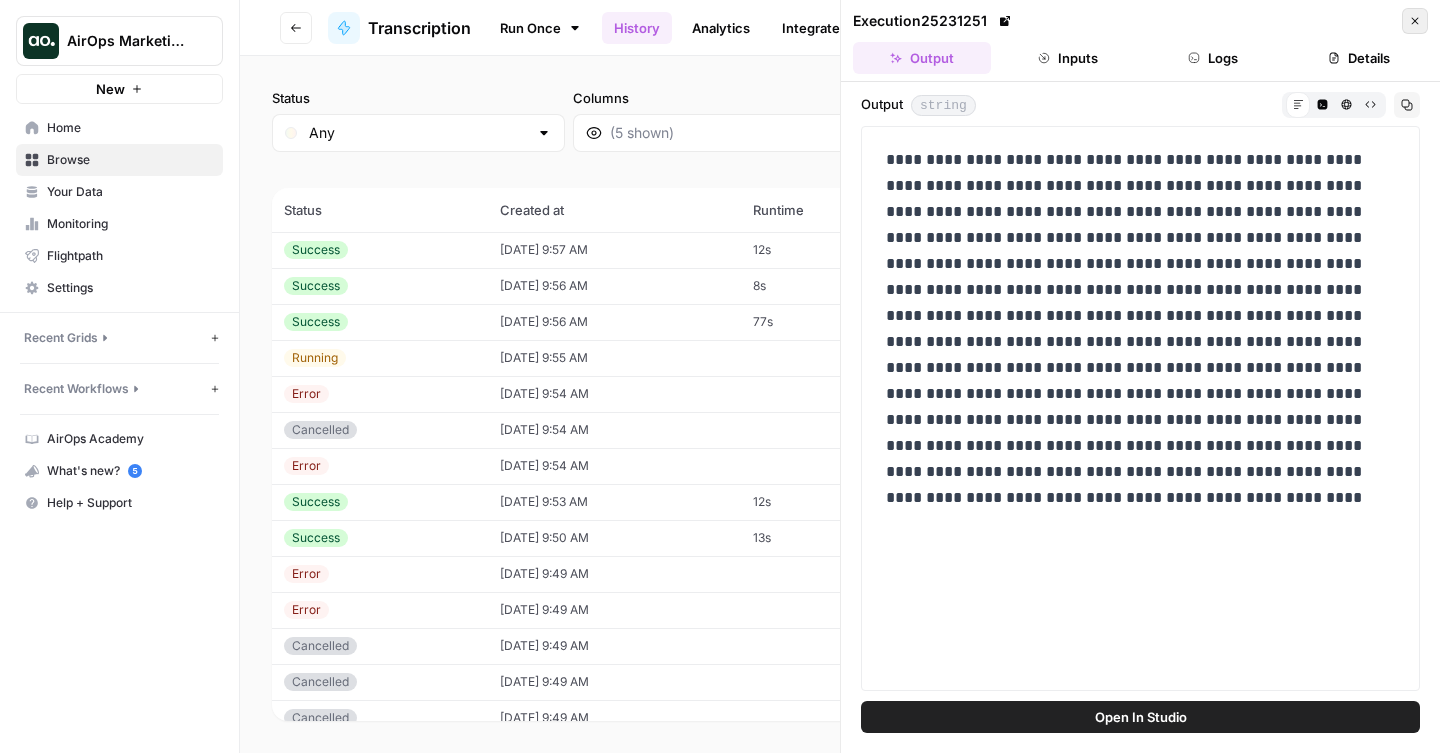 click on "Close" at bounding box center [1415, 21] 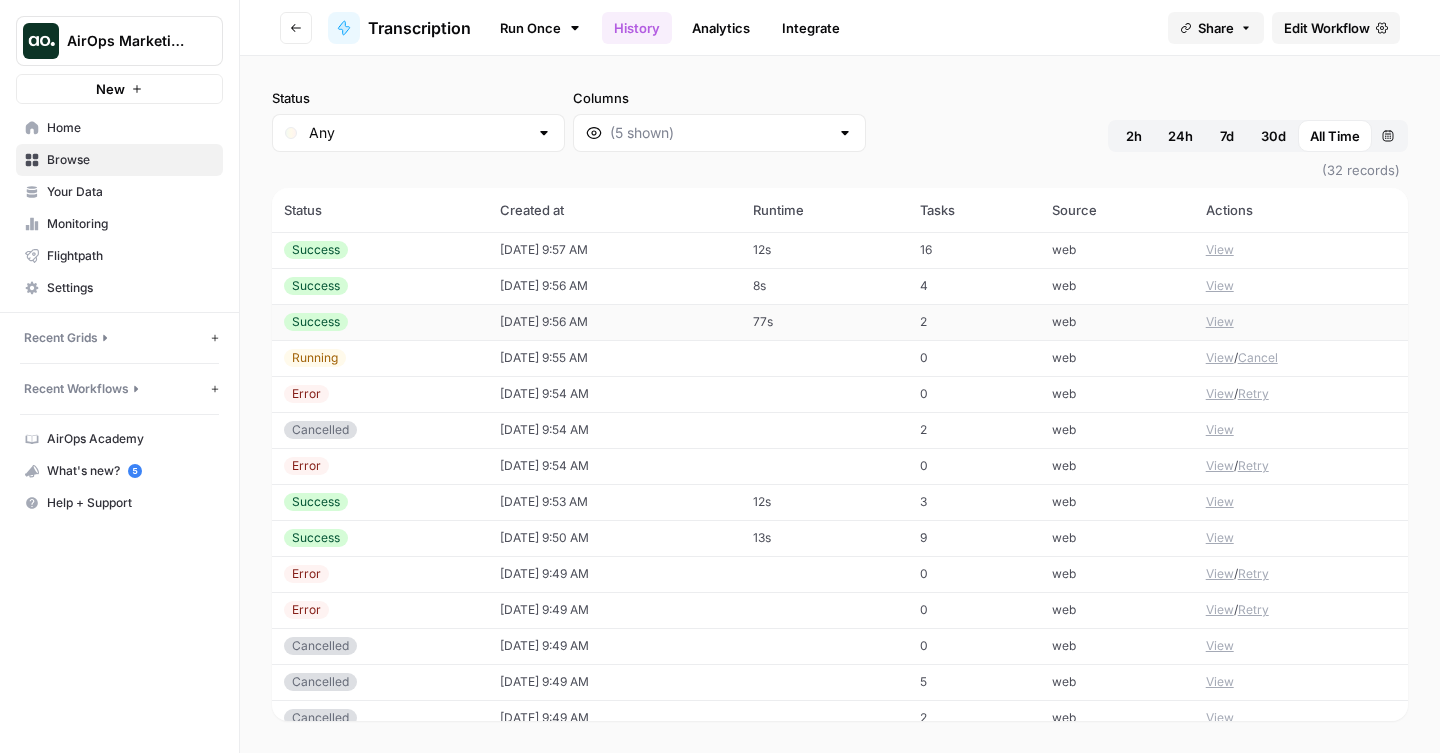 click on "View" at bounding box center [1220, 322] 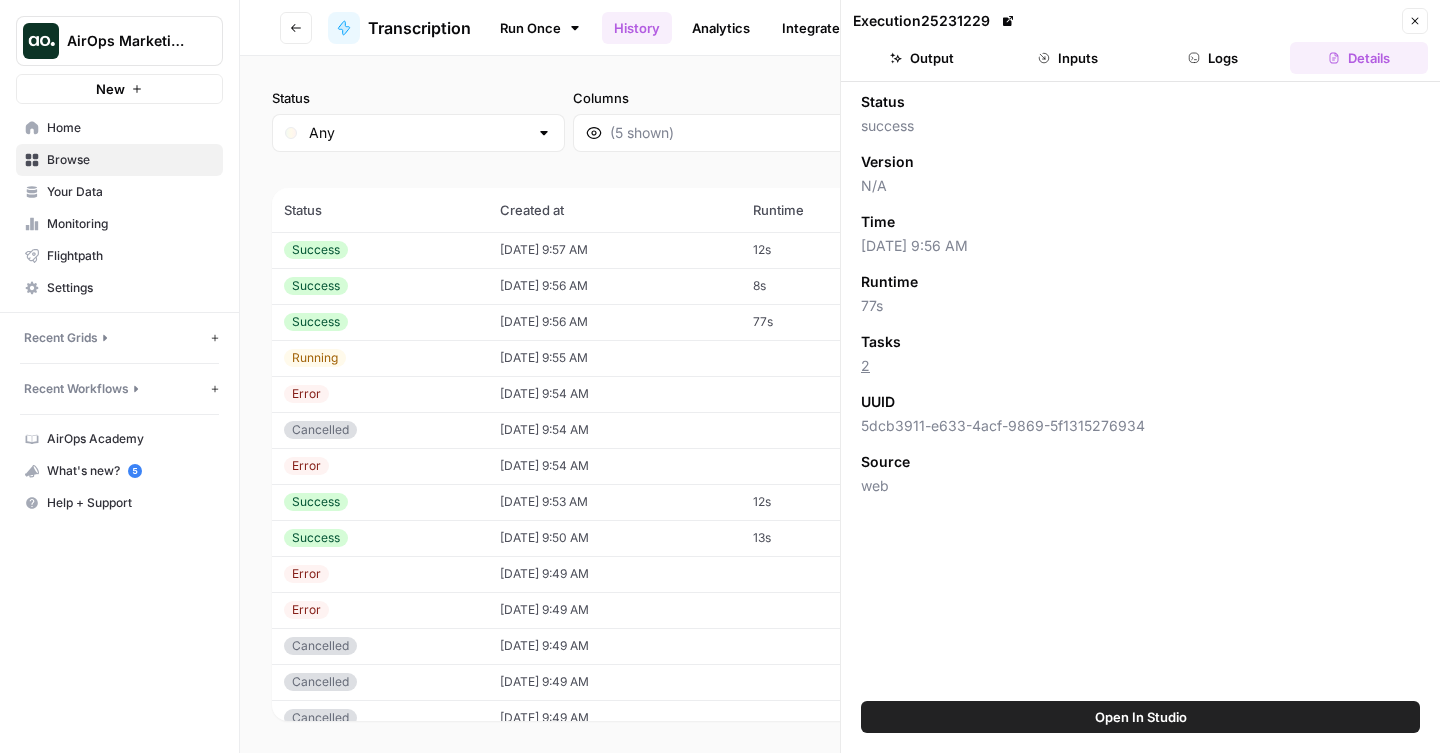 click on "Execution  25231229 Close Output Inputs Logs Details" at bounding box center (1140, 41) 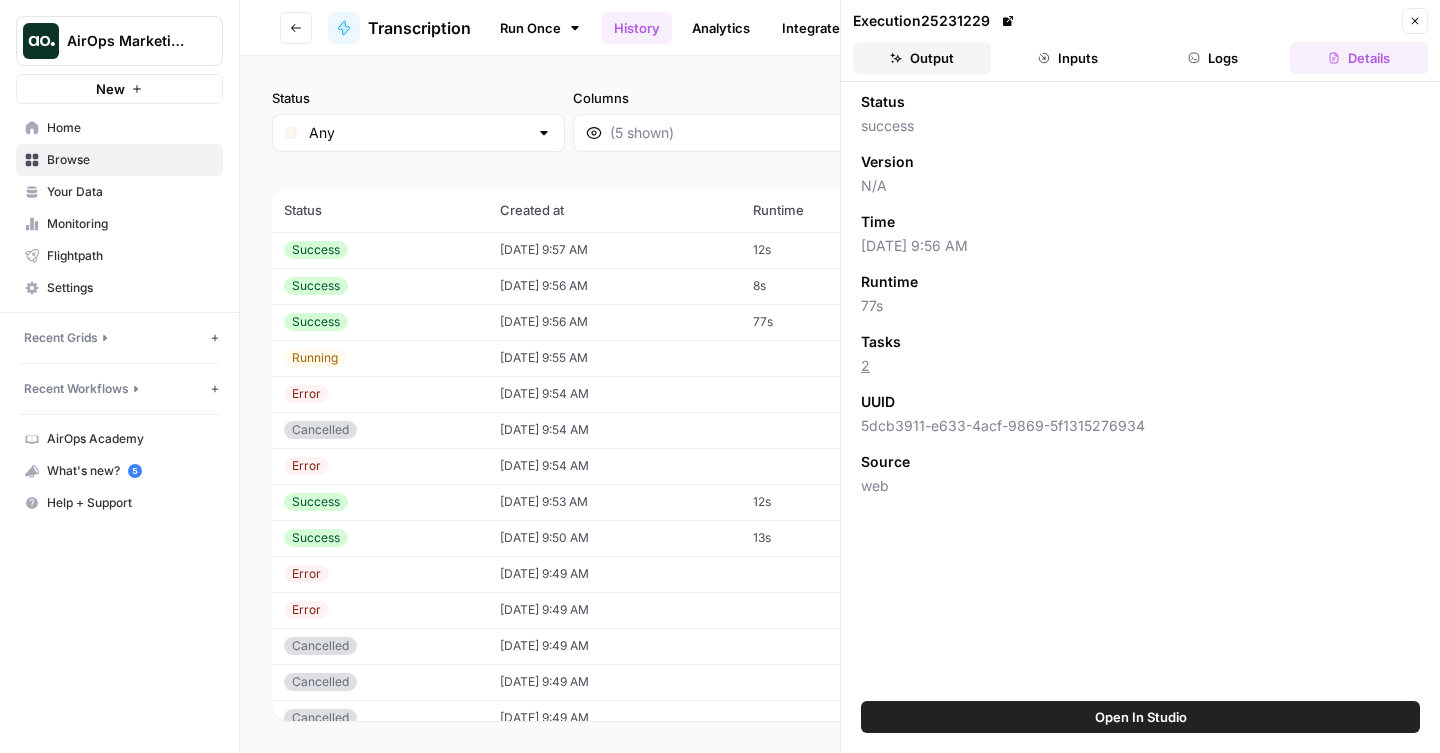 click on "Output" at bounding box center (922, 58) 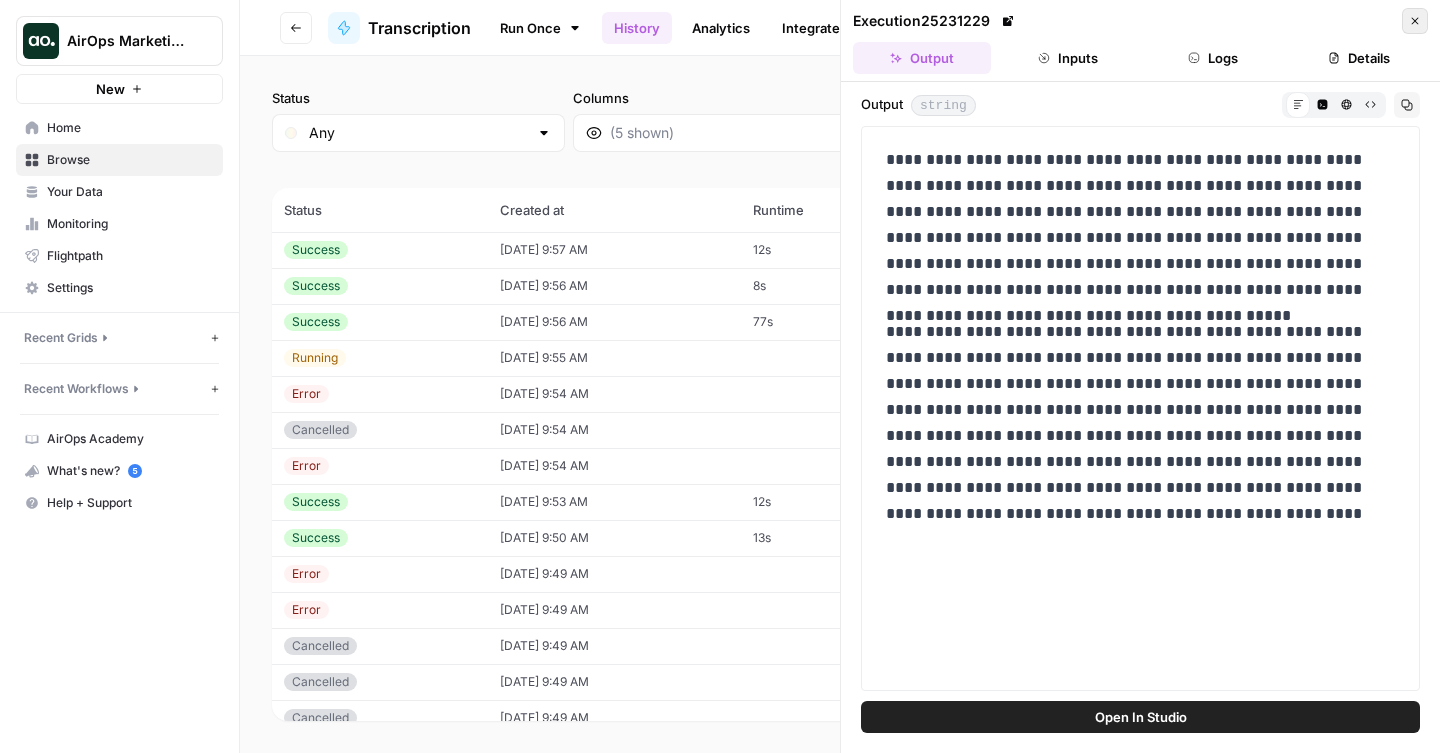 click 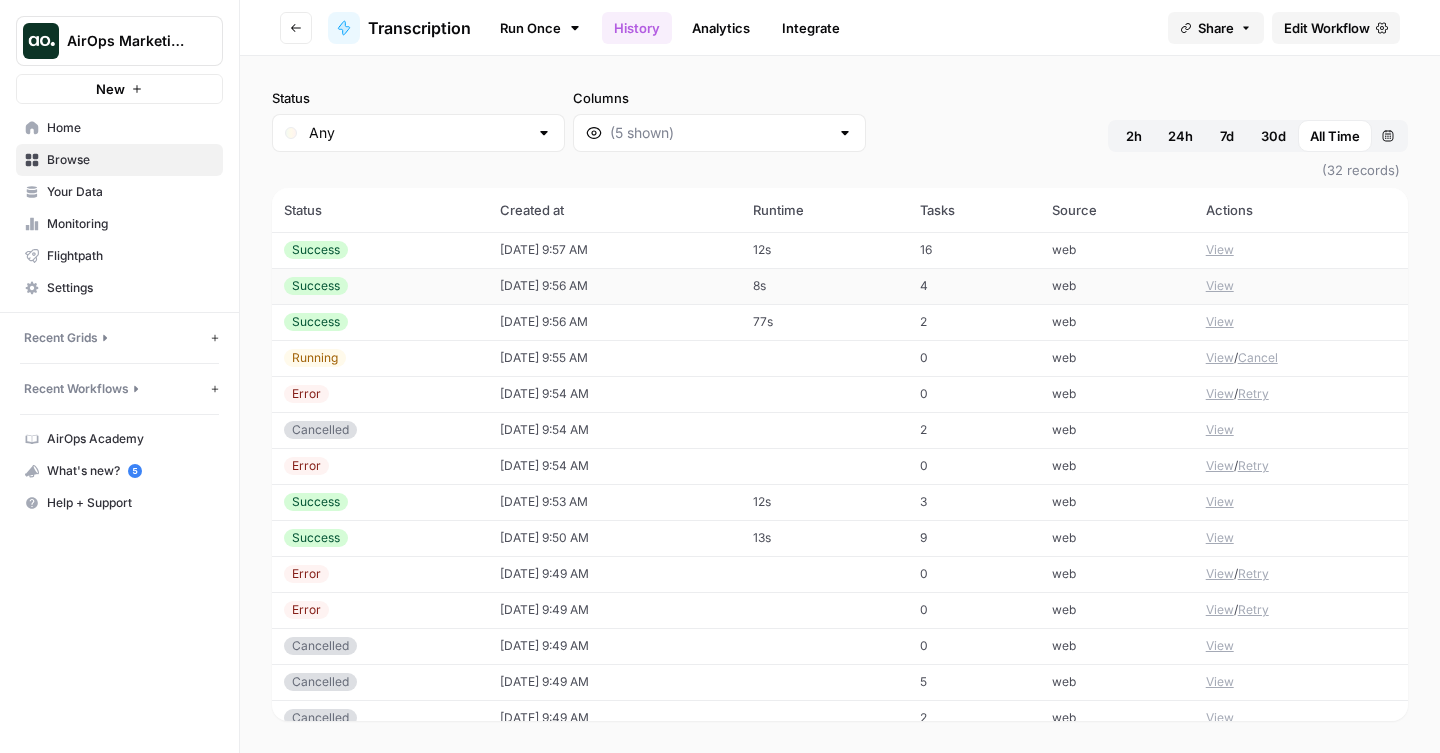 click on "View" at bounding box center [1220, 286] 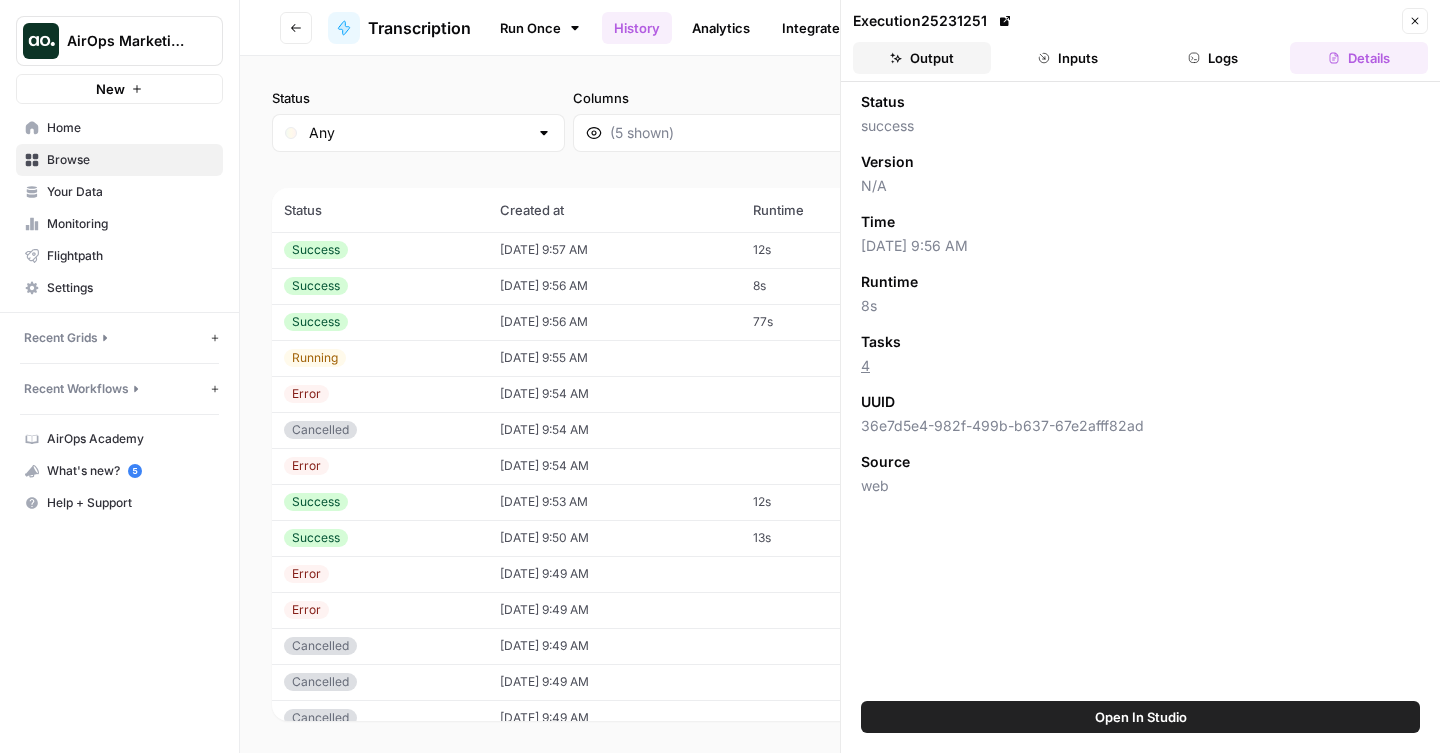 click on "Output" at bounding box center (922, 58) 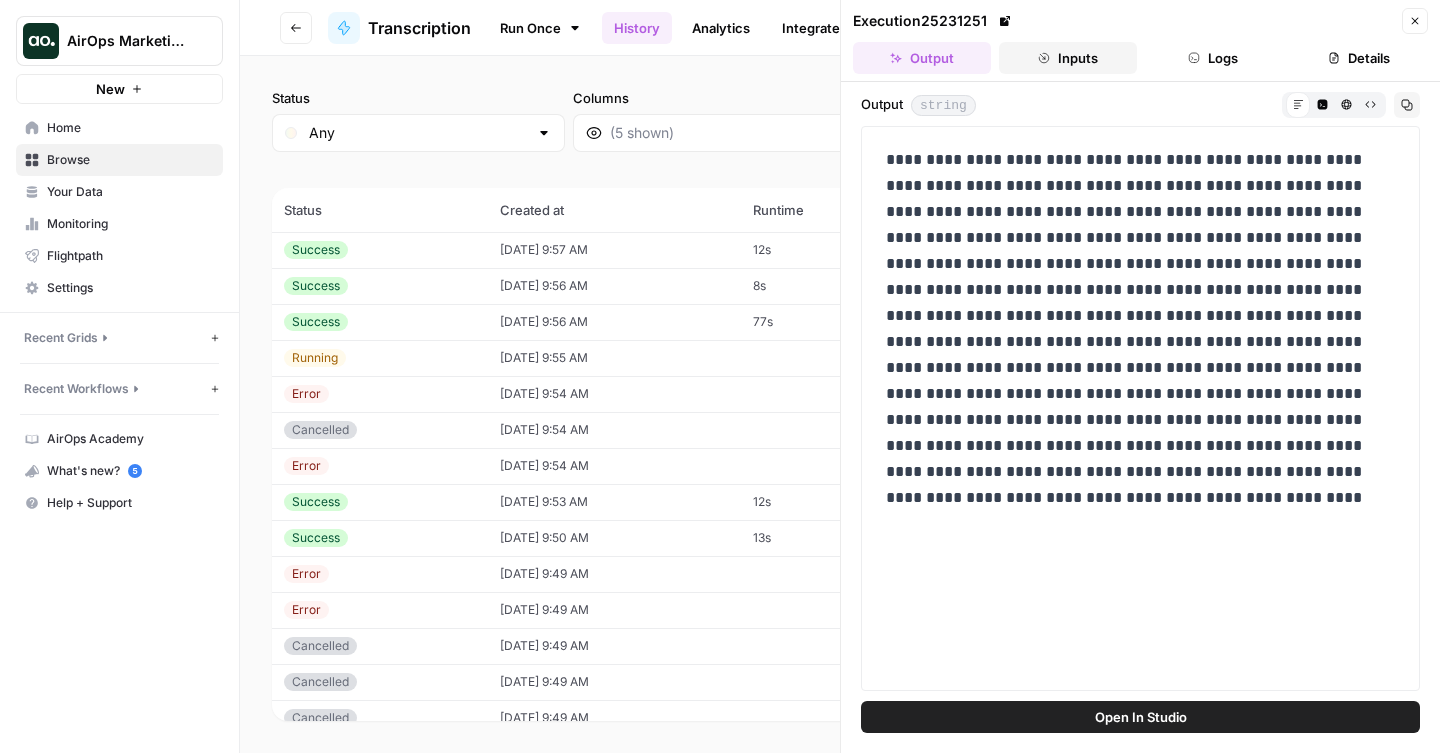 click on "Inputs" at bounding box center (1068, 58) 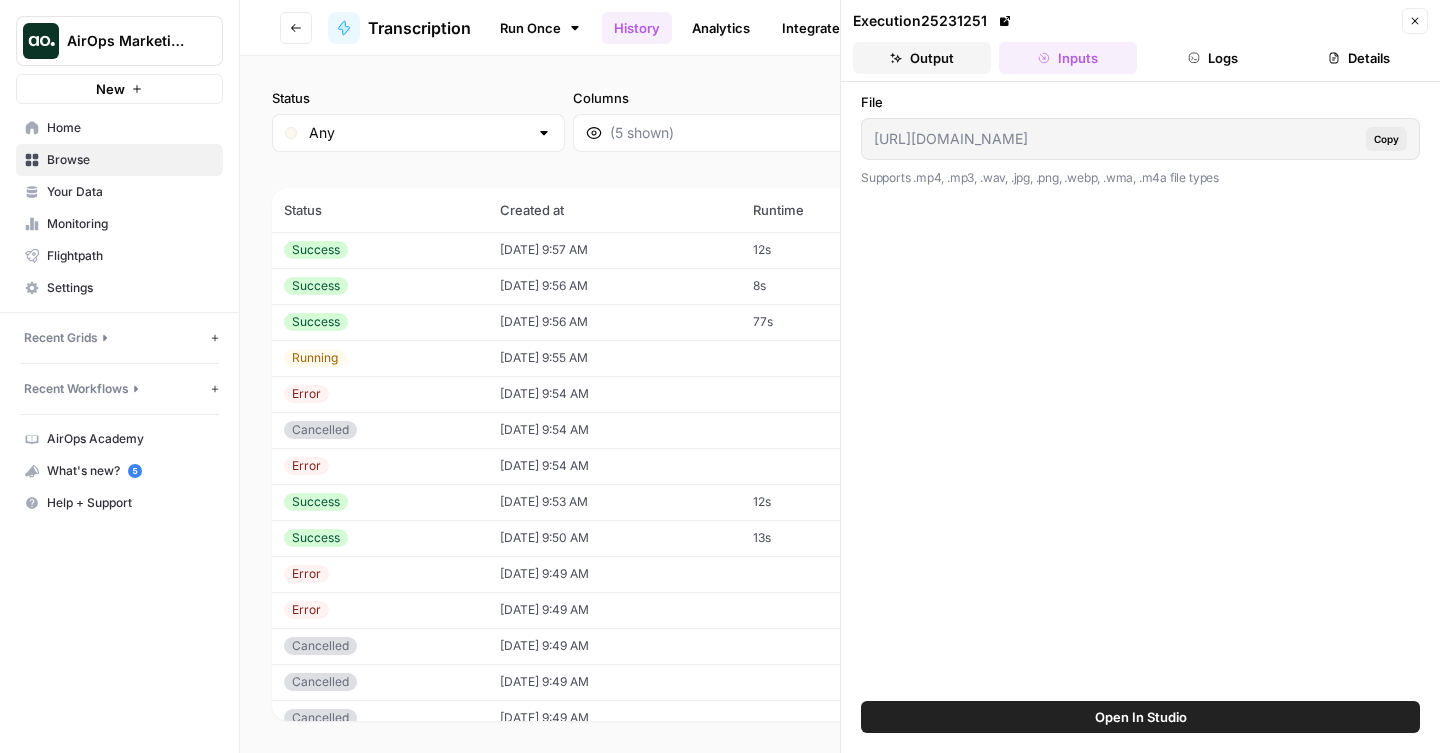 click on "Output" at bounding box center (922, 58) 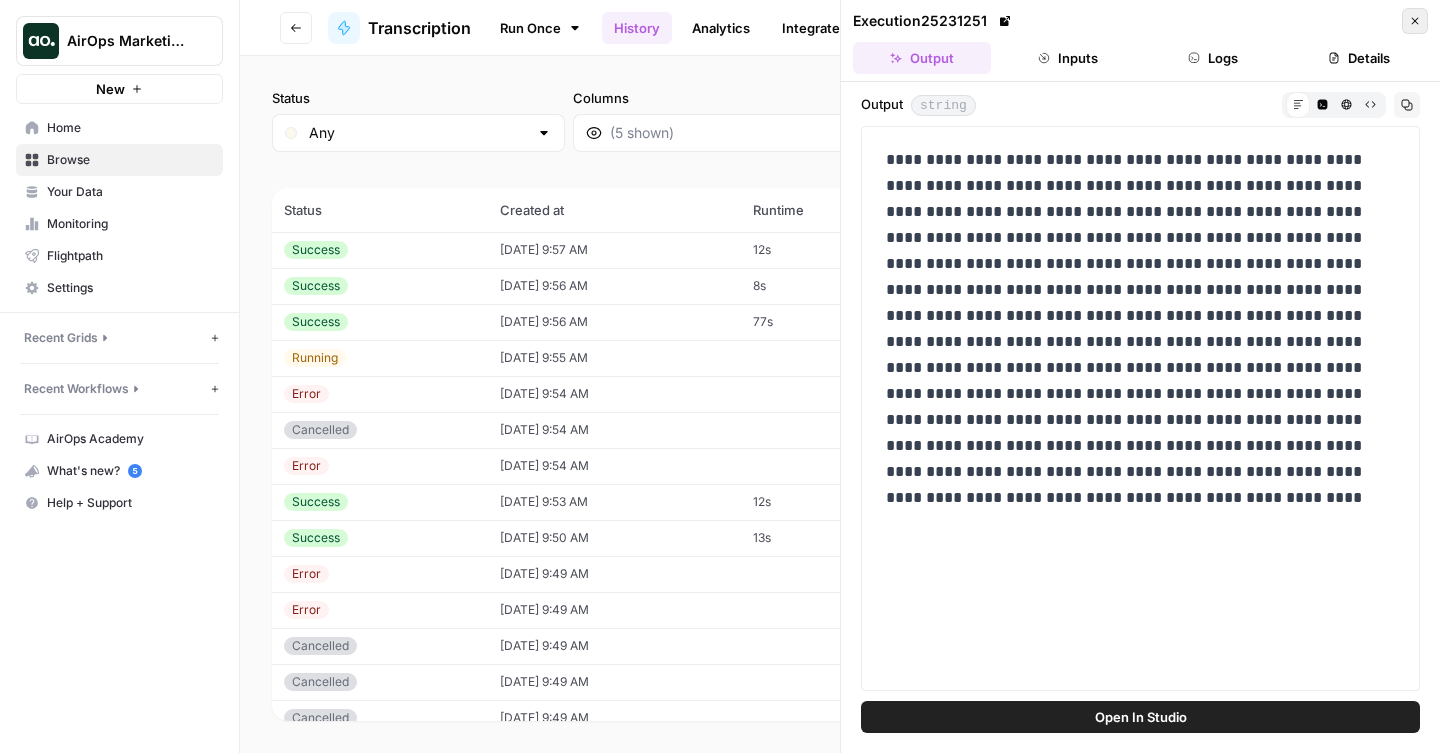 click on "Close" at bounding box center [1415, 21] 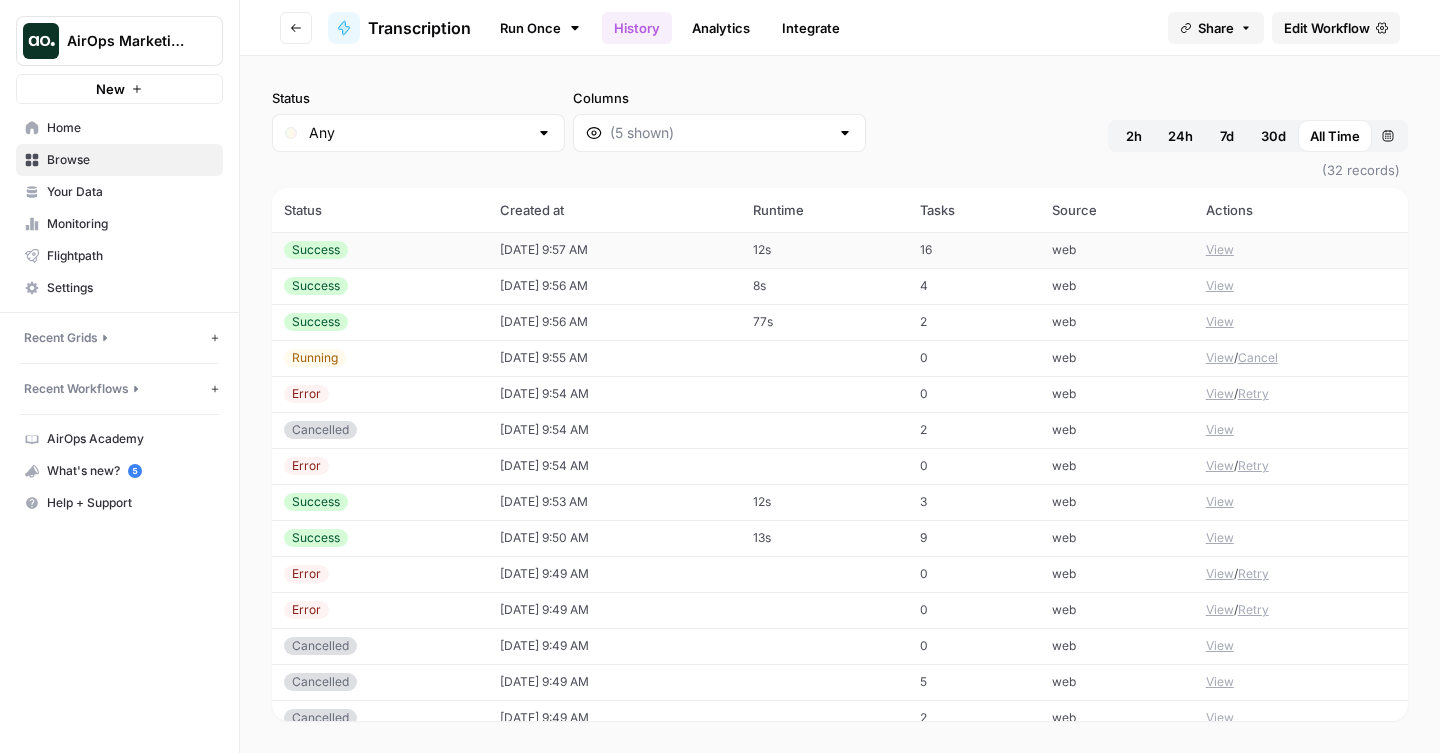 click on "View" at bounding box center (1220, 250) 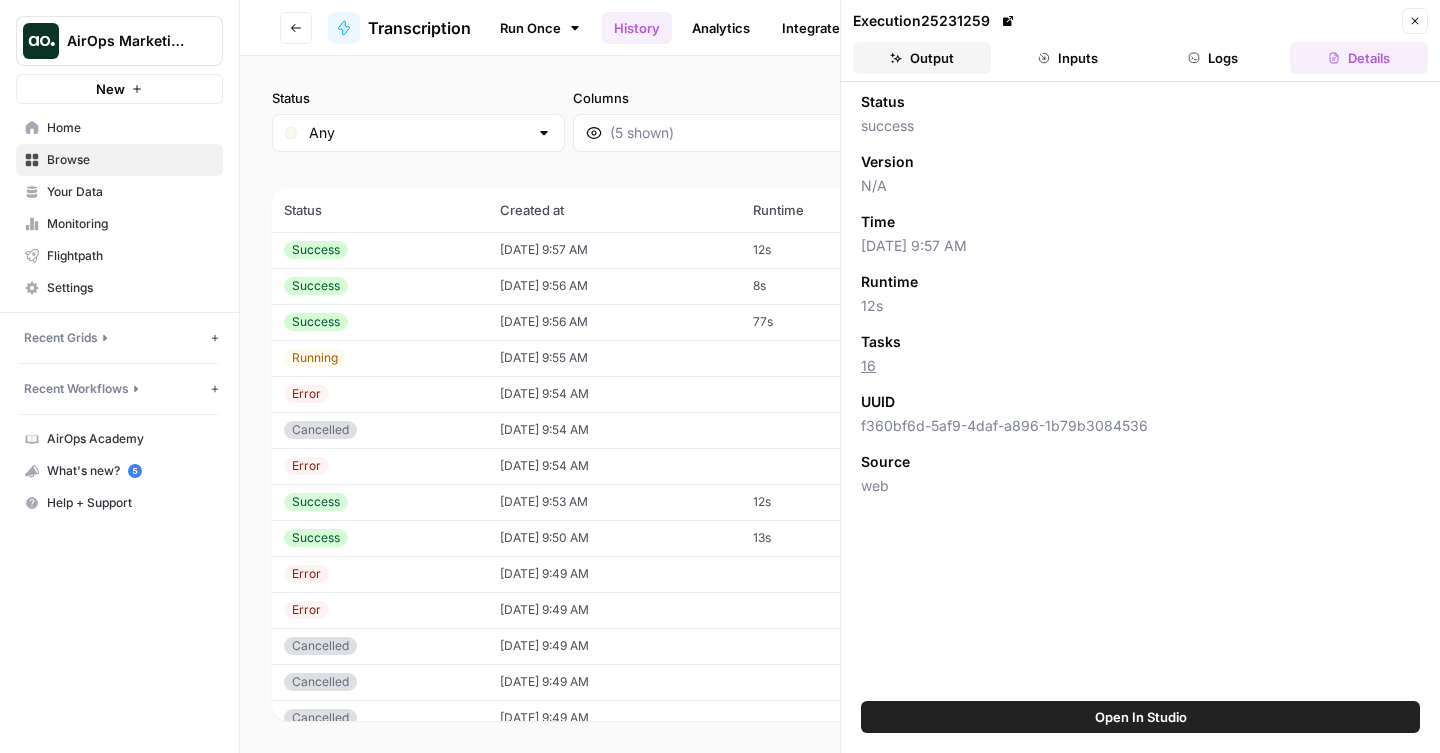 click on "Output" at bounding box center [922, 58] 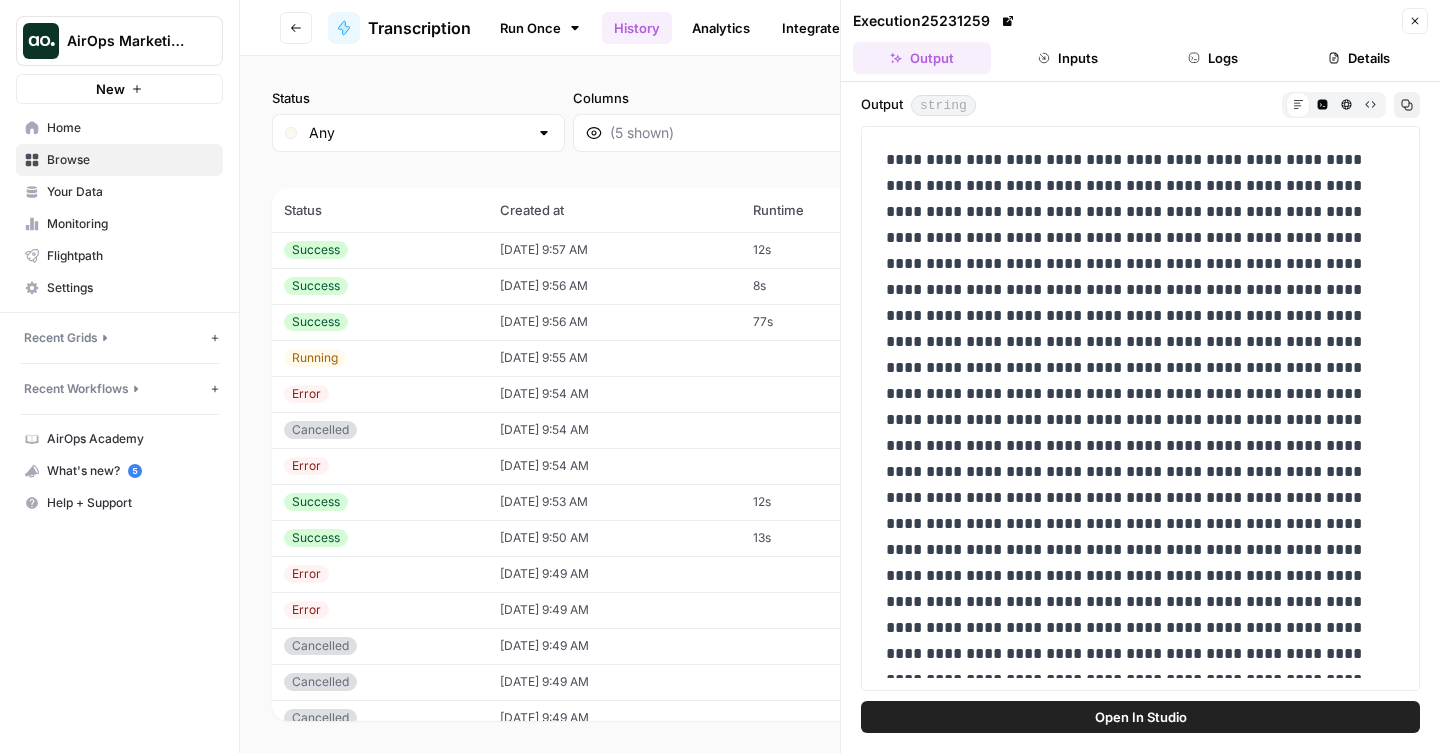 click on "Copy" at bounding box center (1407, 105) 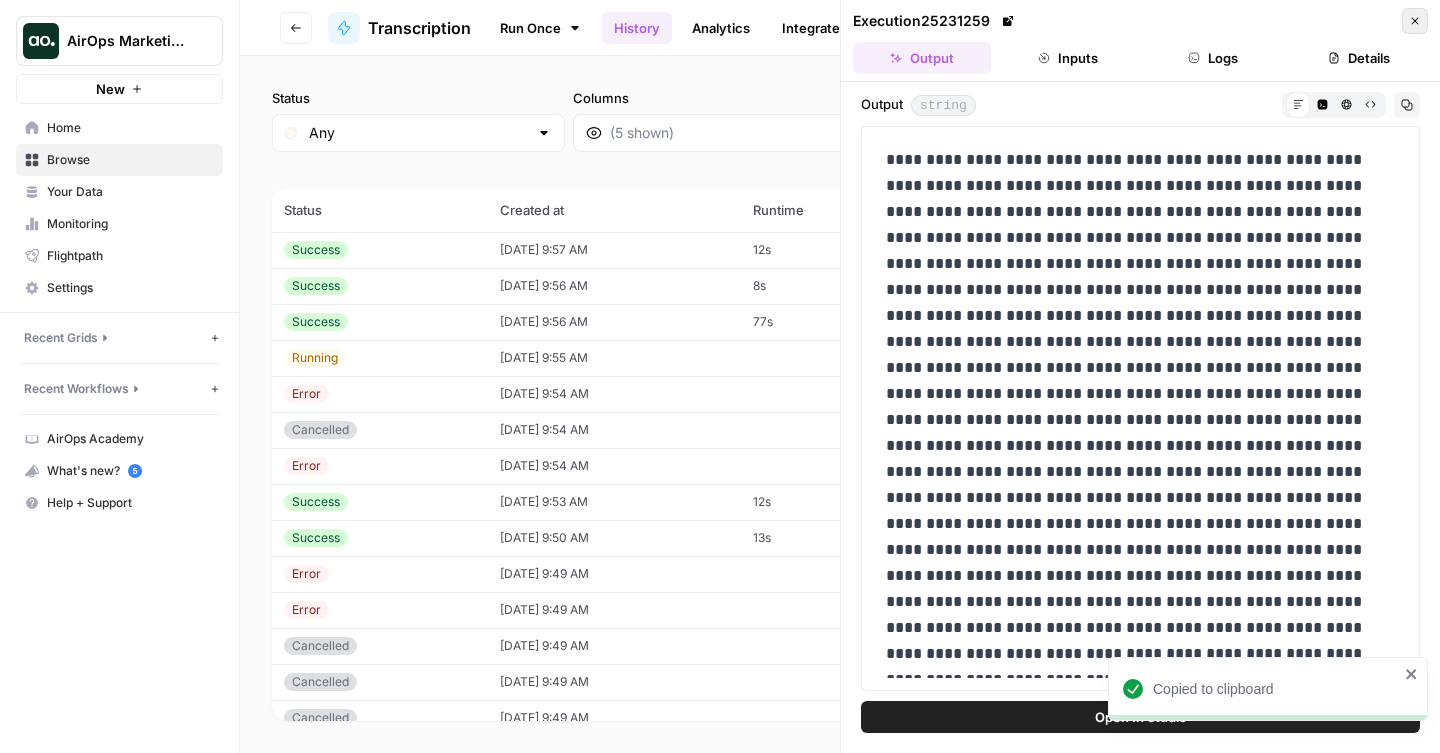 click on "Close" at bounding box center (1415, 21) 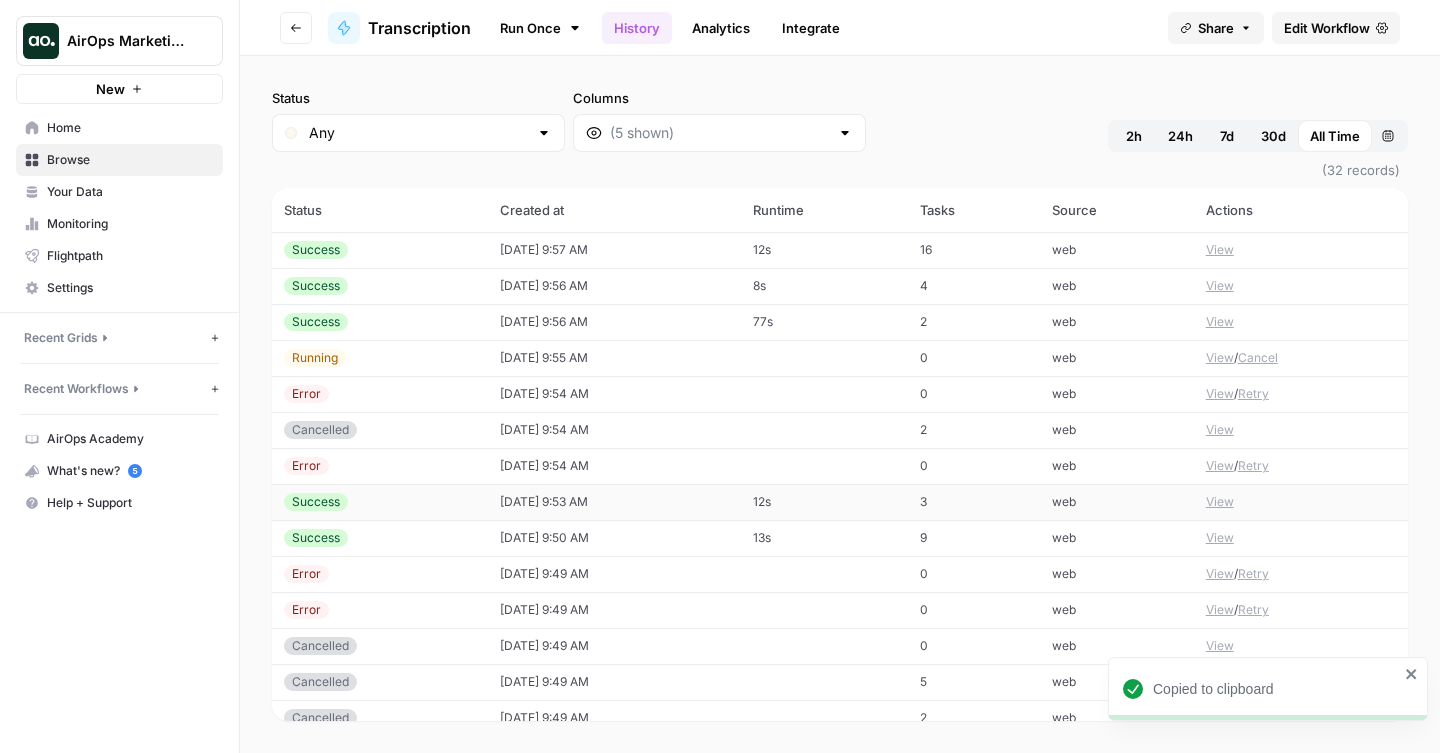 click on "View" at bounding box center (1220, 502) 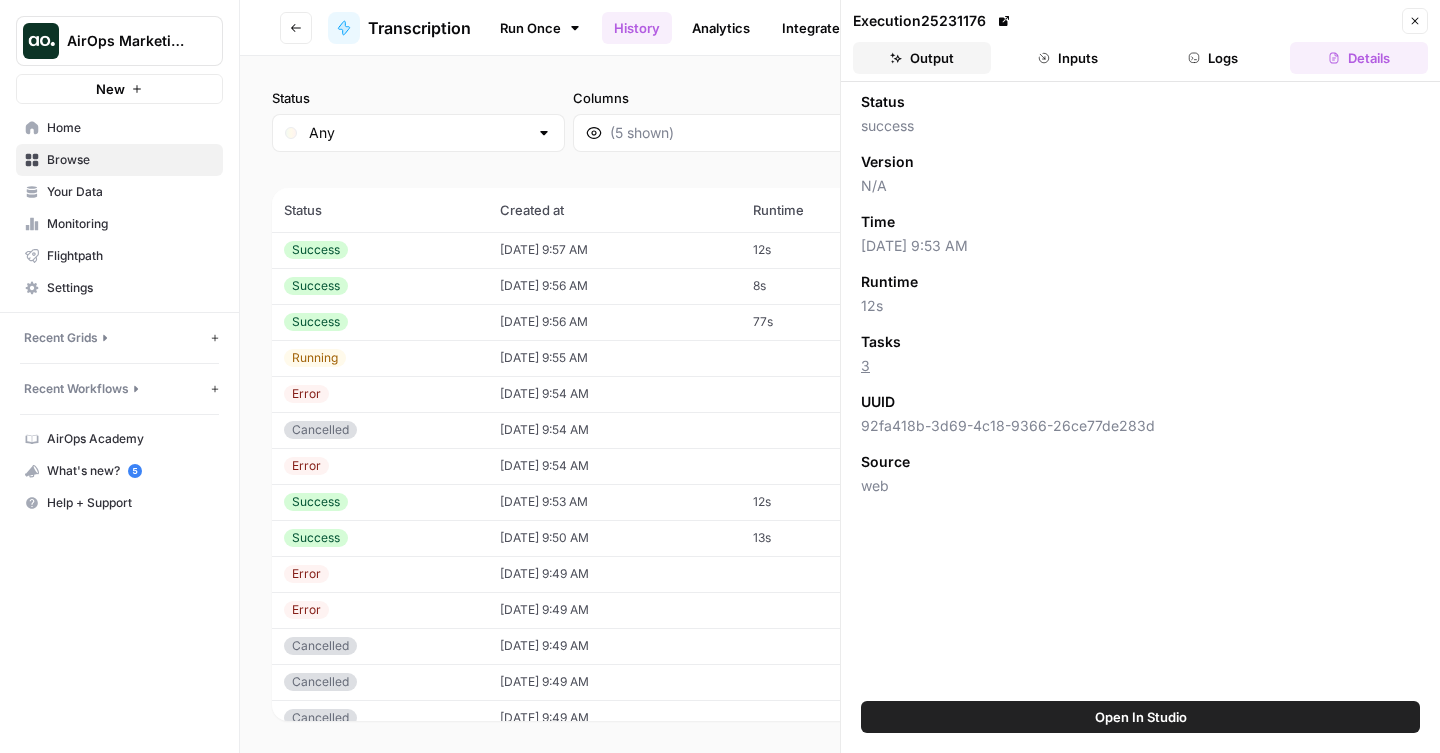 click on "Output" at bounding box center (922, 58) 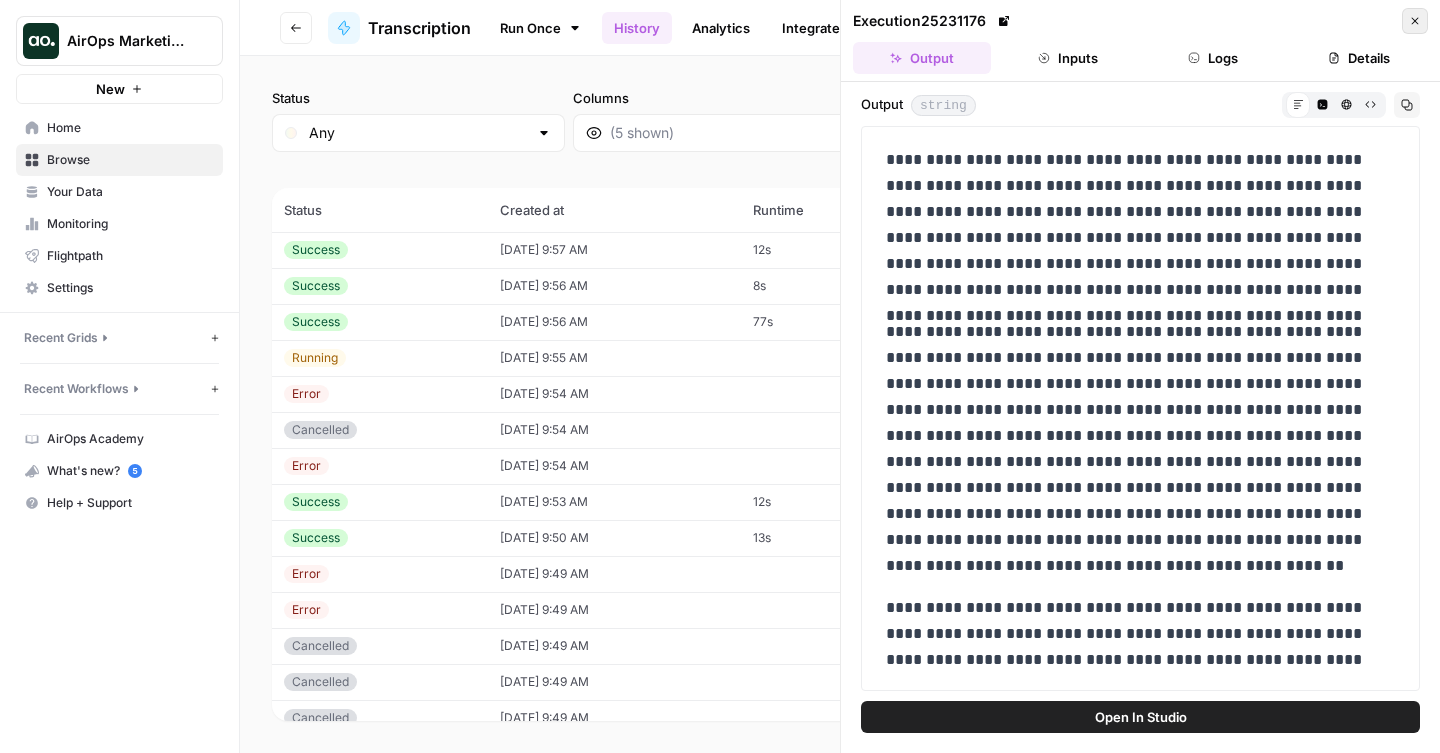 click 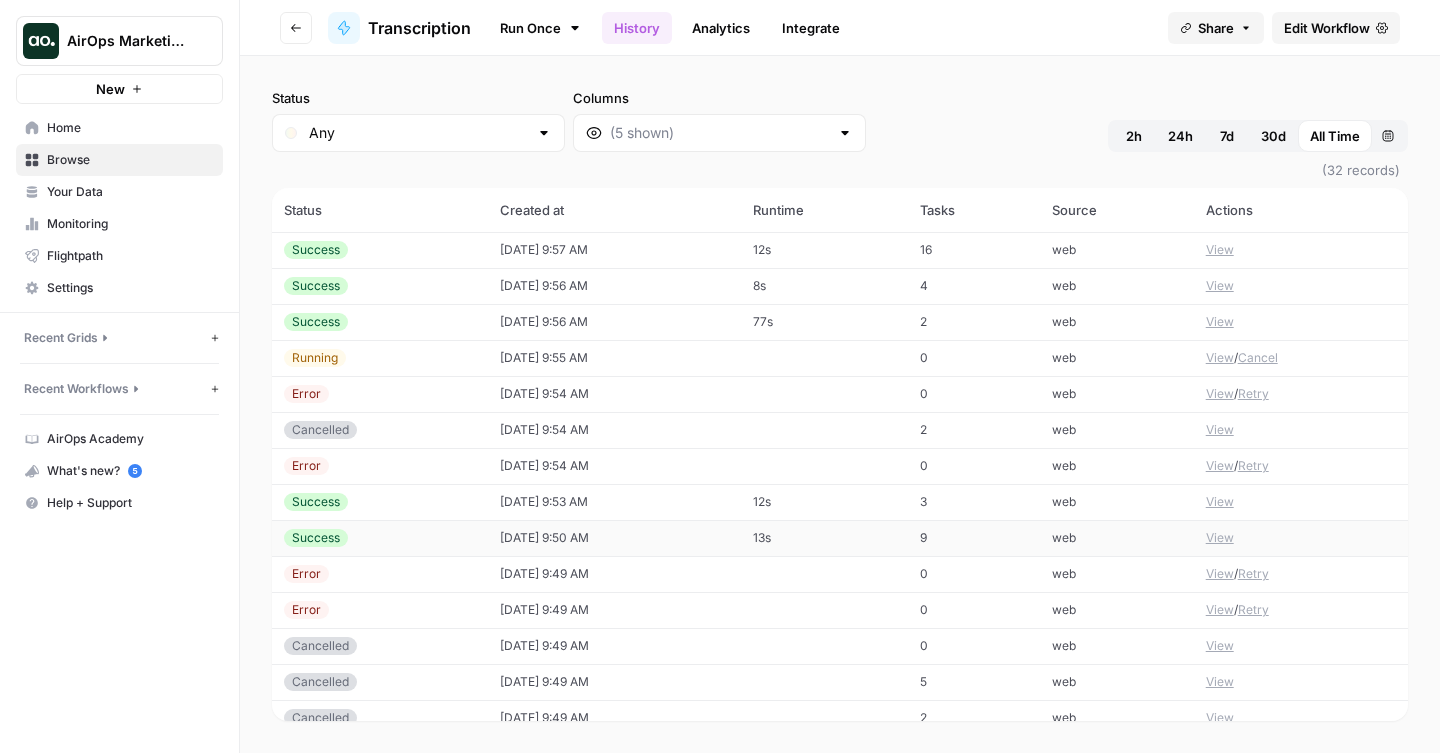 click on "View" at bounding box center [1220, 538] 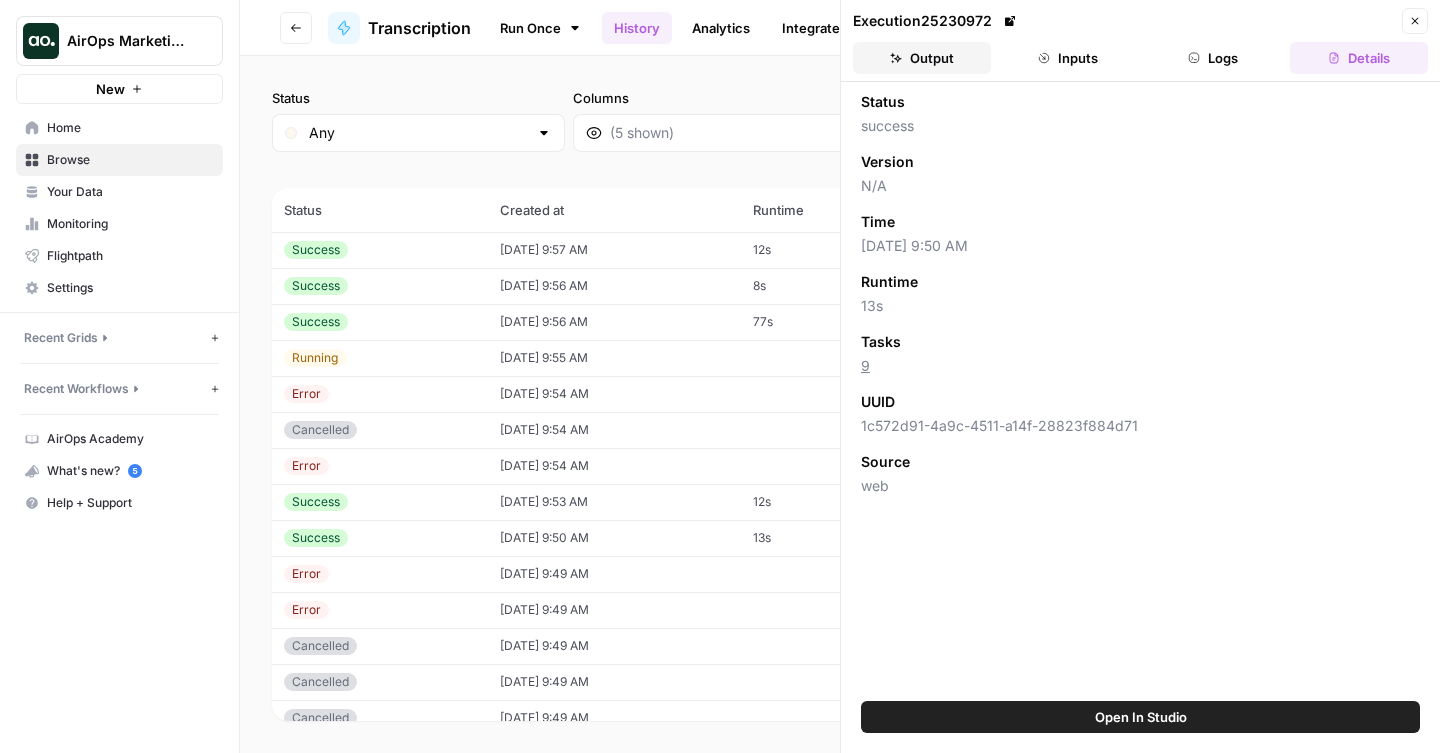 click 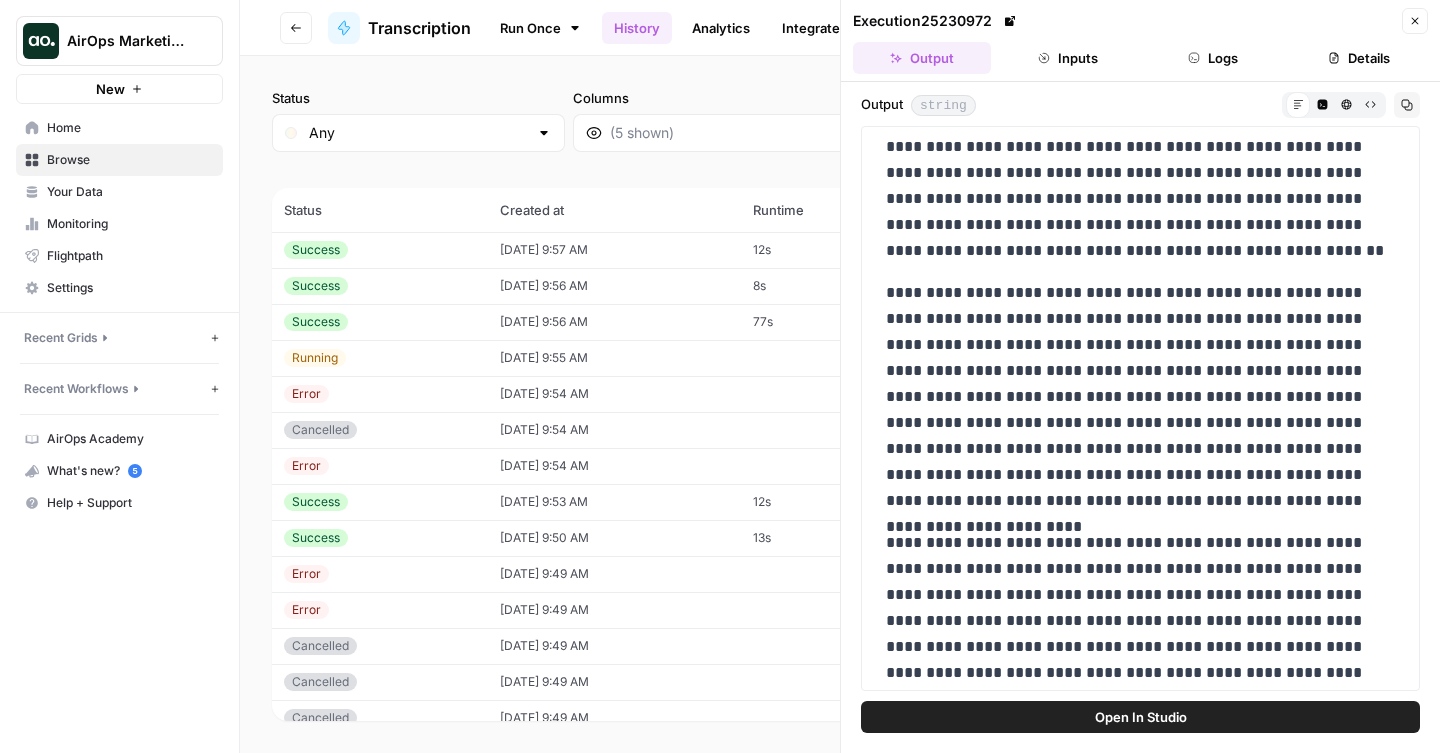 scroll, scrollTop: 195, scrollLeft: 0, axis: vertical 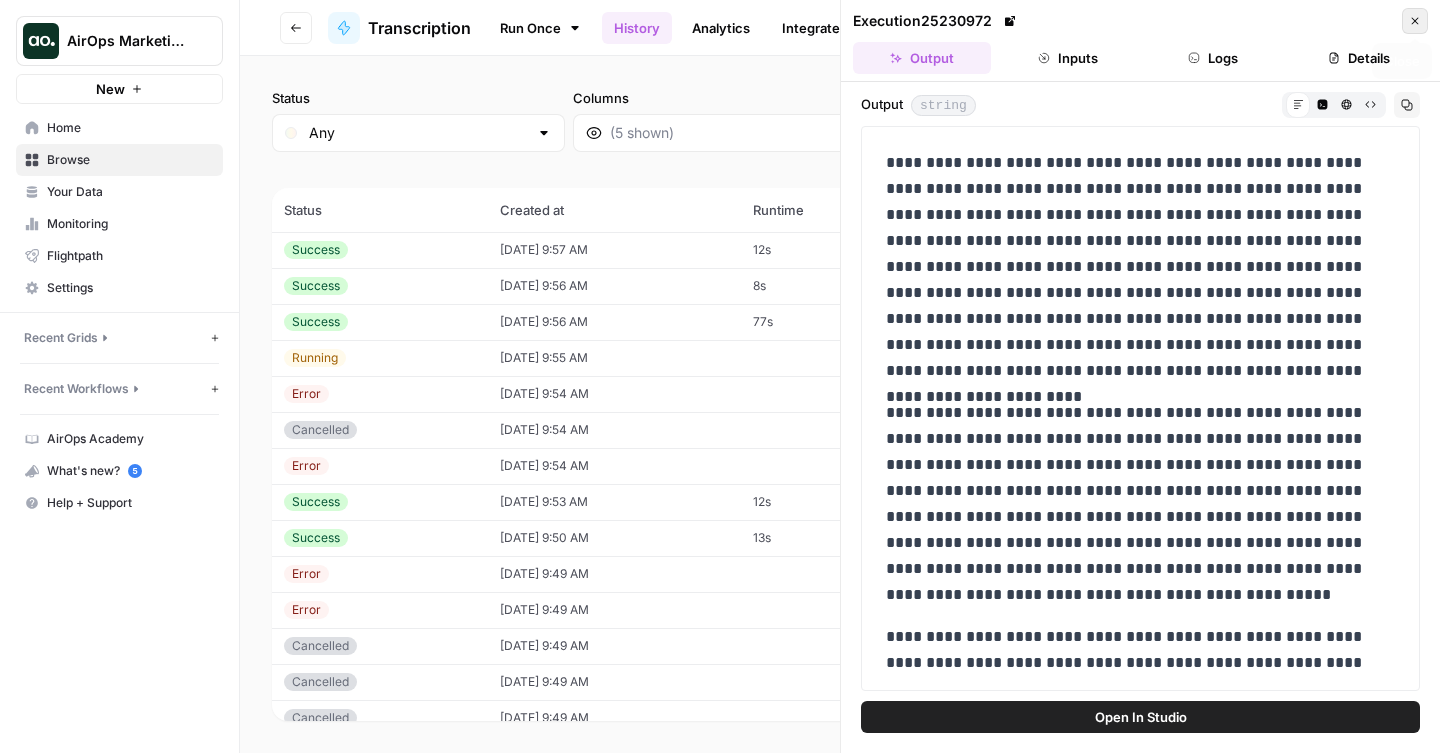 click on "Close" at bounding box center (1415, 21) 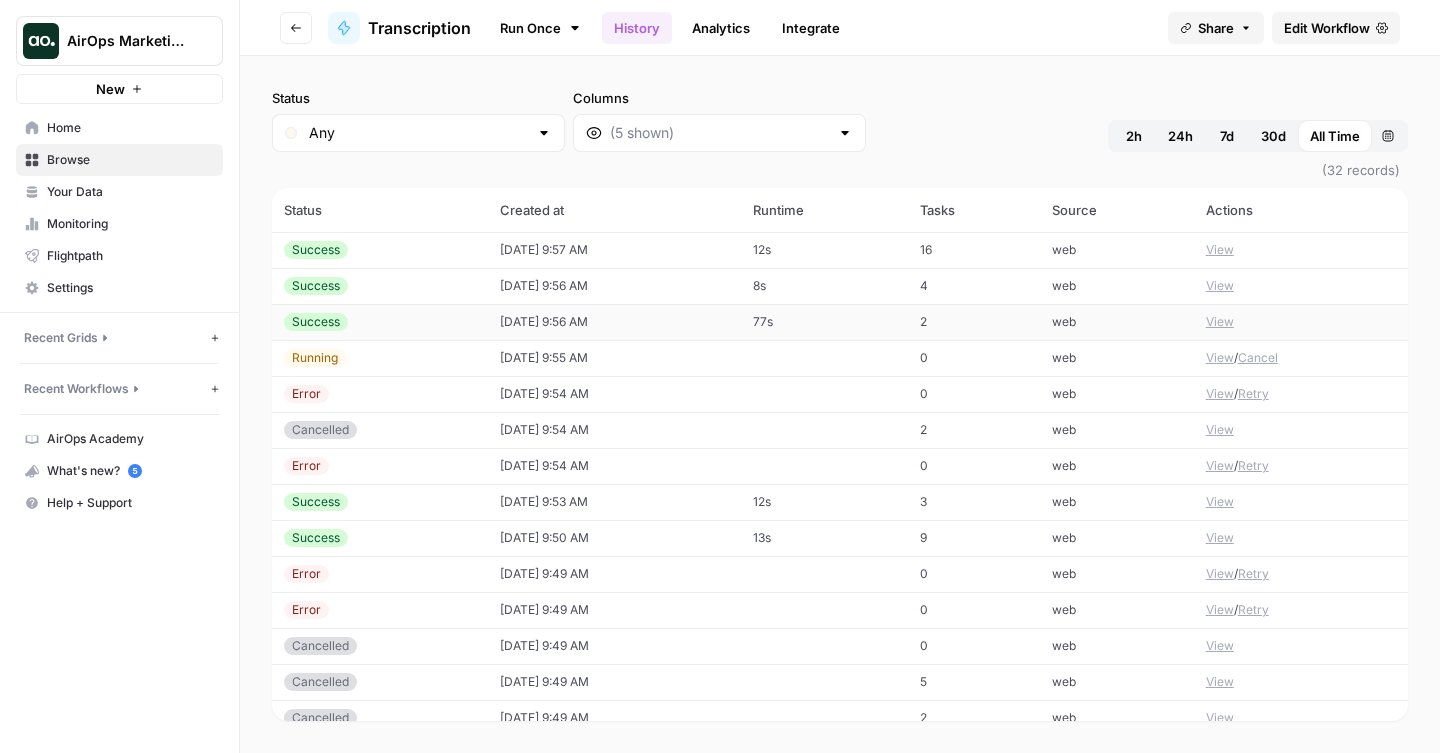 click on "View" at bounding box center (1220, 322) 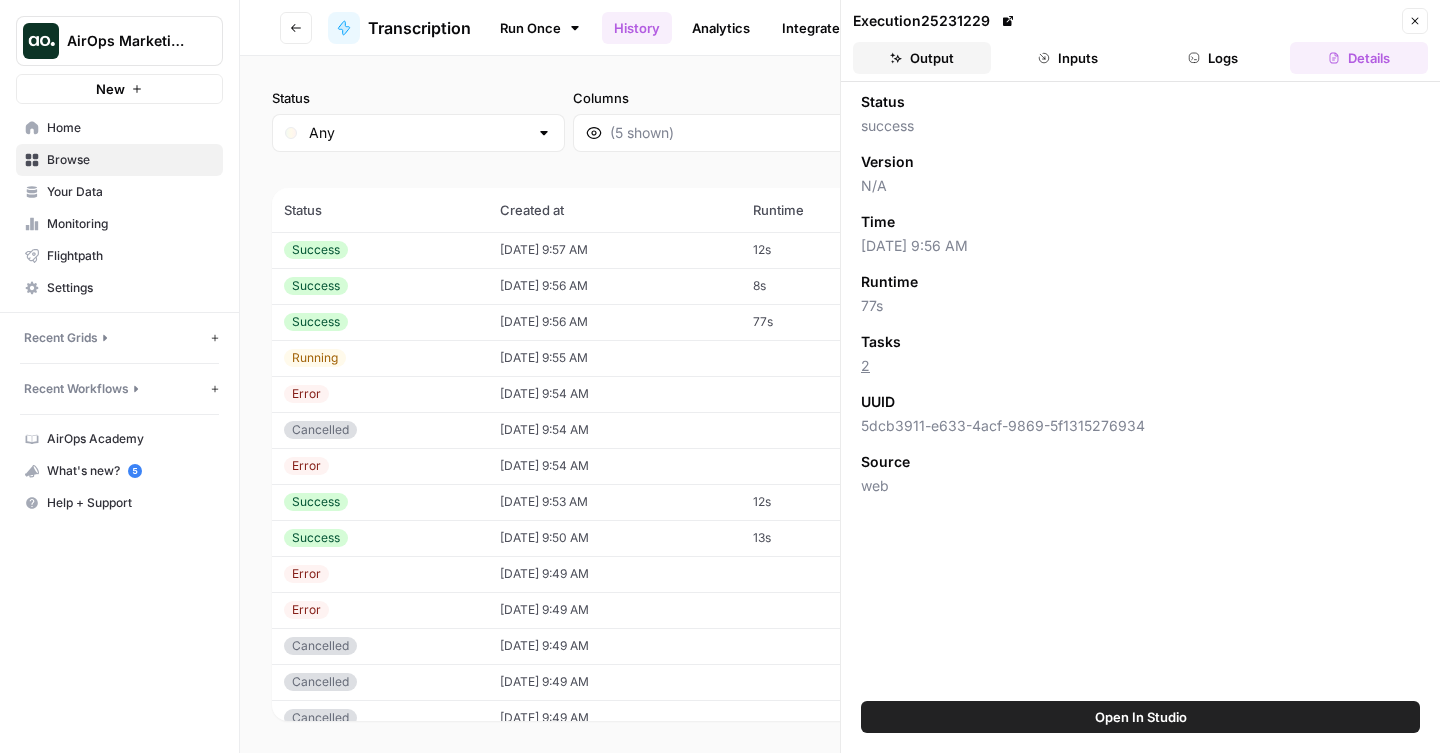 click on "Output" at bounding box center [922, 58] 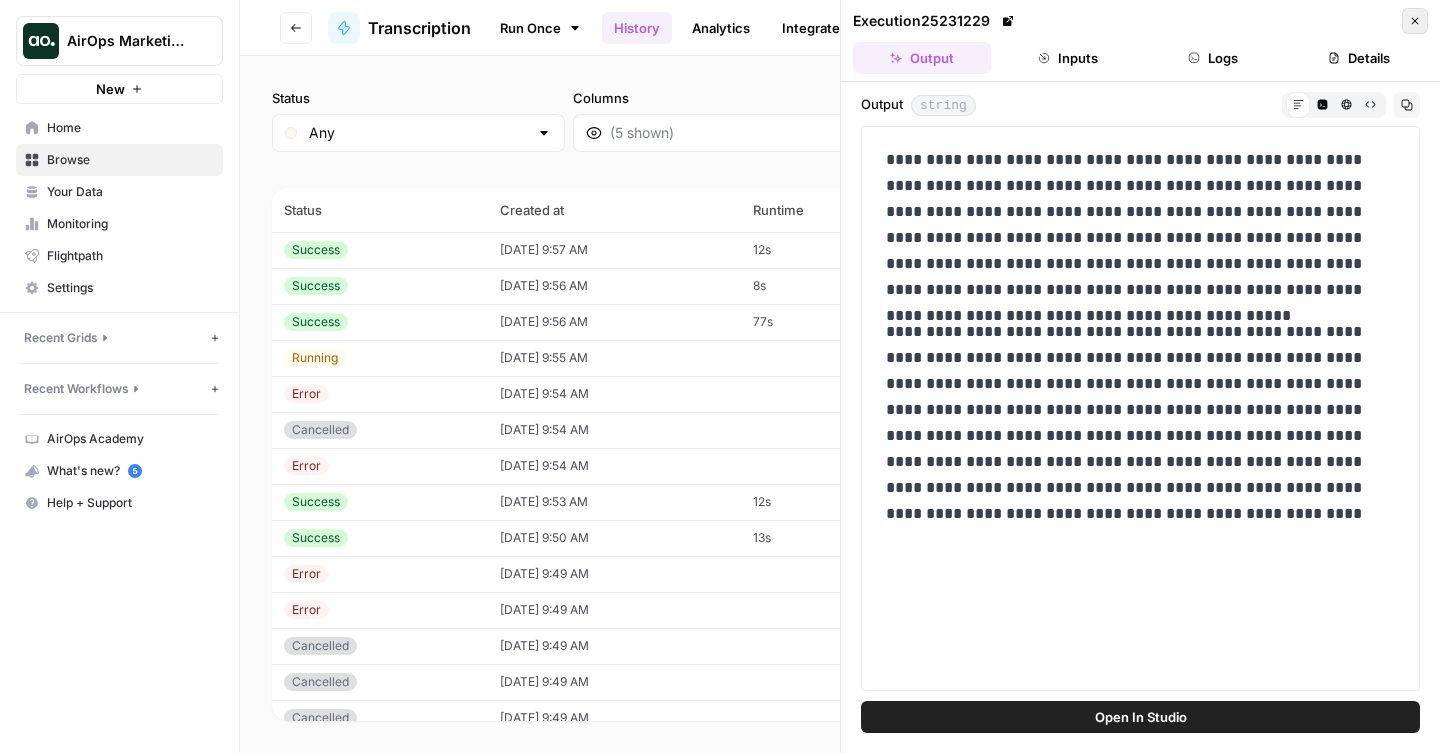 click on "Close" at bounding box center [1415, 21] 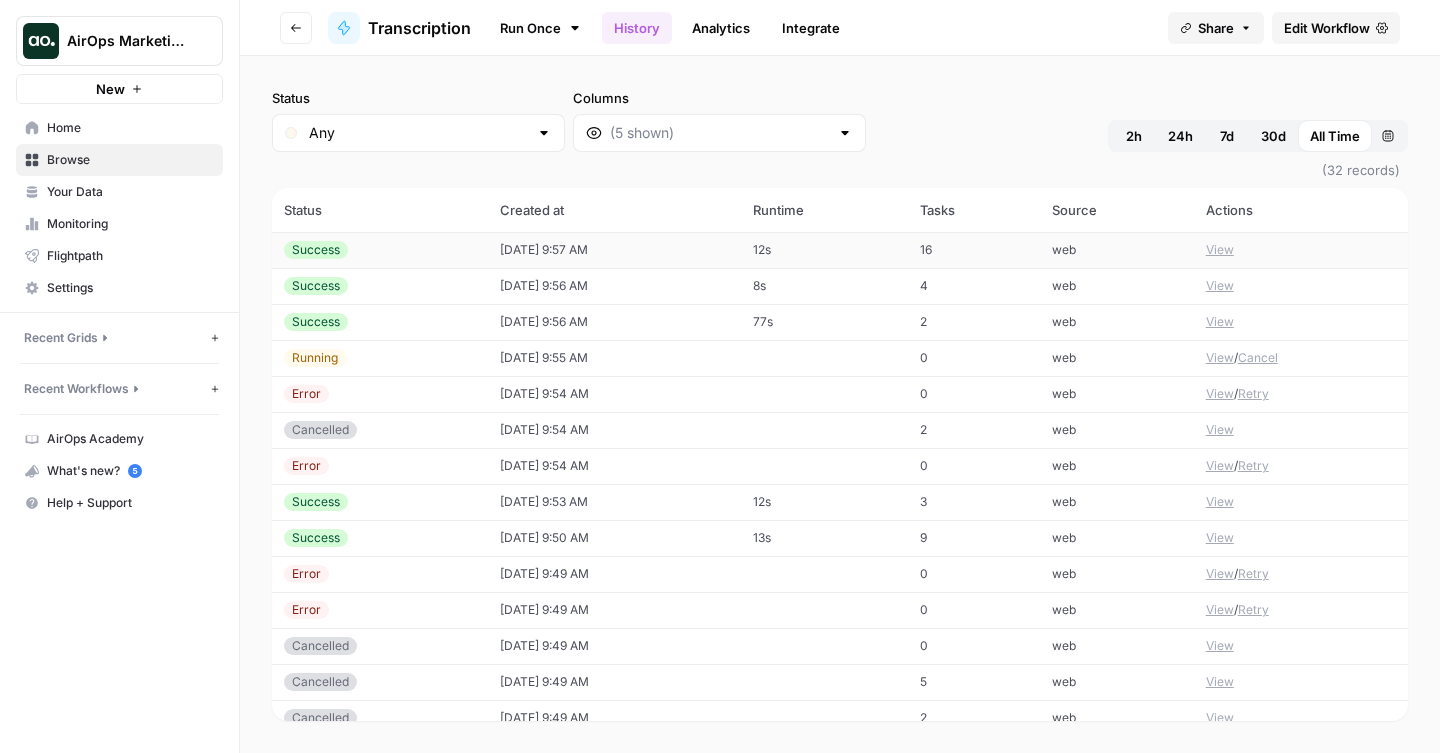 click on "View" at bounding box center [1220, 250] 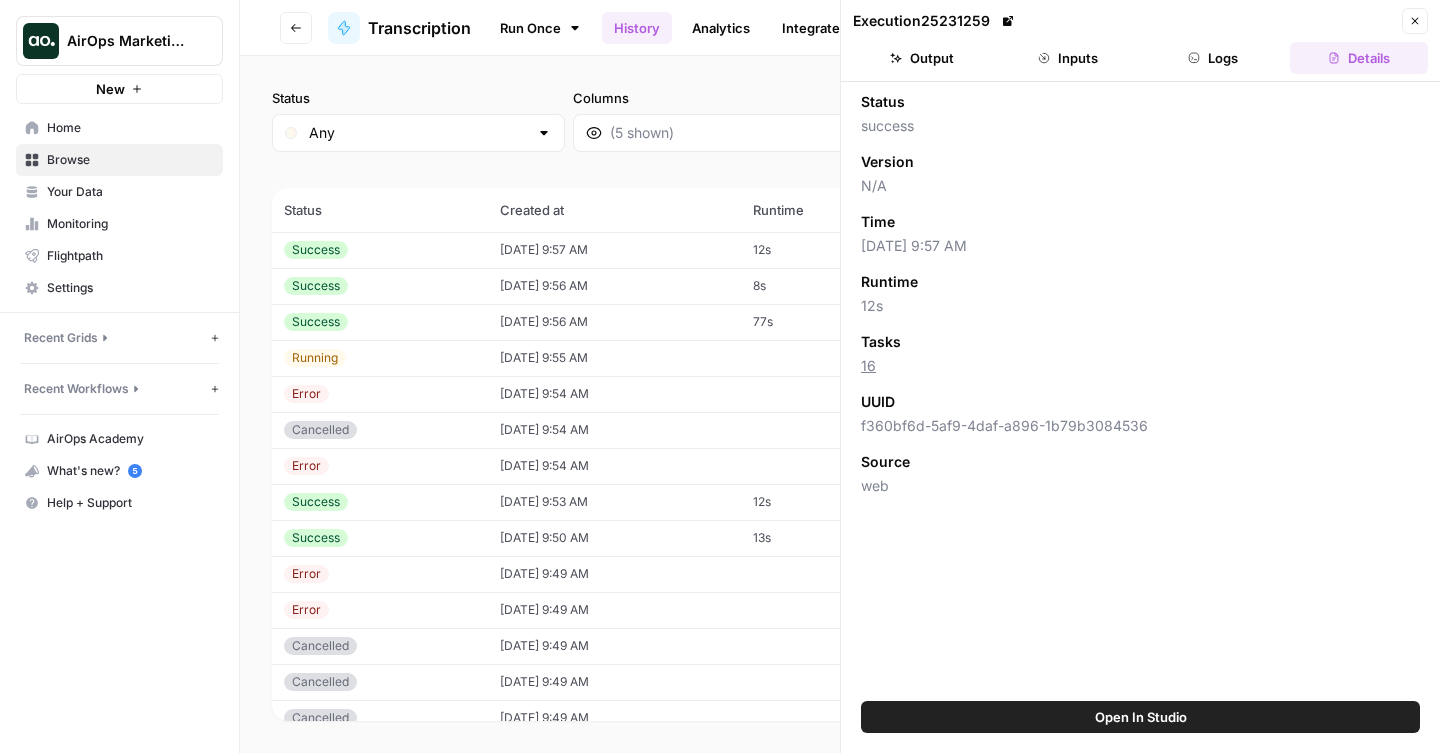 click on "Execution  25231259 Close Output Inputs Logs Details" at bounding box center (1140, 41) 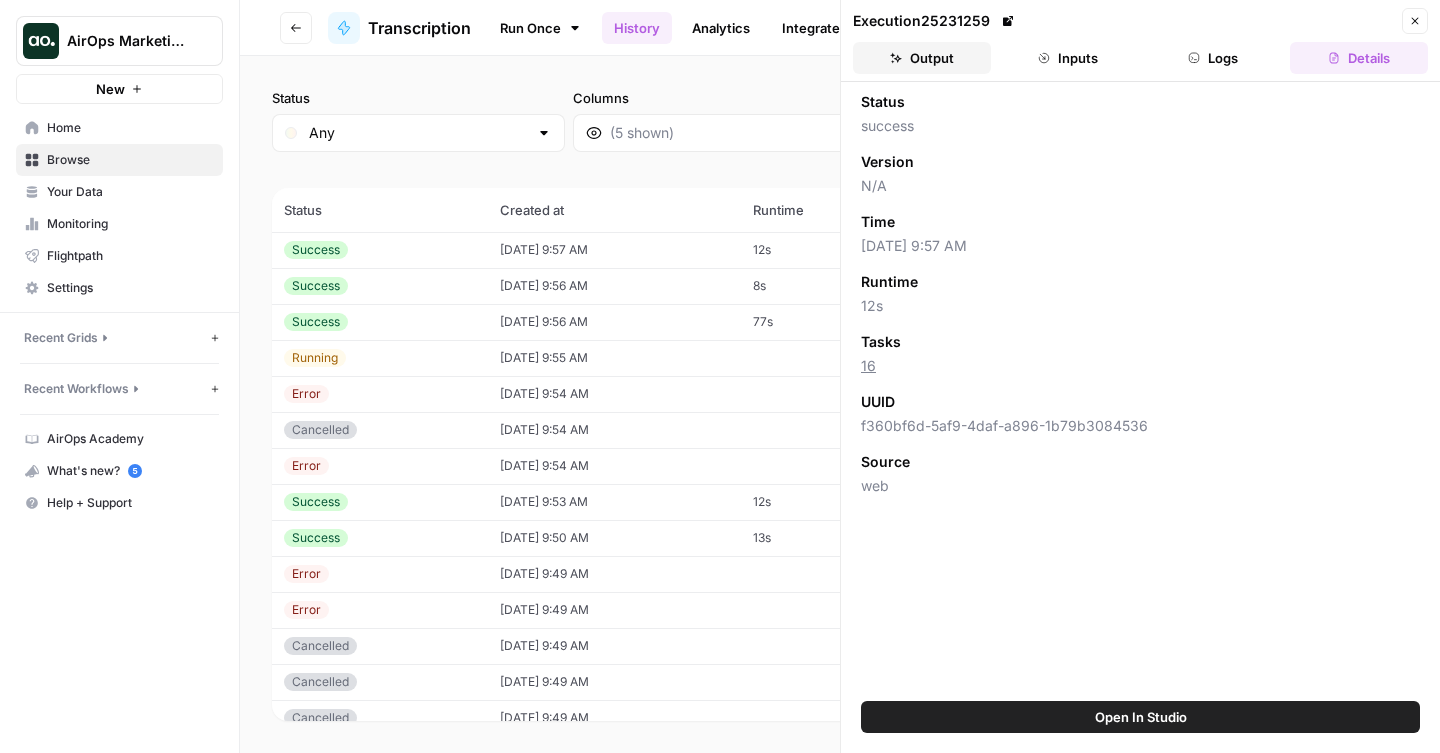 click on "Output" at bounding box center (922, 58) 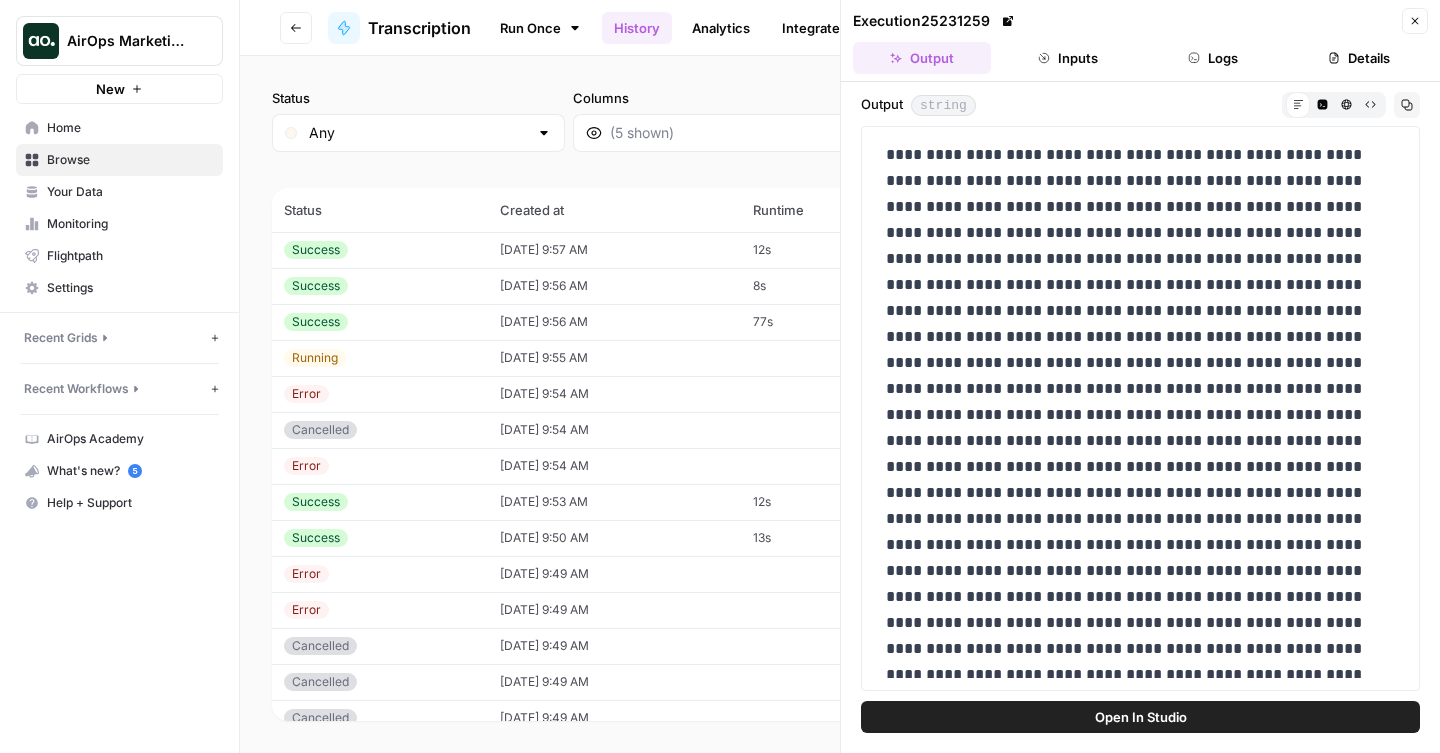 scroll, scrollTop: 985, scrollLeft: 0, axis: vertical 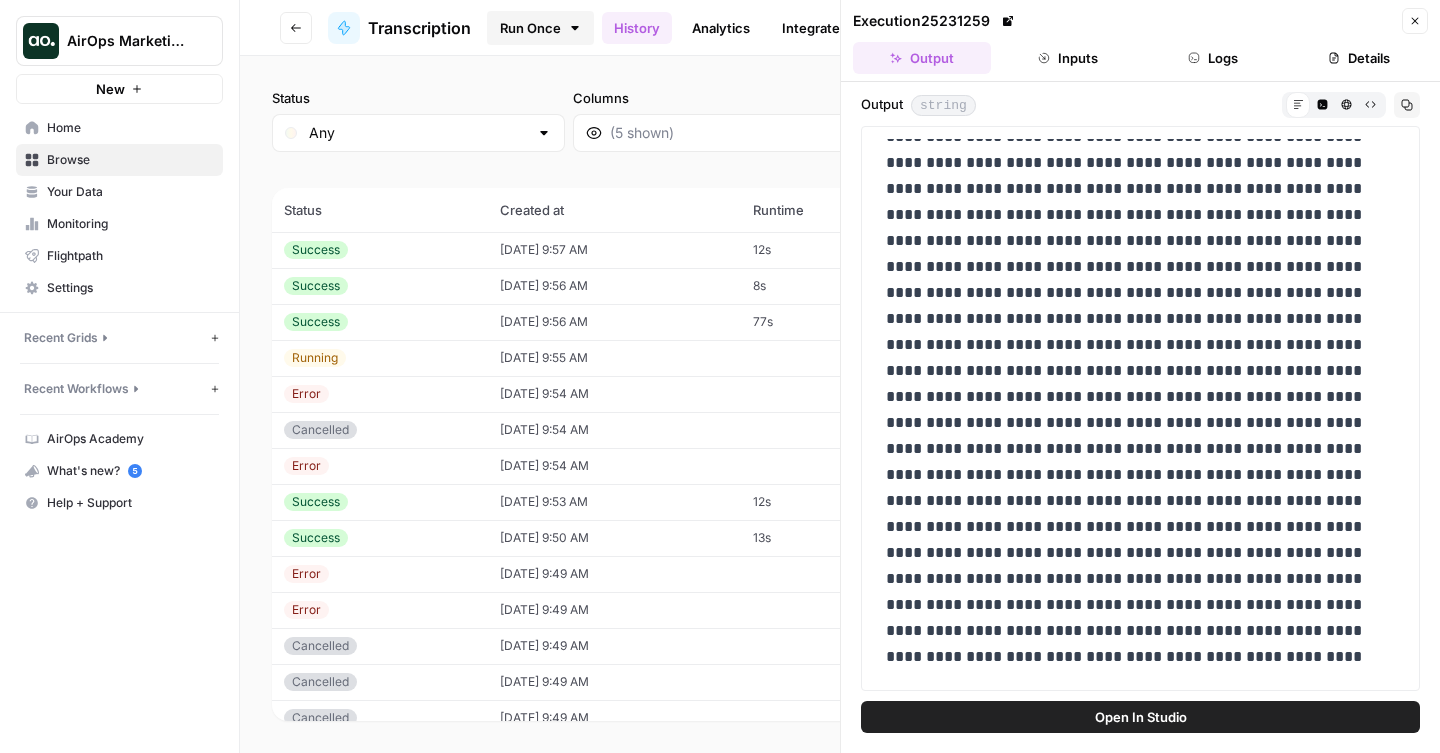 click on "Run Once" at bounding box center (540, 28) 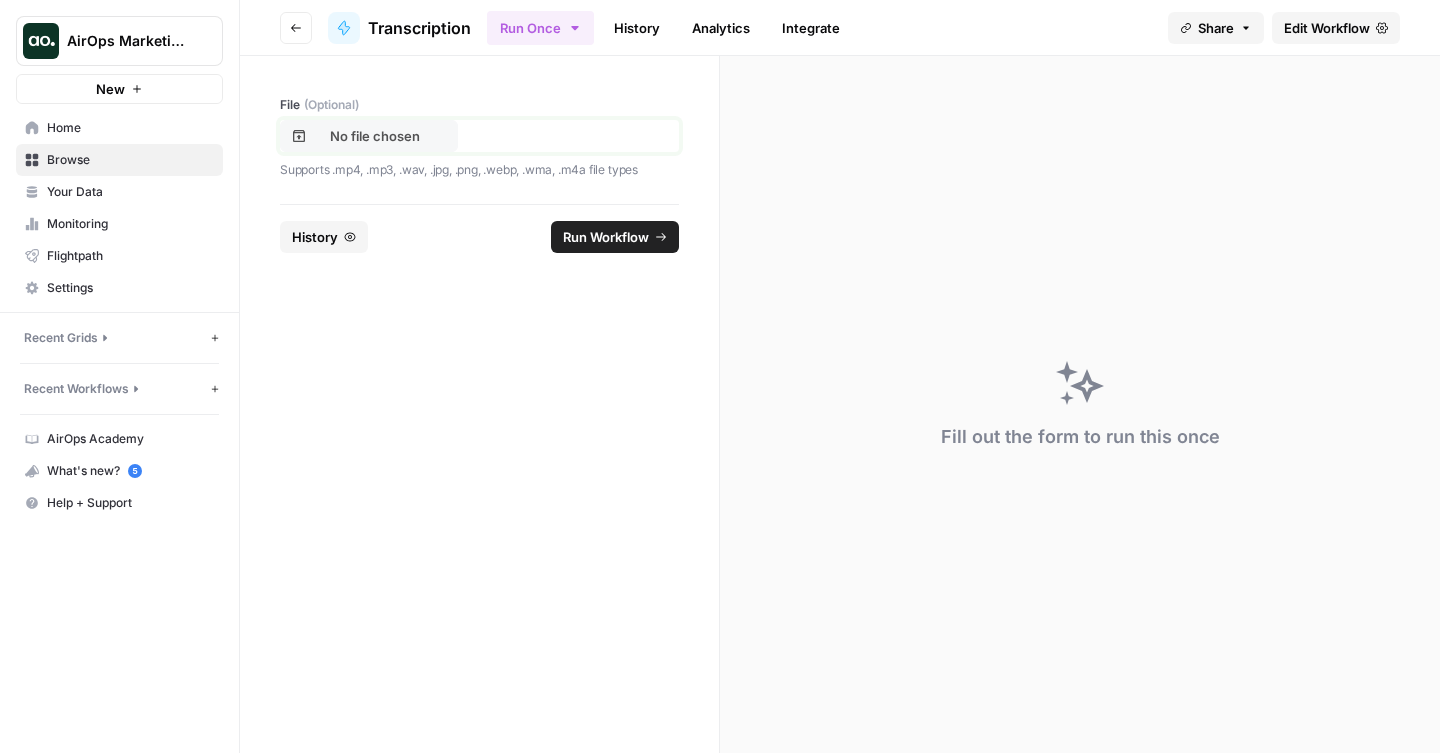 click on "No file chosen" at bounding box center [369, 136] 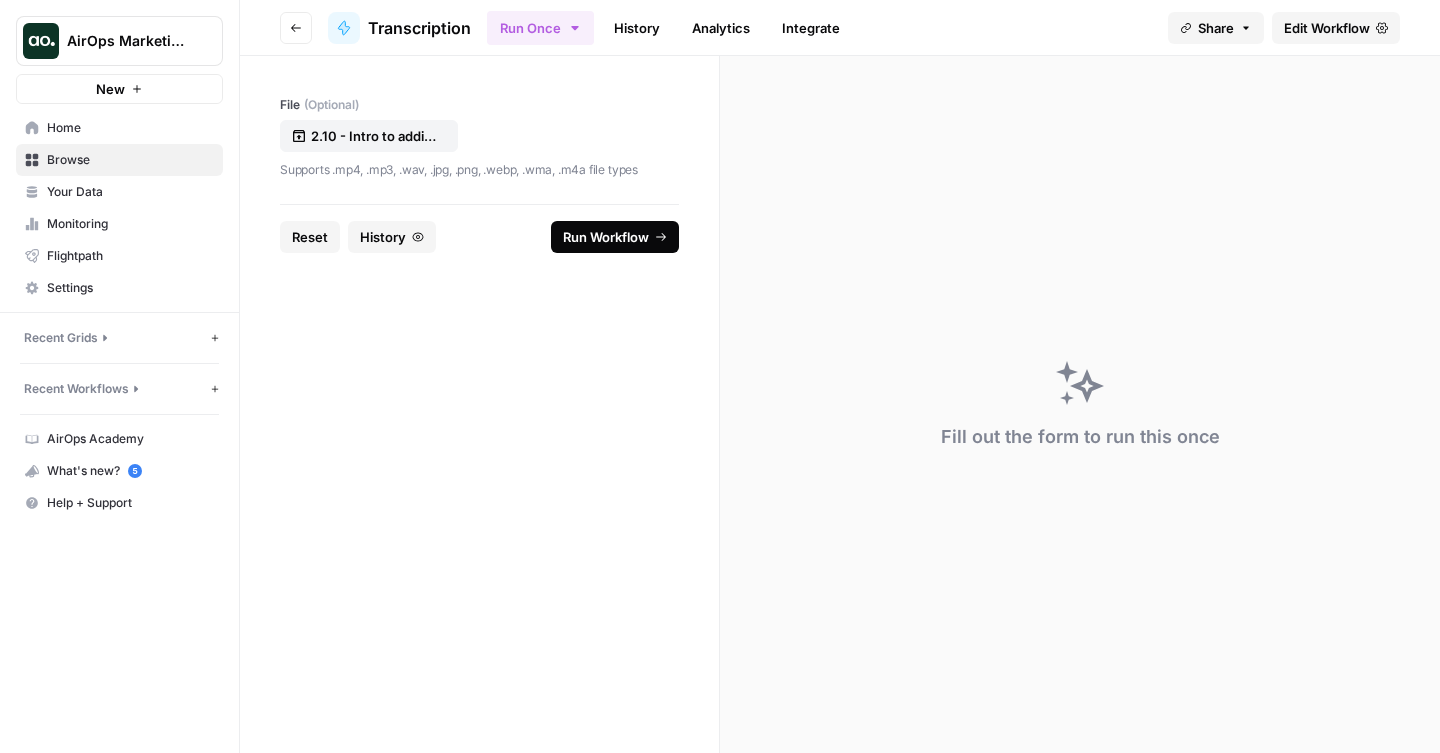 click on "Run Workflow" at bounding box center (606, 237) 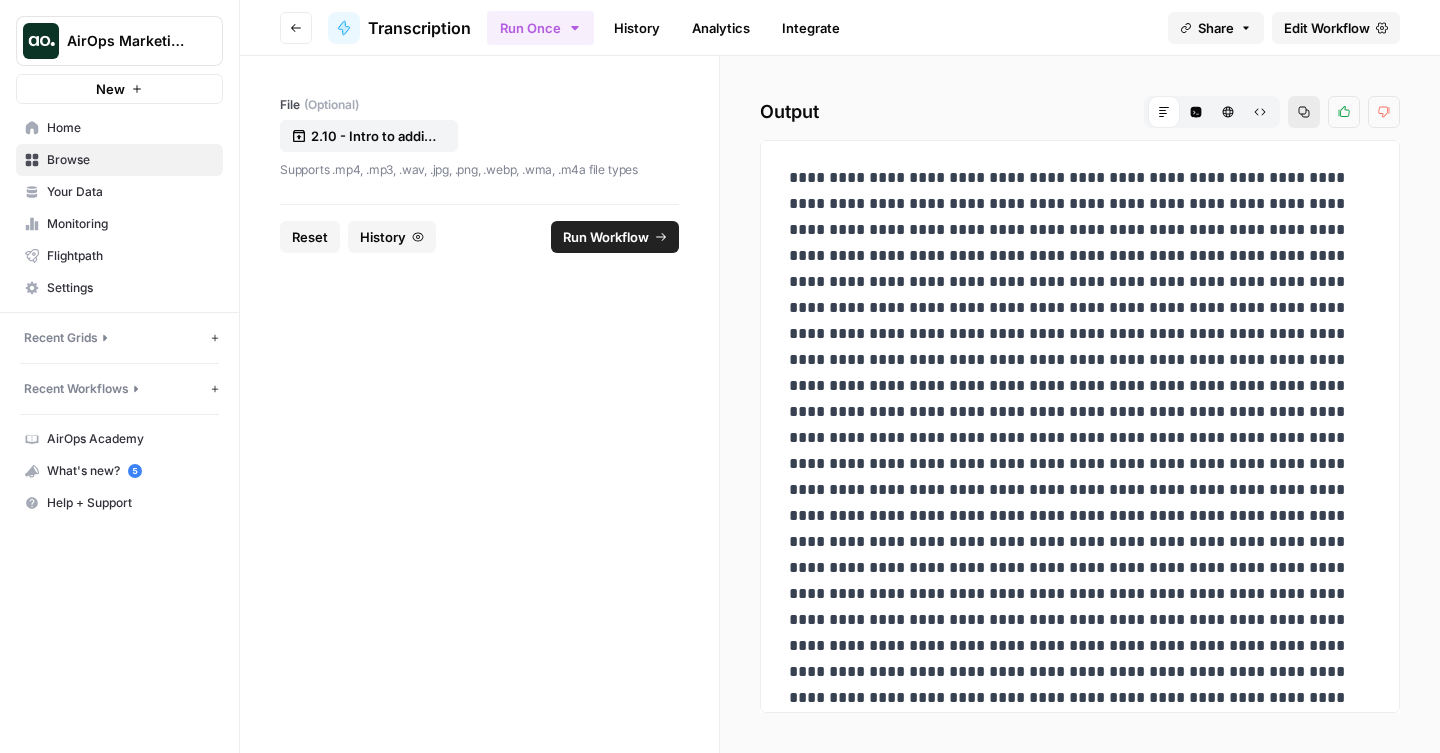 click 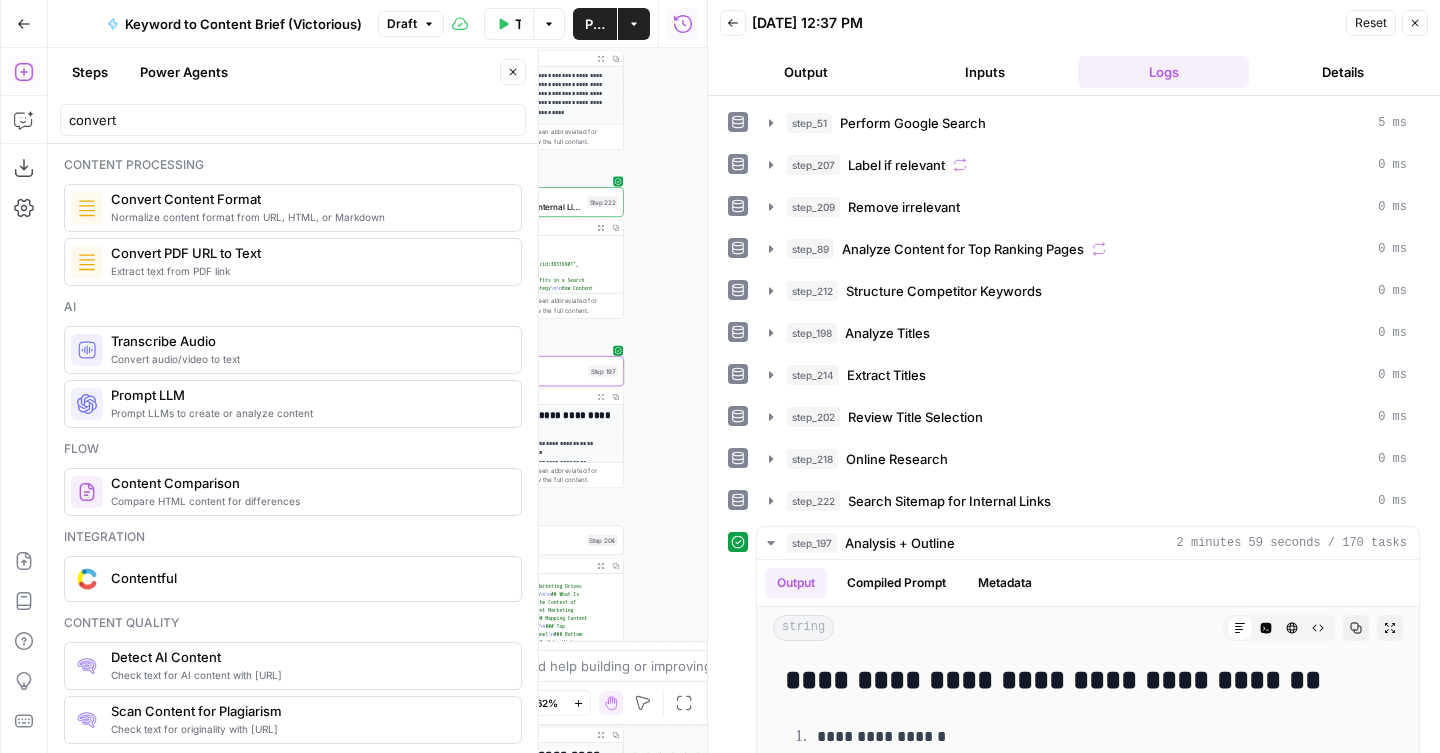 scroll, scrollTop: 0, scrollLeft: 0, axis: both 